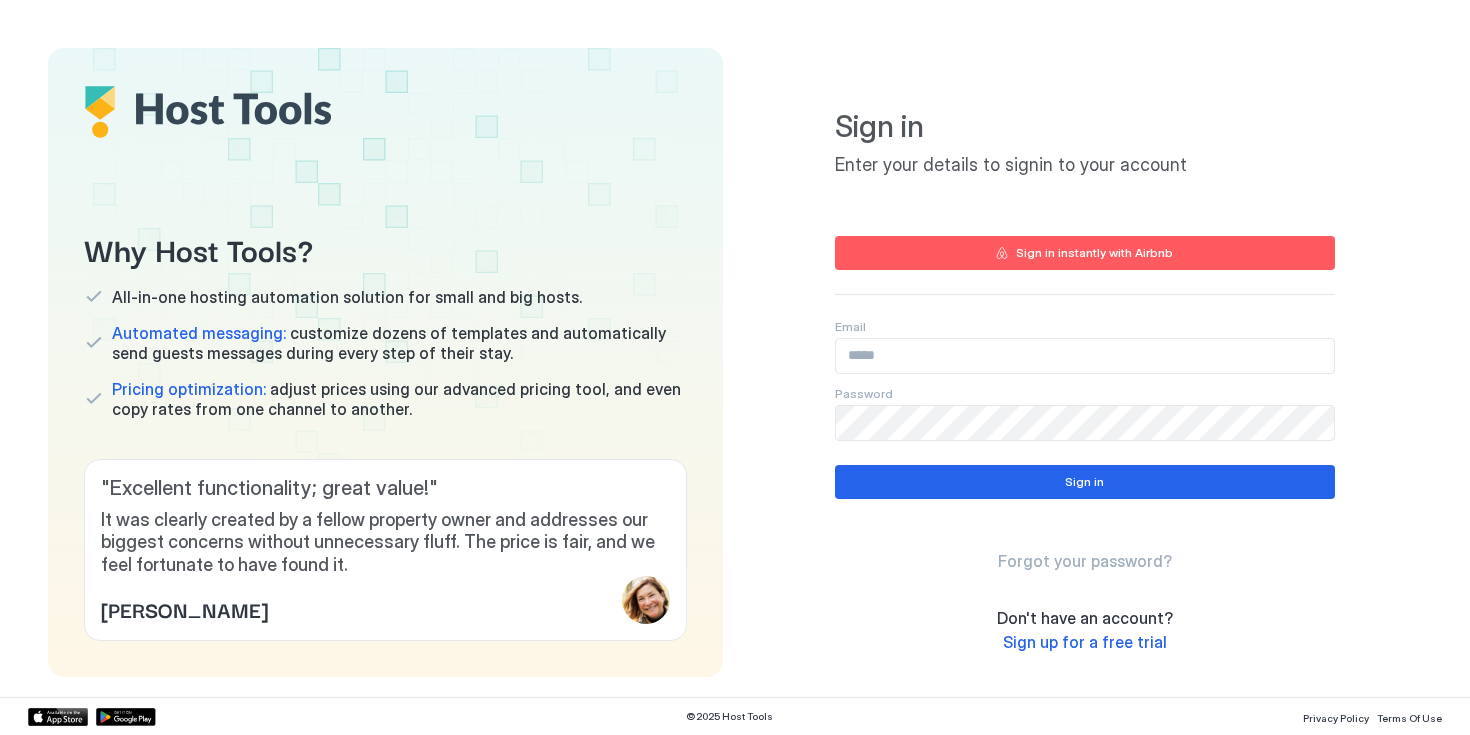 scroll, scrollTop: 0, scrollLeft: 0, axis: both 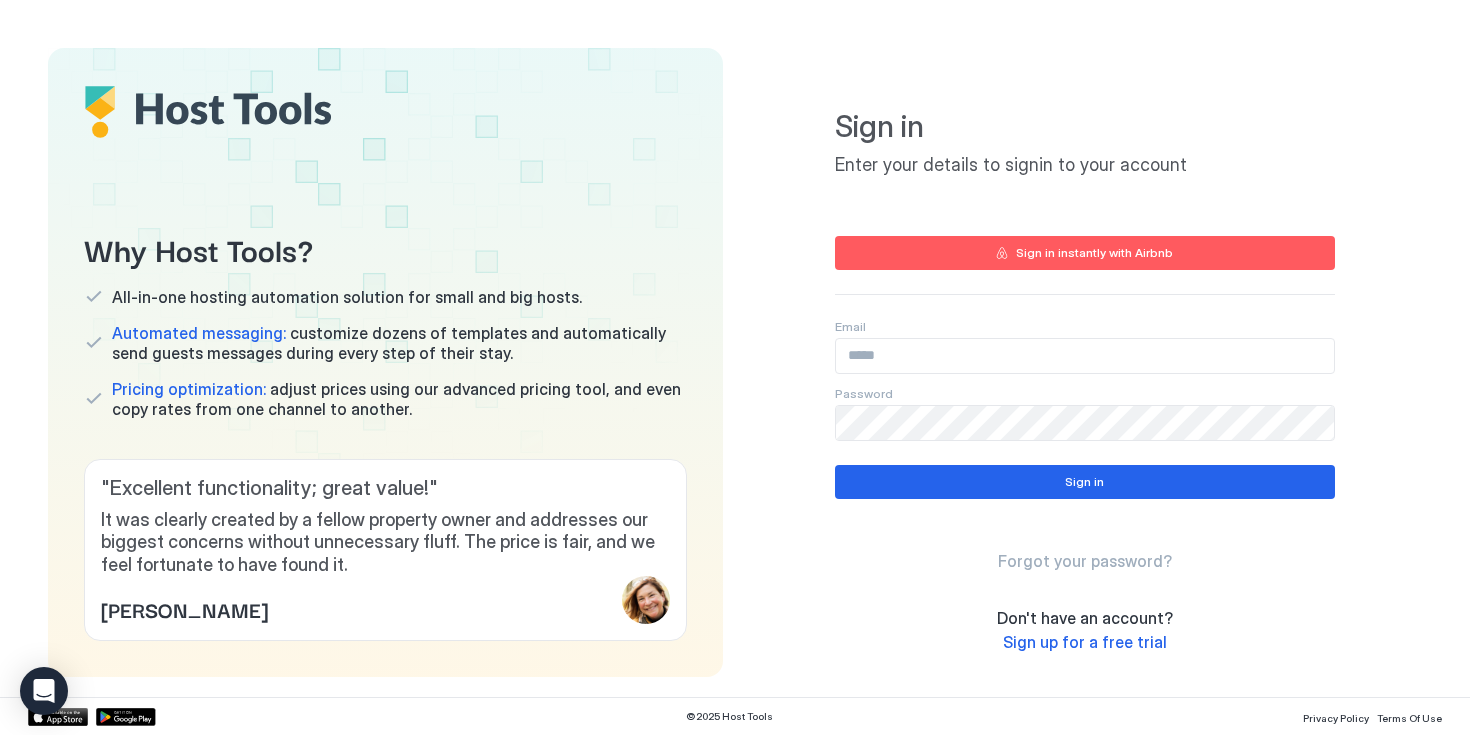 type on "**********" 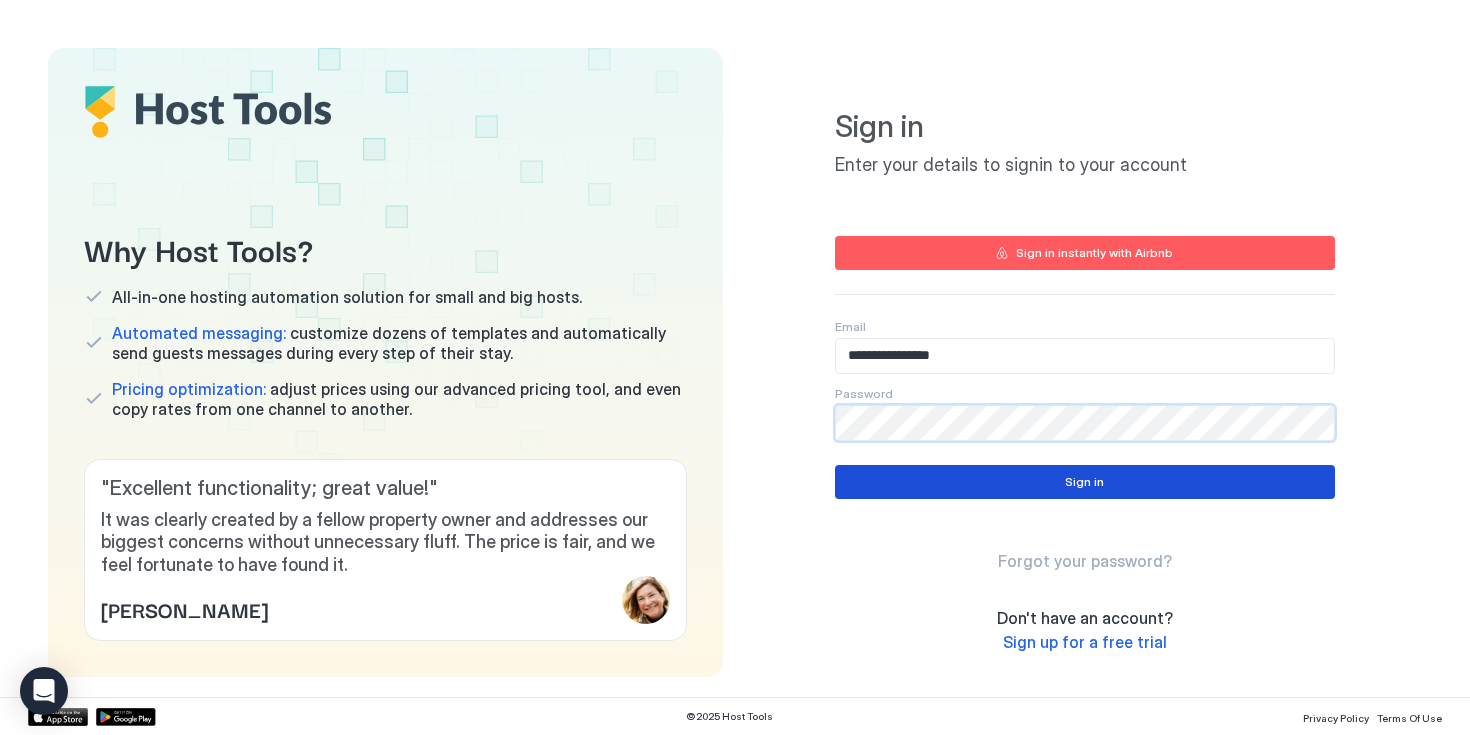 click on "Sign in" at bounding box center (1085, 482) 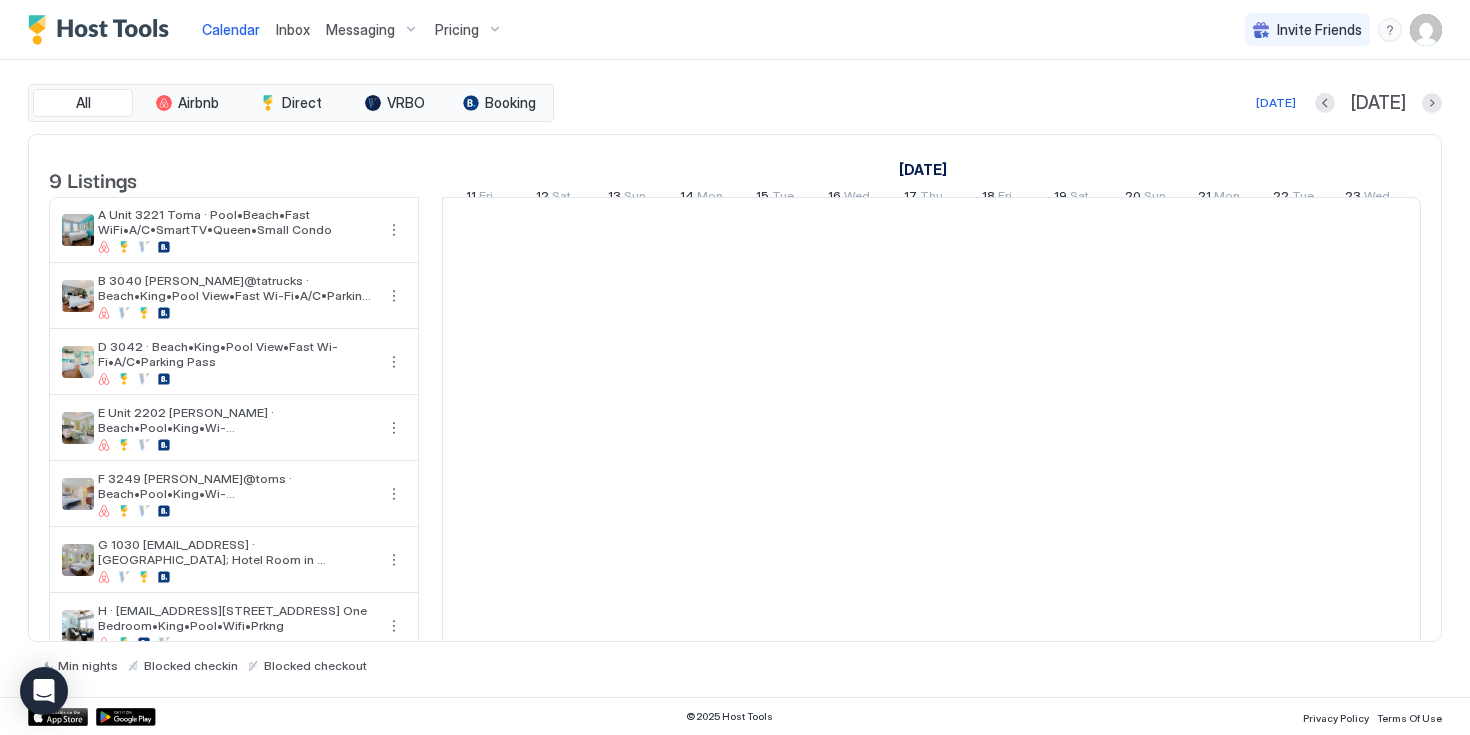 scroll, scrollTop: 0, scrollLeft: 1111, axis: horizontal 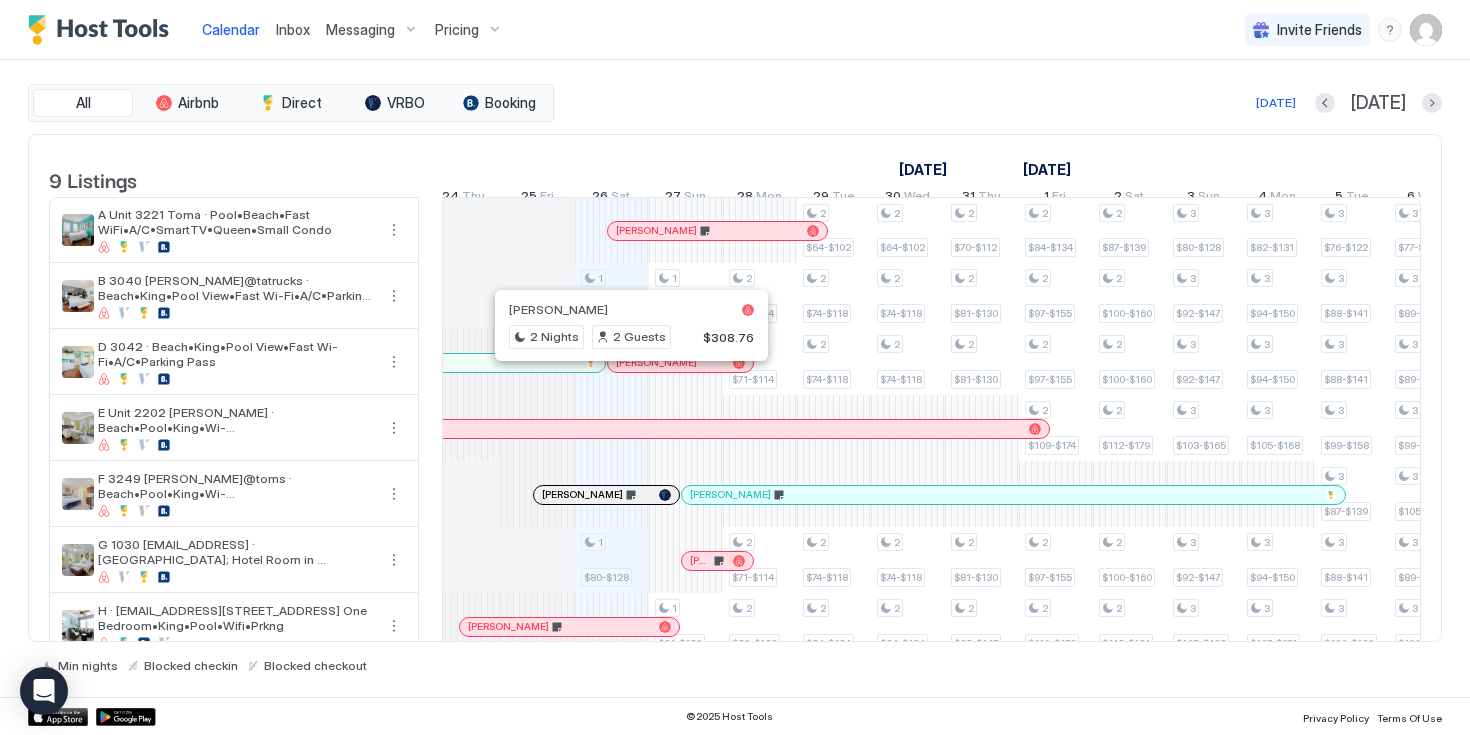 click at bounding box center (623, 363) 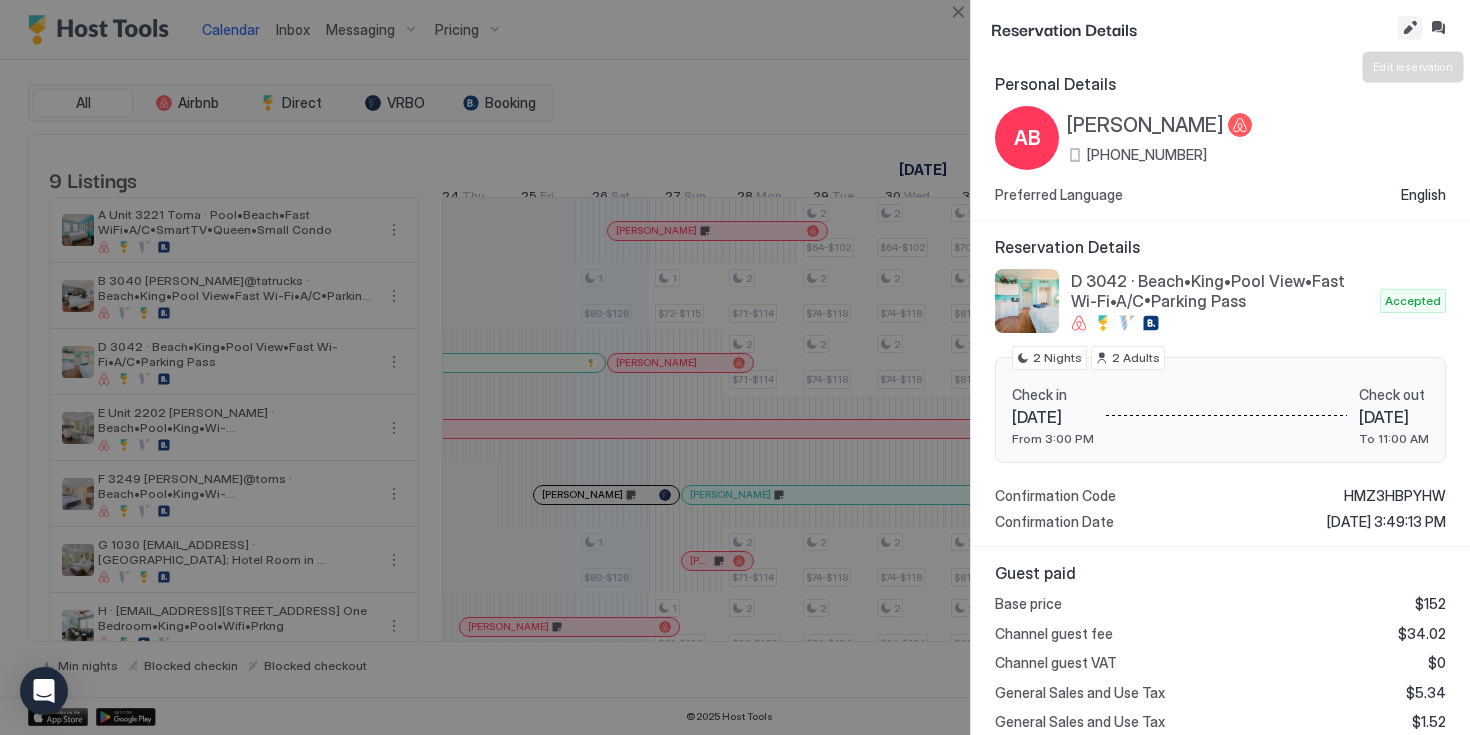click at bounding box center [1410, 28] 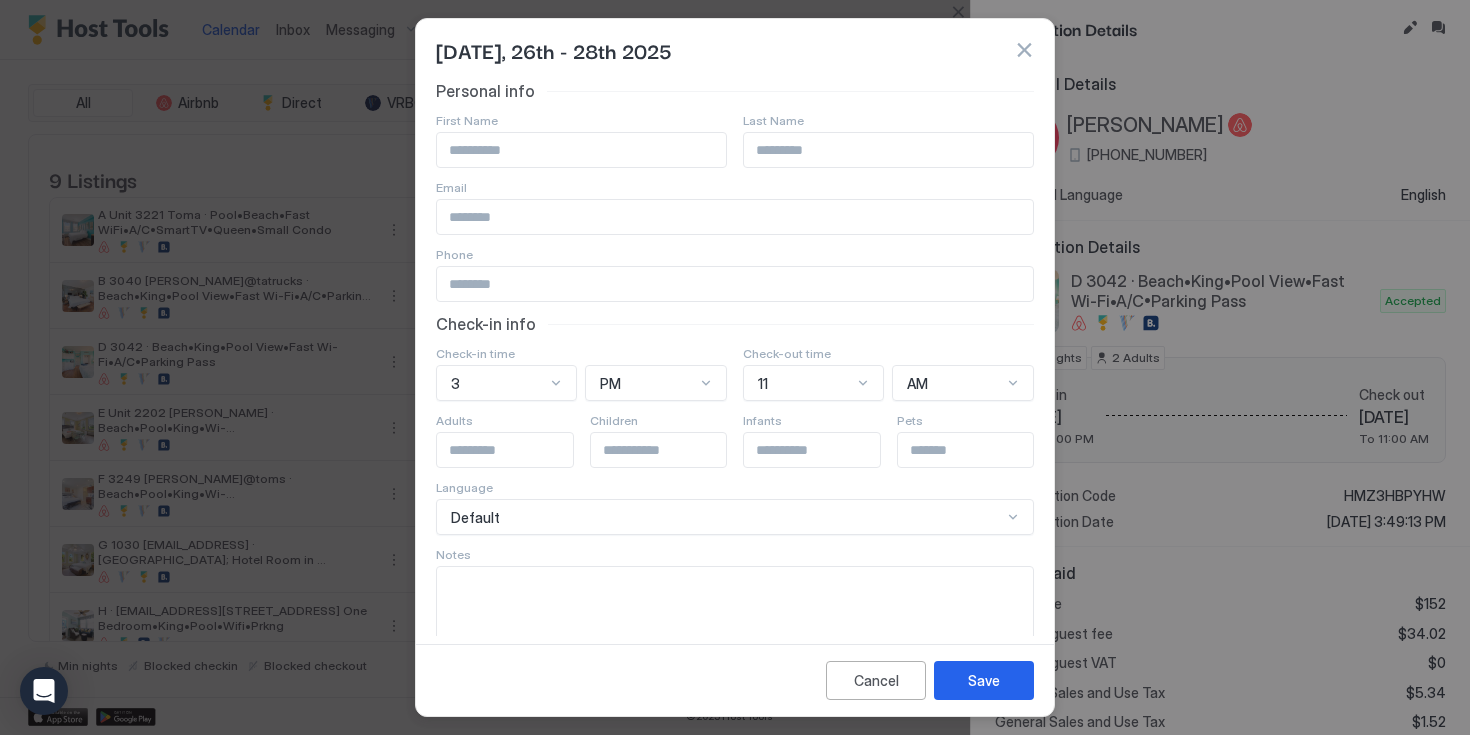 click at bounding box center [735, 616] 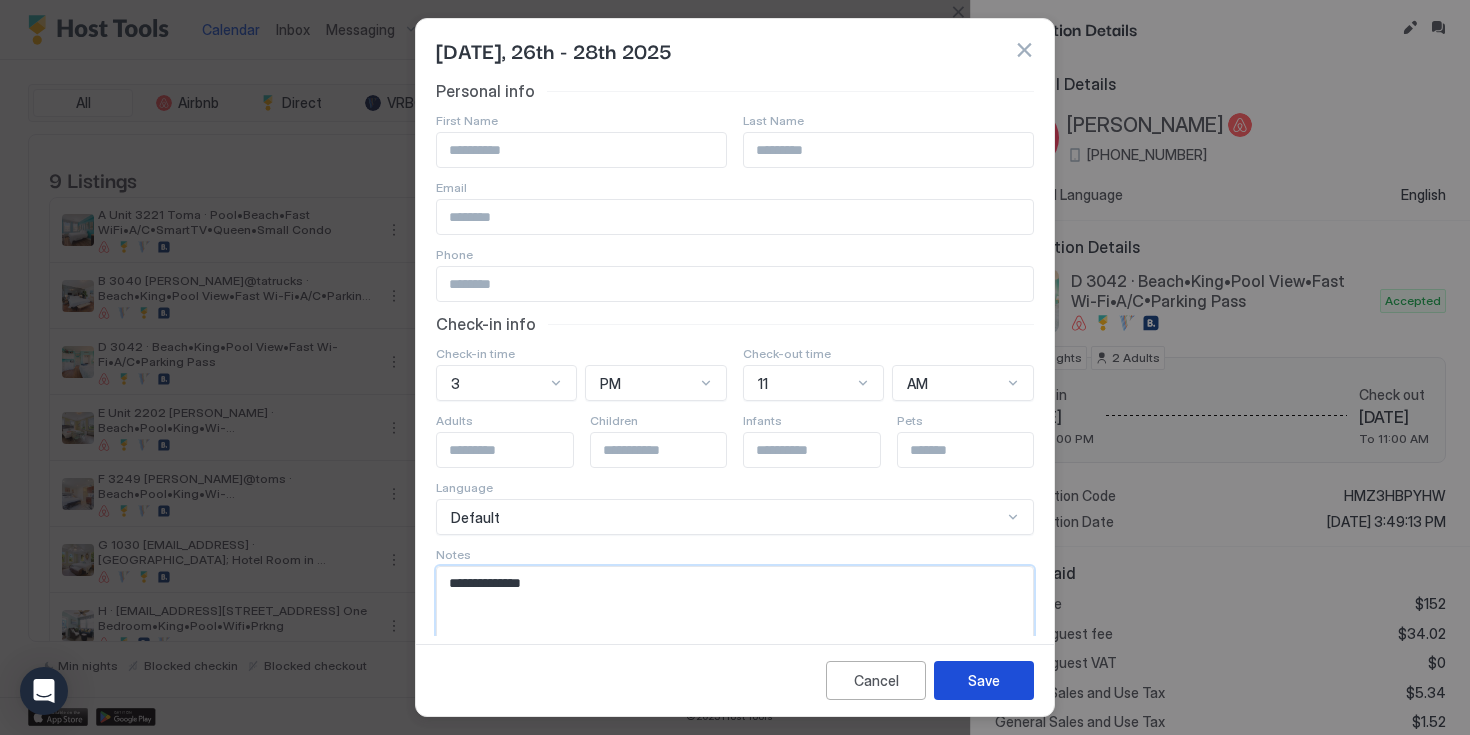 type on "**********" 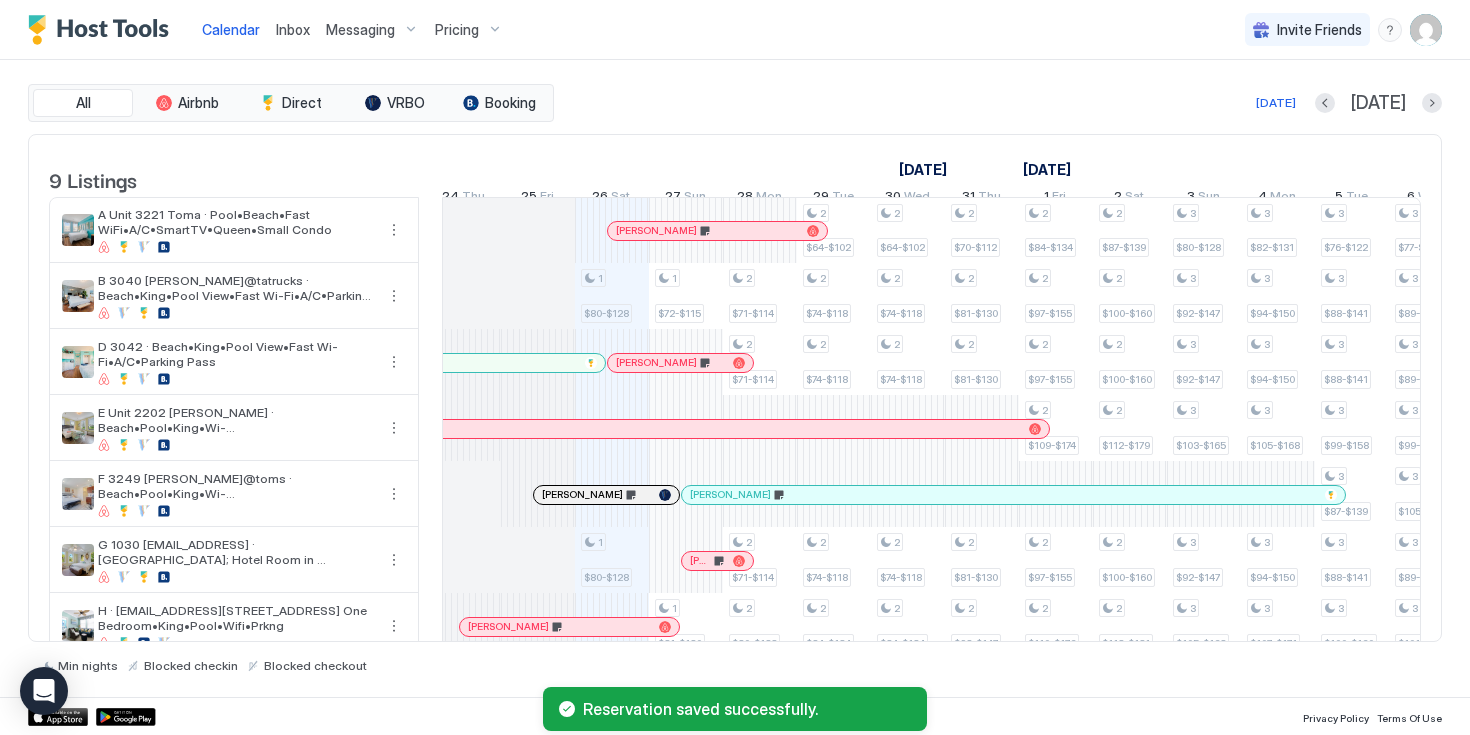 scroll, scrollTop: 0, scrollLeft: 960, axis: horizontal 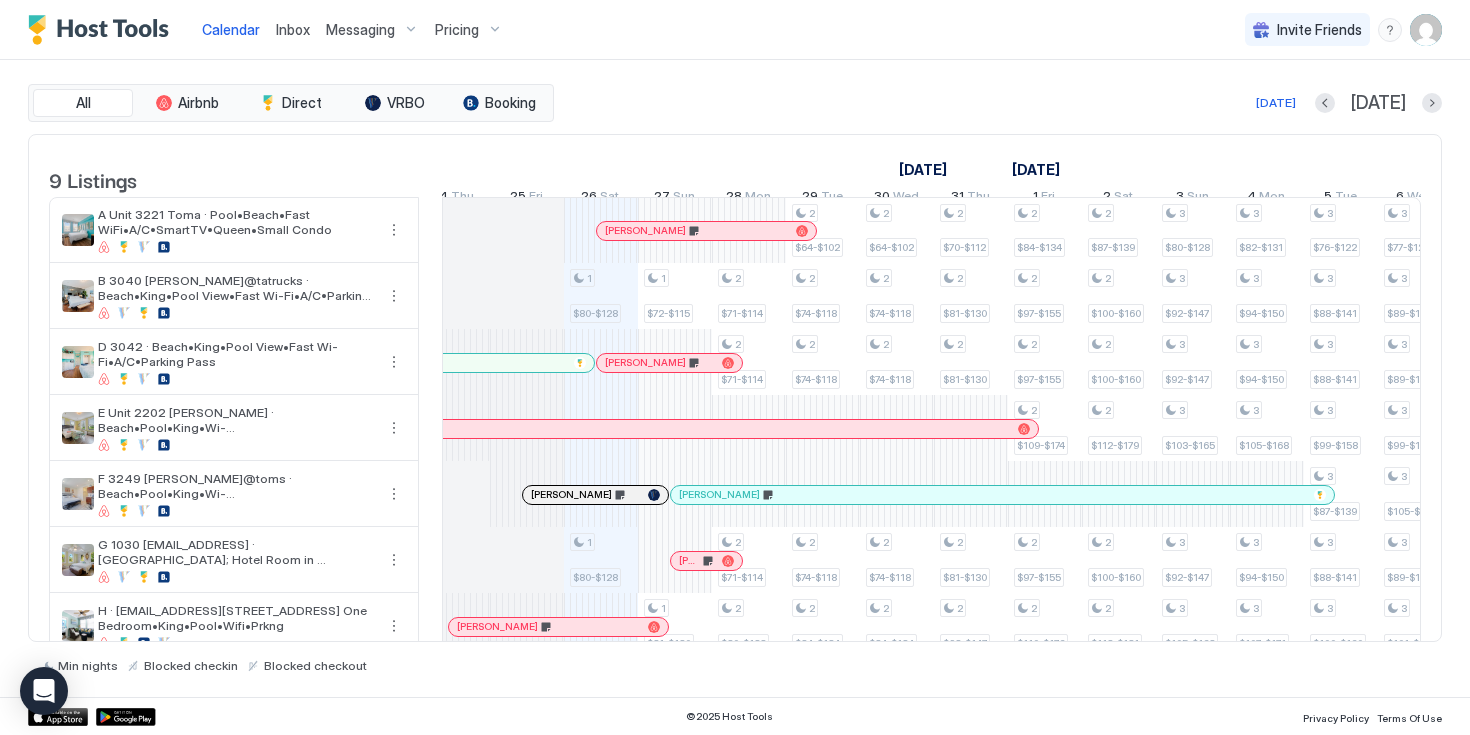 click on "Pricing" at bounding box center [457, 30] 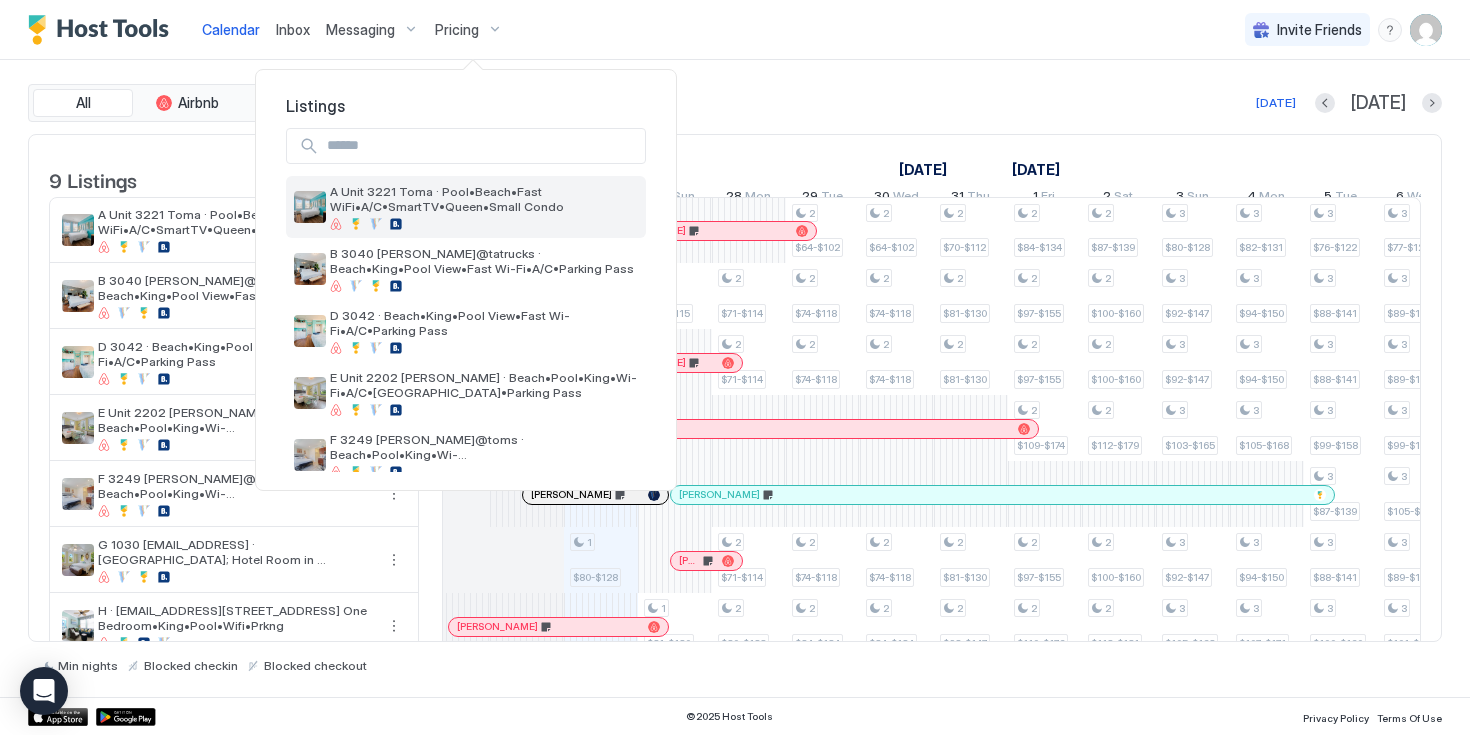 click on "A Unit 3221 Toma · Pool•Beach•Fast WiFi•A/C•SmartTV•Queen•Small Condo" at bounding box center [484, 199] 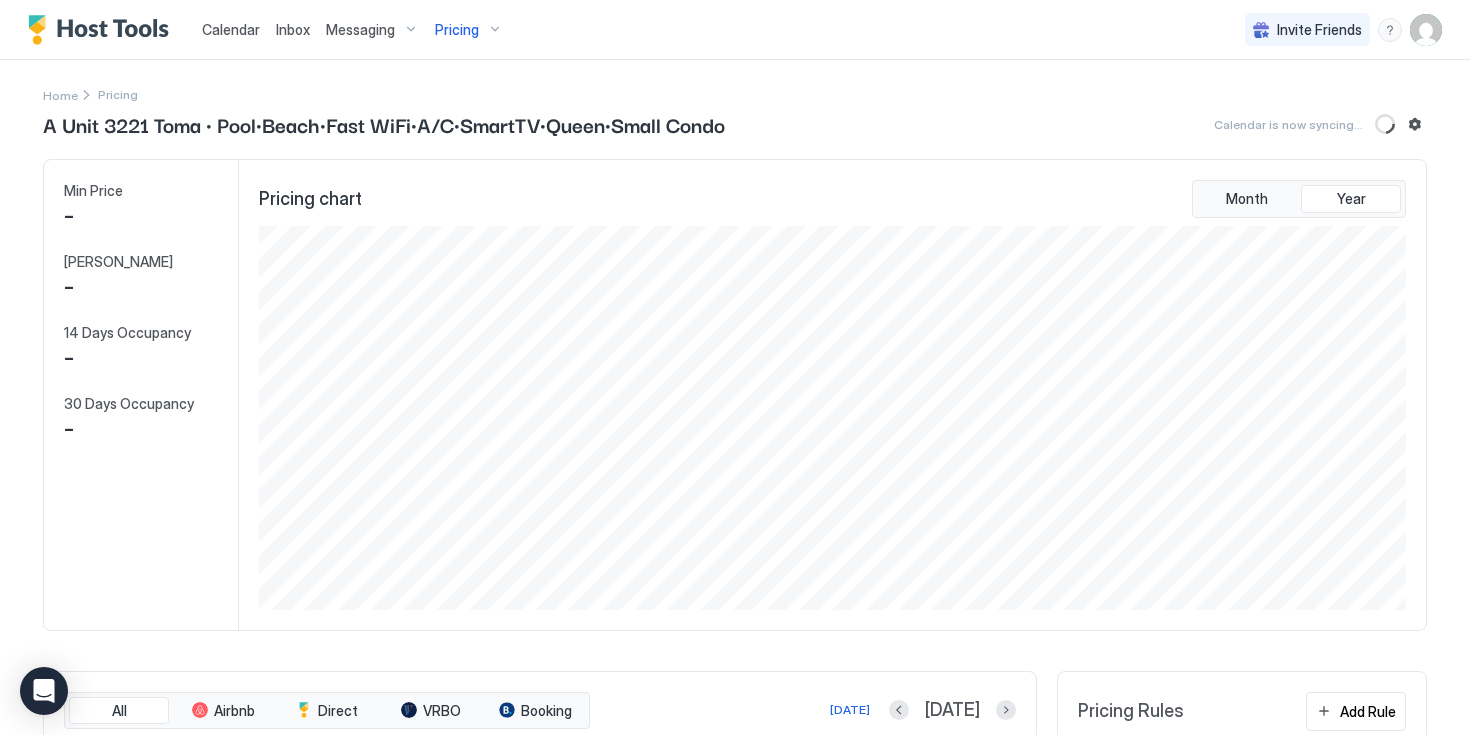 scroll, scrollTop: 999616, scrollLeft: 998848, axis: both 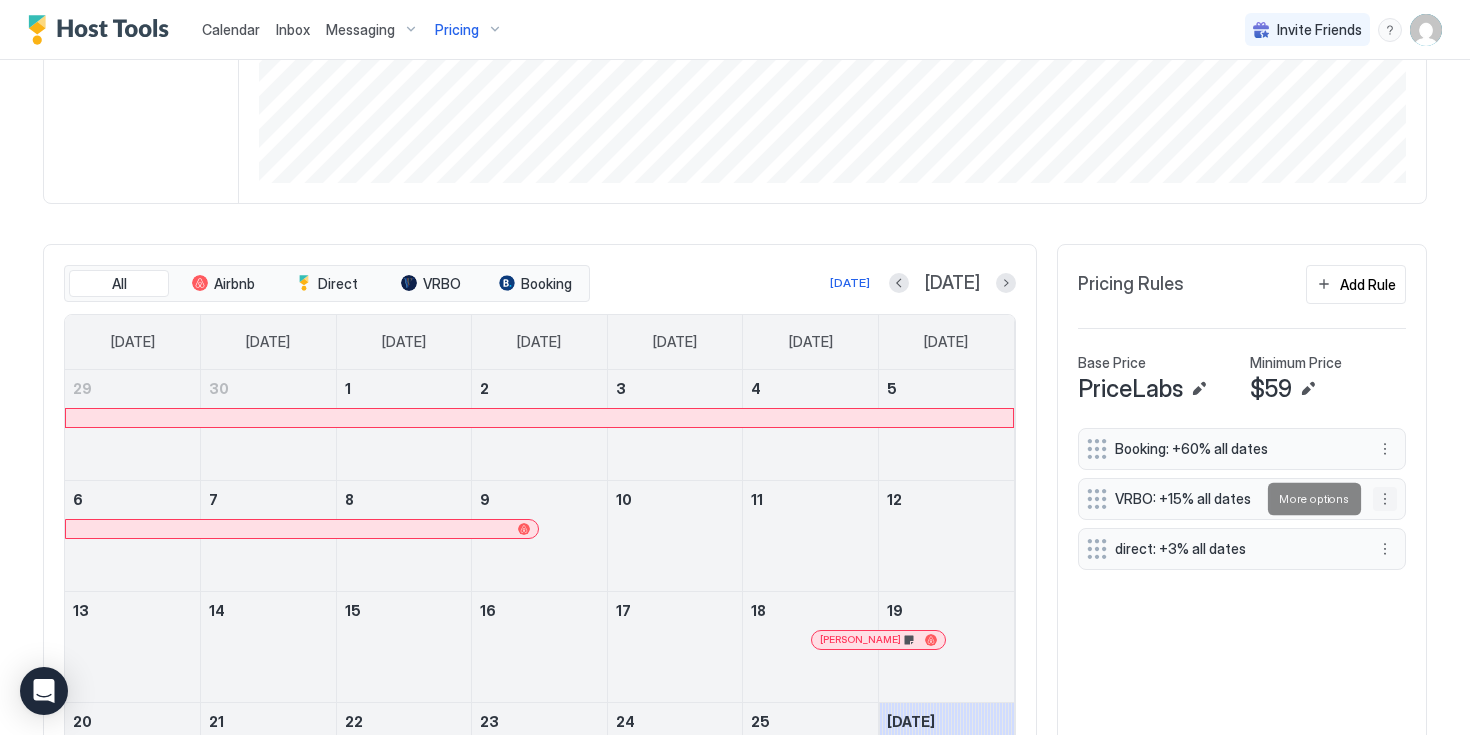 click at bounding box center [1385, 499] 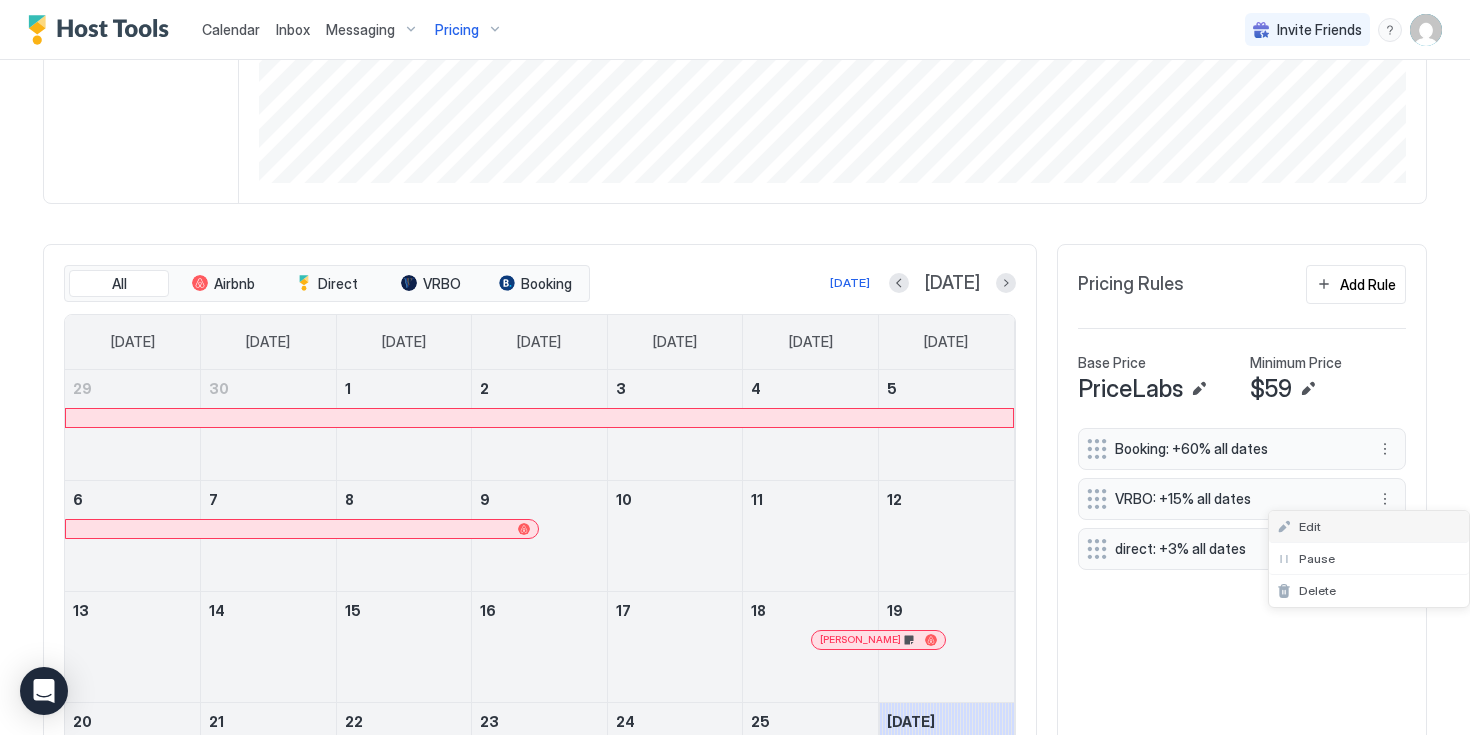 click on "Edit" at bounding box center (1369, 527) 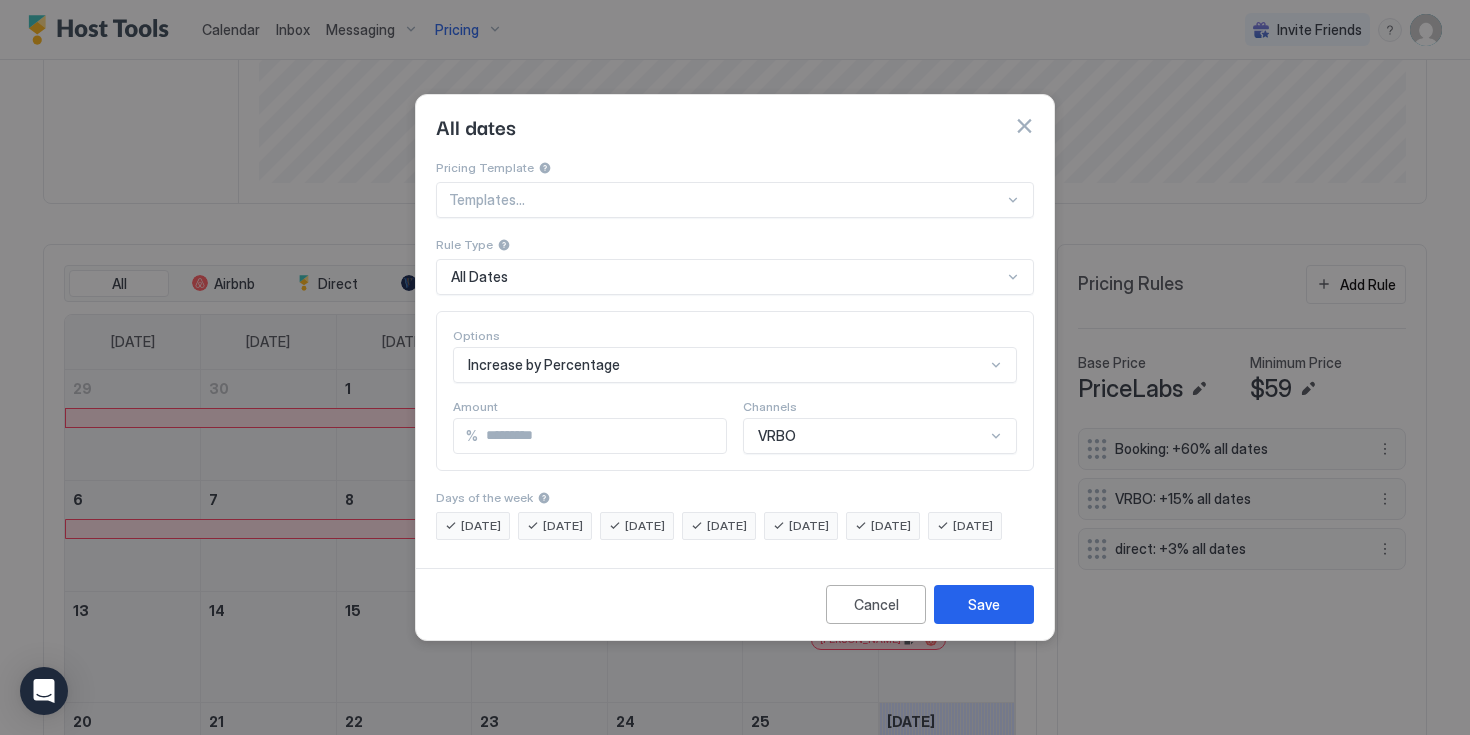 click on "**" at bounding box center (602, 436) 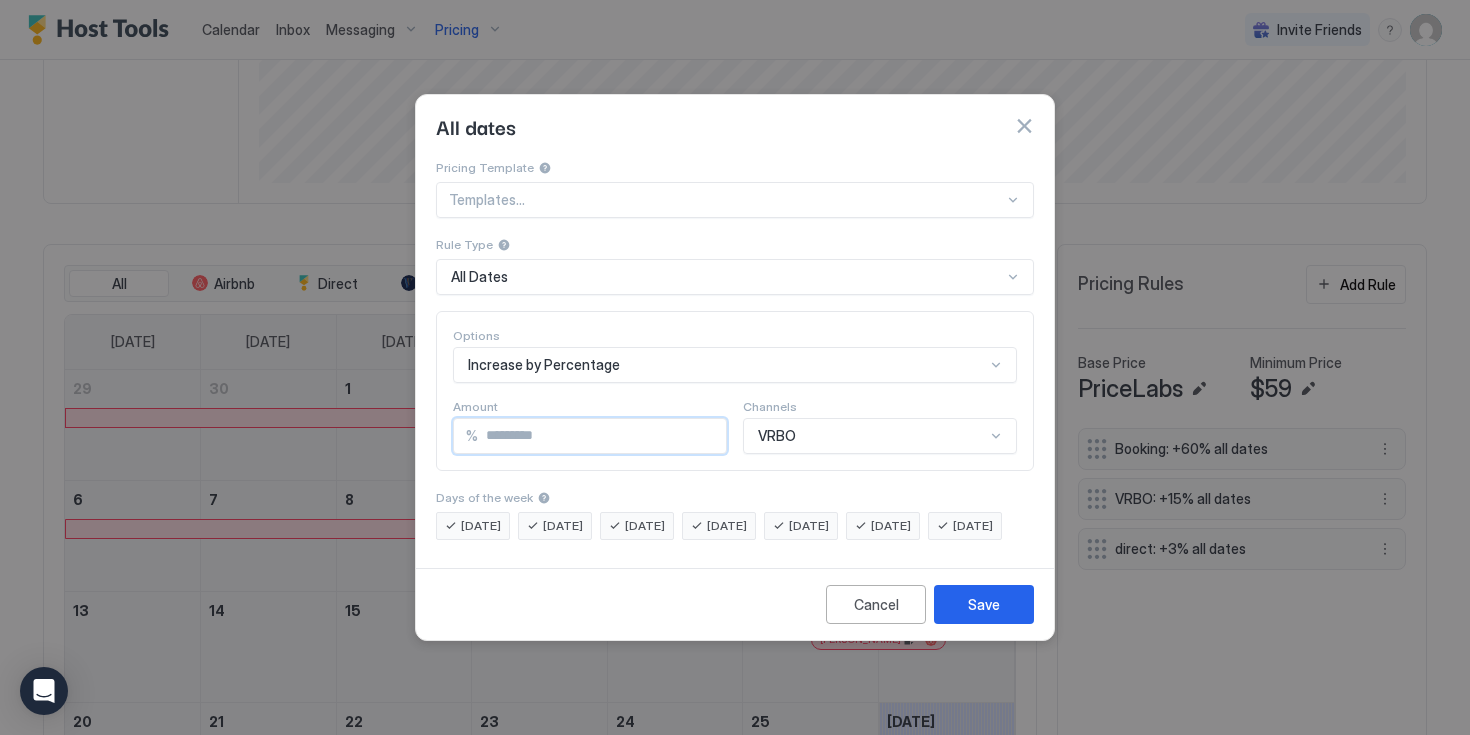 type on "*" 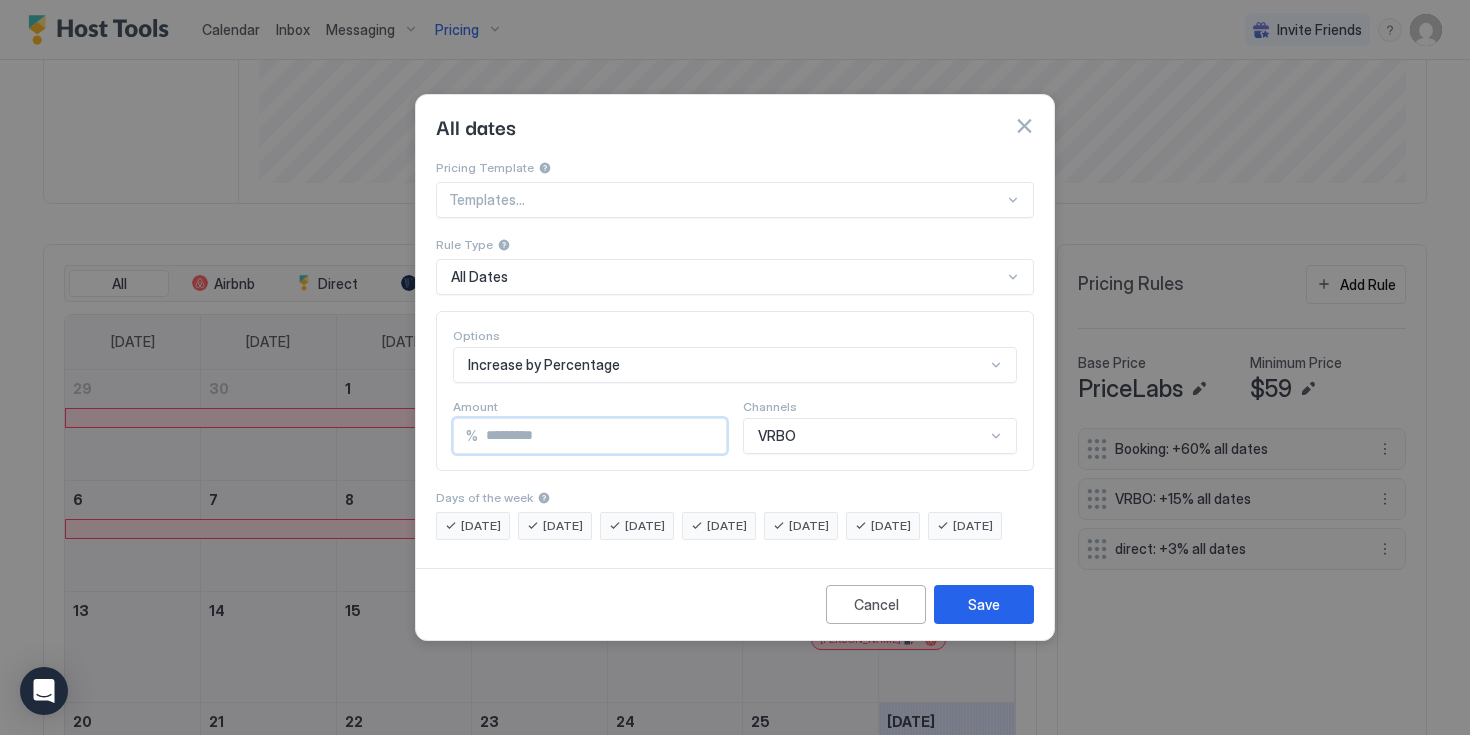 type on "*" 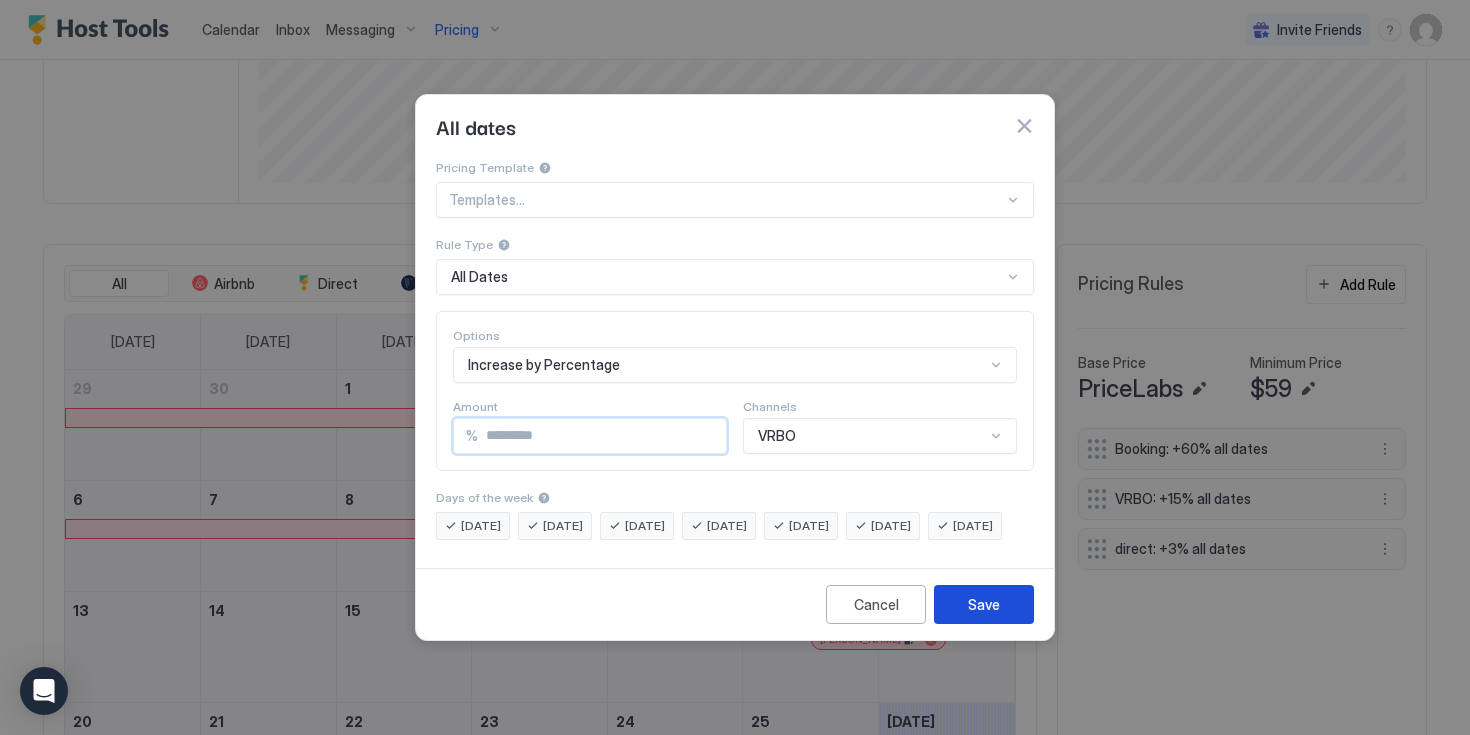 type on "**" 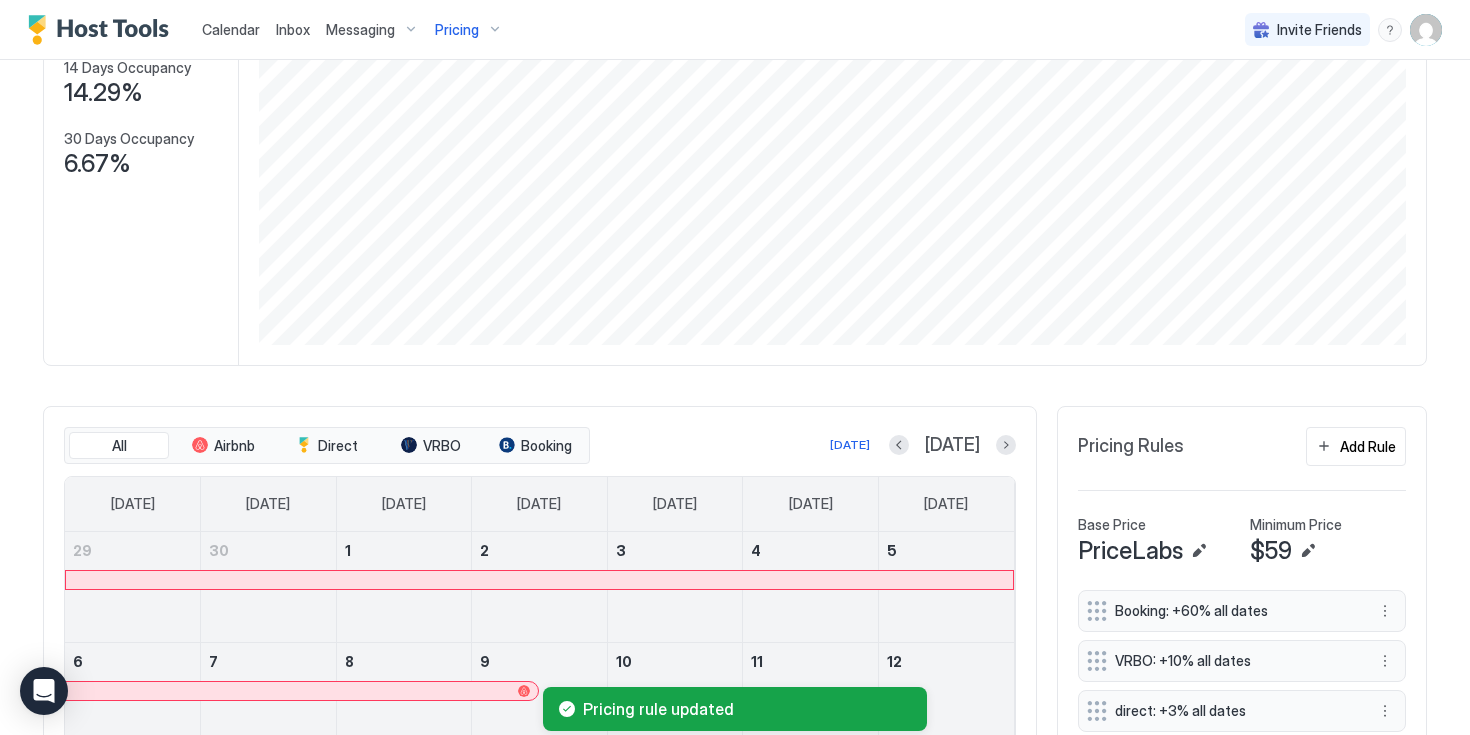 scroll, scrollTop: 0, scrollLeft: 0, axis: both 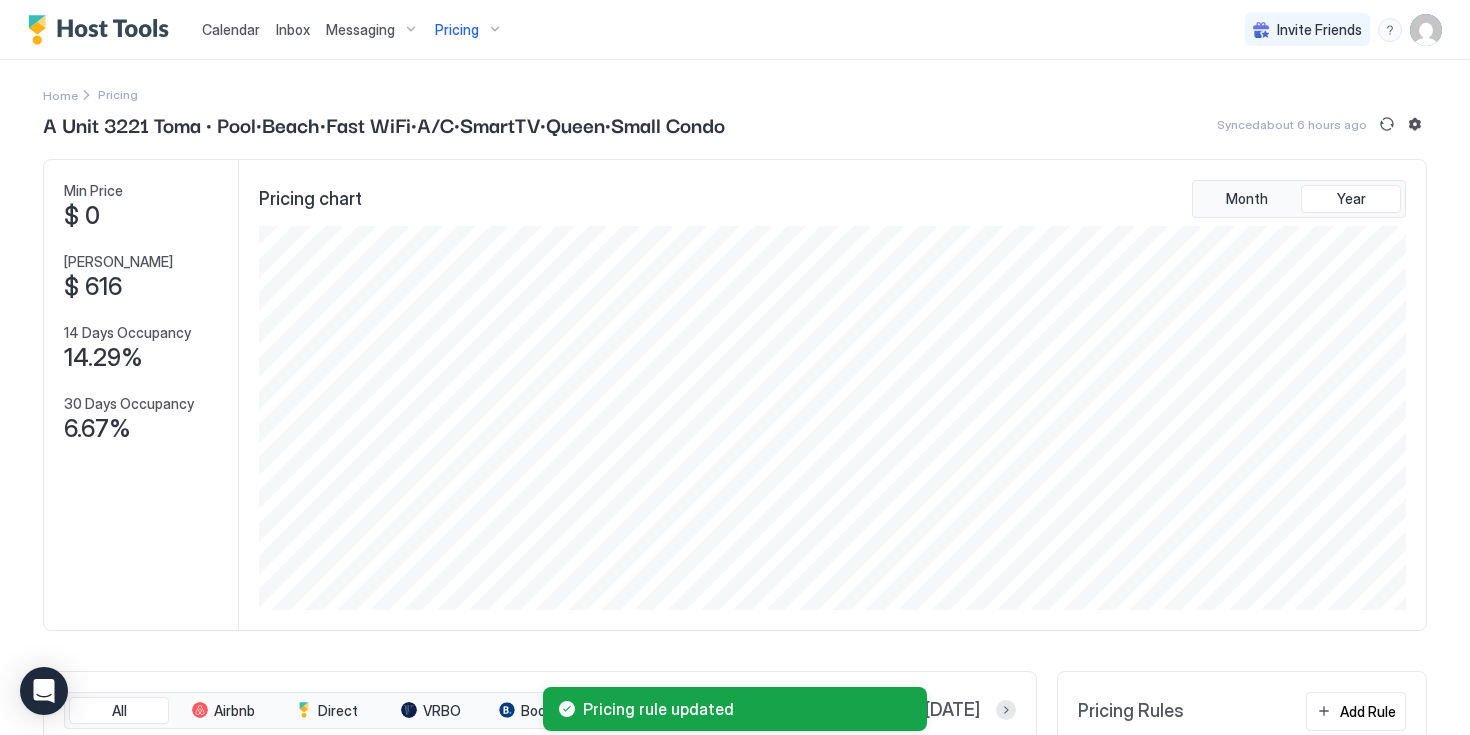 click on "Pricing" at bounding box center (457, 30) 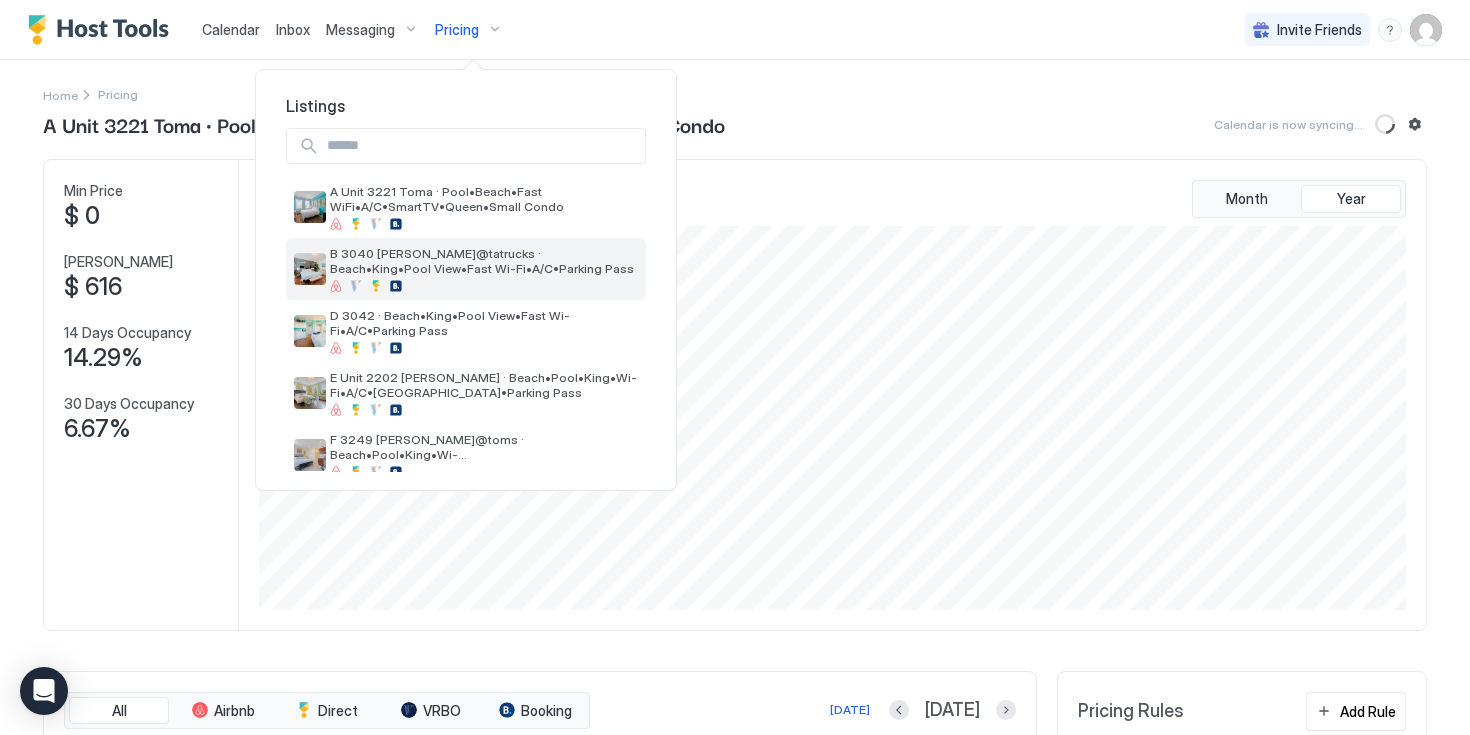 click on "B 3040 [PERSON_NAME]@tatrucks · Beach•King•Pool View•Fast Wi-Fi•A/C•Parking Pass" at bounding box center [484, 261] 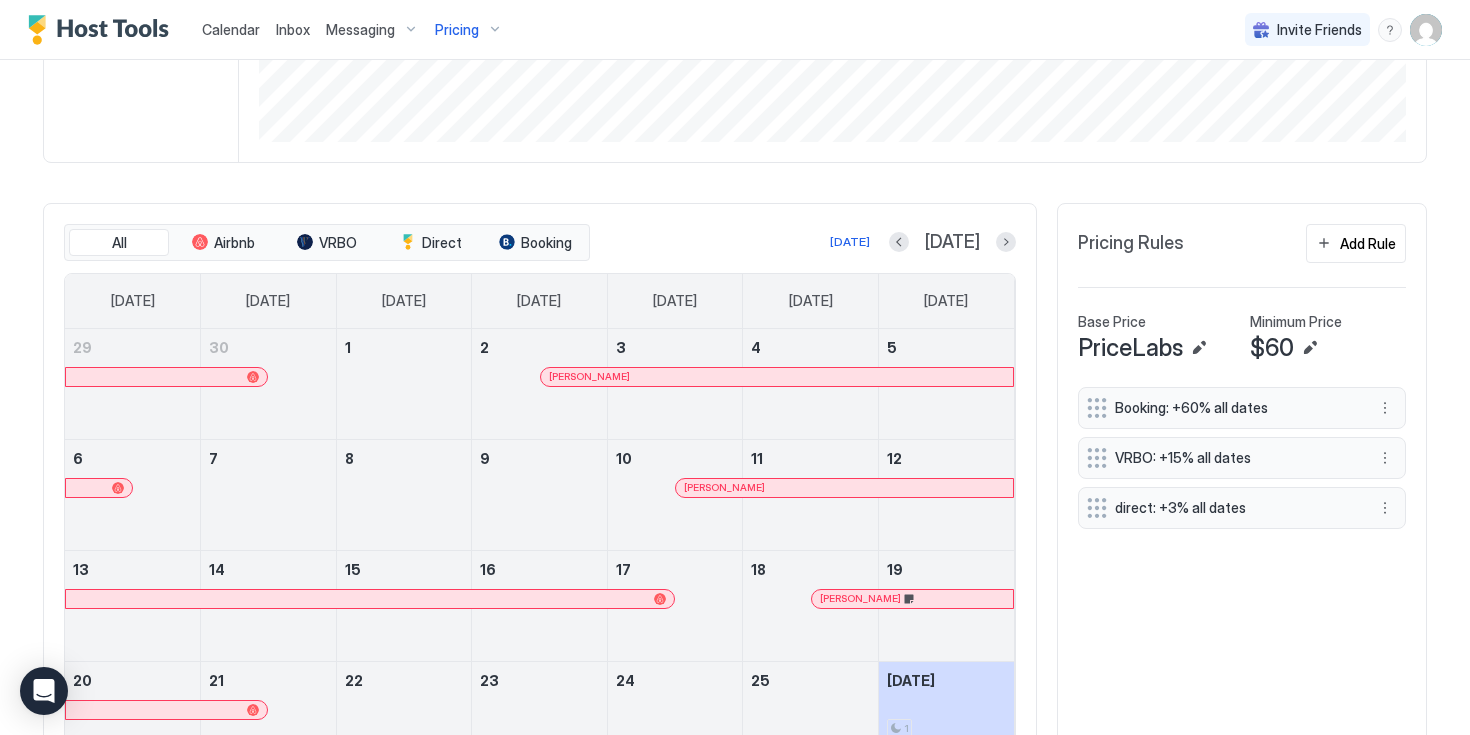 scroll, scrollTop: 473, scrollLeft: 0, axis: vertical 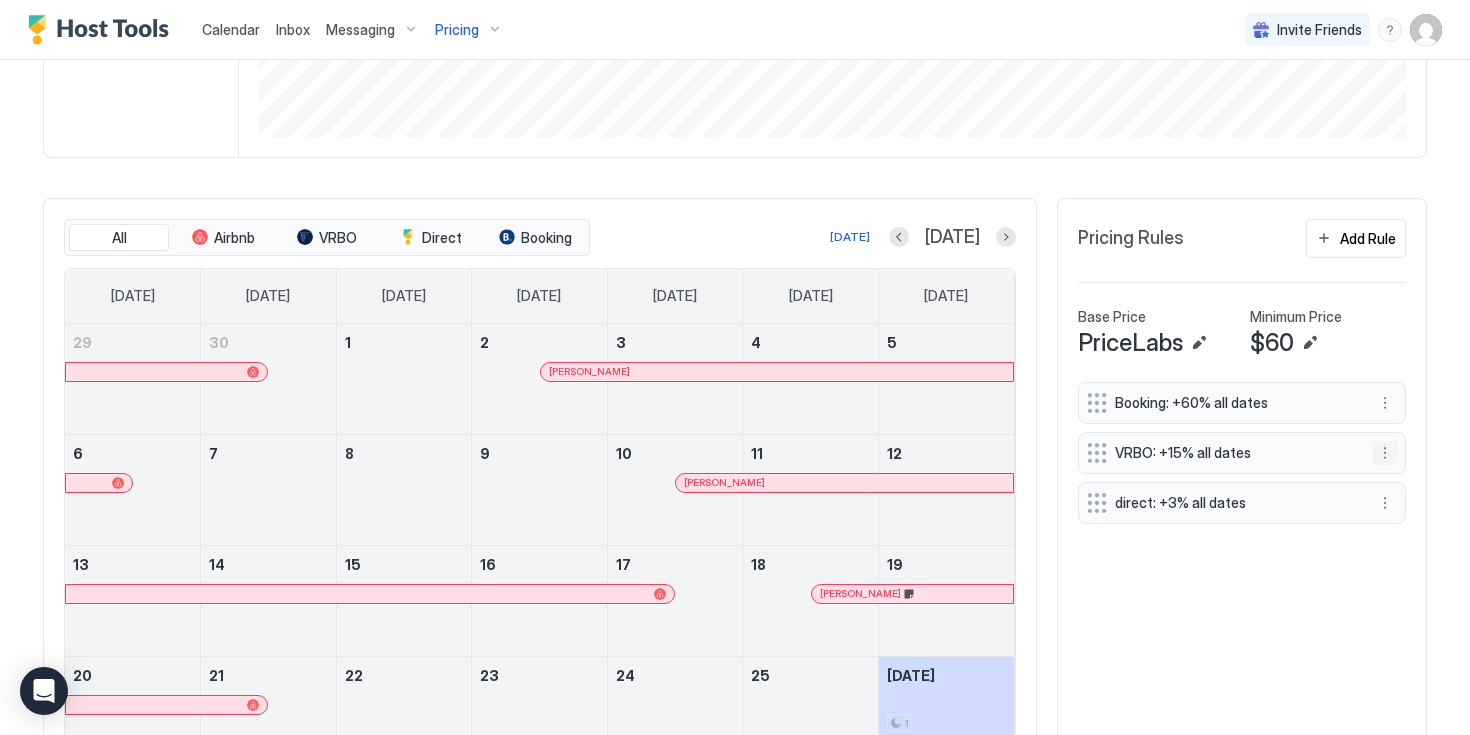 click at bounding box center (1385, 453) 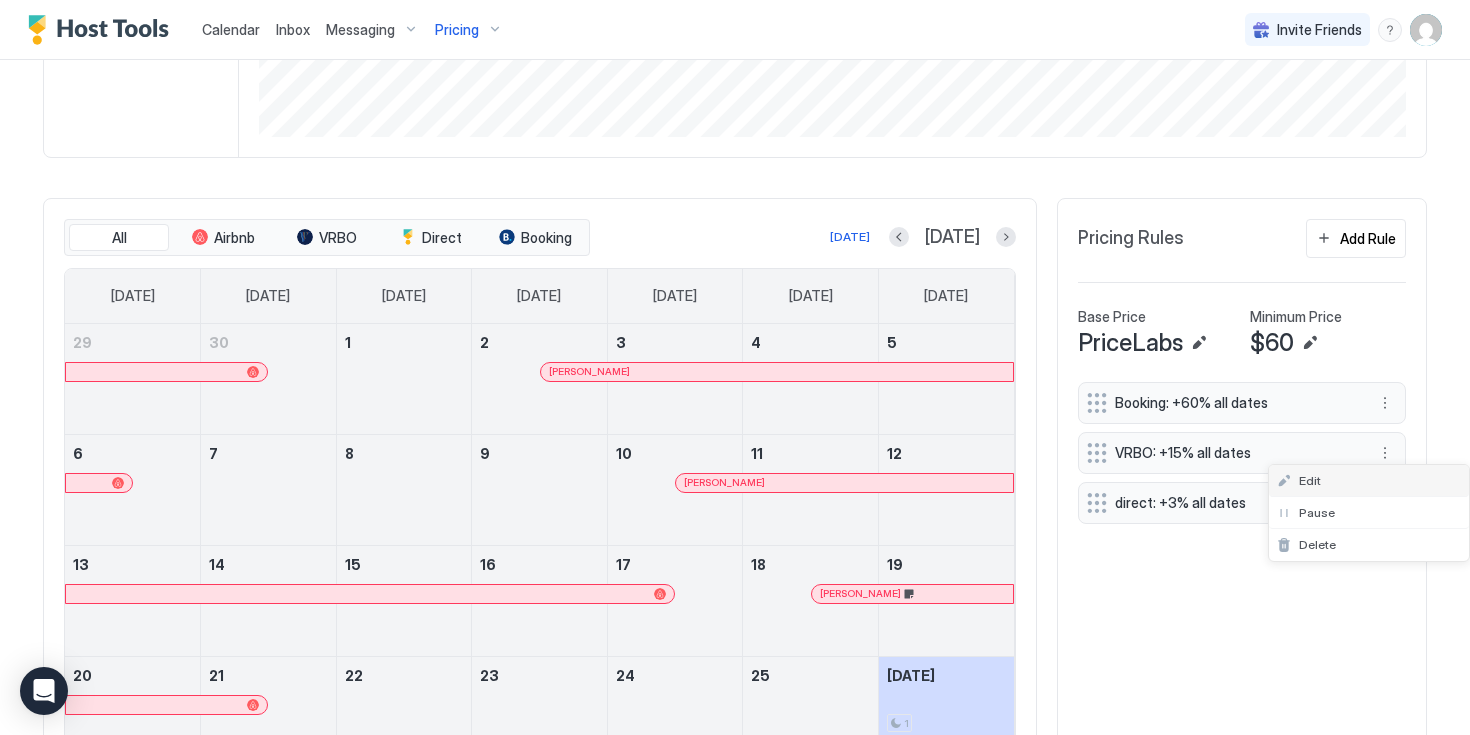 click on "Edit" at bounding box center (1369, 481) 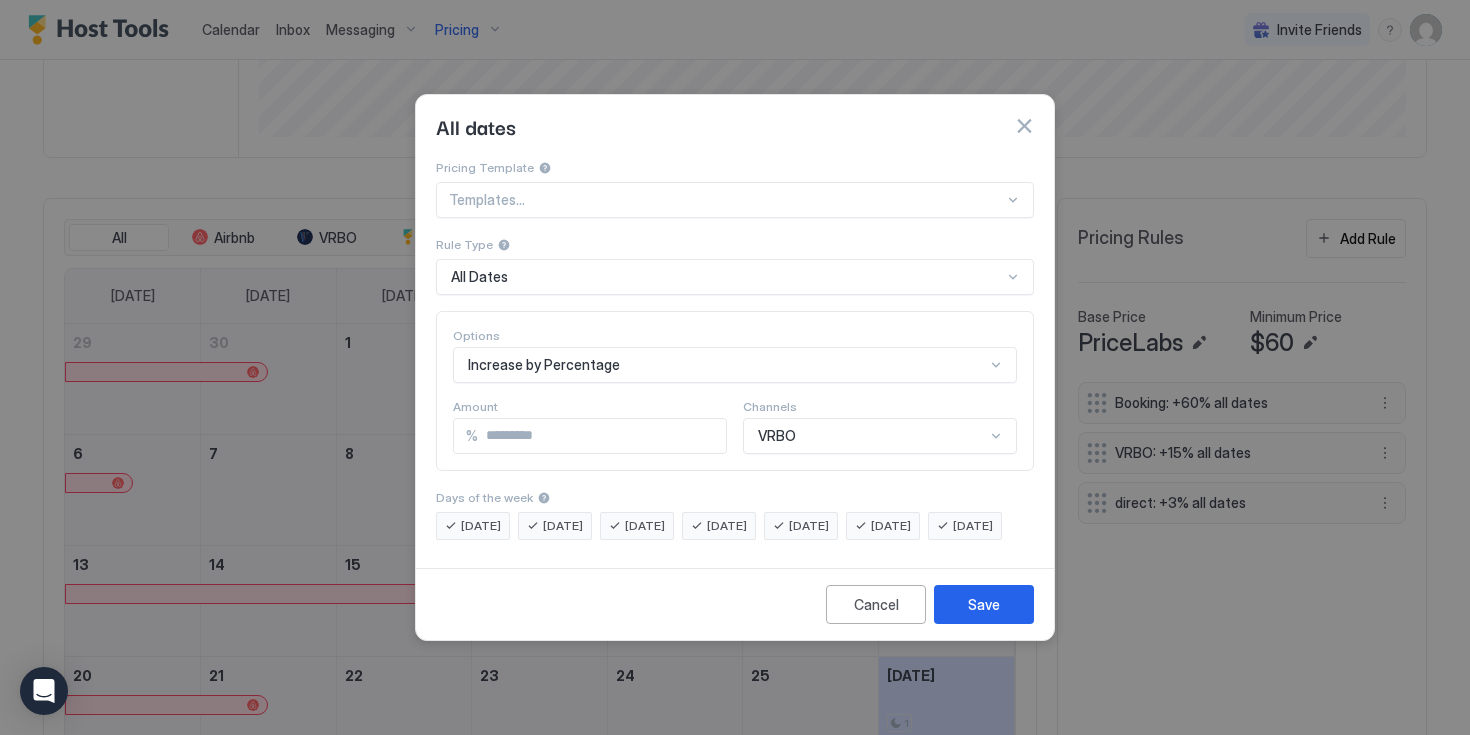 click on "**" at bounding box center [602, 436] 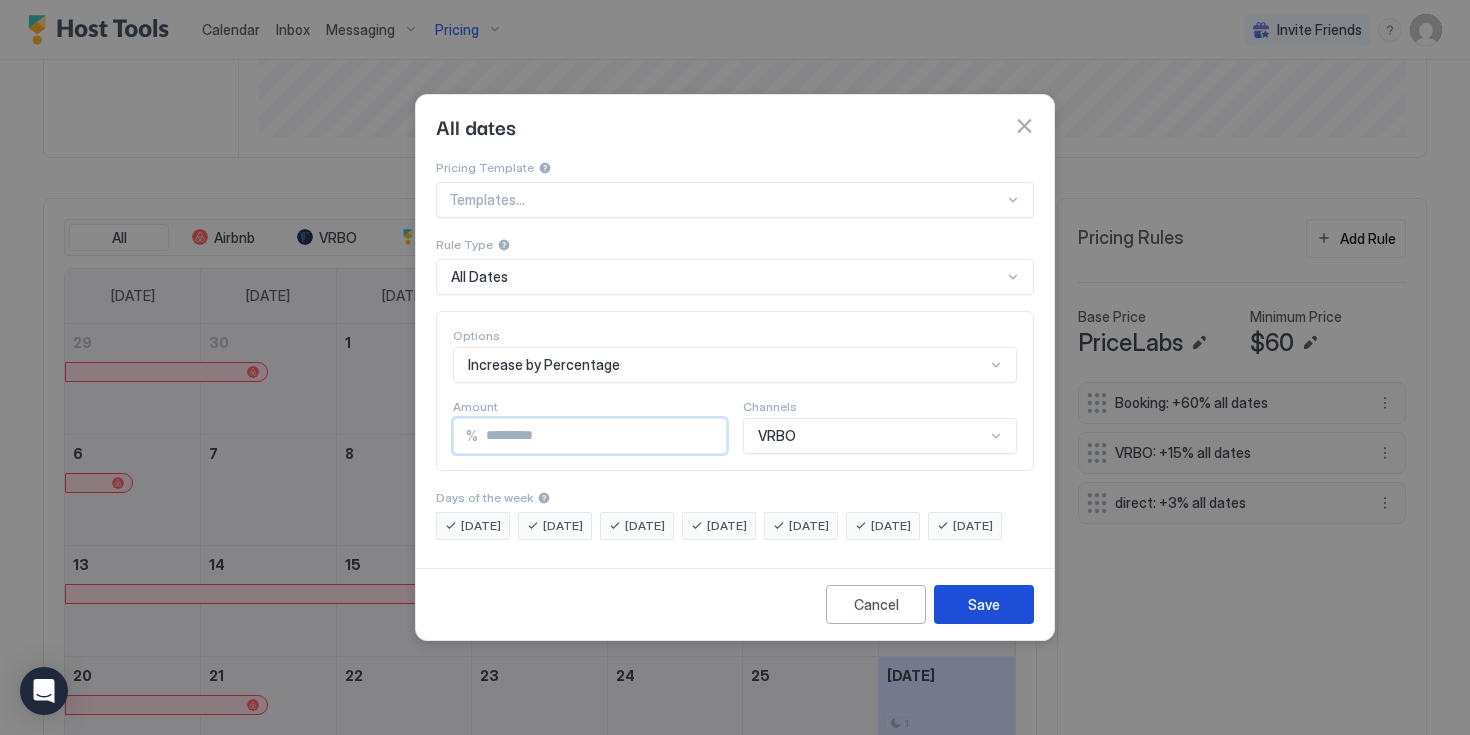 type on "**" 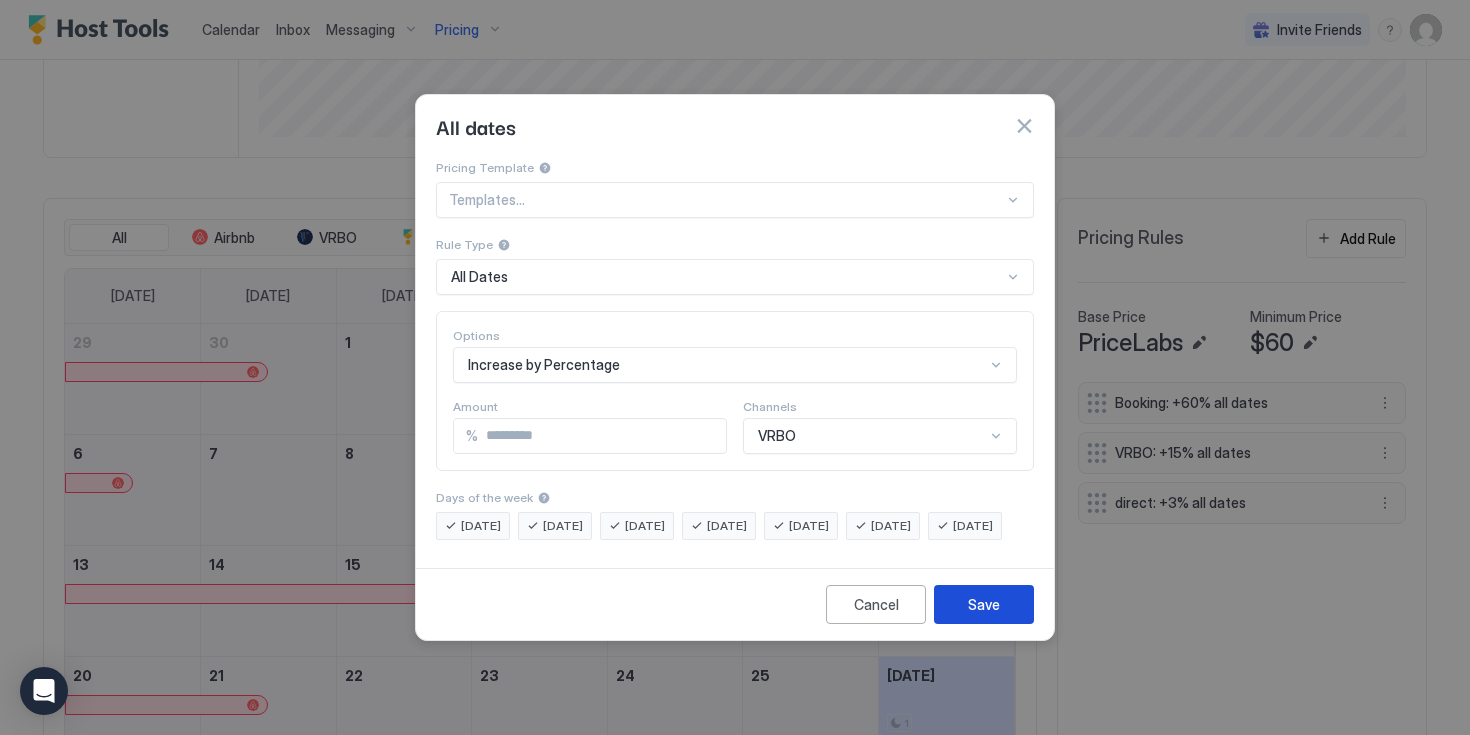 click on "Save" at bounding box center [984, 604] 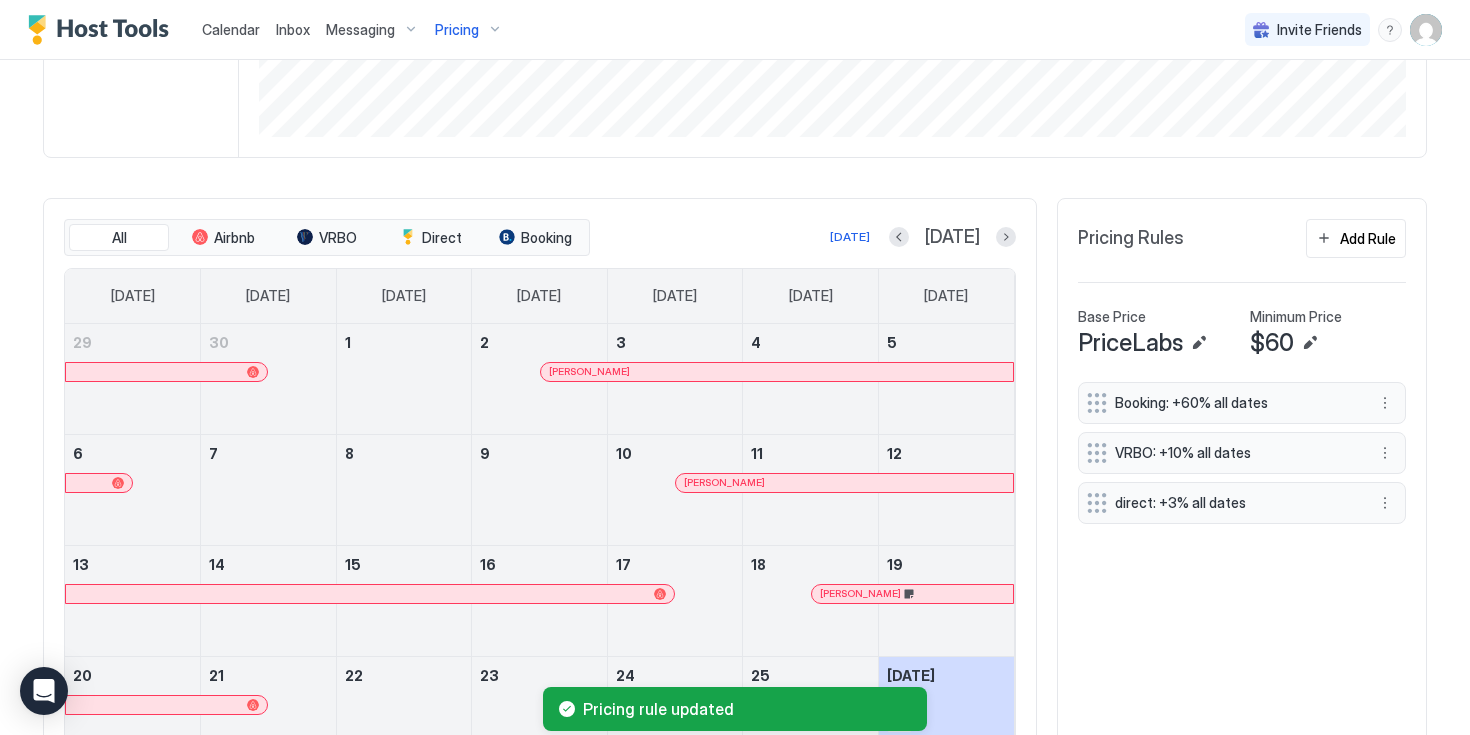 click on "Pricing" at bounding box center (457, 30) 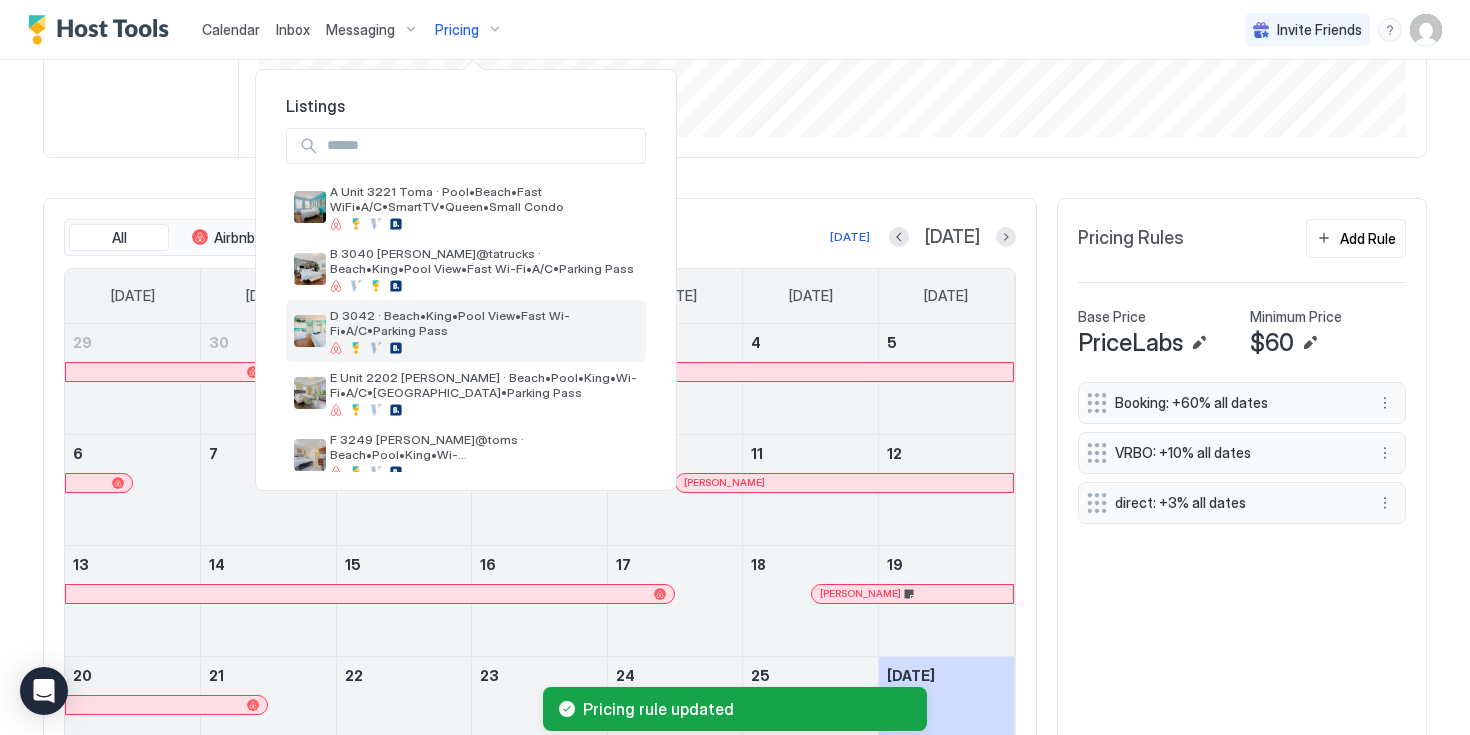 click on "D 3042 · Beach•King•Pool View•Fast Wi-Fi•A/C•Parking Pass" at bounding box center [484, 323] 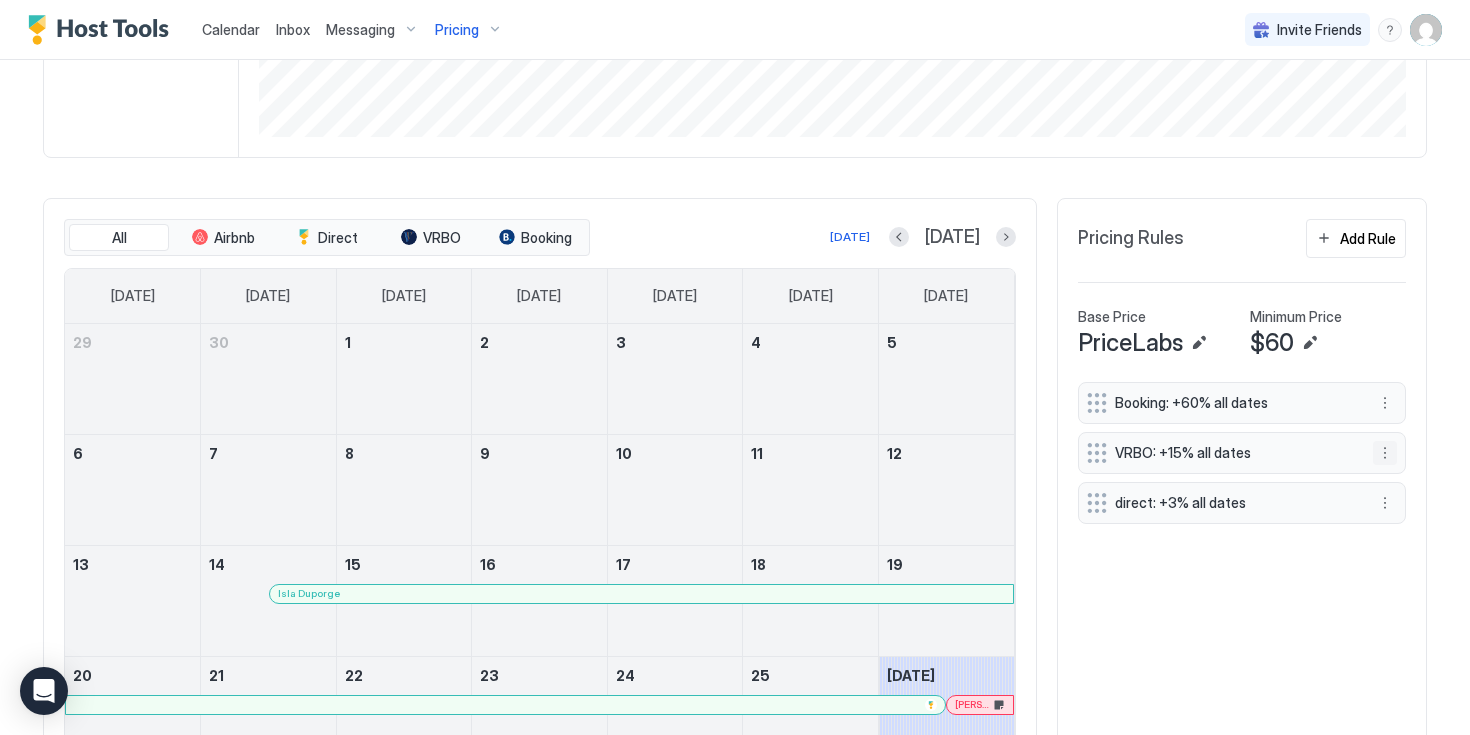 click at bounding box center (1385, 453) 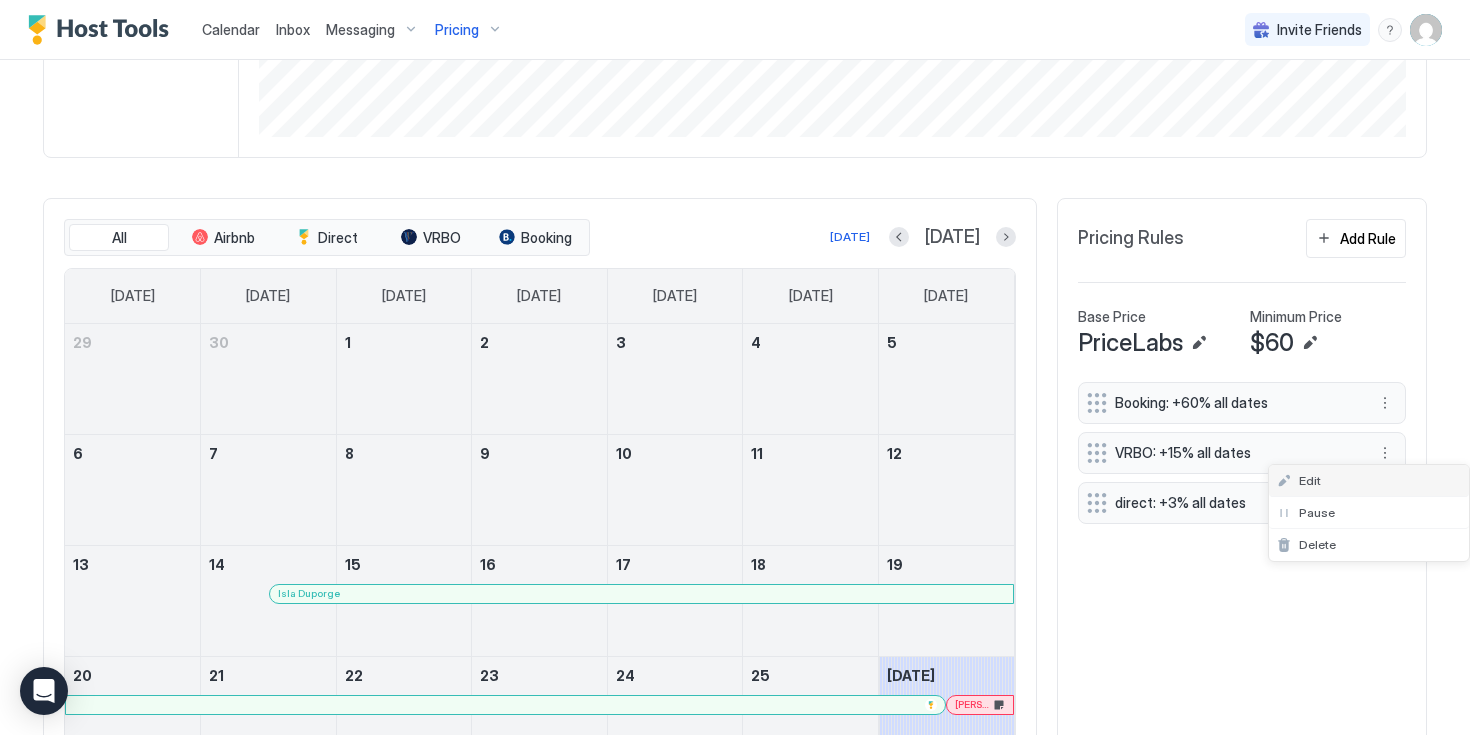 click on "Edit" at bounding box center [1369, 481] 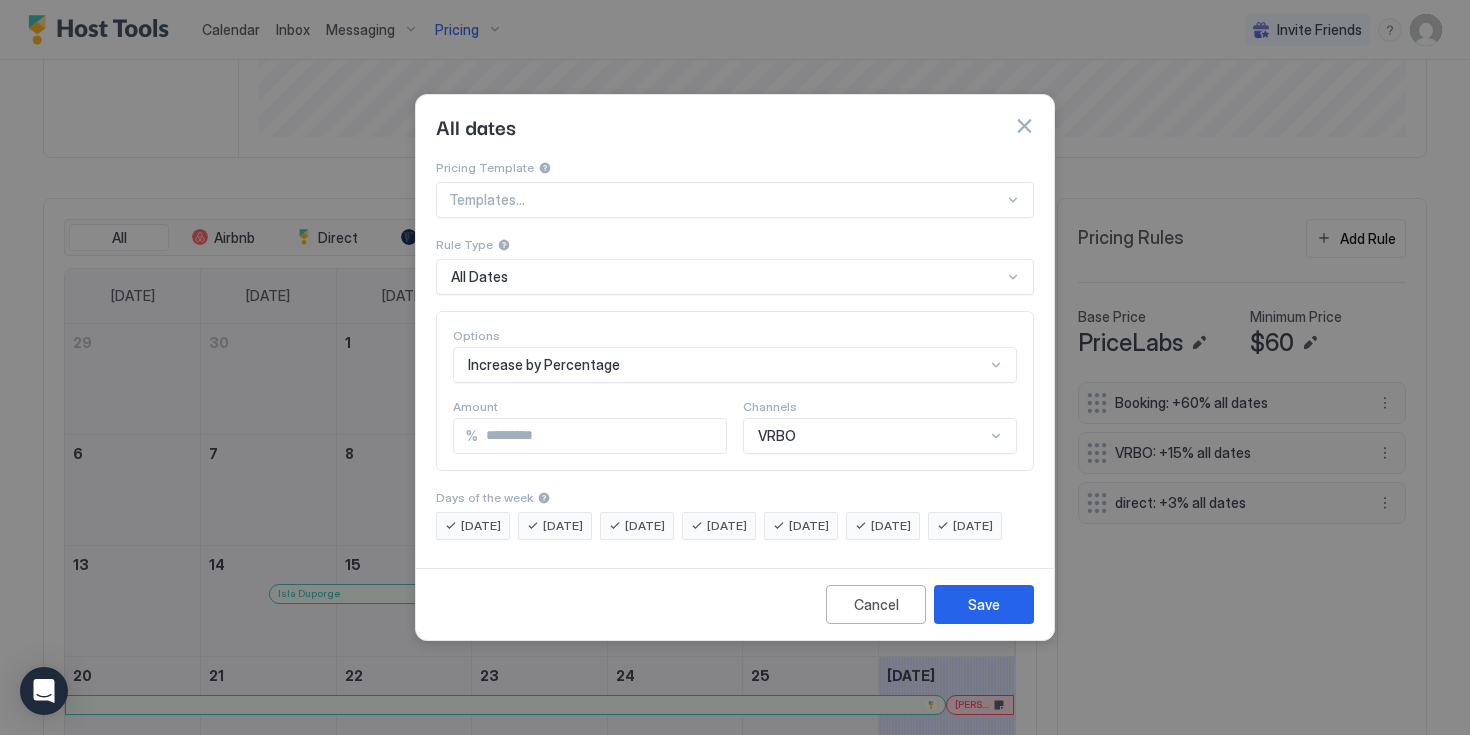 click on "**" at bounding box center [602, 436] 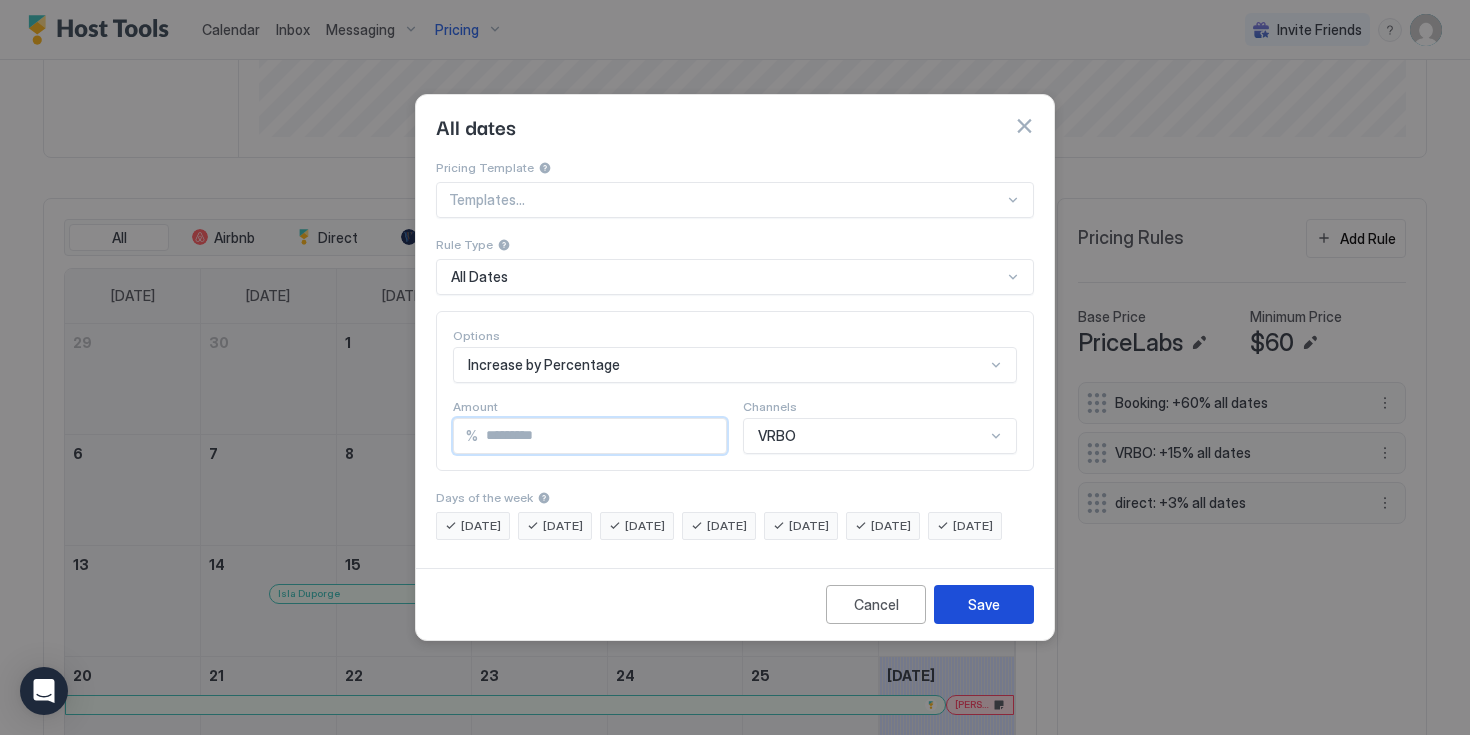type on "**" 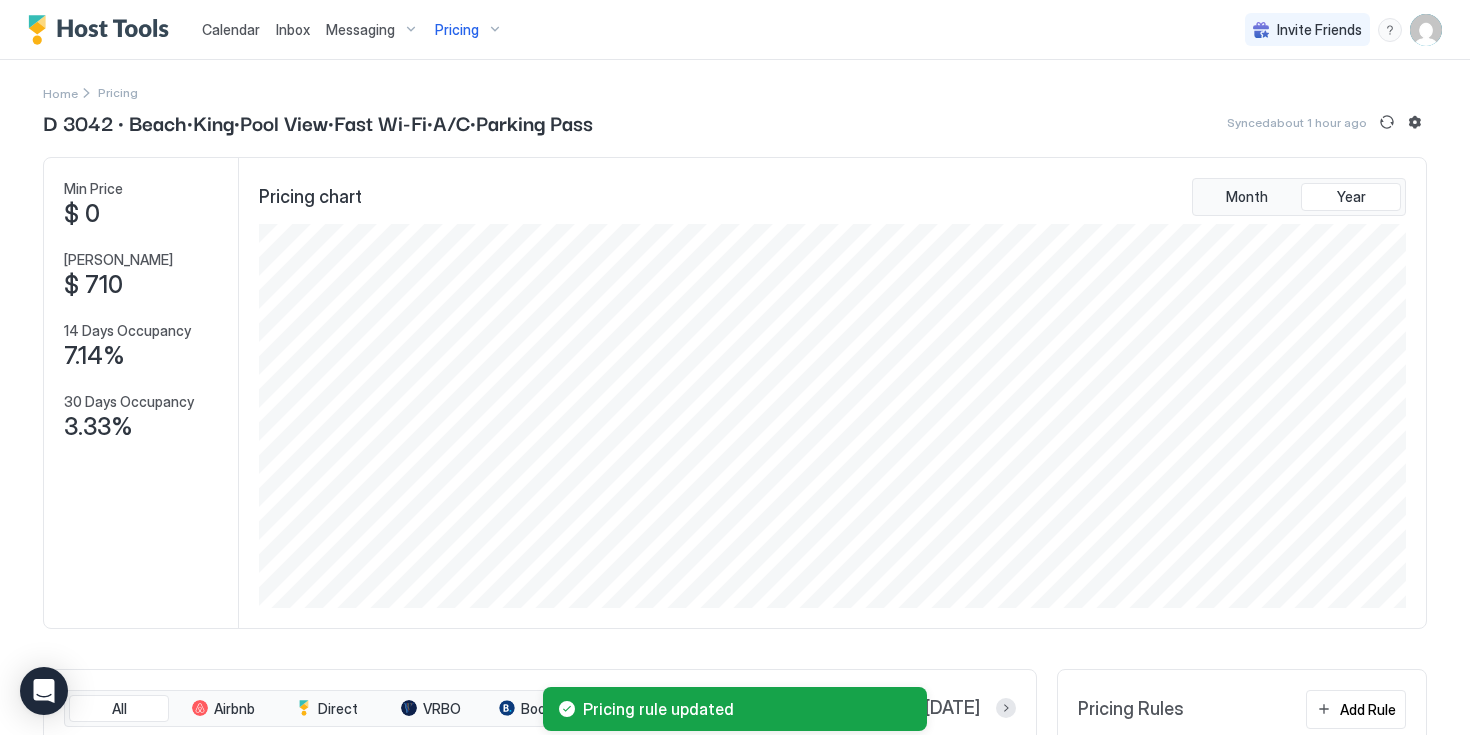 scroll, scrollTop: 0, scrollLeft: 0, axis: both 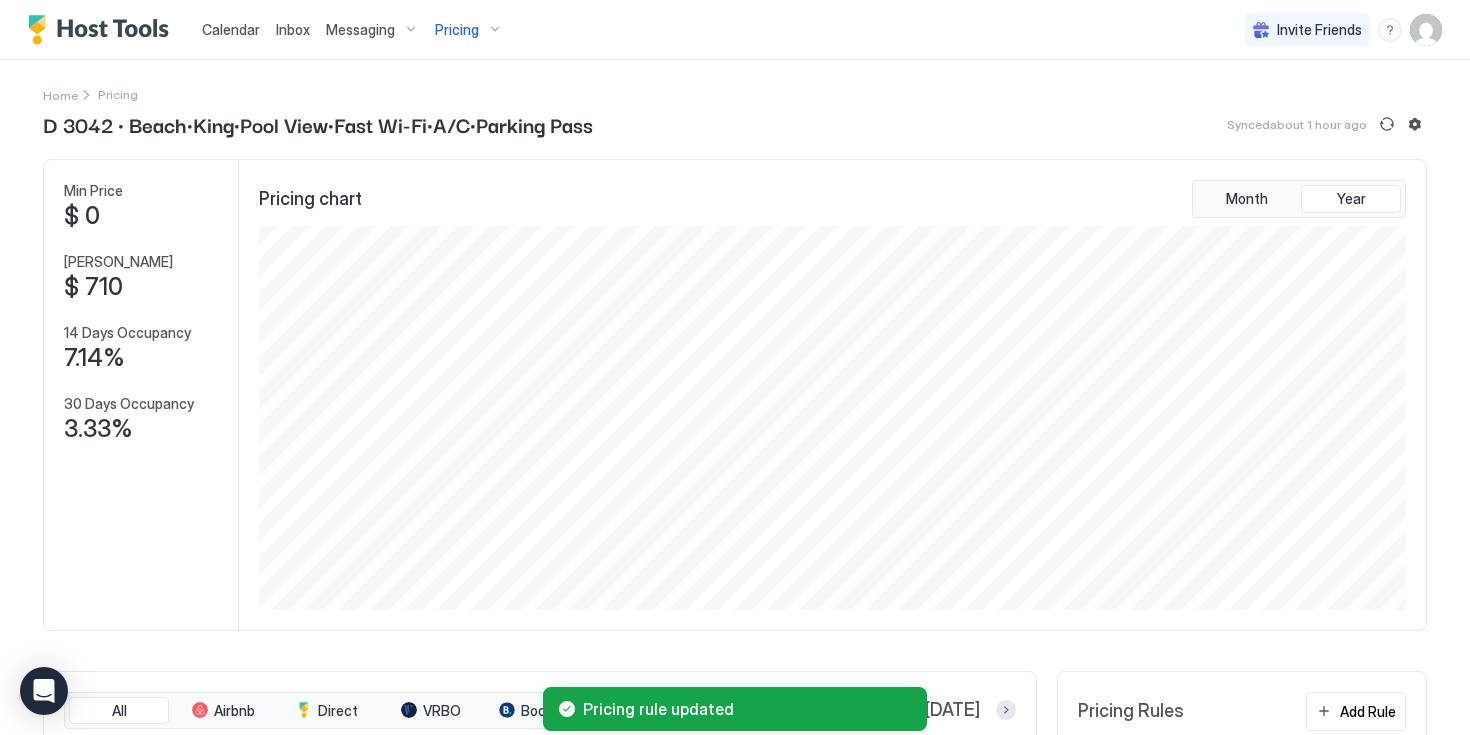 click on "Pricing" at bounding box center [457, 30] 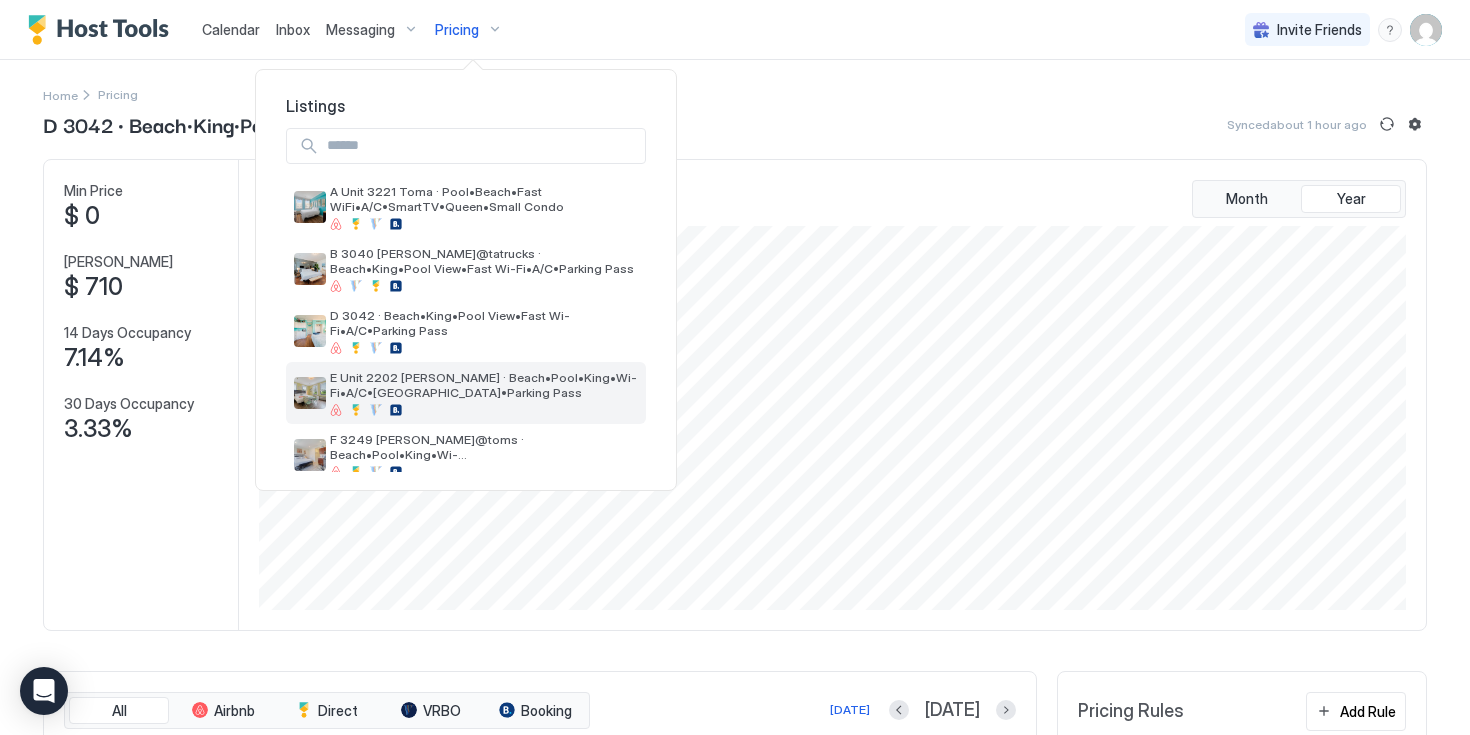 click on "E Unit 2202 [PERSON_NAME] · Beach•Pool•King•Wi-Fi•A/C•[GEOGRAPHIC_DATA]•Parking Pass" at bounding box center (484, 385) 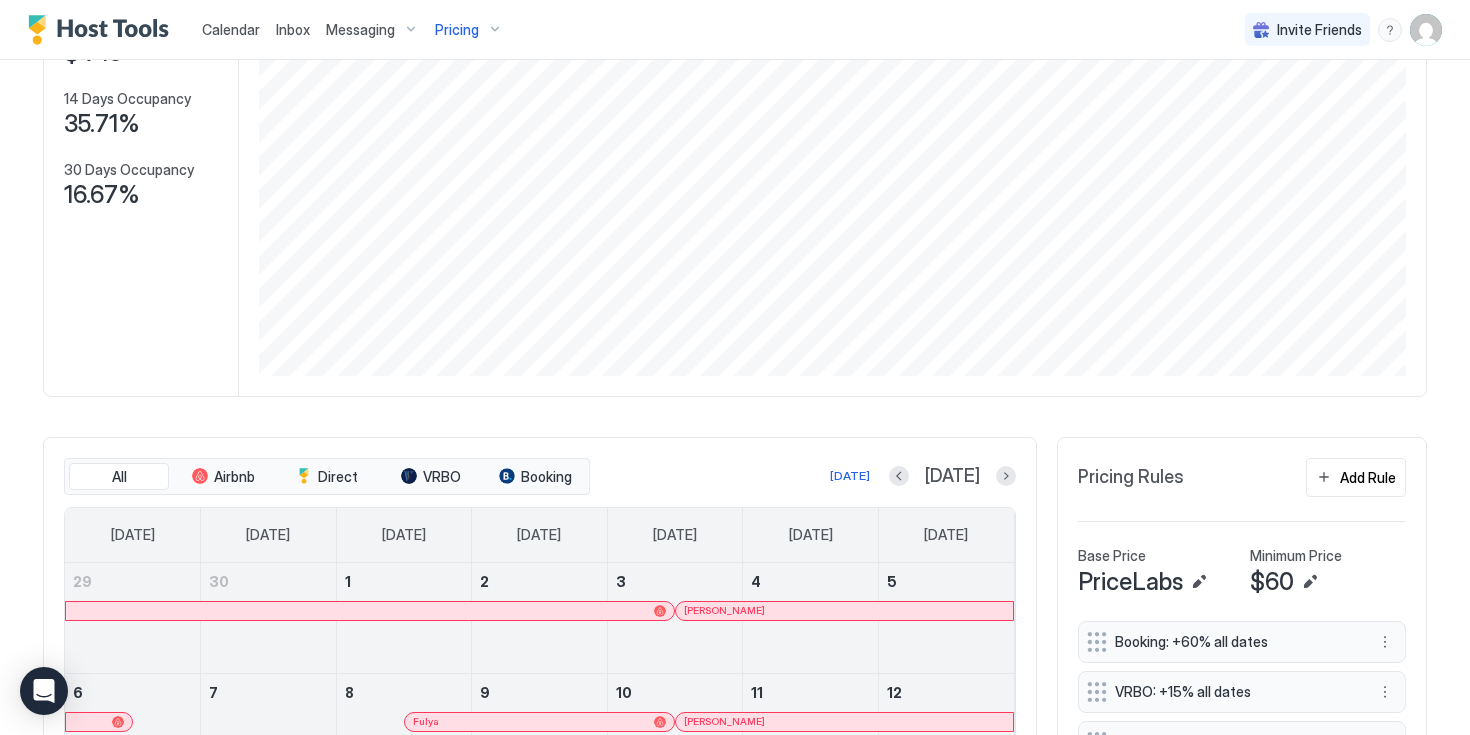 scroll, scrollTop: 434, scrollLeft: 0, axis: vertical 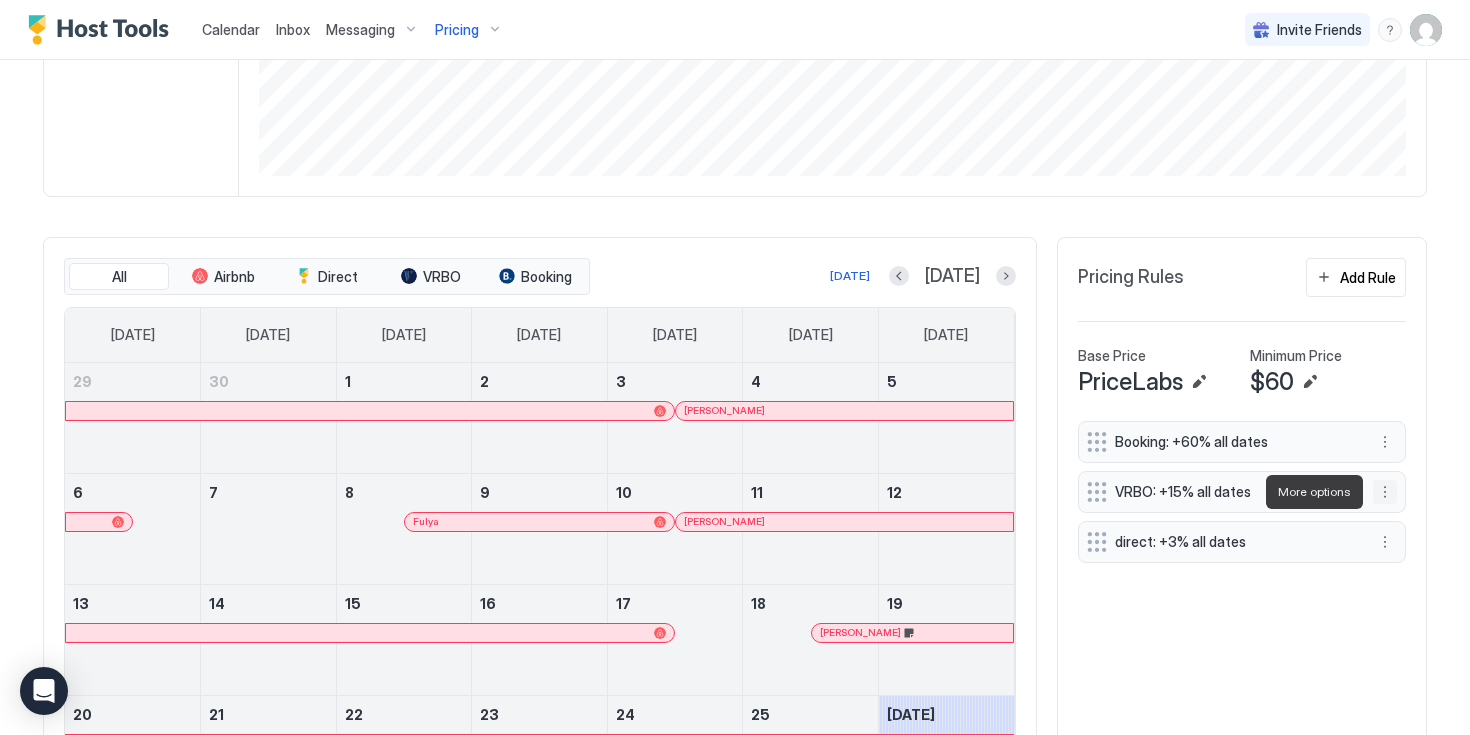 click at bounding box center [1385, 492] 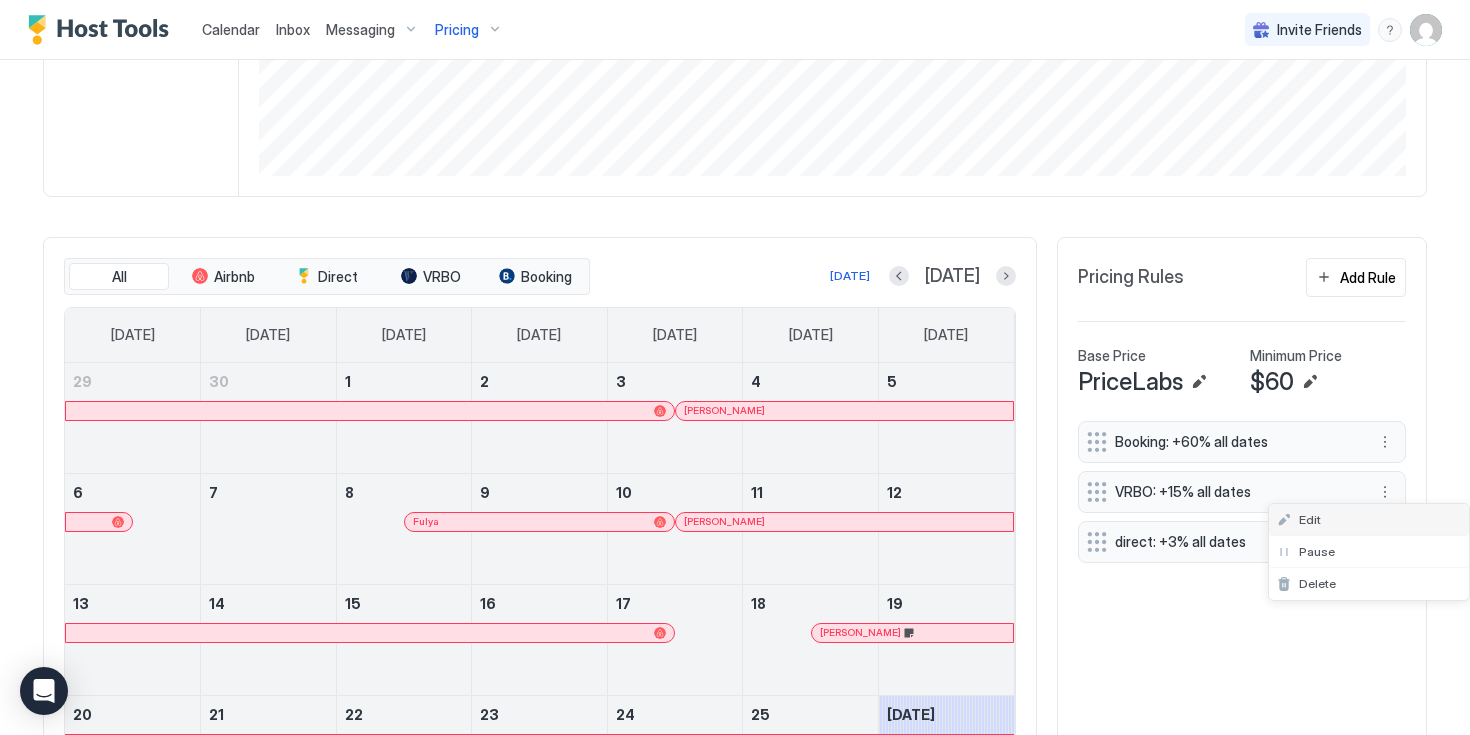 click on "Edit" at bounding box center [1310, 519] 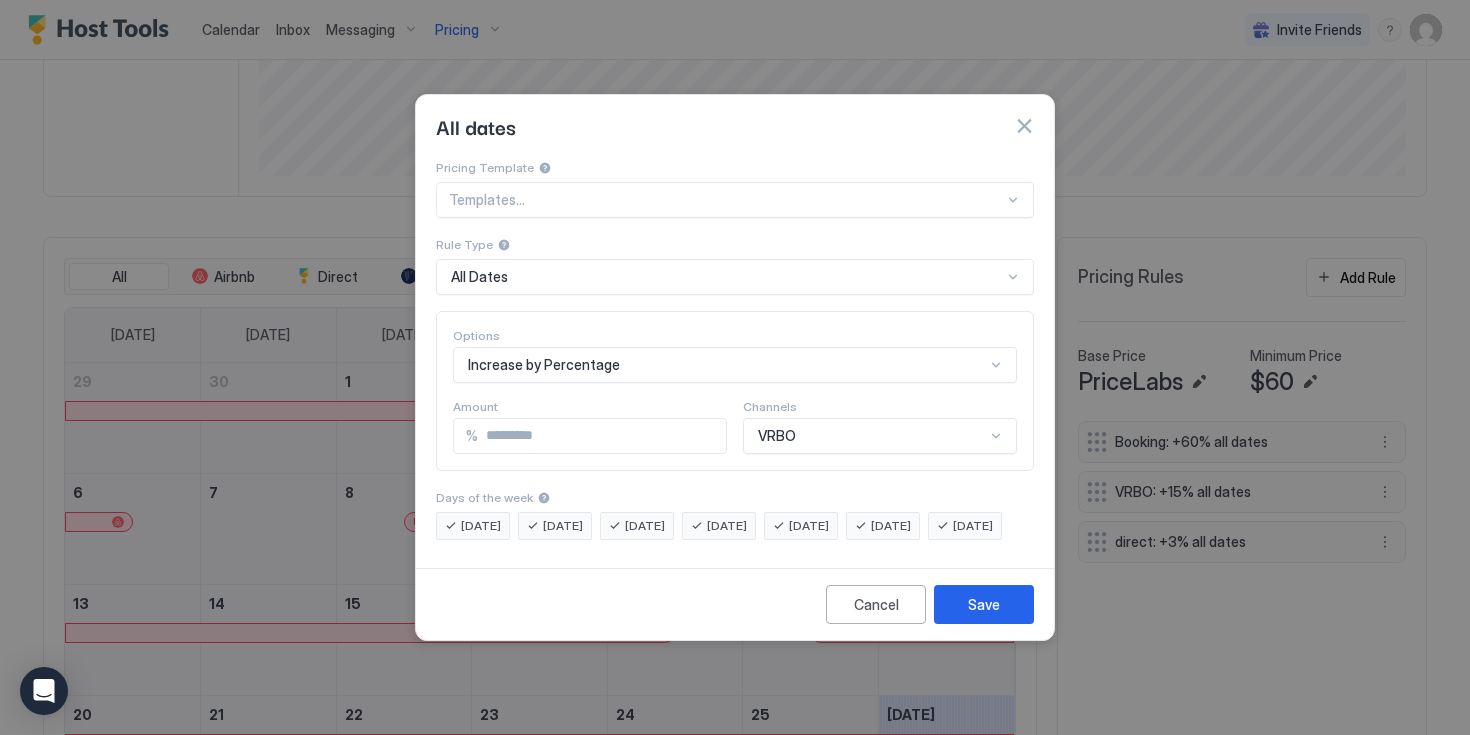 click on "**" at bounding box center [602, 436] 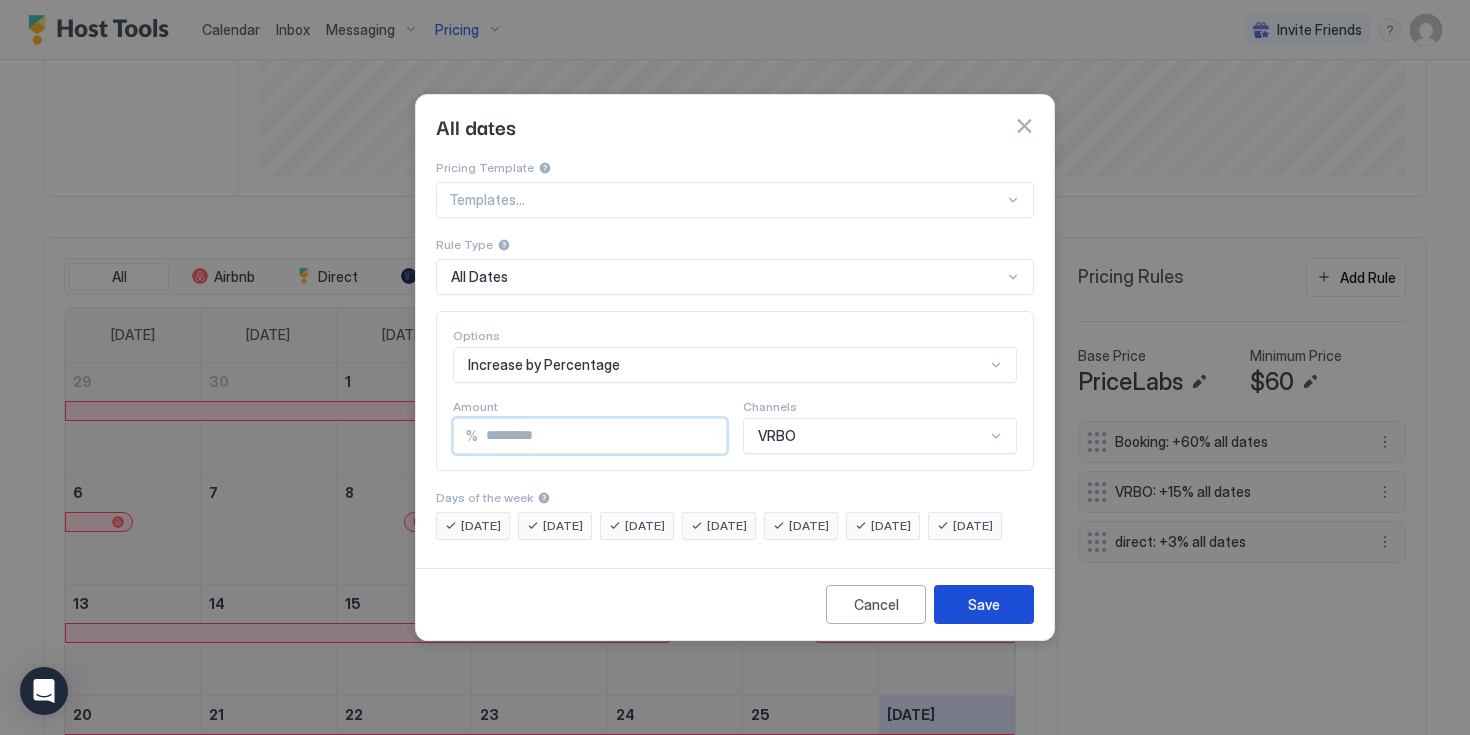 type on "**" 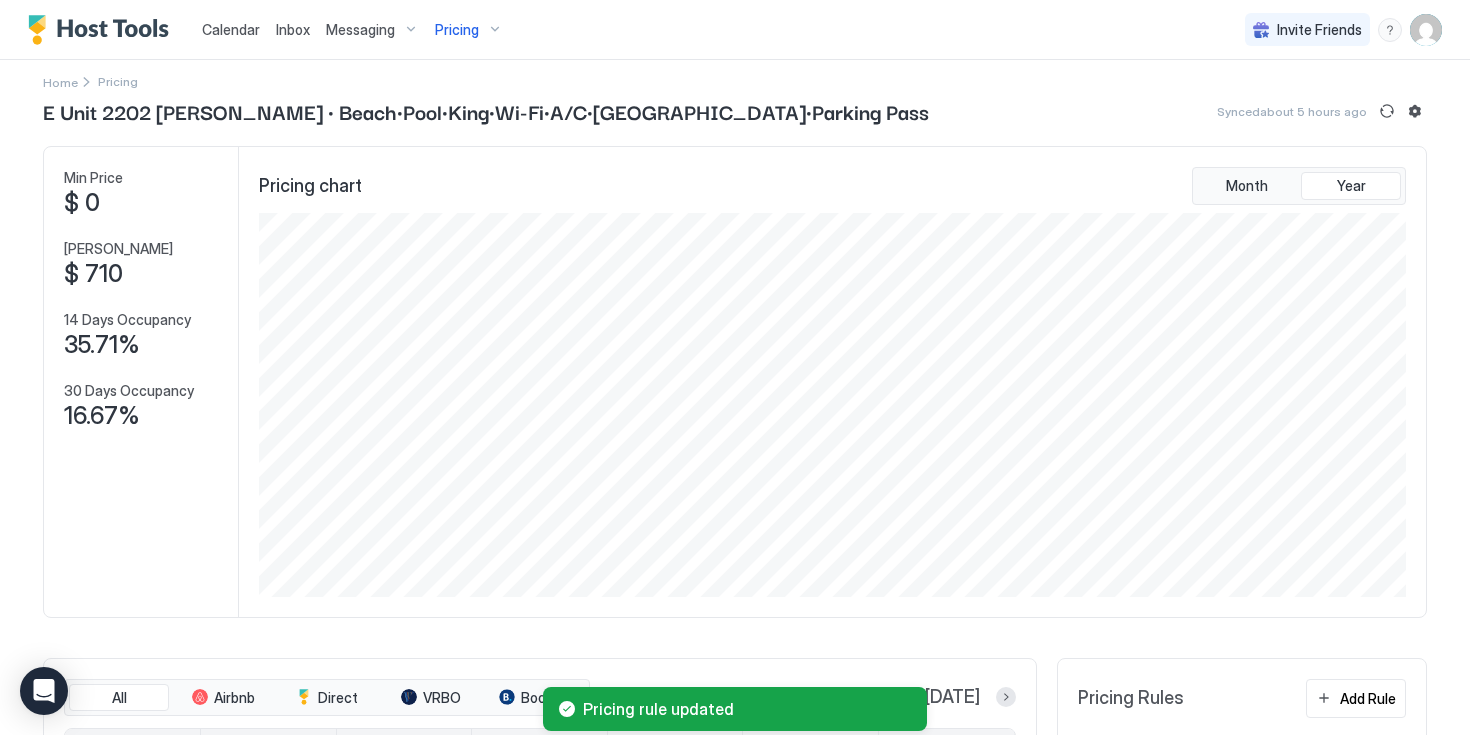 scroll, scrollTop: 0, scrollLeft: 0, axis: both 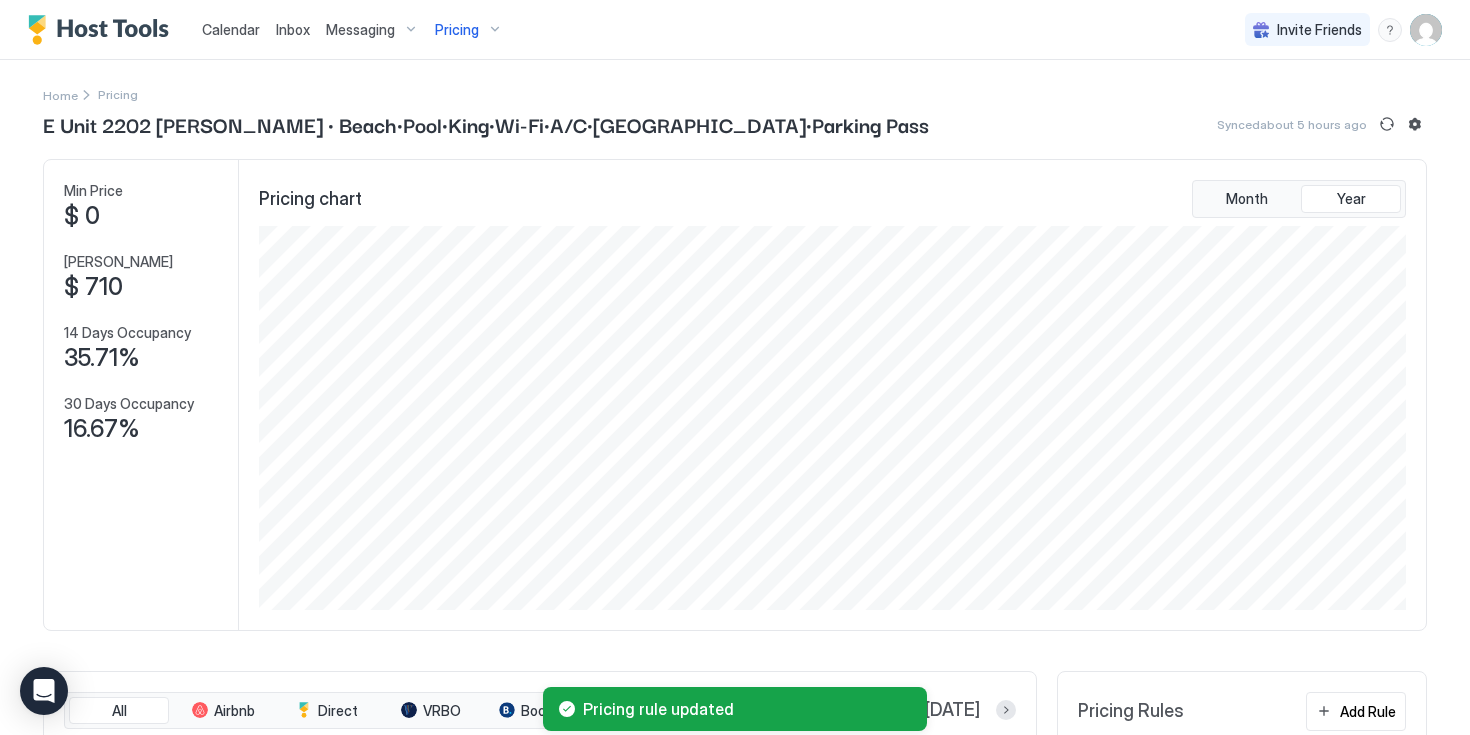 click on "Pricing" at bounding box center (469, 30) 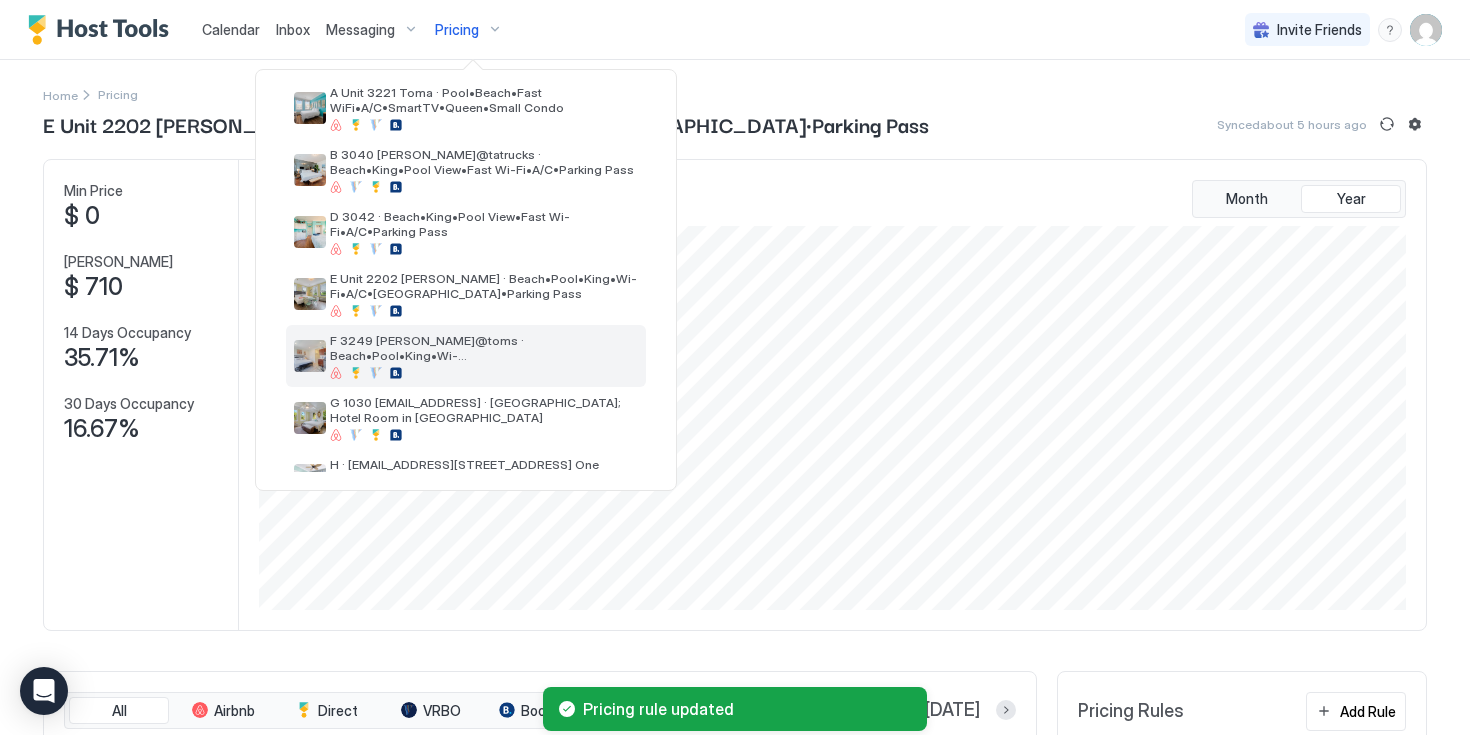 scroll, scrollTop: 115, scrollLeft: 0, axis: vertical 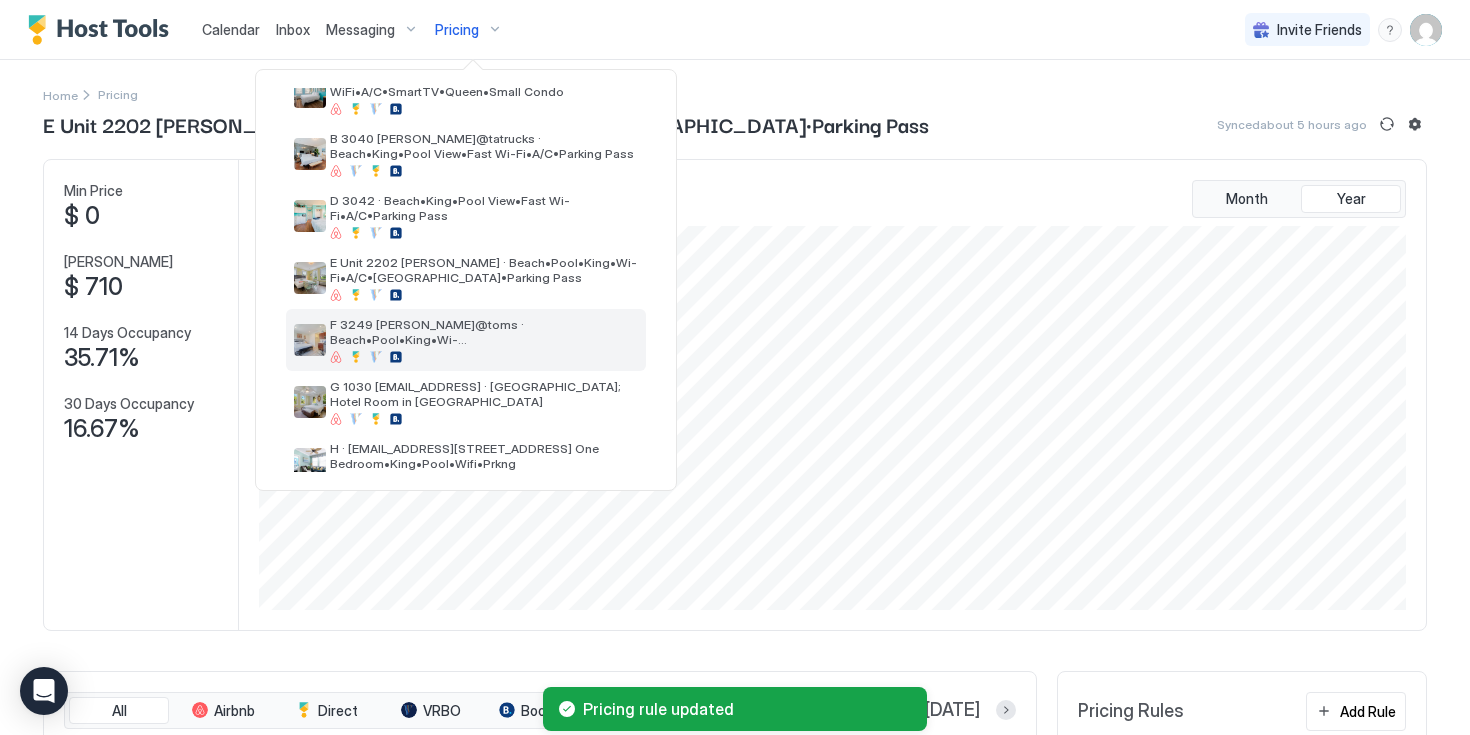click on "F 3249 [PERSON_NAME]@toms · Beach•Pool•King•Wi-Fi•A/C•[GEOGRAPHIC_DATA]•Parking Pass" at bounding box center [484, 332] 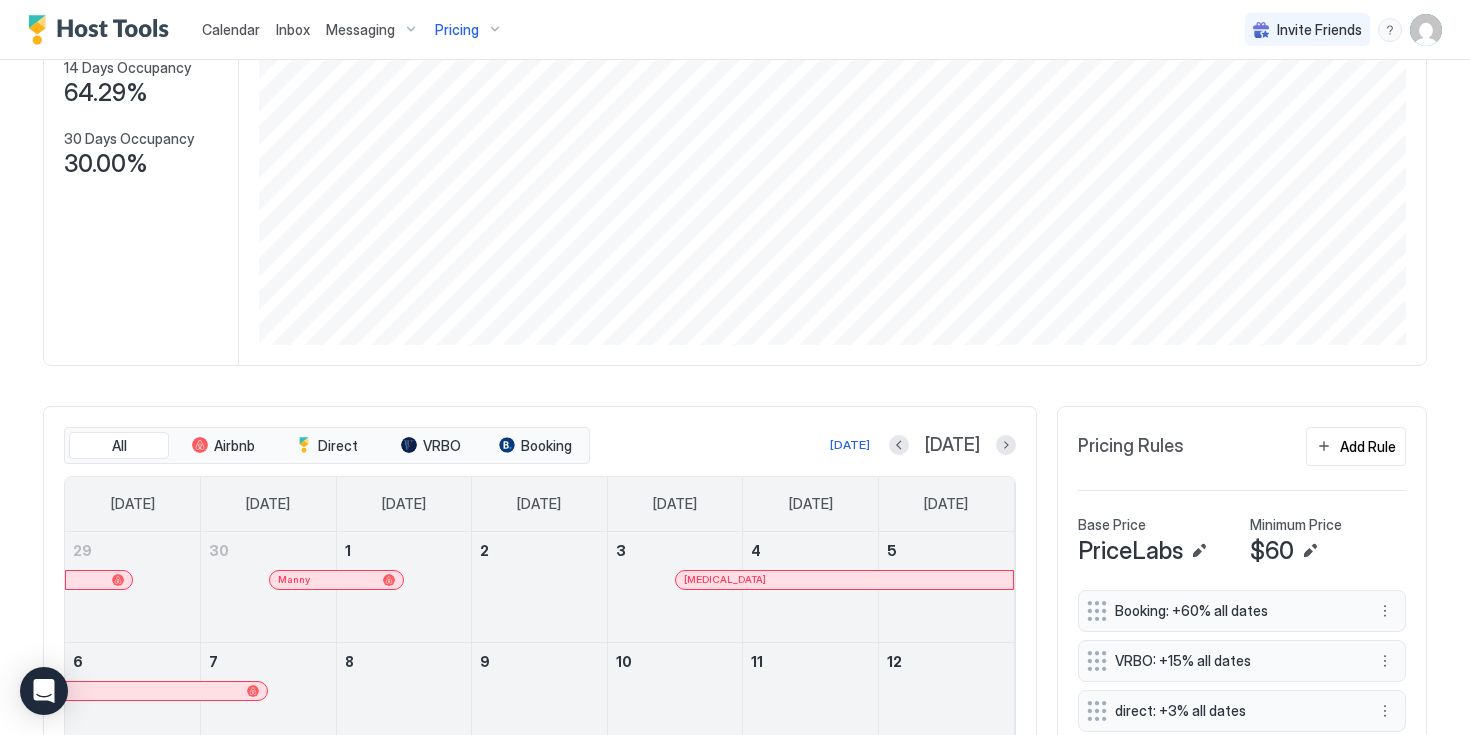 scroll, scrollTop: 460, scrollLeft: 0, axis: vertical 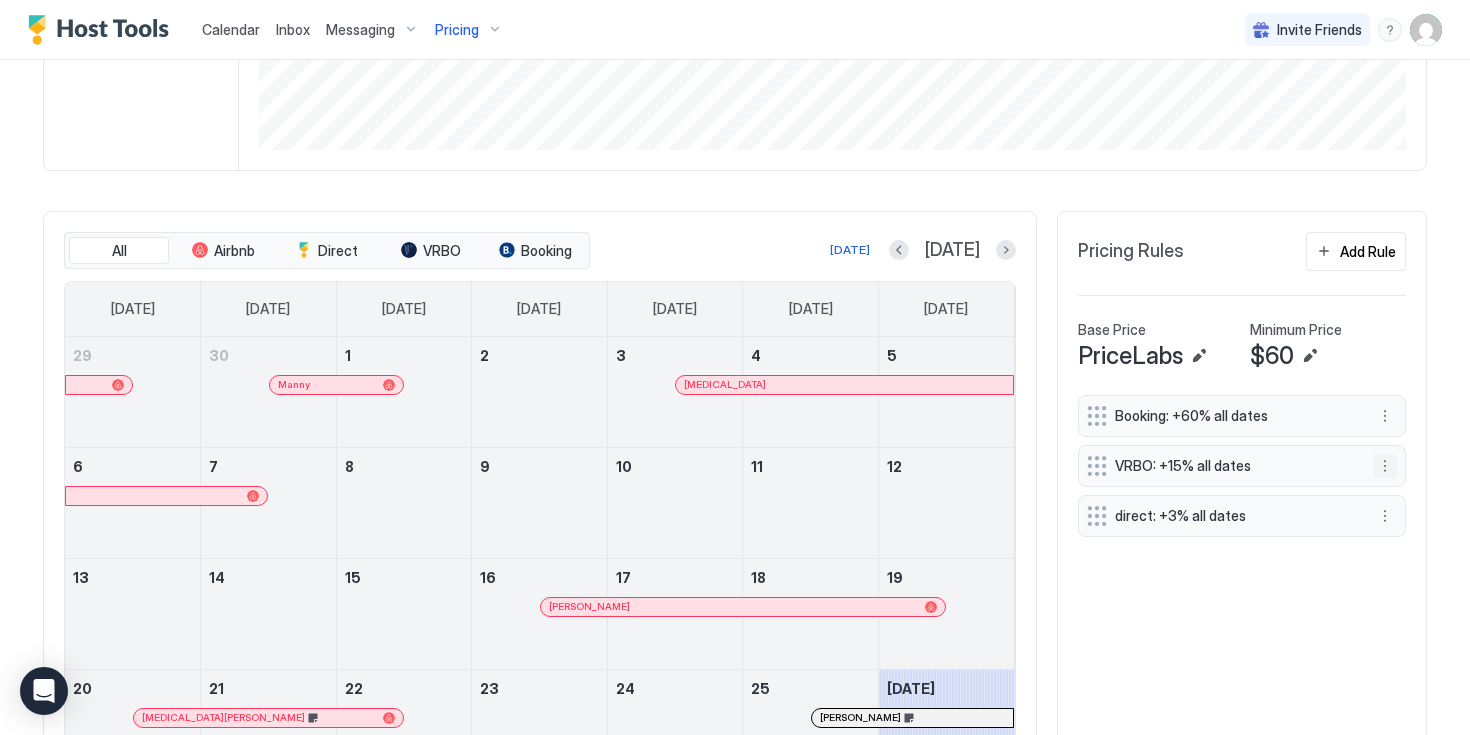 click at bounding box center [1385, 466] 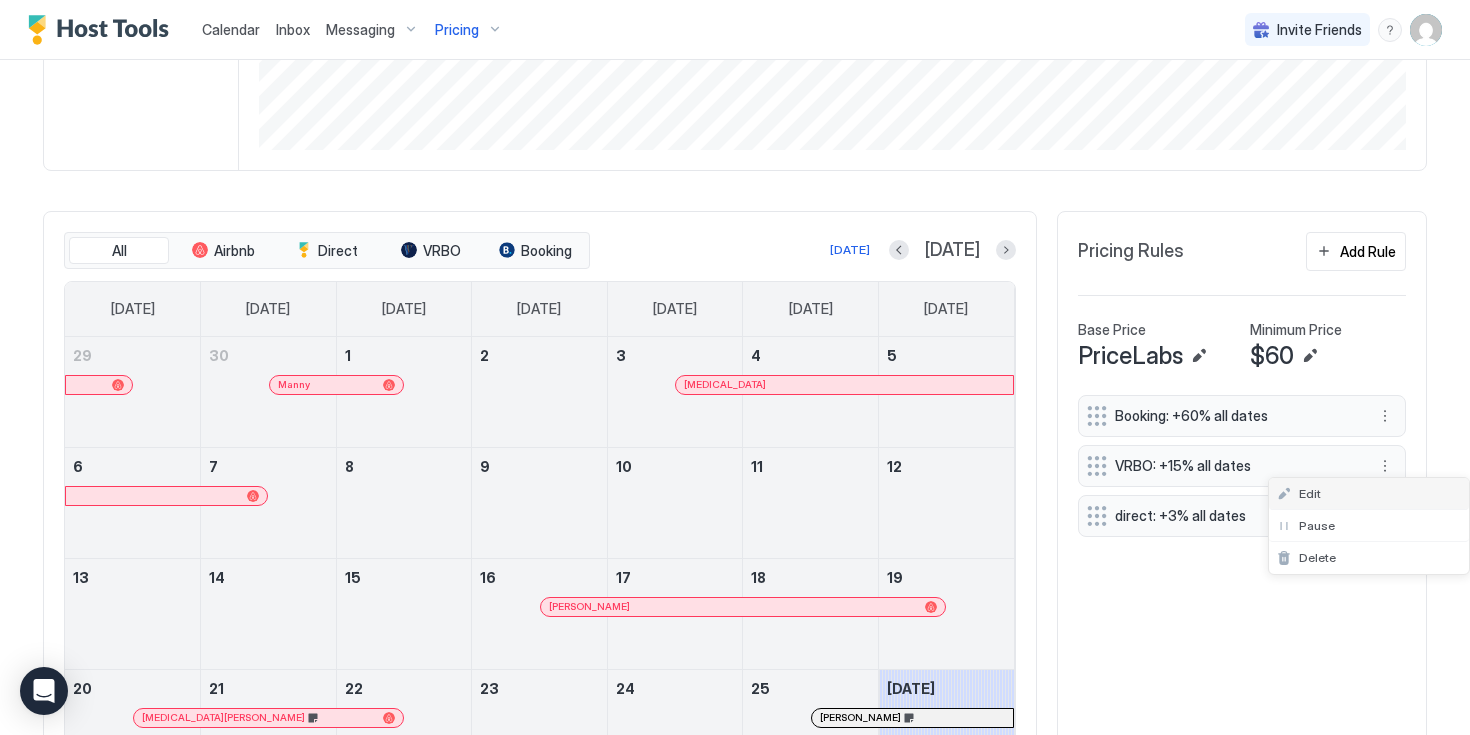 click on "Edit" at bounding box center (1310, 493) 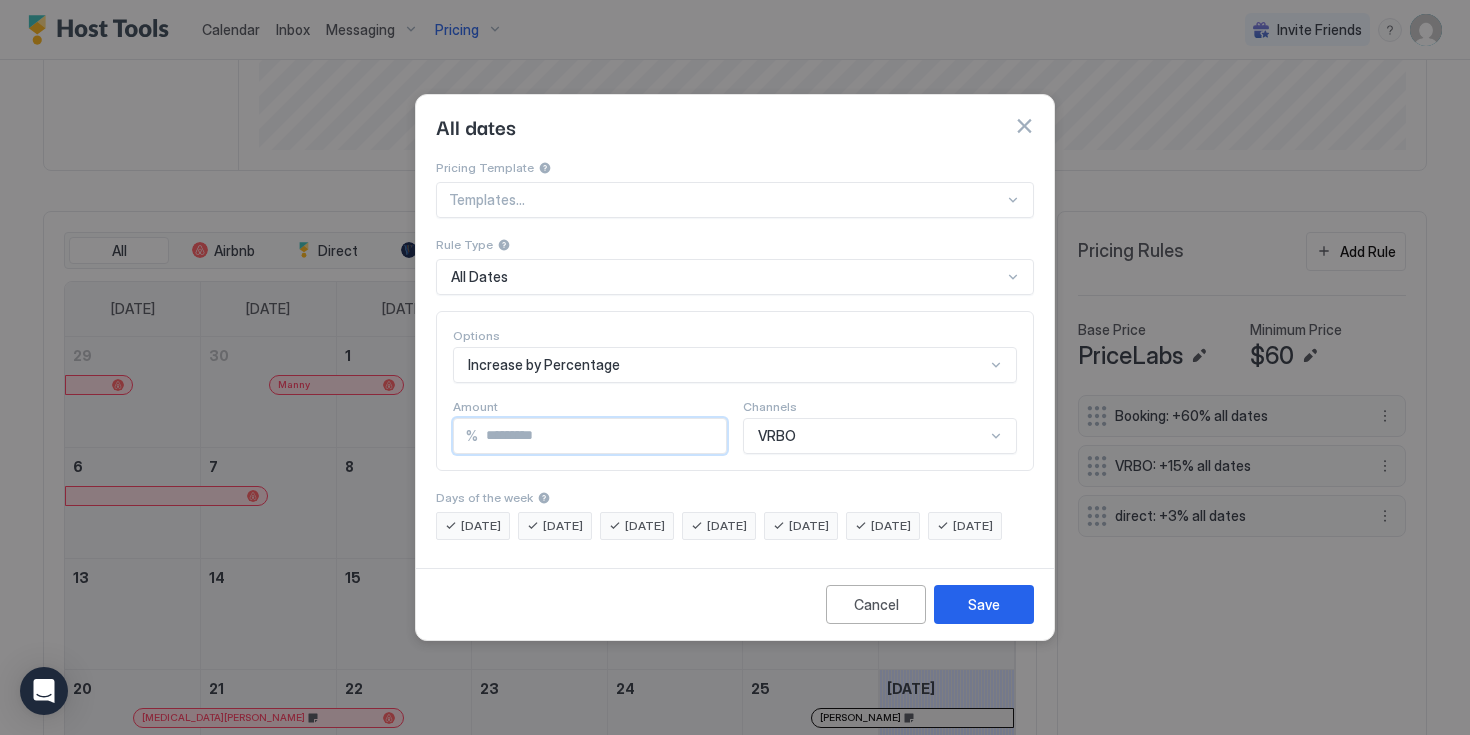 click on "**" at bounding box center [602, 436] 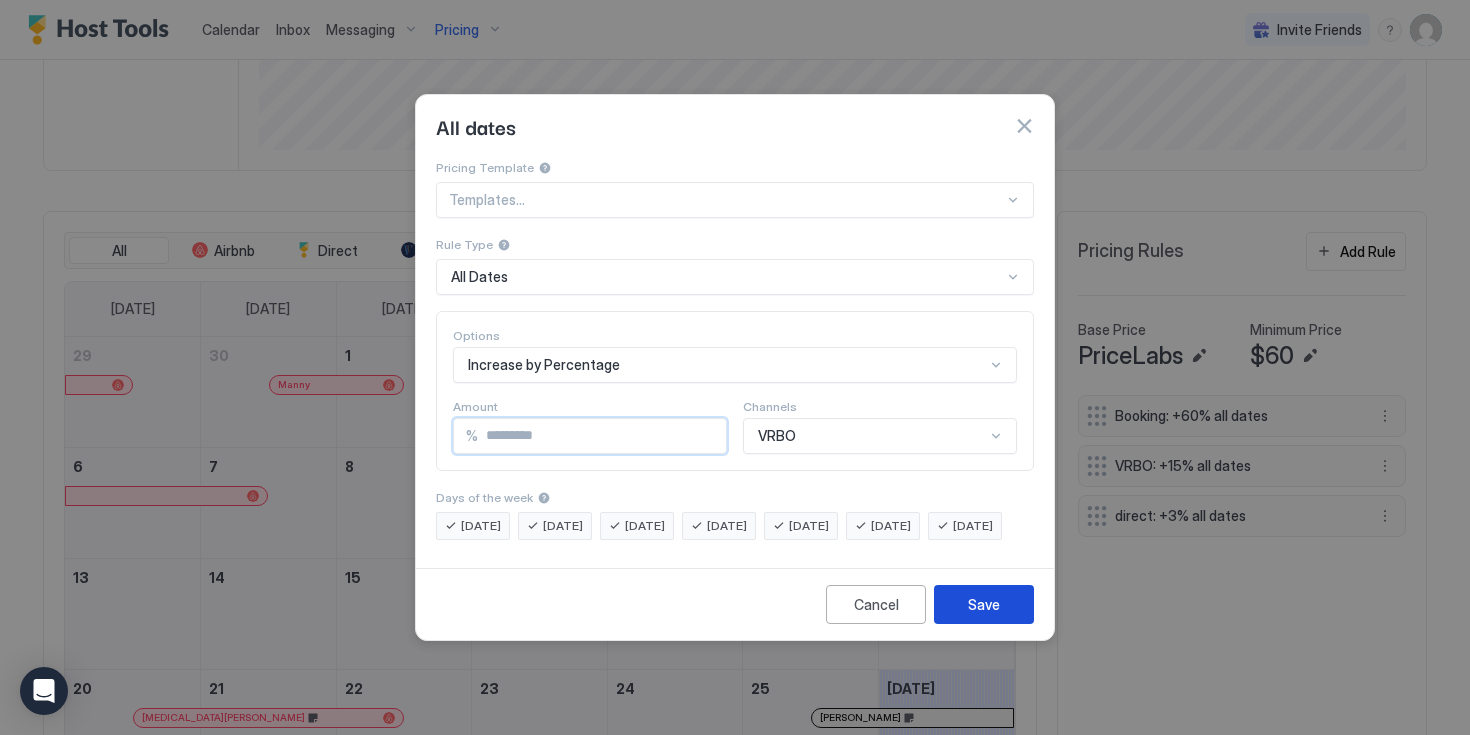 type on "**" 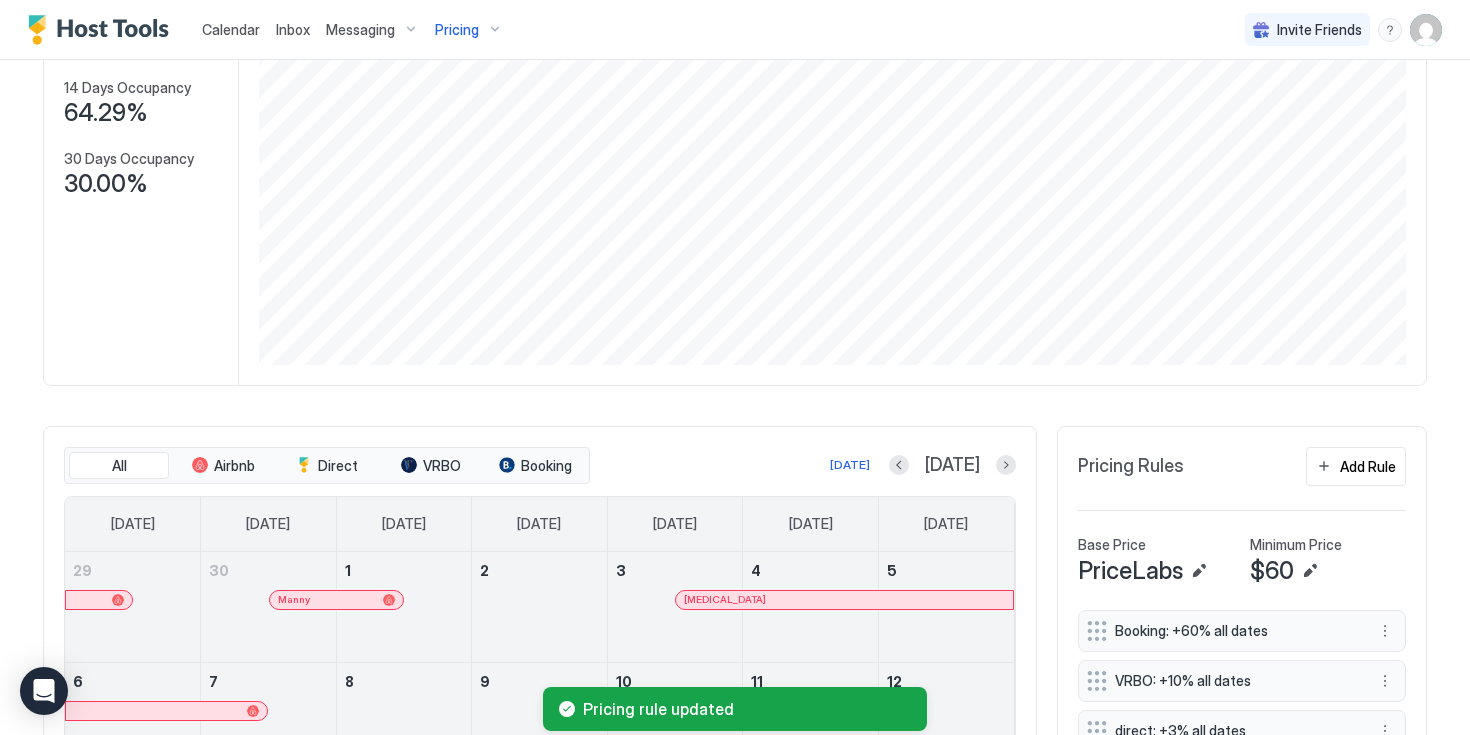 scroll, scrollTop: 0, scrollLeft: 0, axis: both 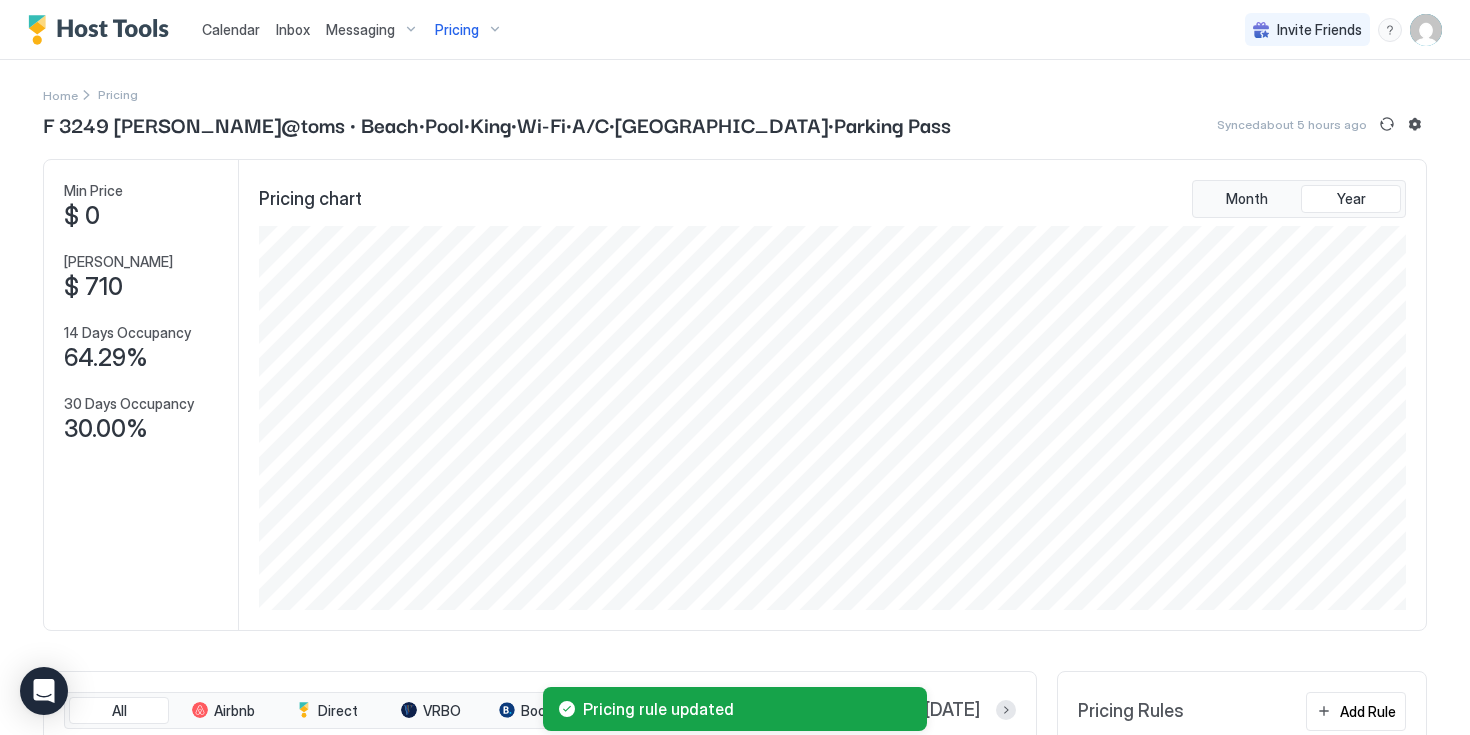 click on "Pricing" at bounding box center (457, 30) 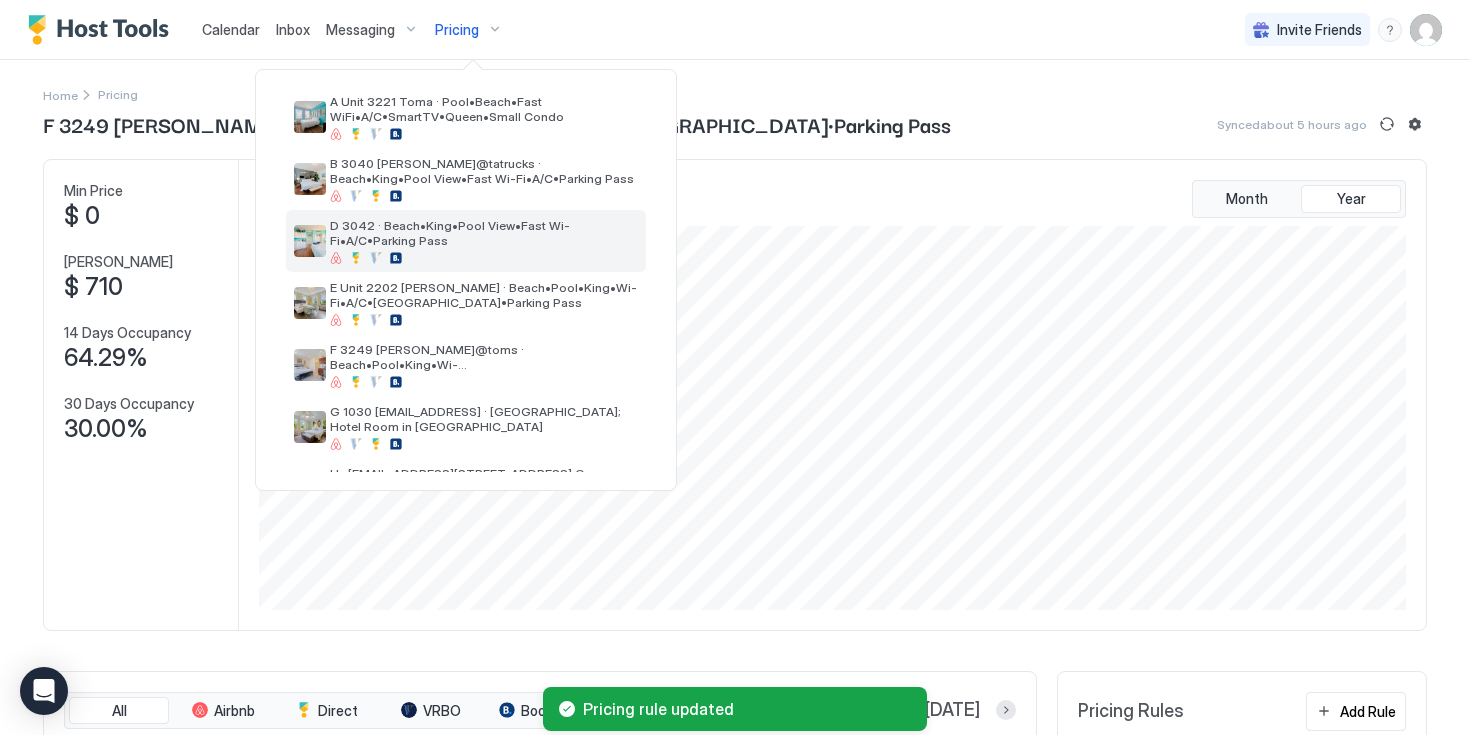 scroll, scrollTop: 148, scrollLeft: 0, axis: vertical 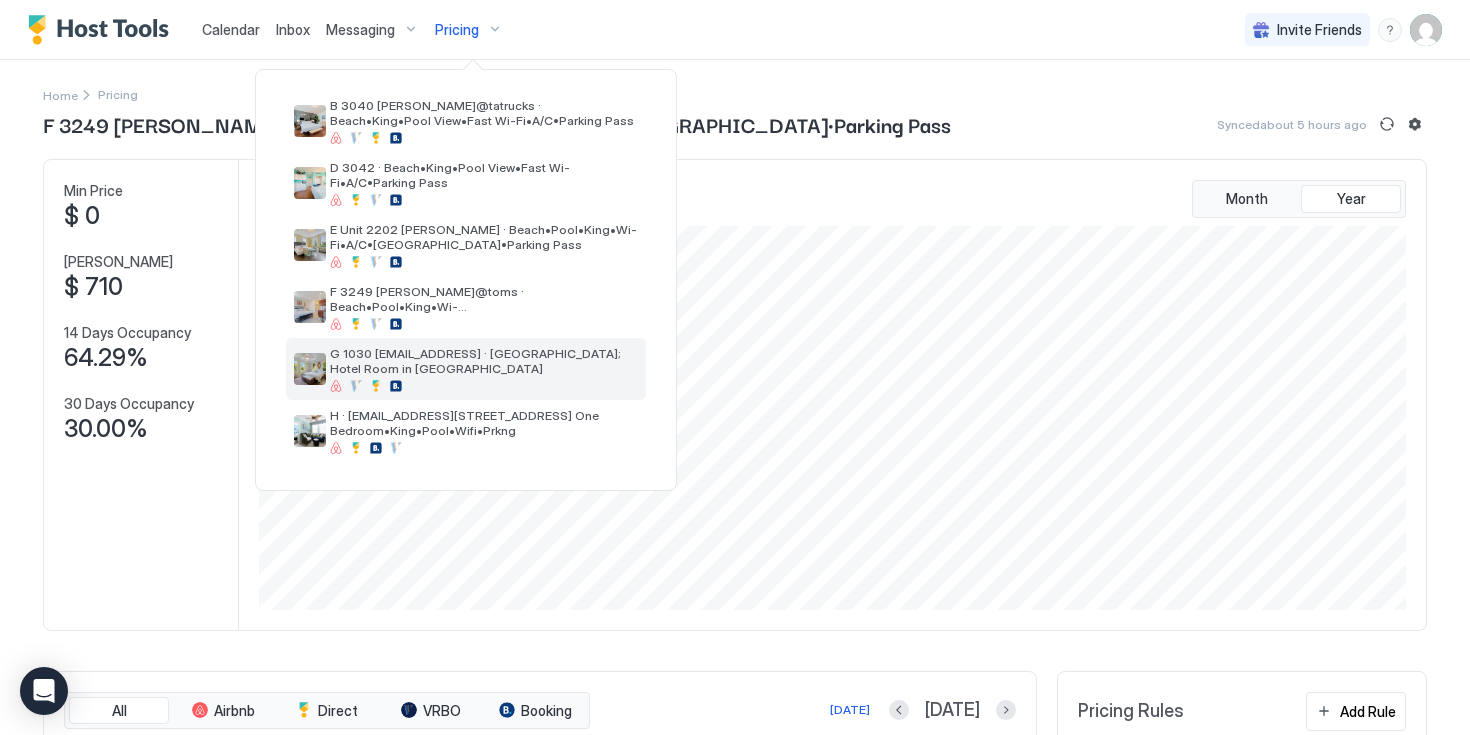 click on "G 1030 [EMAIL_ADDRESS] · [GEOGRAPHIC_DATA]; Hotel Room in [GEOGRAPHIC_DATA]" at bounding box center (484, 361) 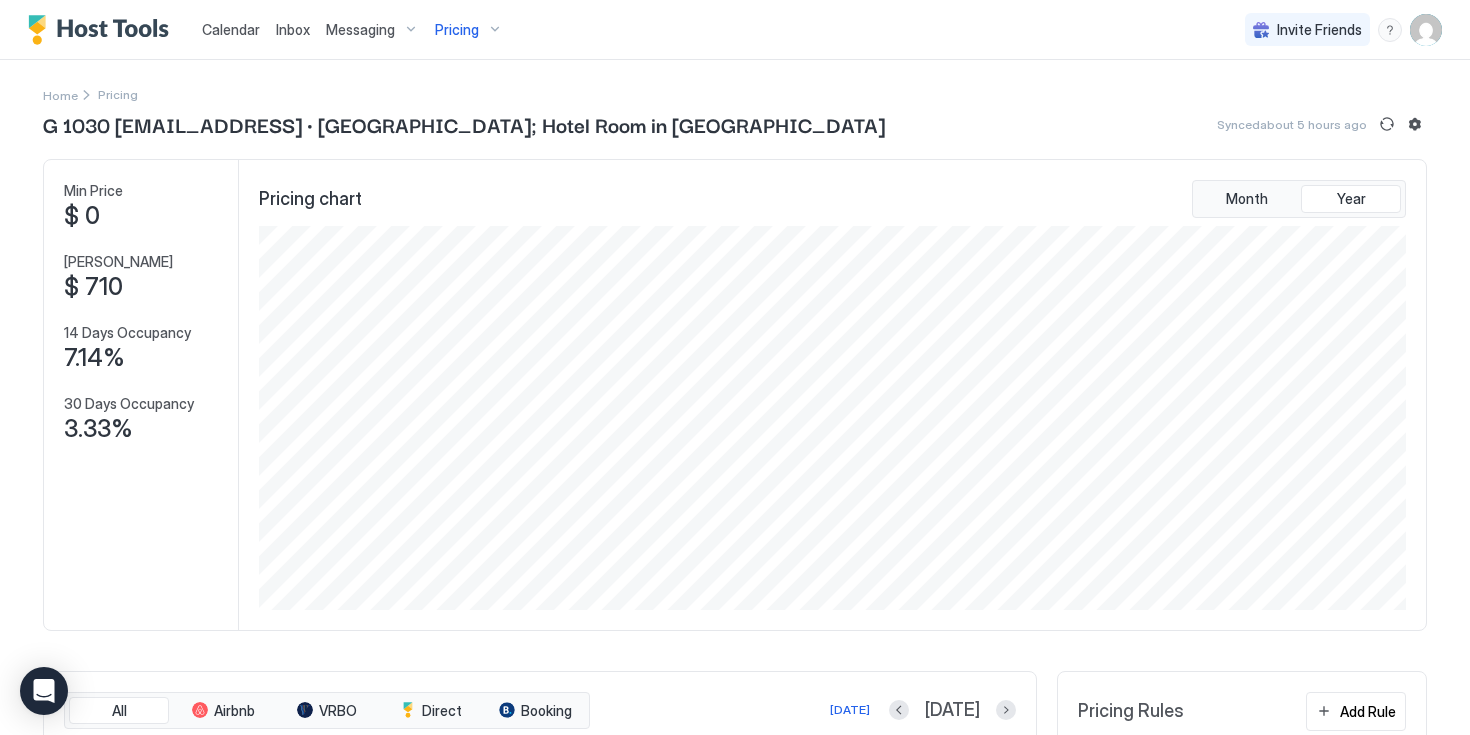 click on "G 1030 [EMAIL_ADDRESS] · [GEOGRAPHIC_DATA]; Hotel Room in [GEOGRAPHIC_DATA]" at bounding box center (464, 124) 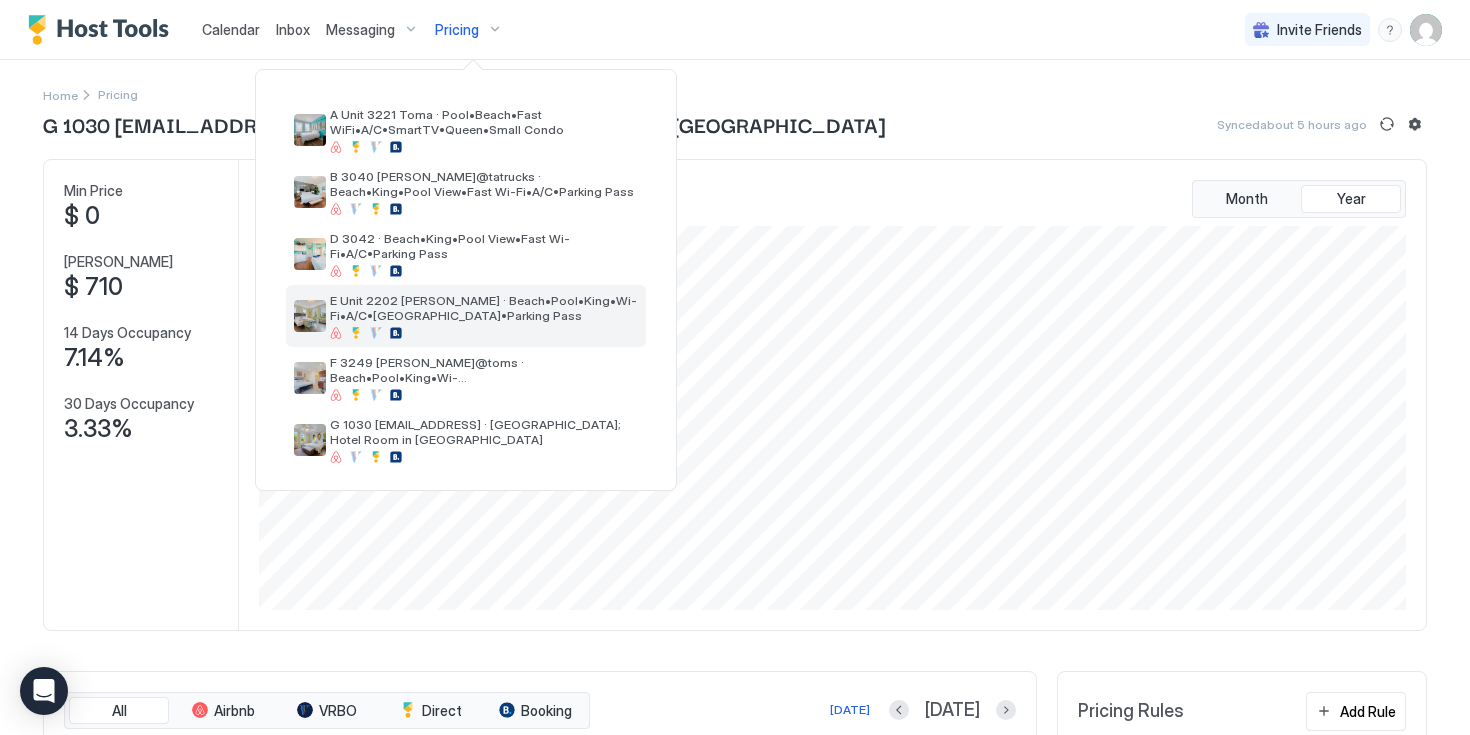 scroll, scrollTop: 84, scrollLeft: 0, axis: vertical 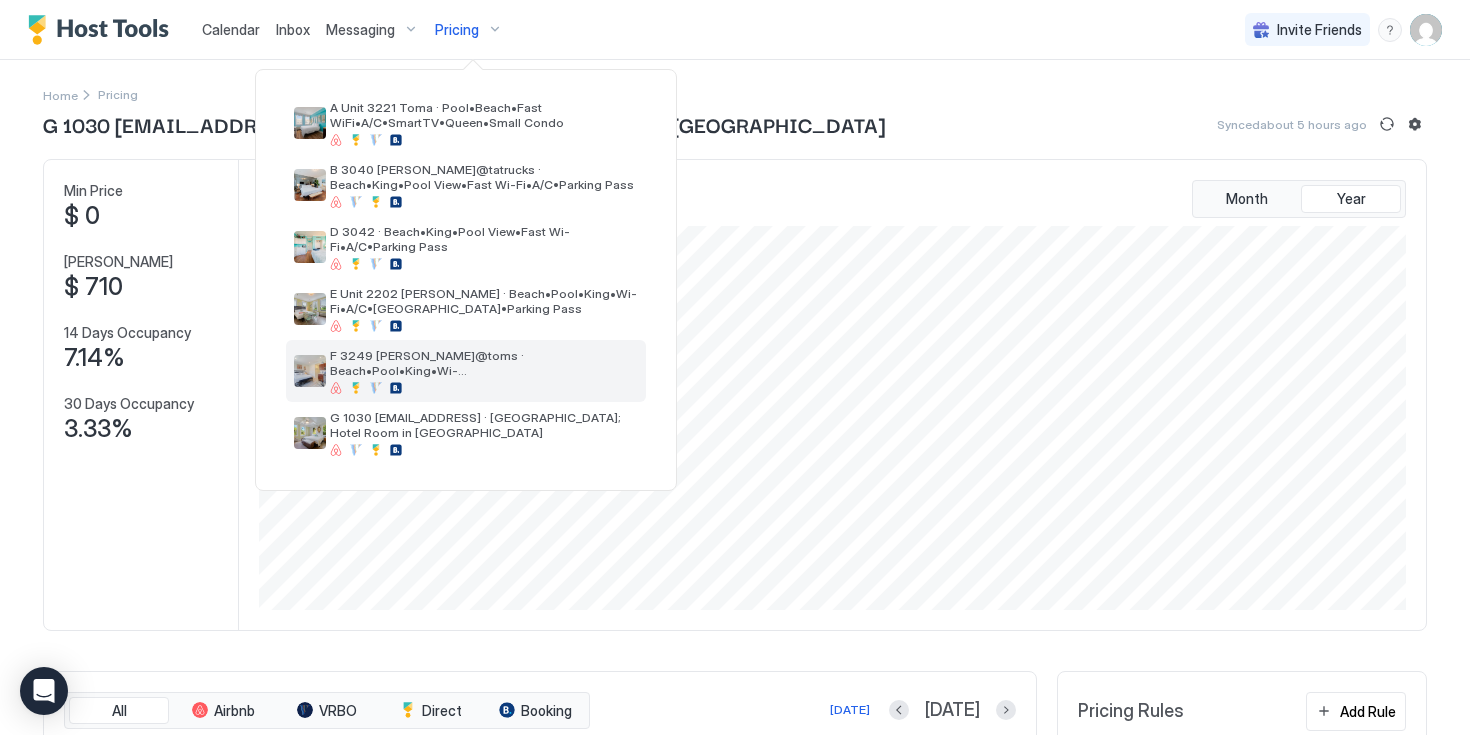 click on "F 3249 [PERSON_NAME]@toms · Beach•Pool•King•Wi-Fi•A/C•[GEOGRAPHIC_DATA]•Parking Pass" at bounding box center [484, 363] 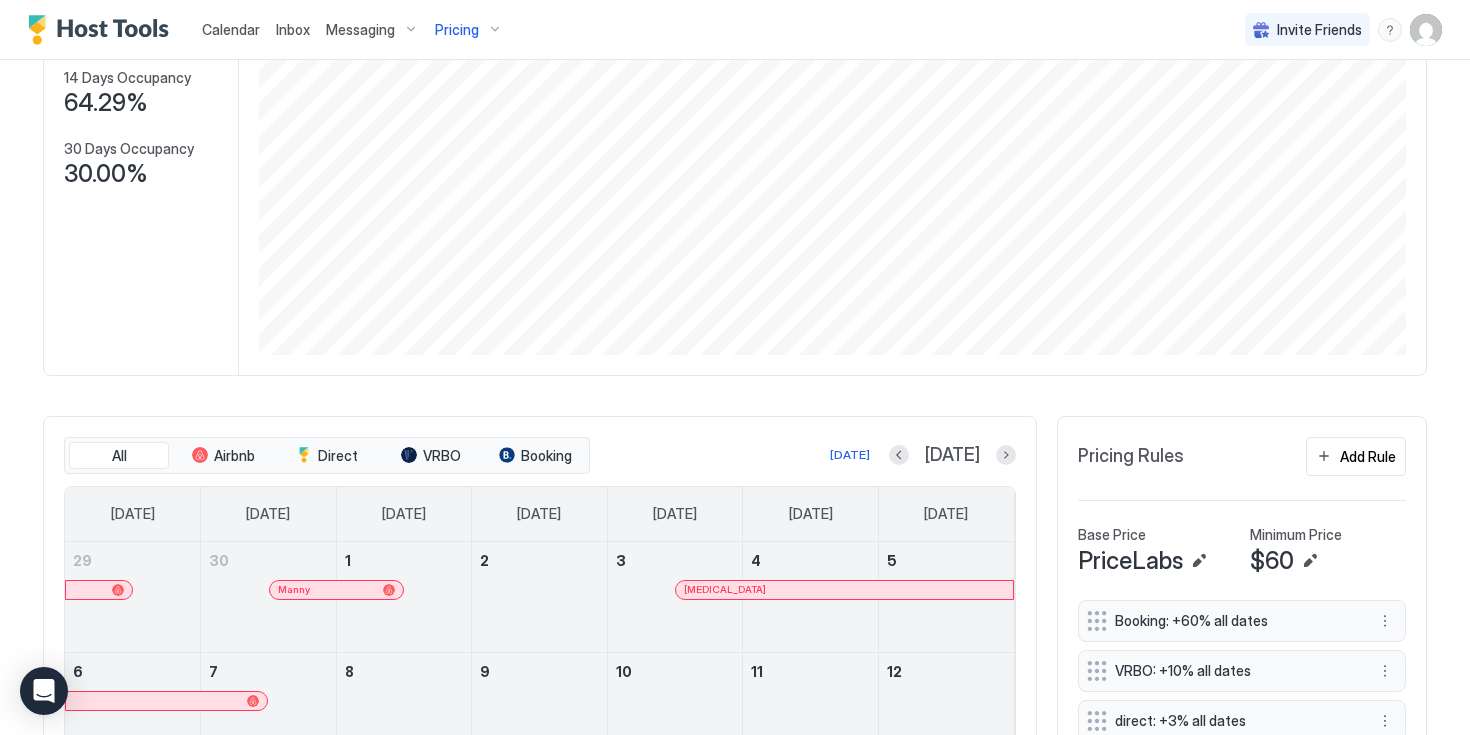 scroll, scrollTop: 427, scrollLeft: 0, axis: vertical 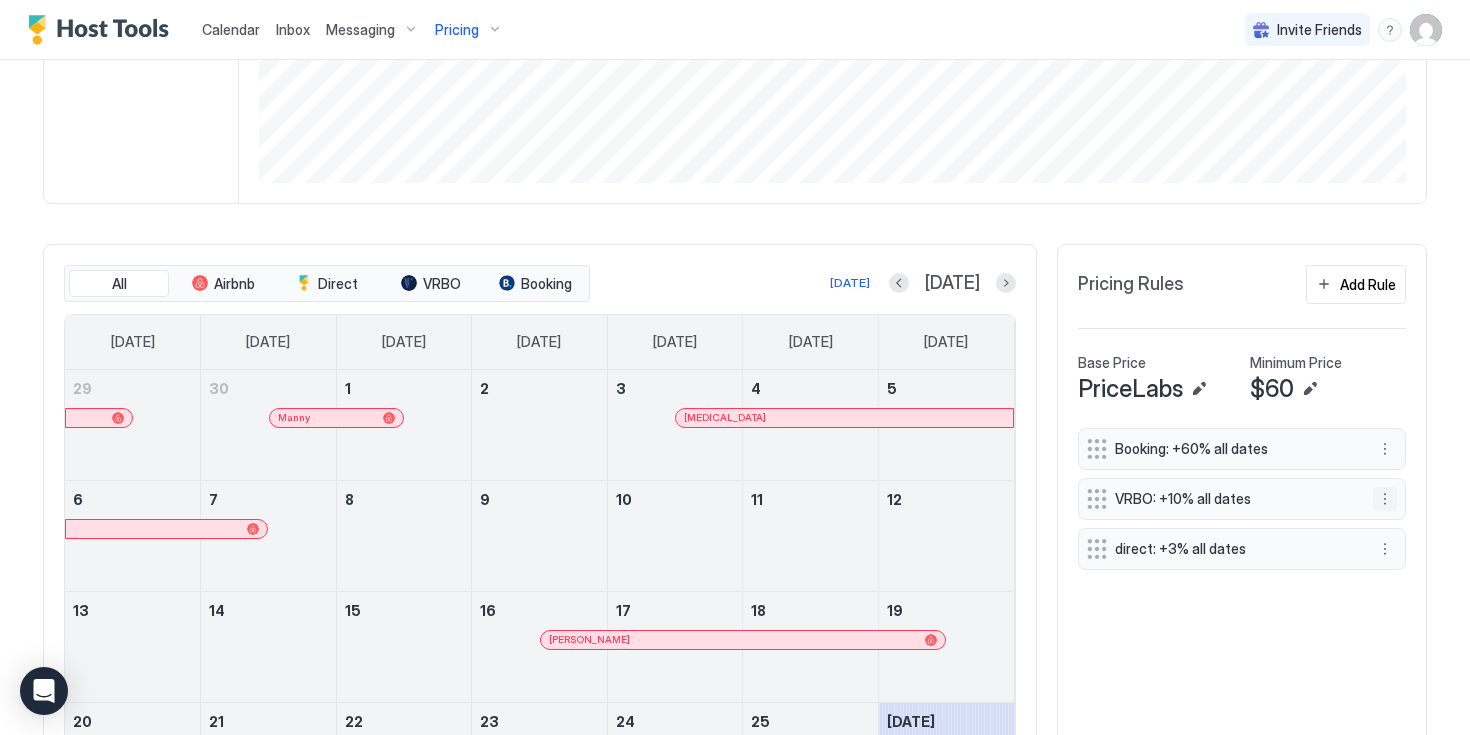 click at bounding box center [1385, 499] 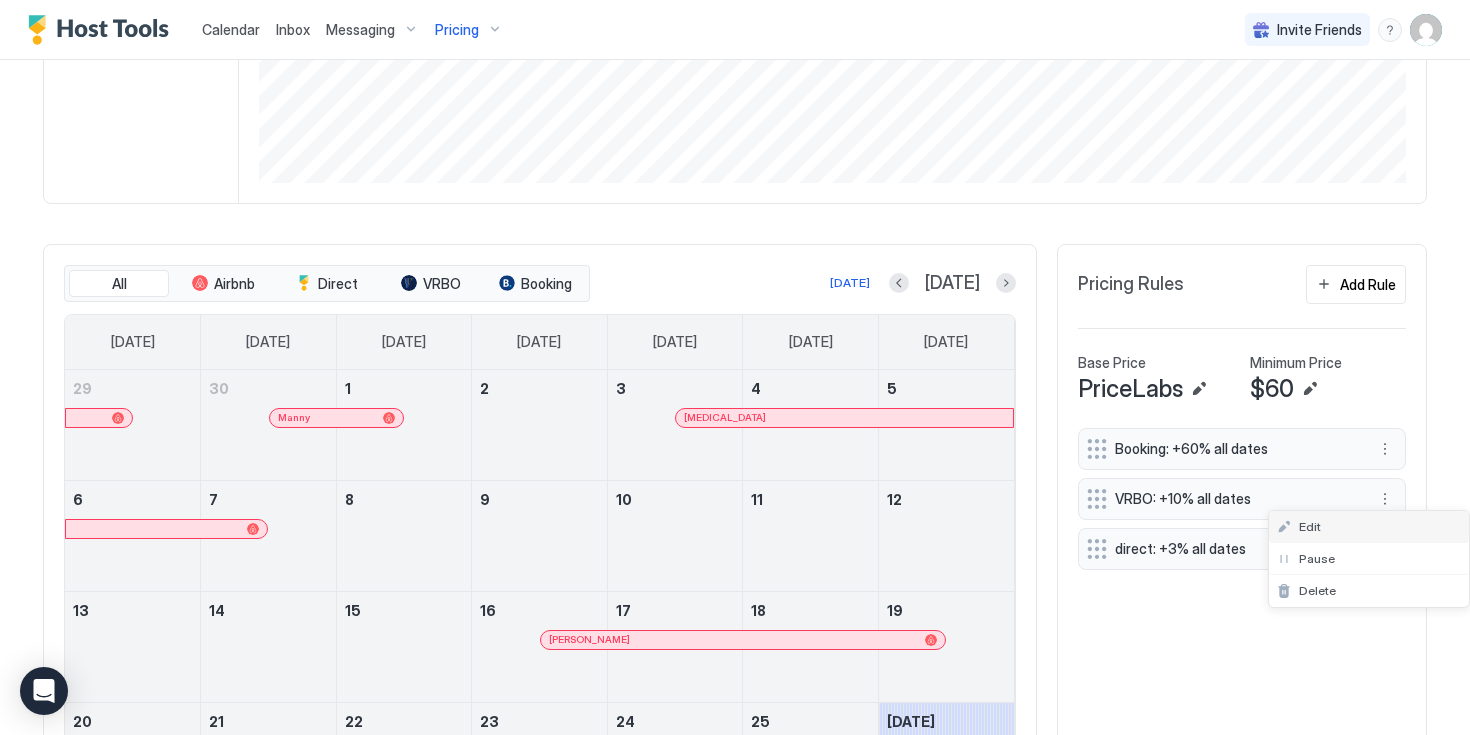 click on "Edit" at bounding box center [1310, 526] 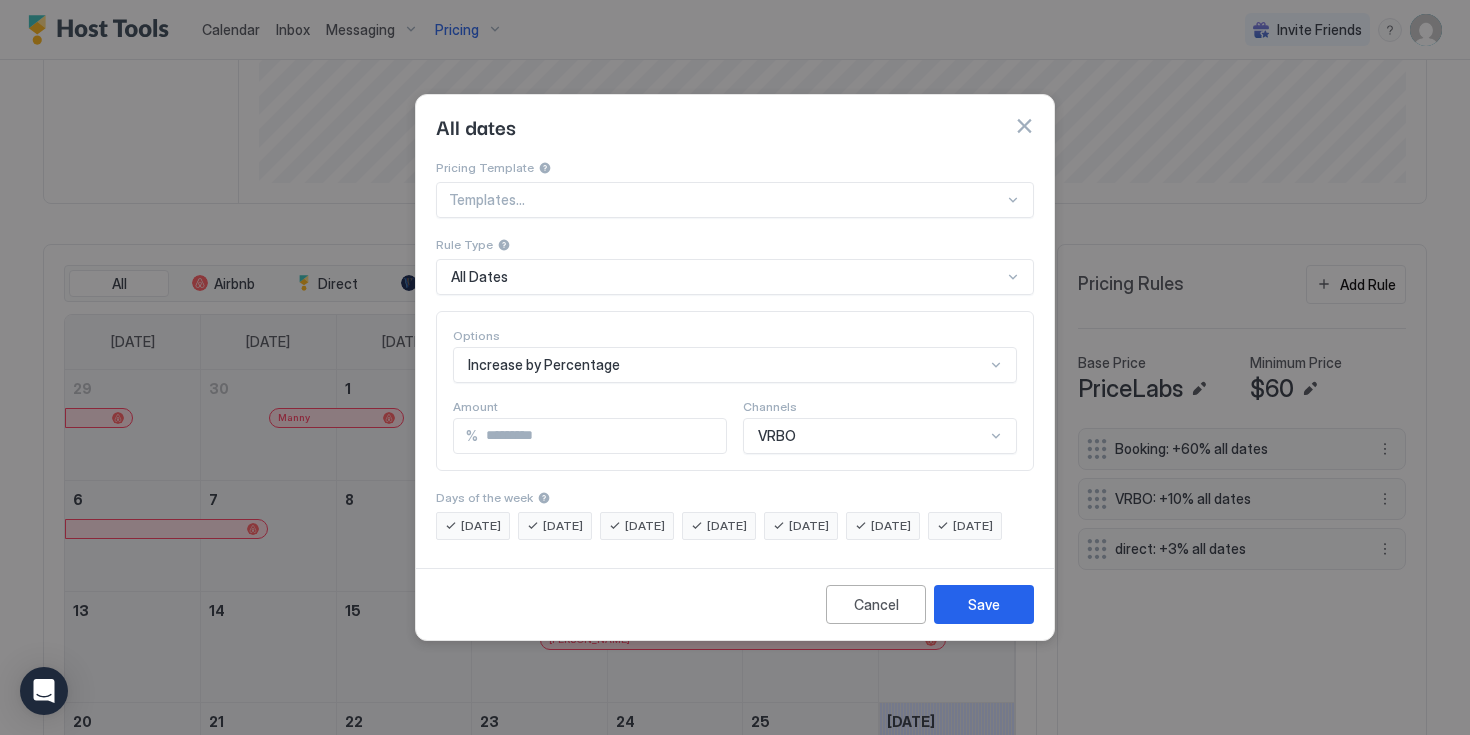 click on "**" at bounding box center (602, 436) 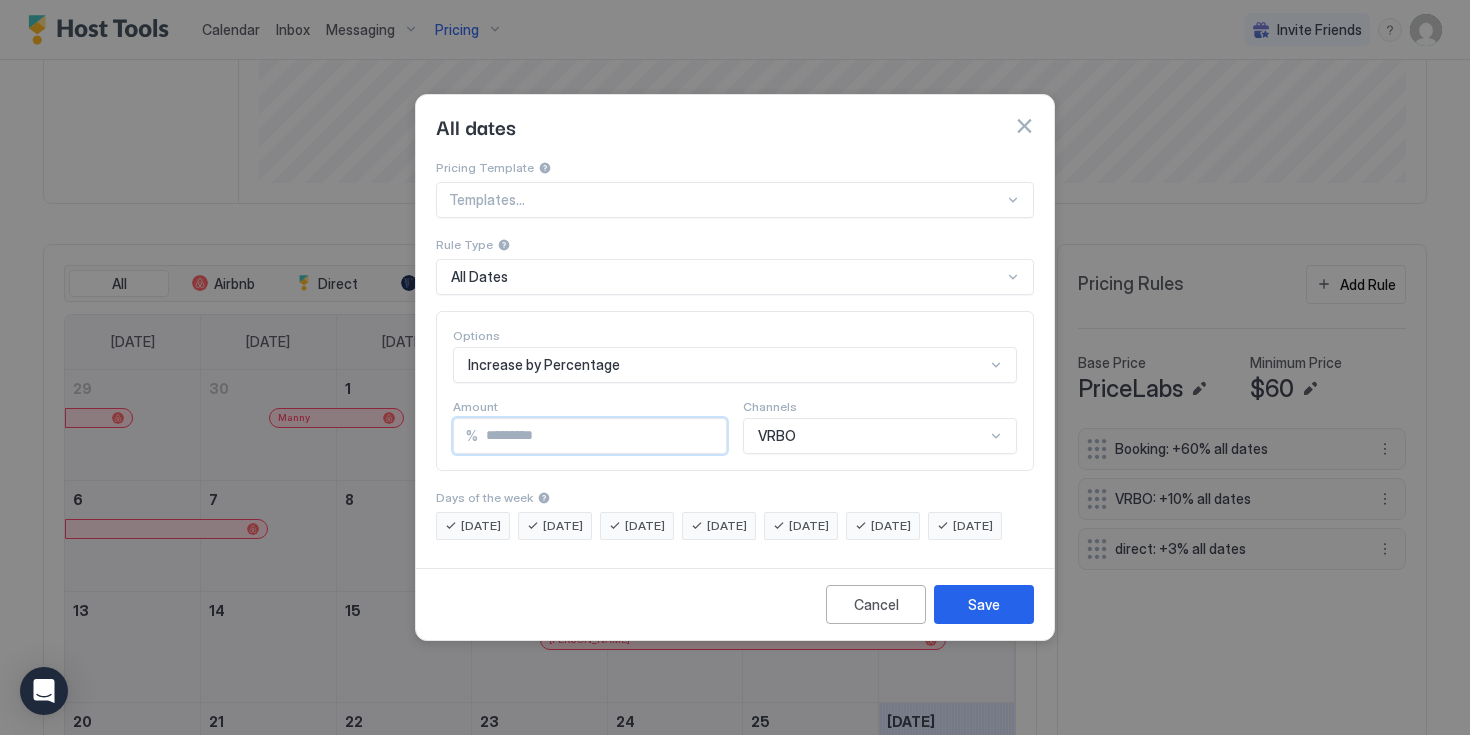 type on "*" 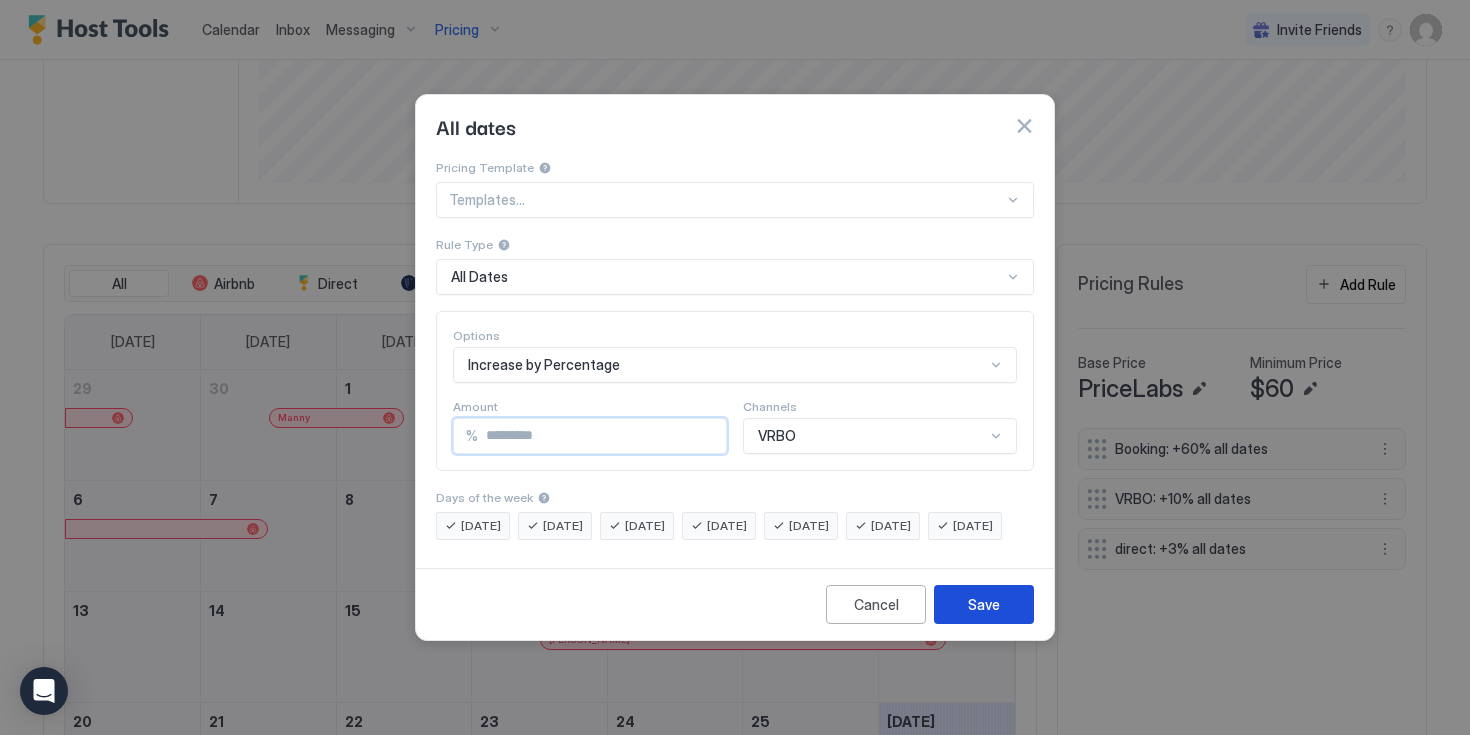 type on "**" 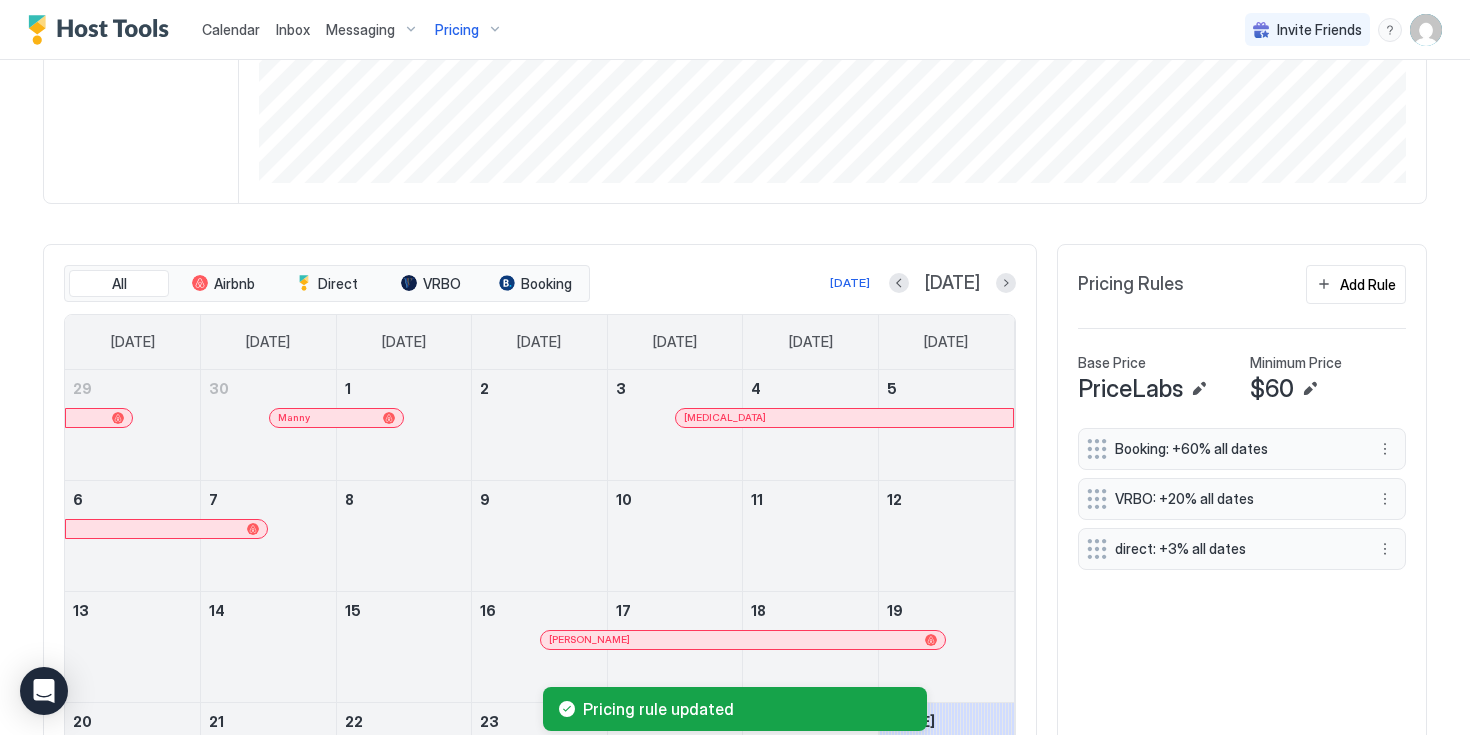 click on "Pricing" at bounding box center (457, 30) 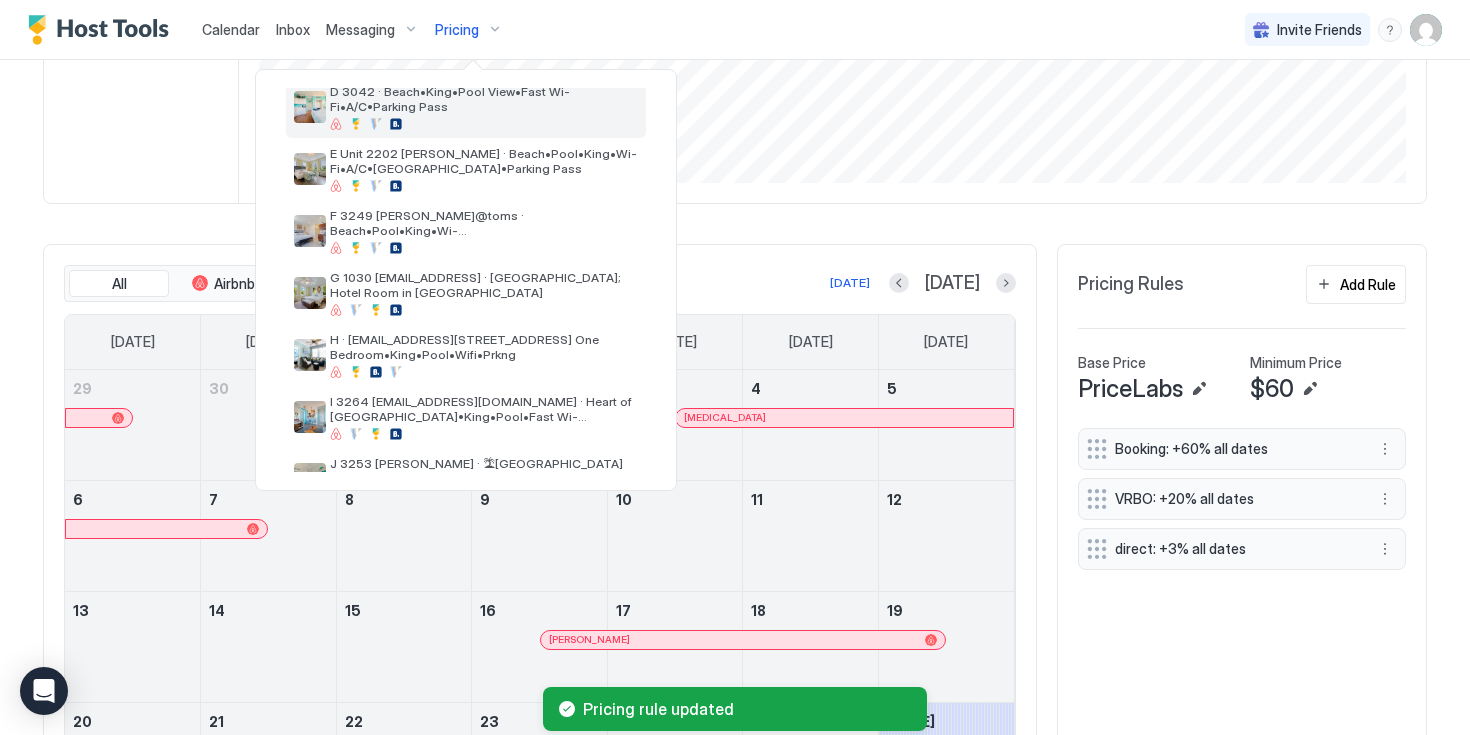 scroll, scrollTop: 240, scrollLeft: 0, axis: vertical 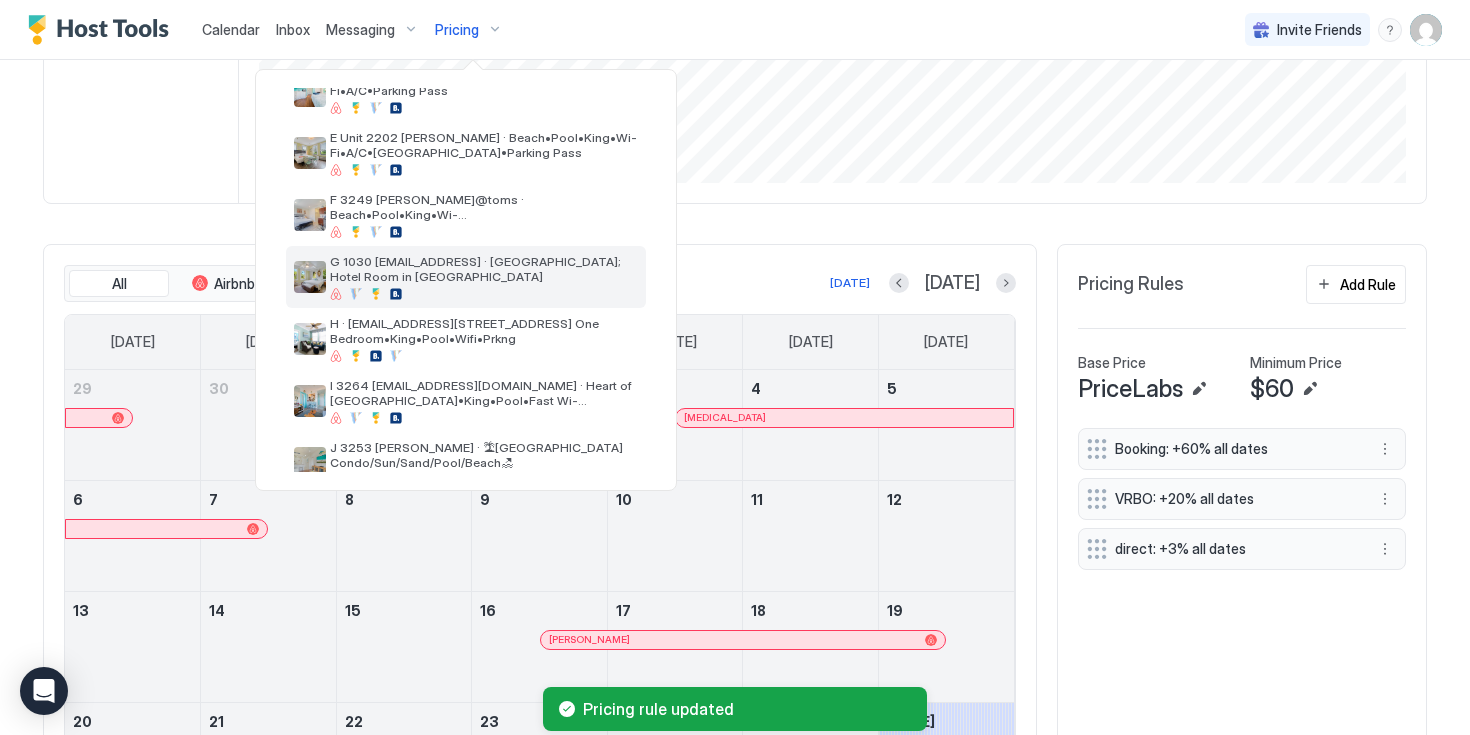 click on "G 1030 [EMAIL_ADDRESS] · [GEOGRAPHIC_DATA]; Hotel Room in [GEOGRAPHIC_DATA]" at bounding box center [484, 269] 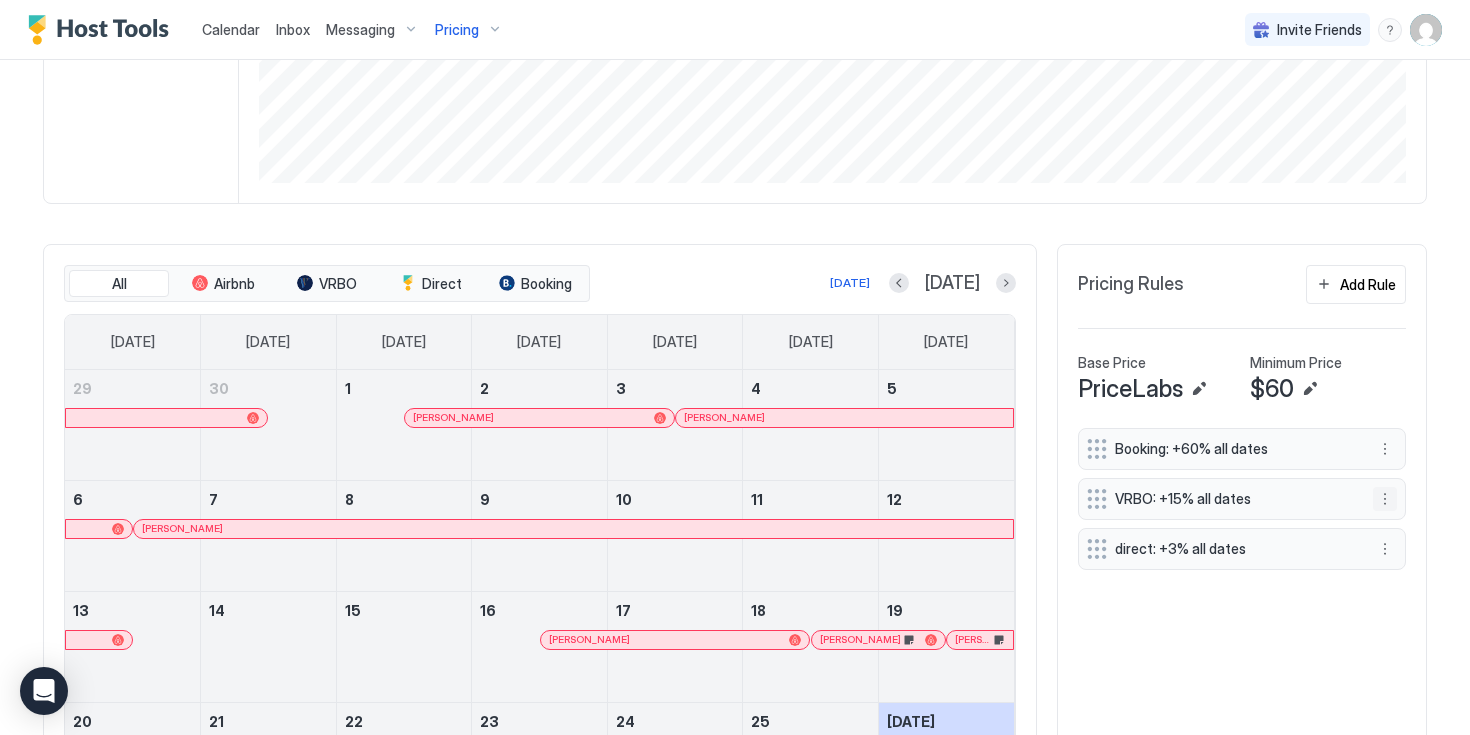 click at bounding box center (1385, 499) 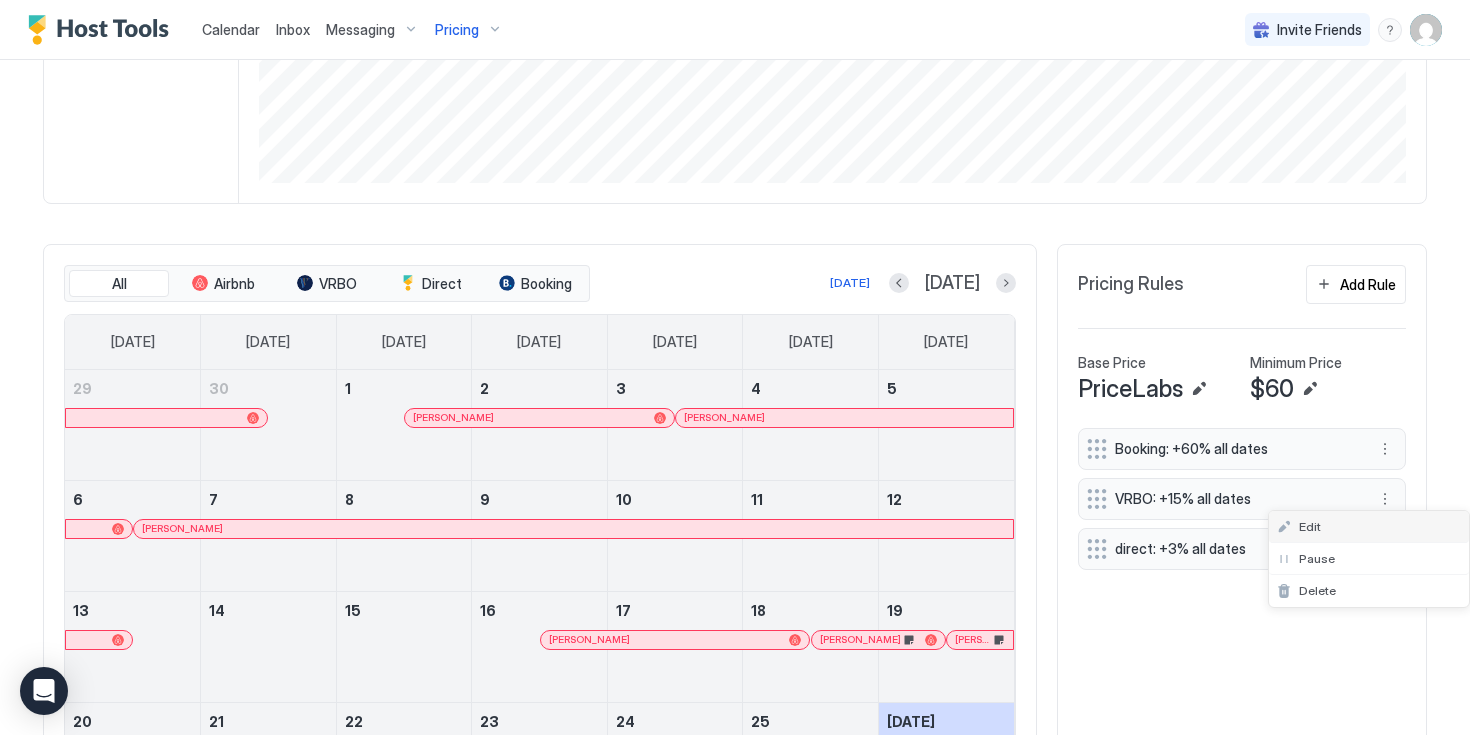 click on "Edit" at bounding box center (1310, 526) 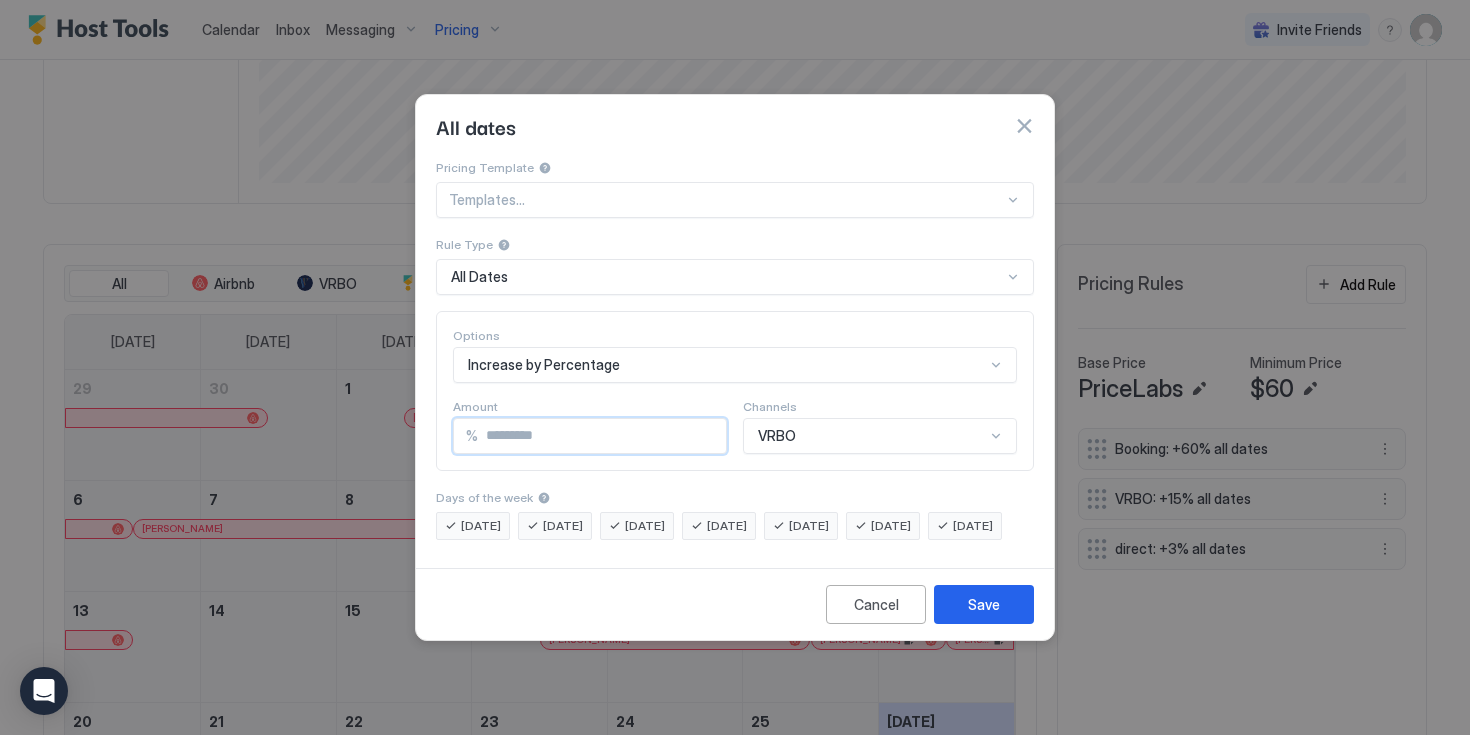 click on "**" at bounding box center [602, 436] 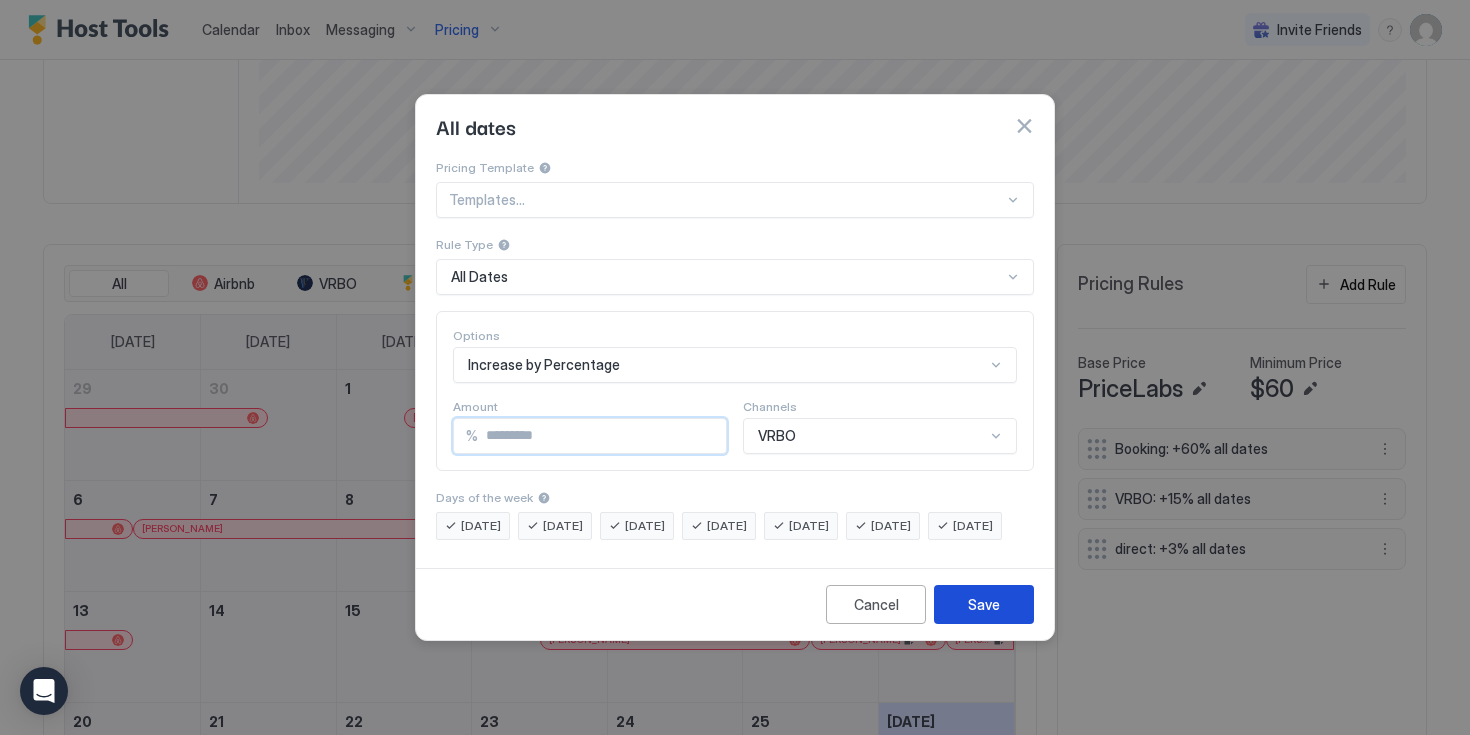 type on "**" 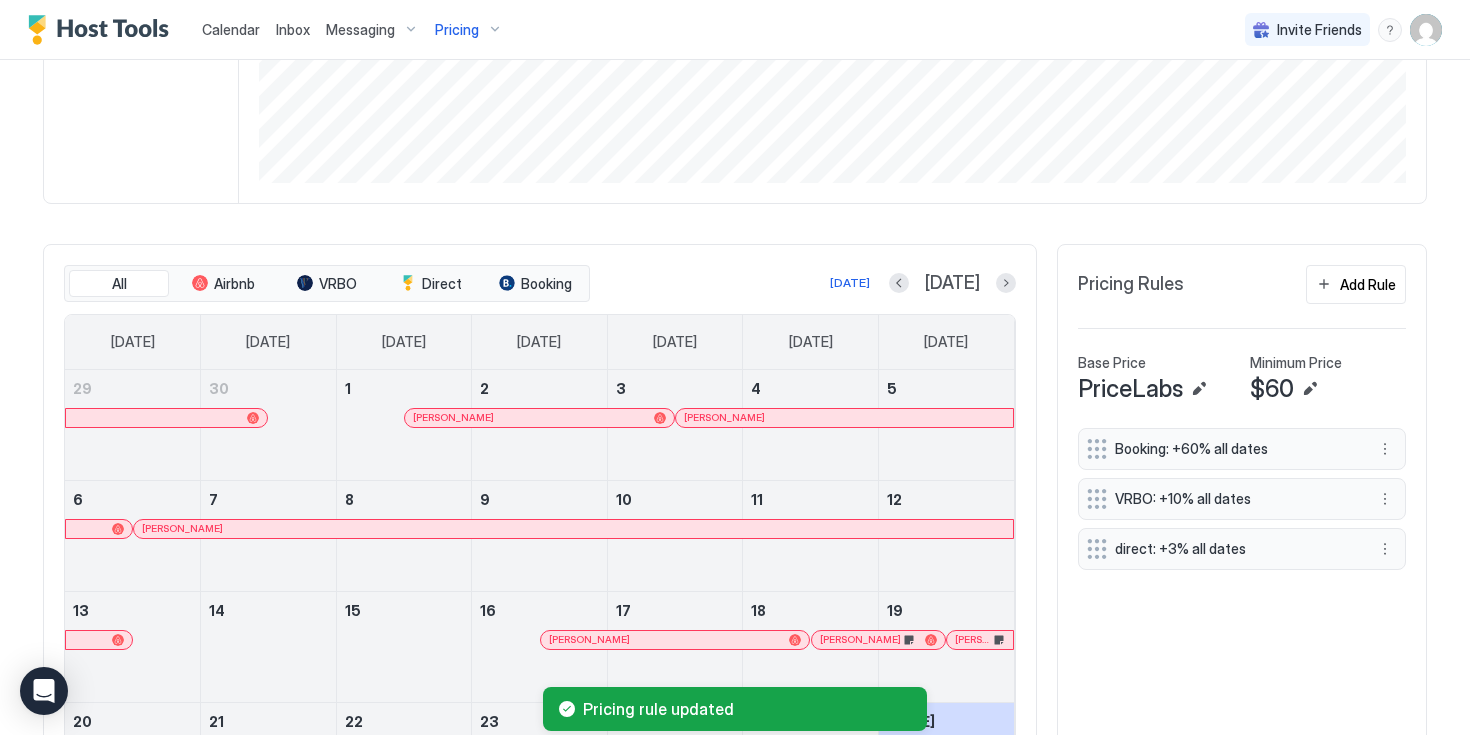 scroll, scrollTop: 0, scrollLeft: 0, axis: both 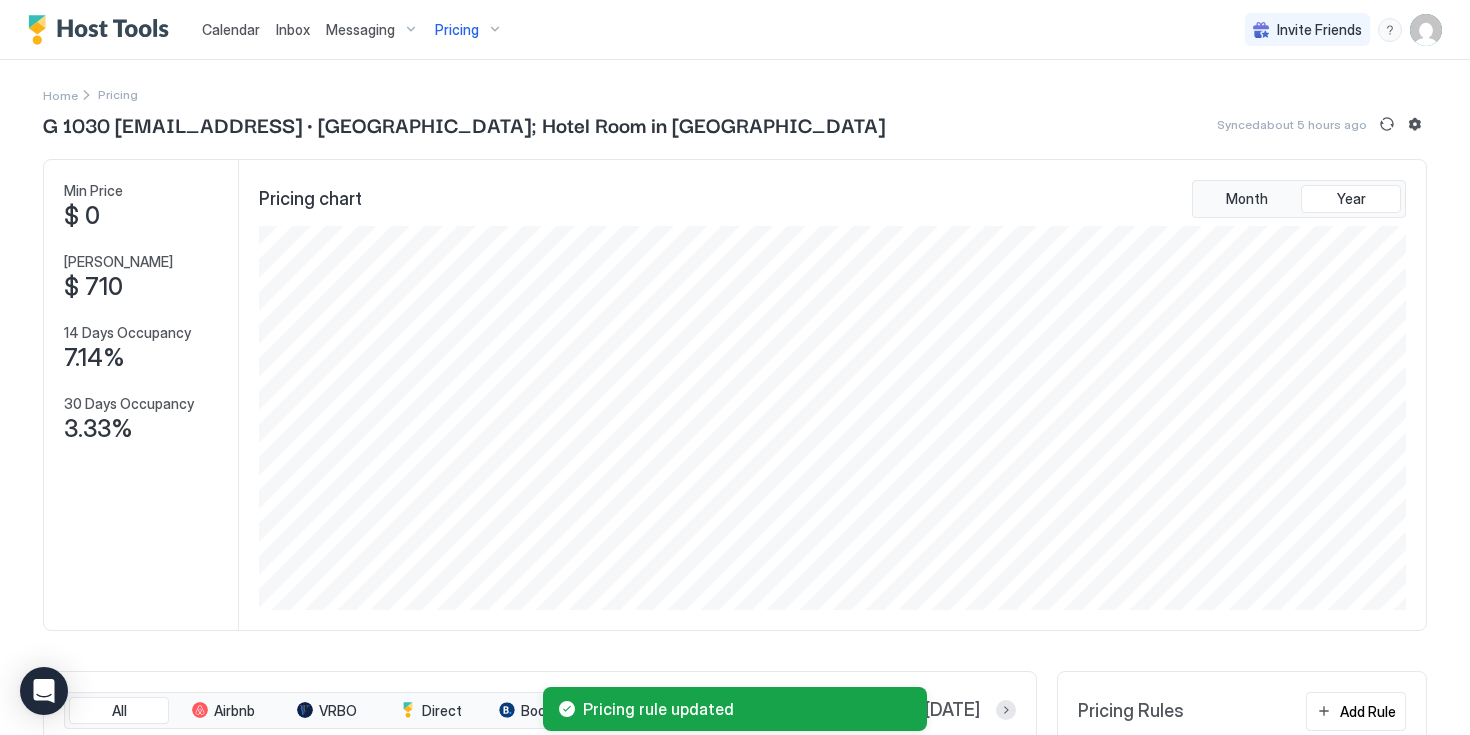 click on "Pricing" at bounding box center (457, 30) 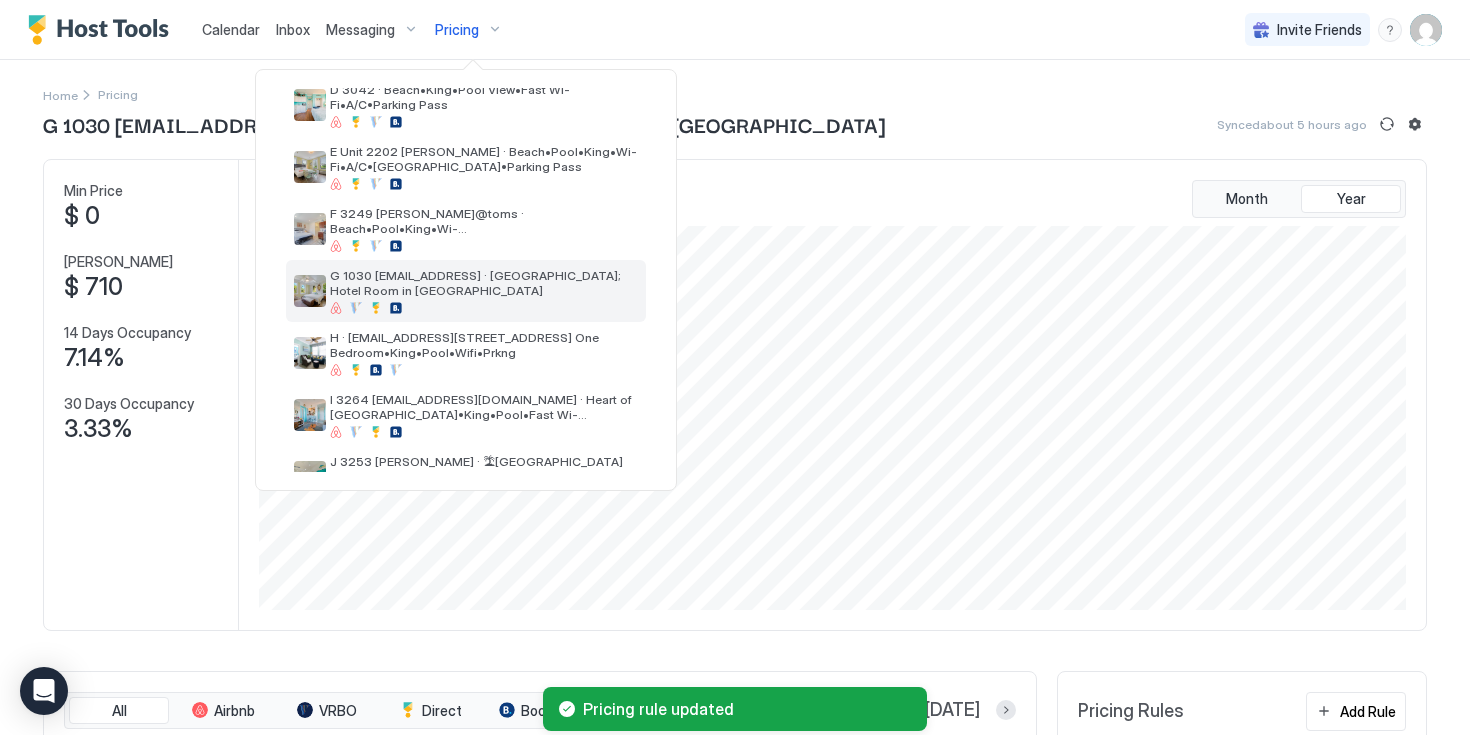 scroll, scrollTop: 228, scrollLeft: 0, axis: vertical 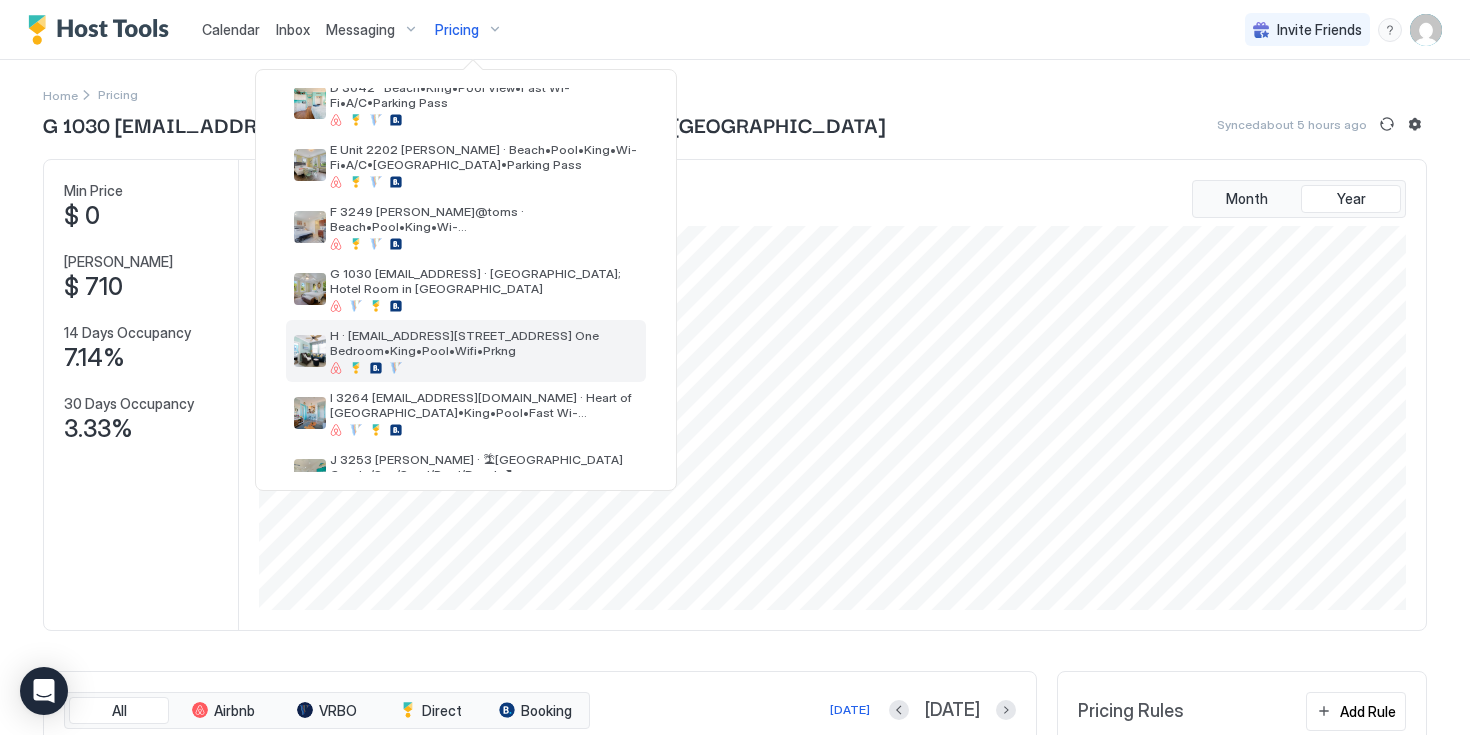click on "H · [EMAIL_ADDRESS][STREET_ADDRESS] One Bedroom•King•Pool•Wifi•Prkng" at bounding box center [484, 343] 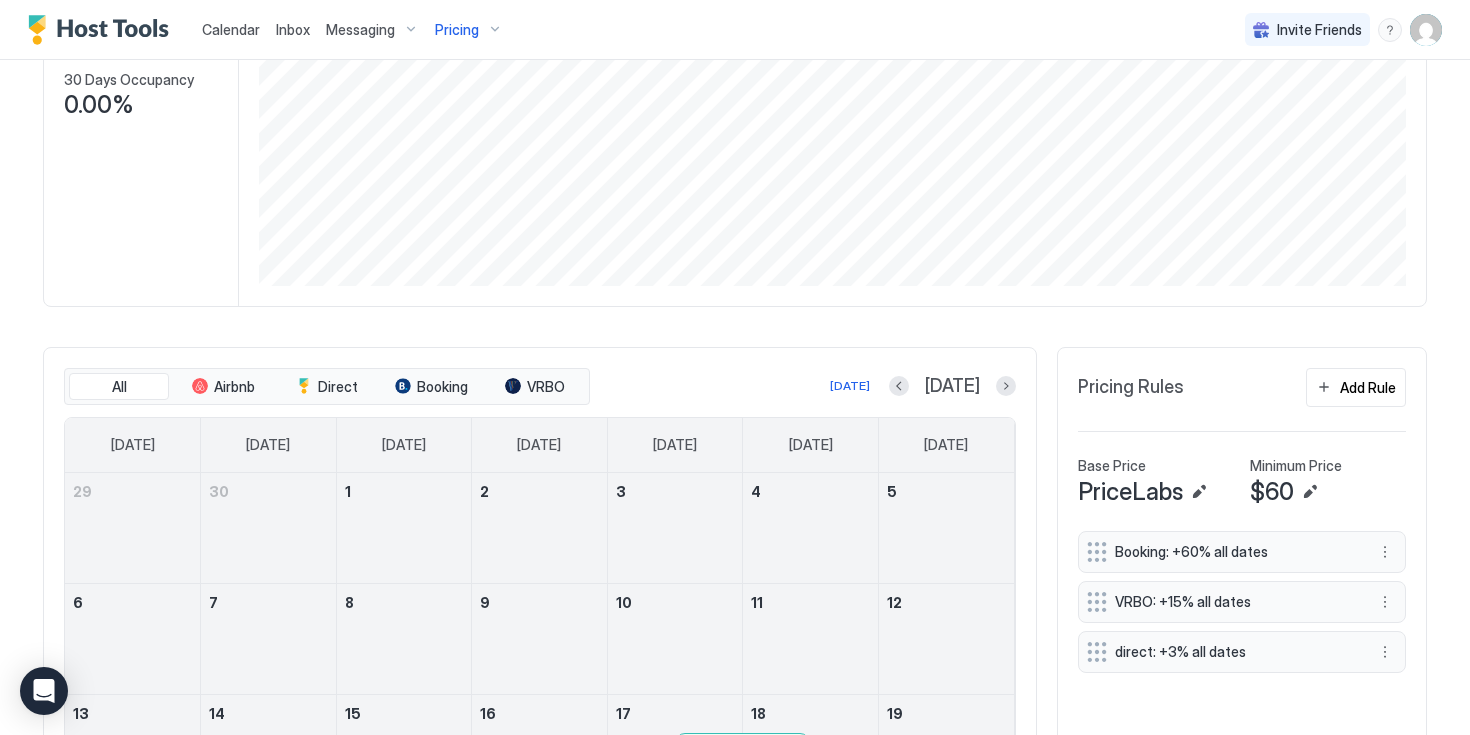 scroll, scrollTop: 357, scrollLeft: 0, axis: vertical 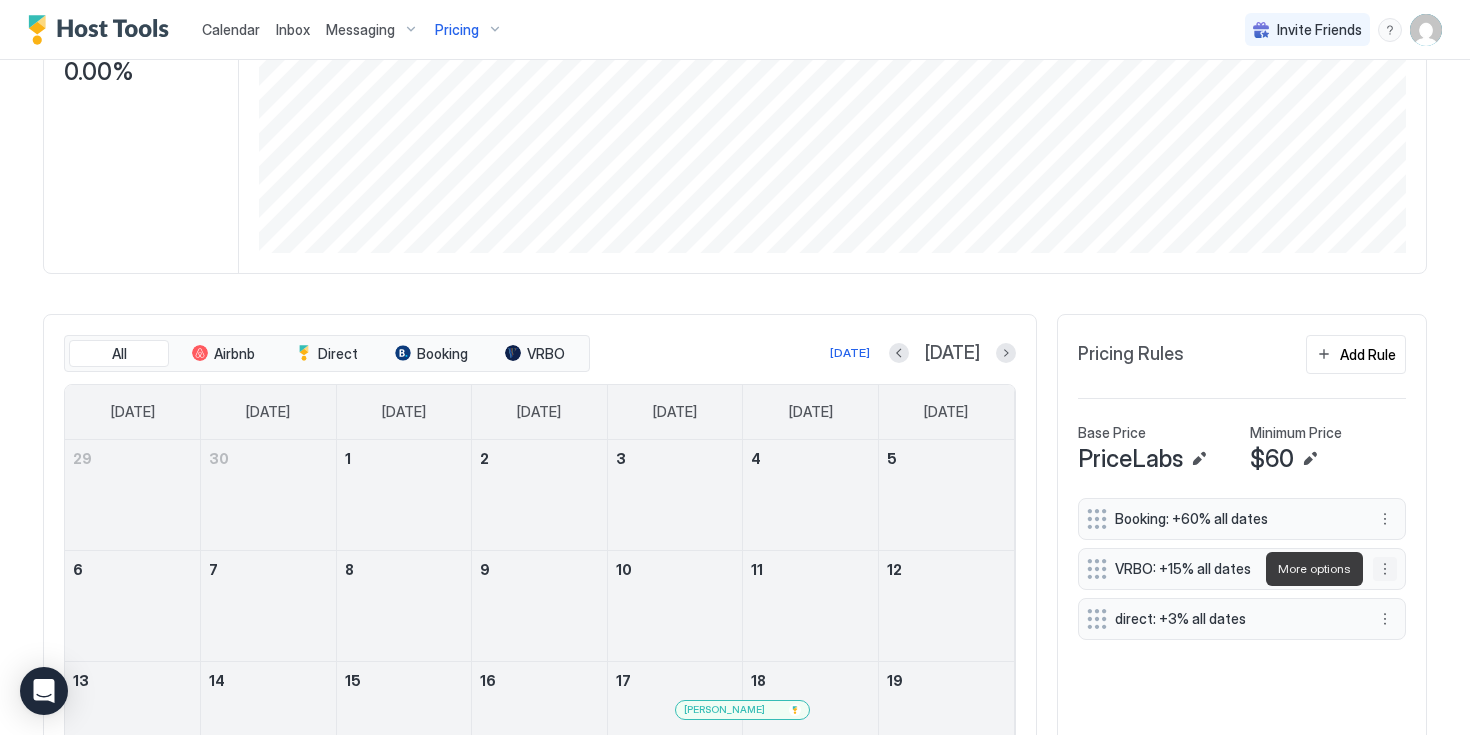 click at bounding box center [1385, 569] 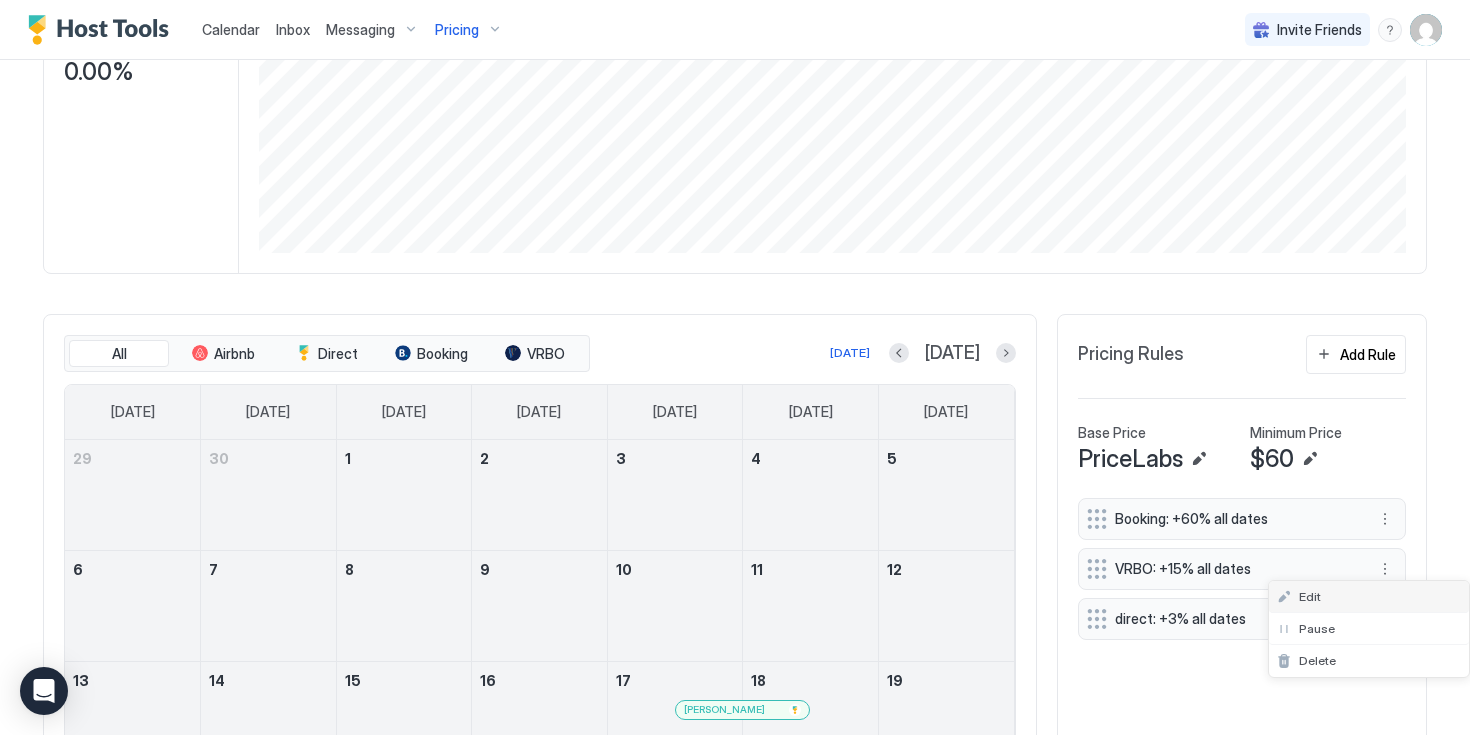 click on "Edit" at bounding box center (1369, 597) 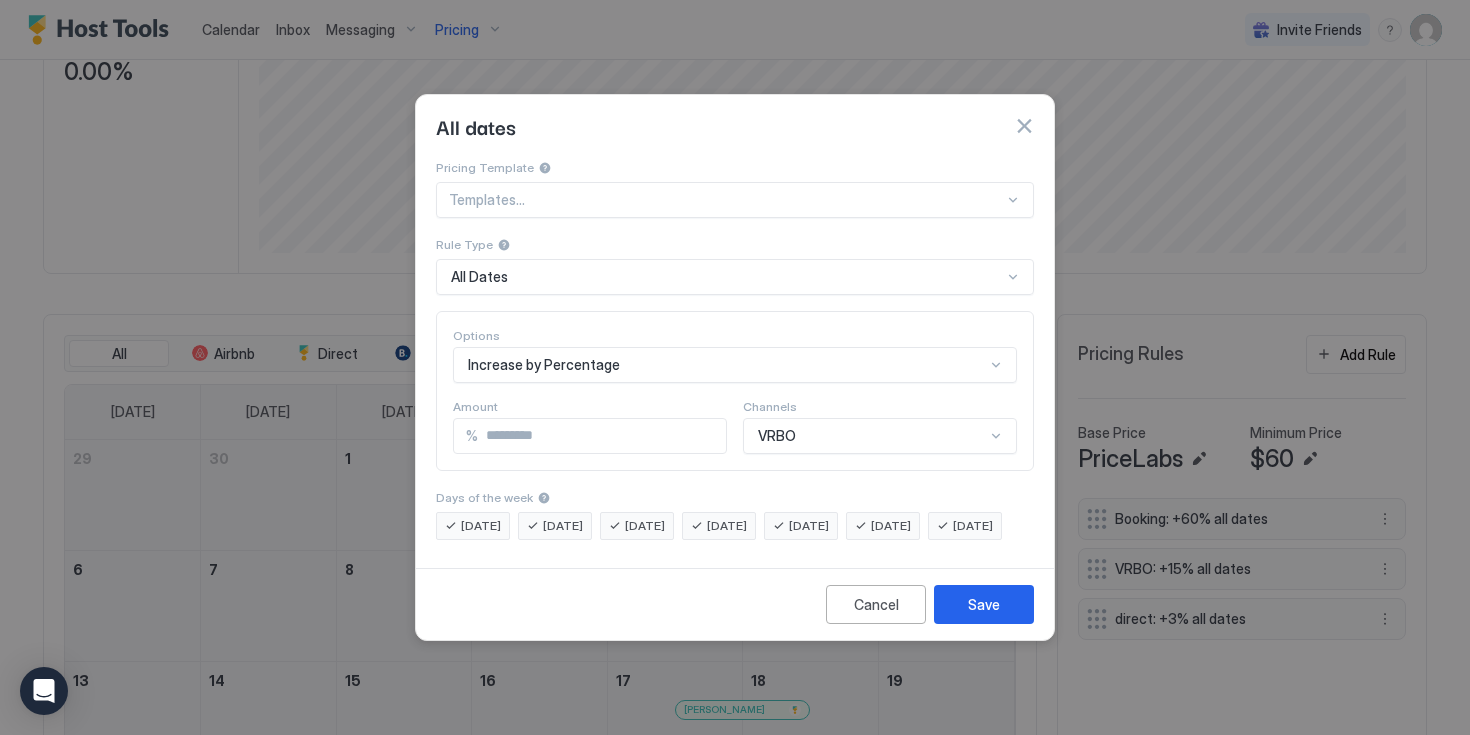 click on "**" at bounding box center [602, 436] 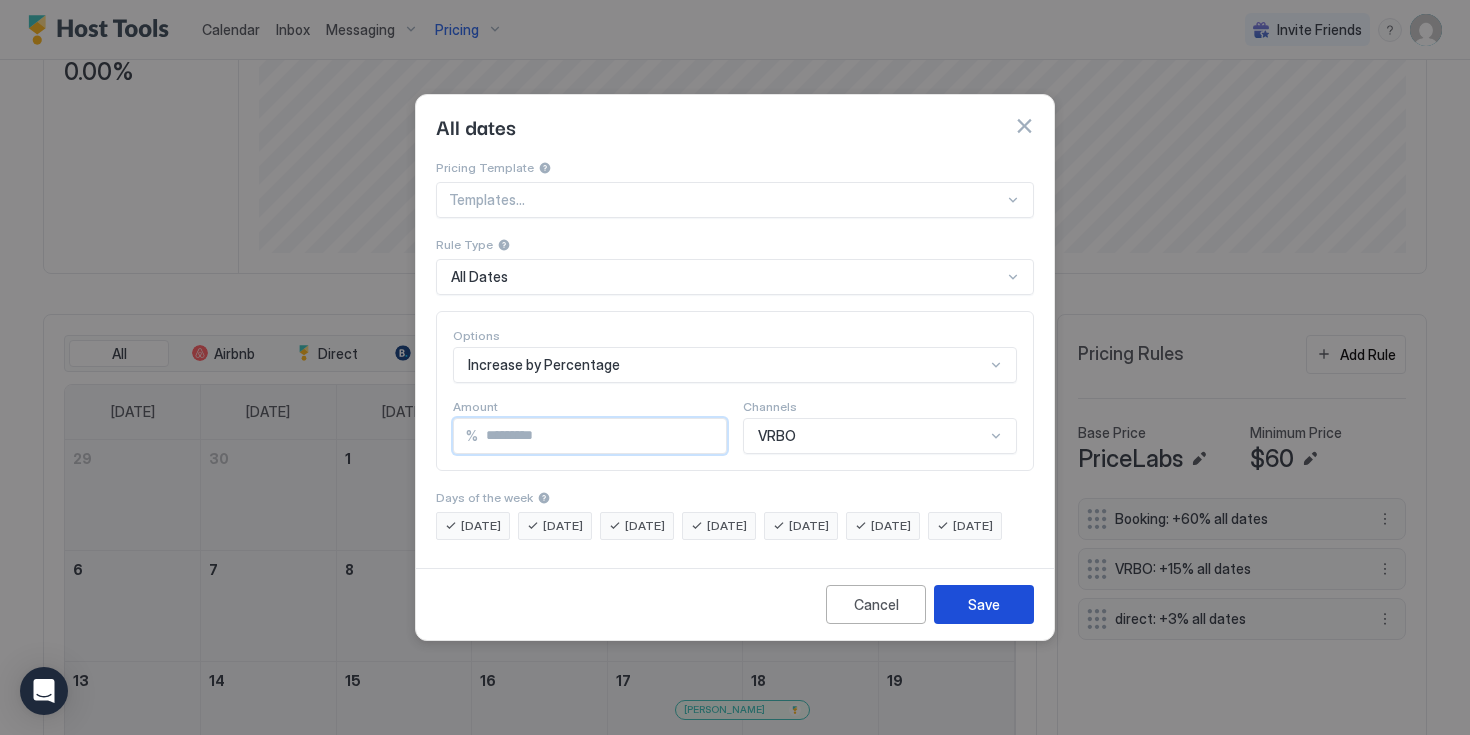 type on "**" 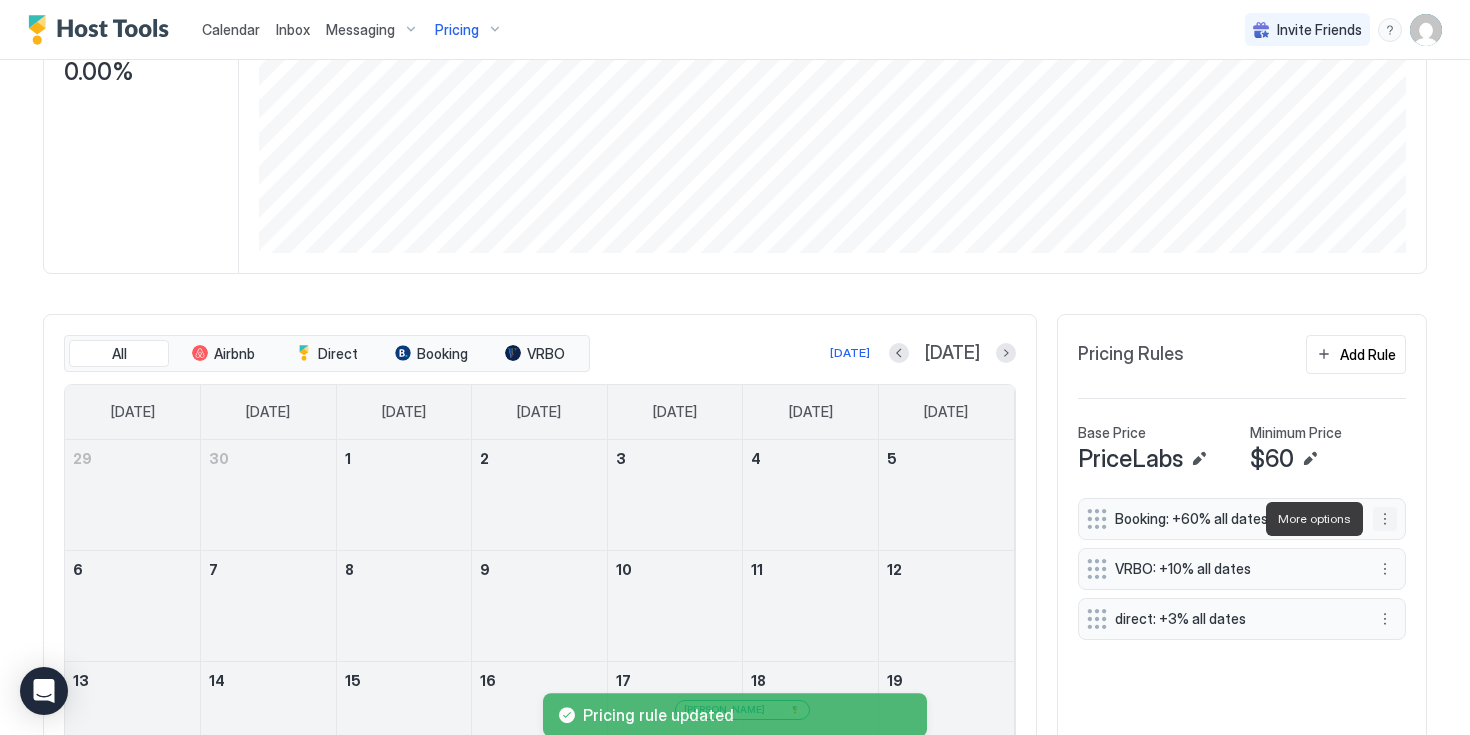 click at bounding box center (1385, 519) 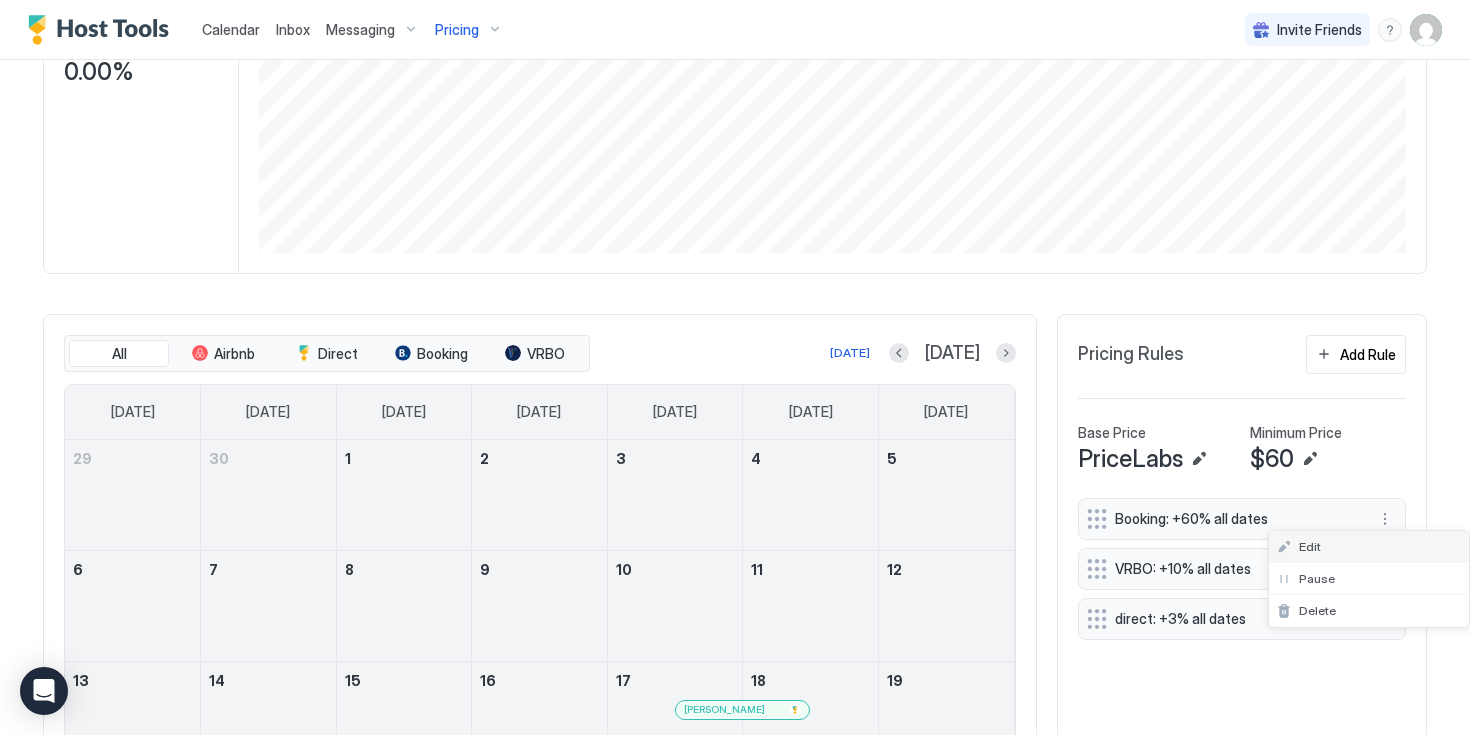 click on "Edit" at bounding box center (1369, 547) 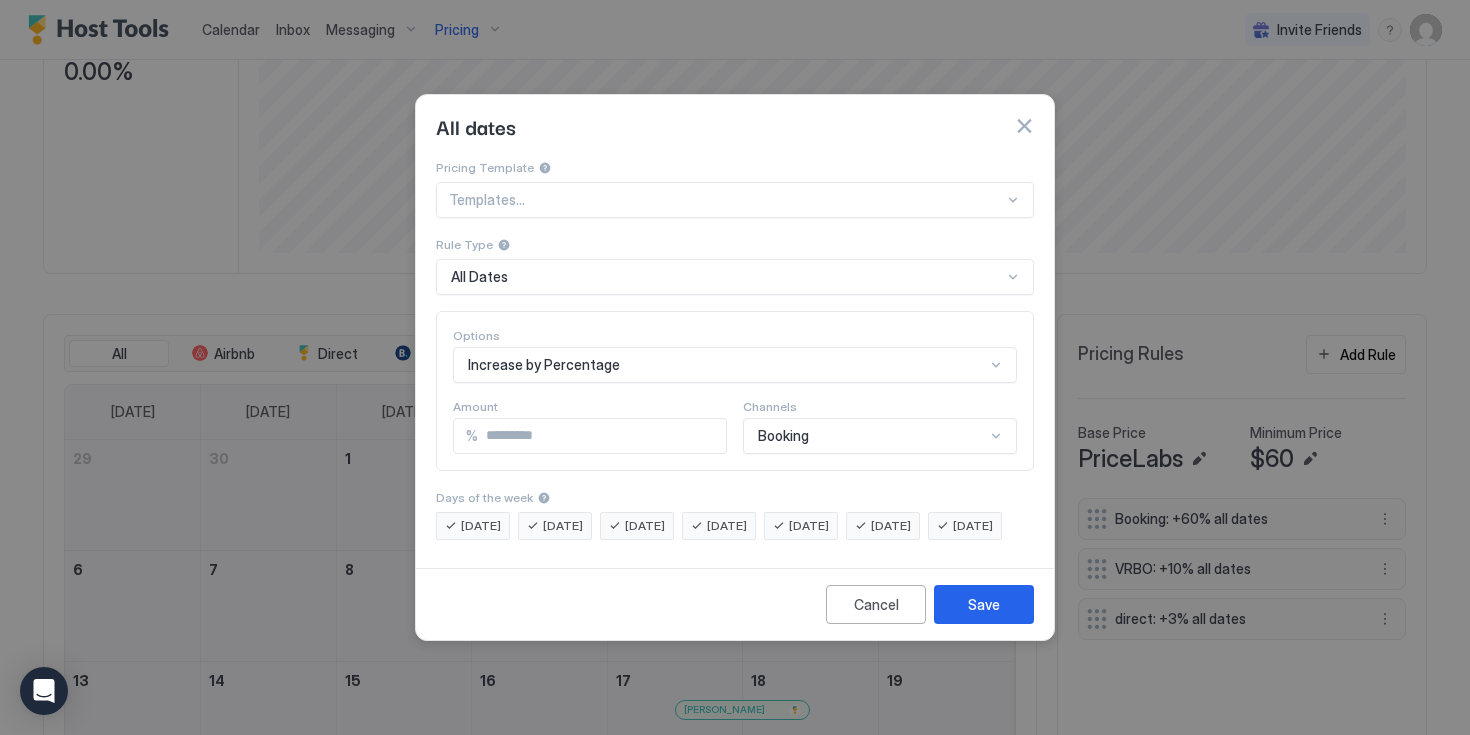 click on "**" at bounding box center [602, 436] 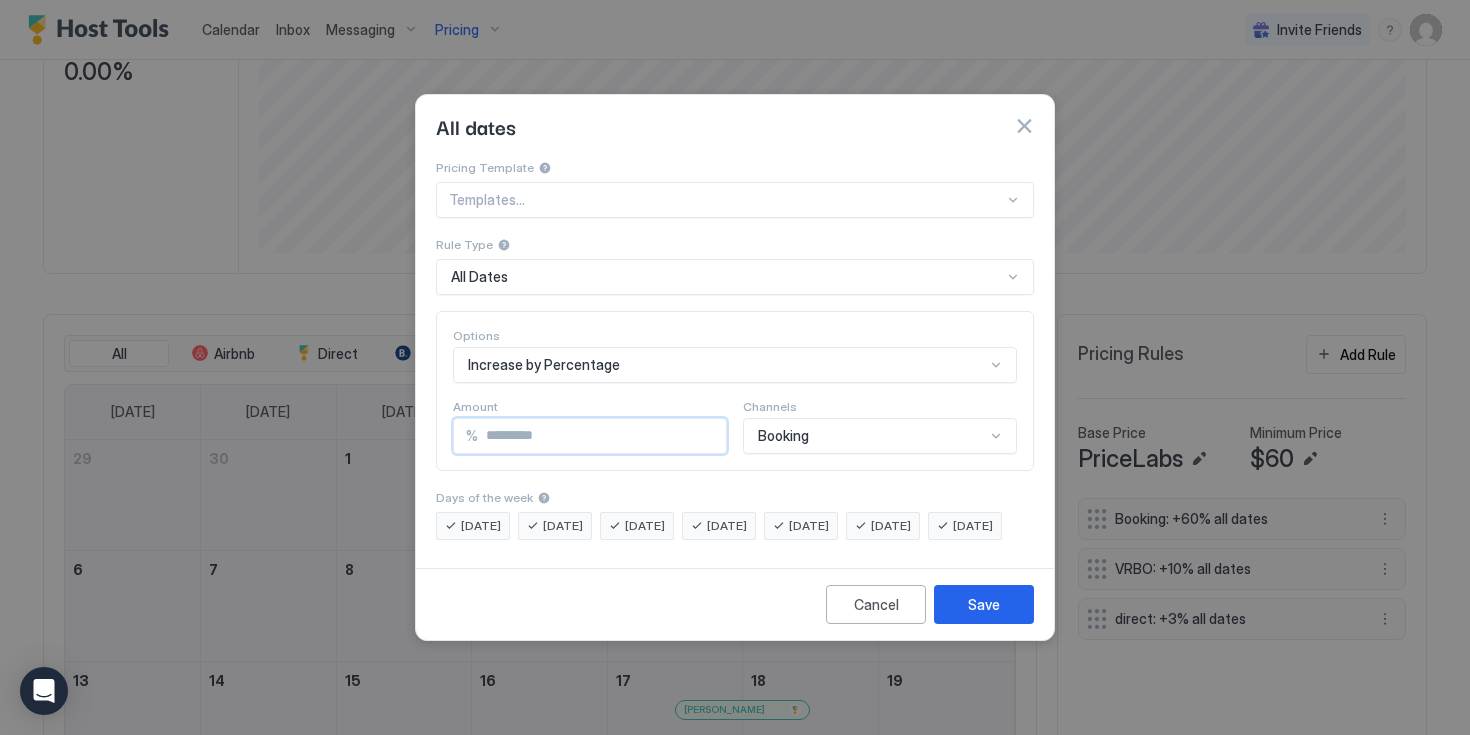 type on "*" 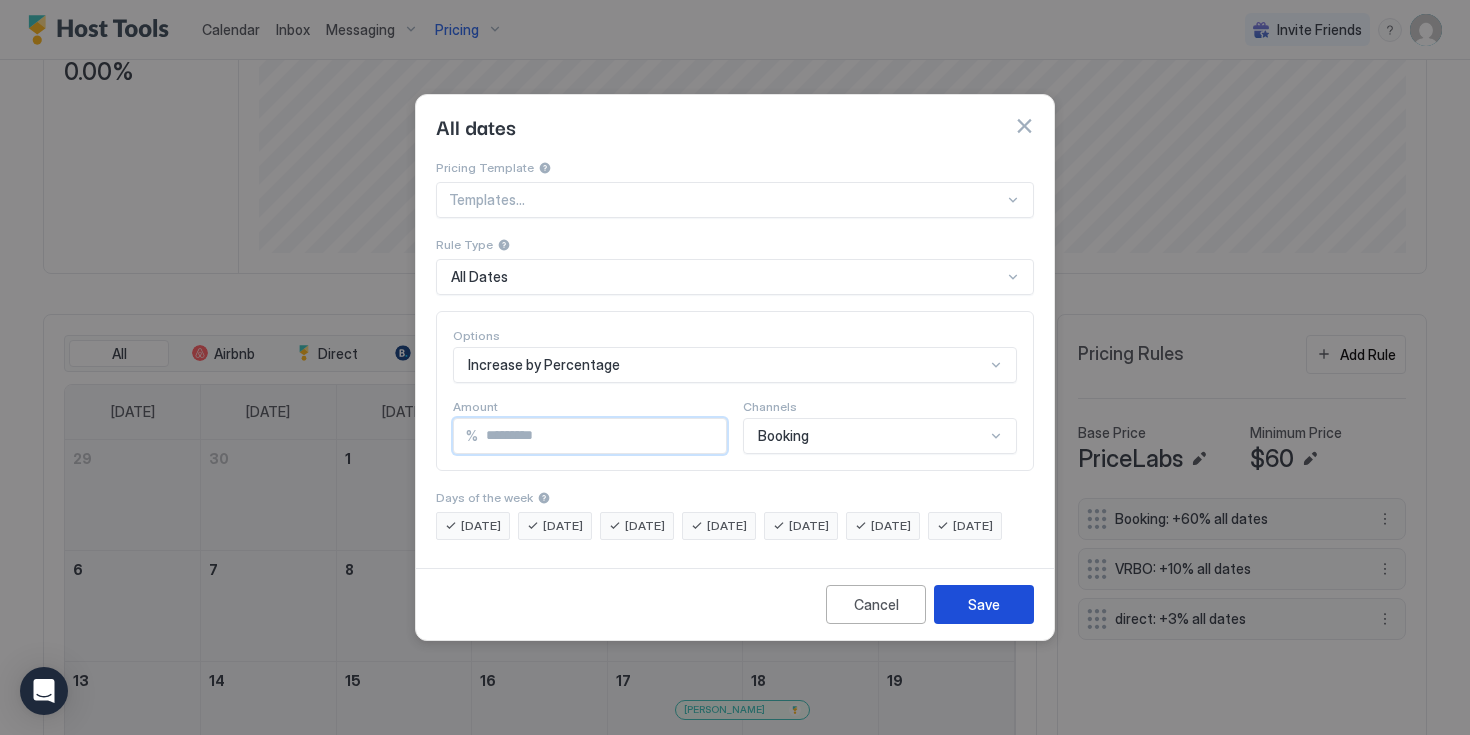 type on "**" 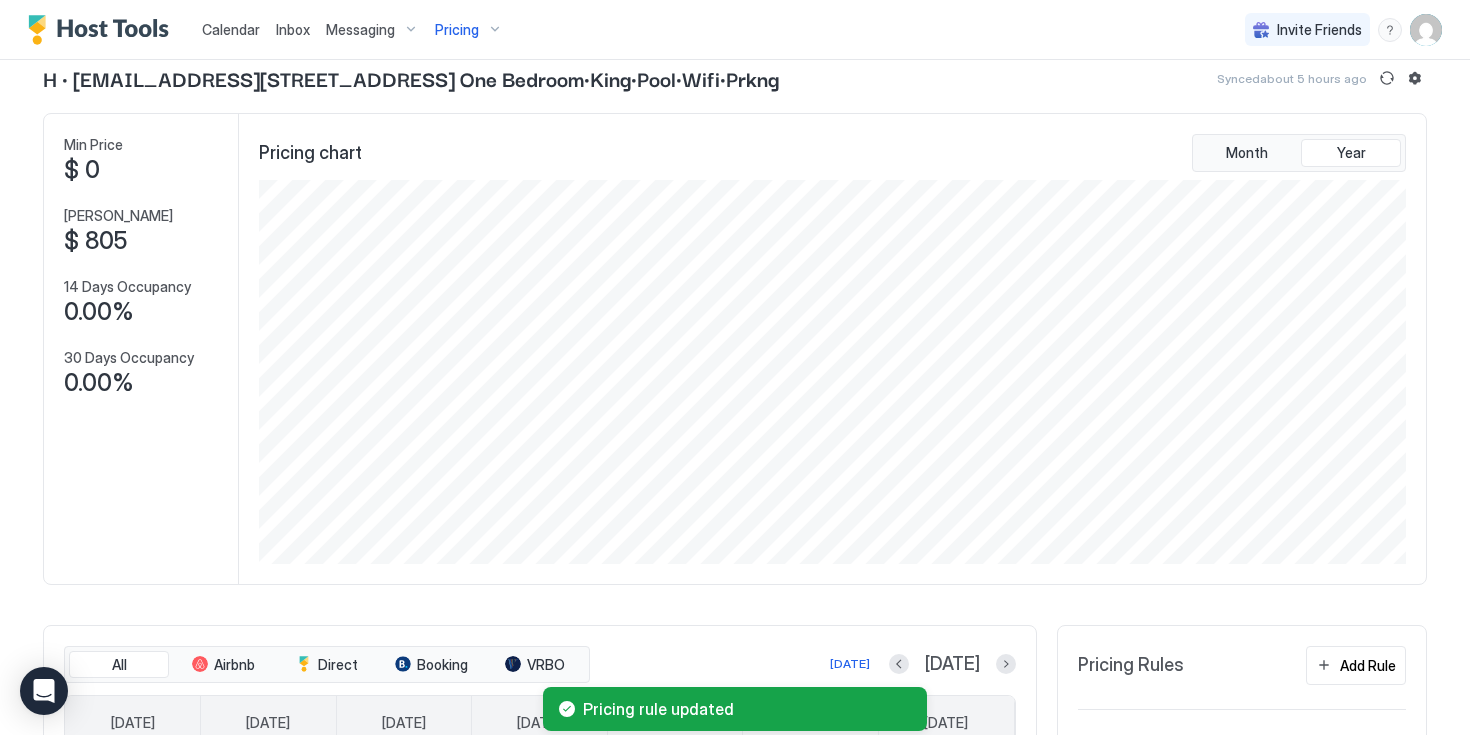 scroll, scrollTop: 0, scrollLeft: 0, axis: both 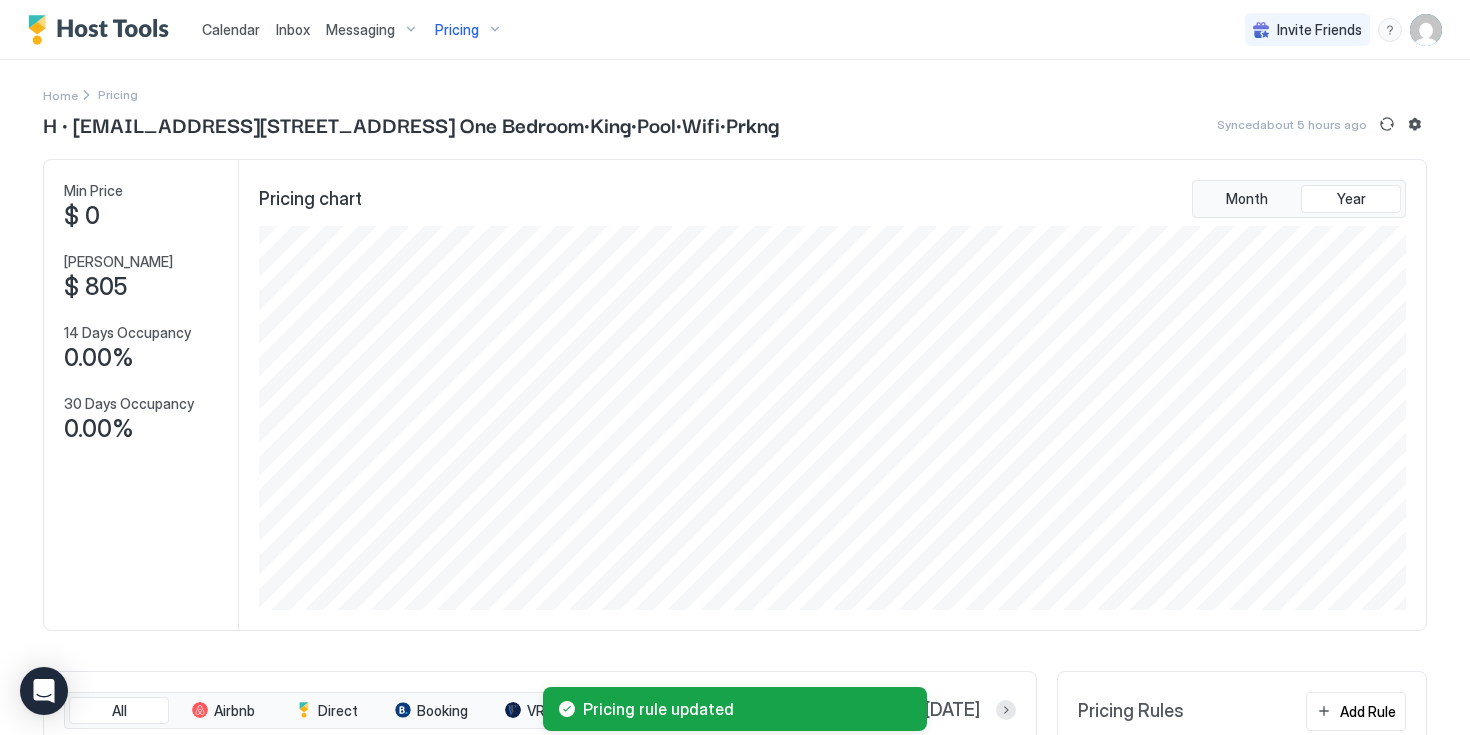 click on "Pricing" at bounding box center [457, 30] 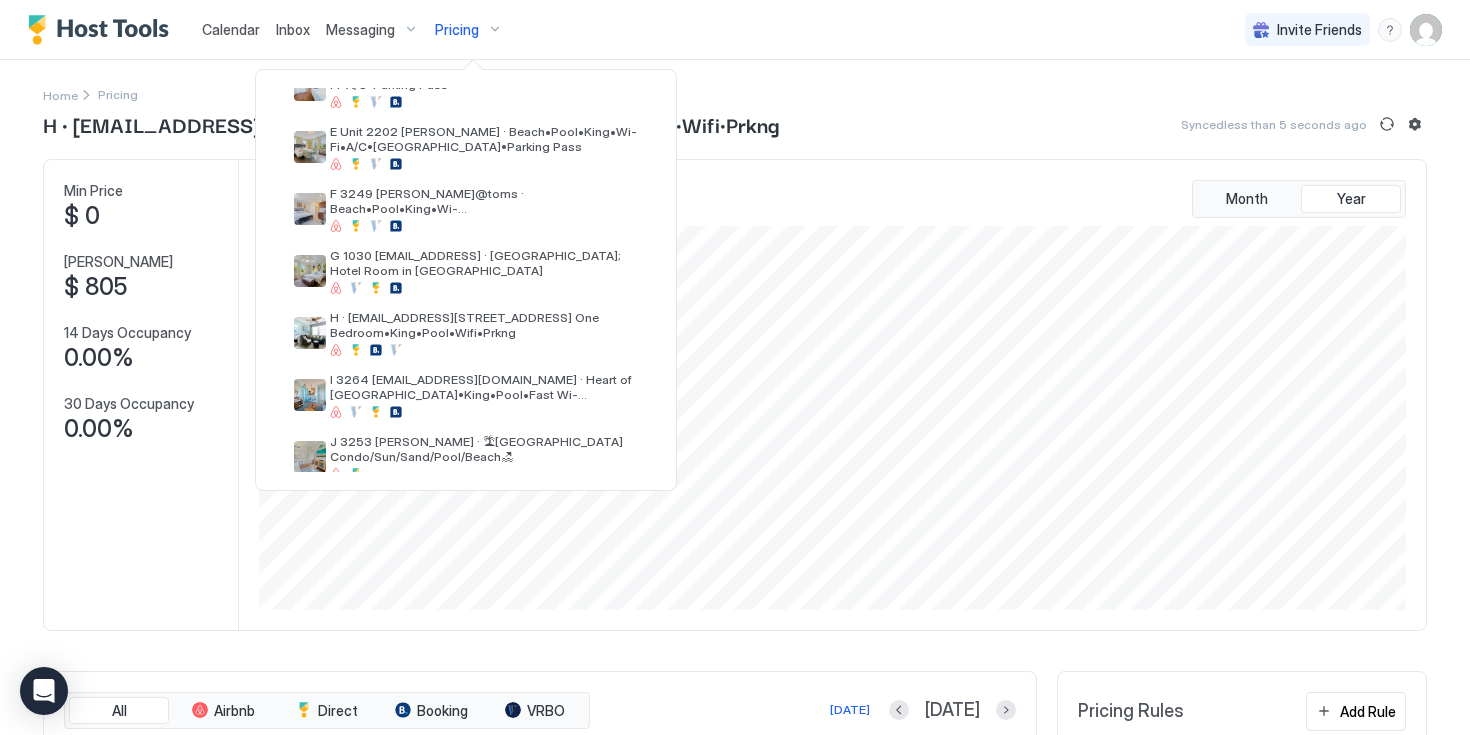 scroll, scrollTop: 260, scrollLeft: 0, axis: vertical 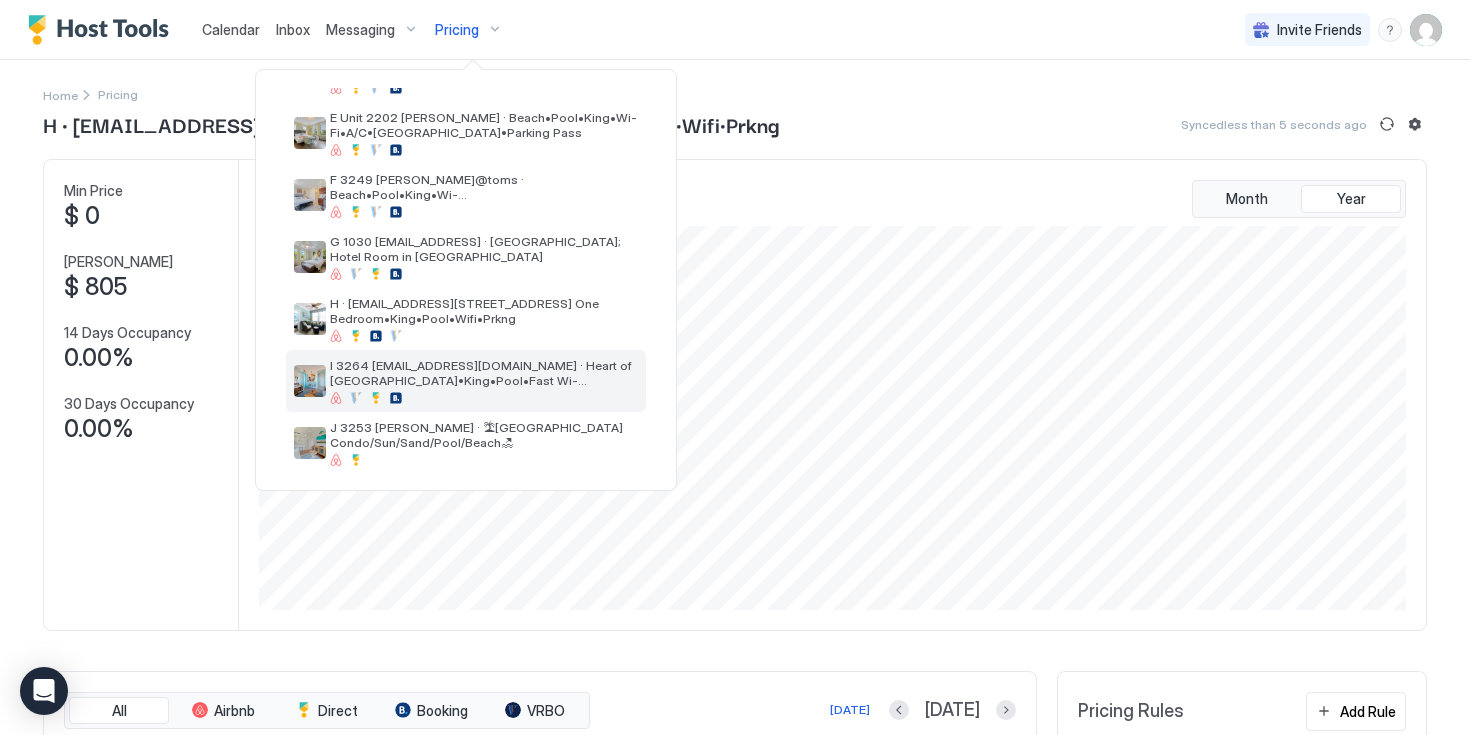 click on "I 3264 [EMAIL_ADDRESS][DOMAIN_NAME] · Heart of [GEOGRAPHIC_DATA]•King•Pool•Fast Wi-Fi•A/C•Prkng" at bounding box center [484, 373] 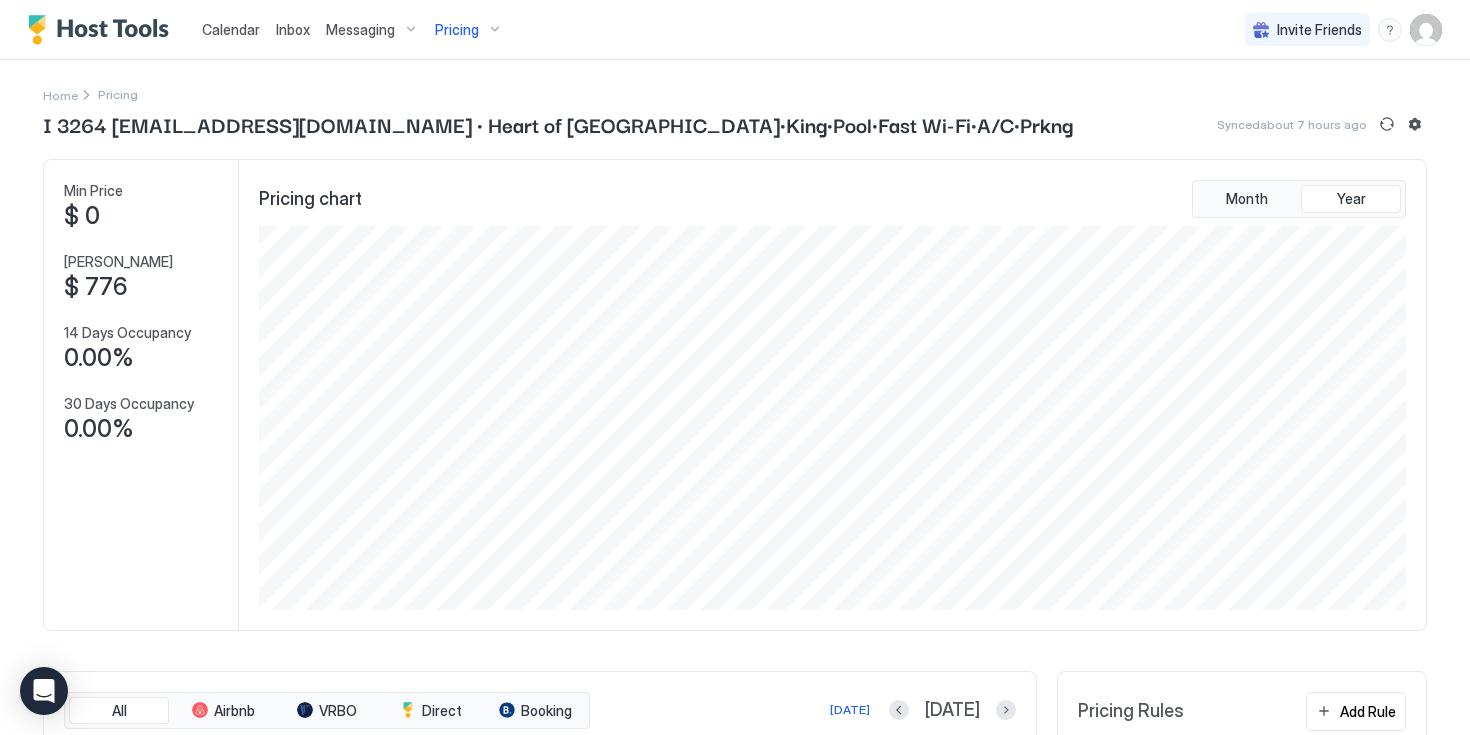 scroll, scrollTop: 0, scrollLeft: 0, axis: both 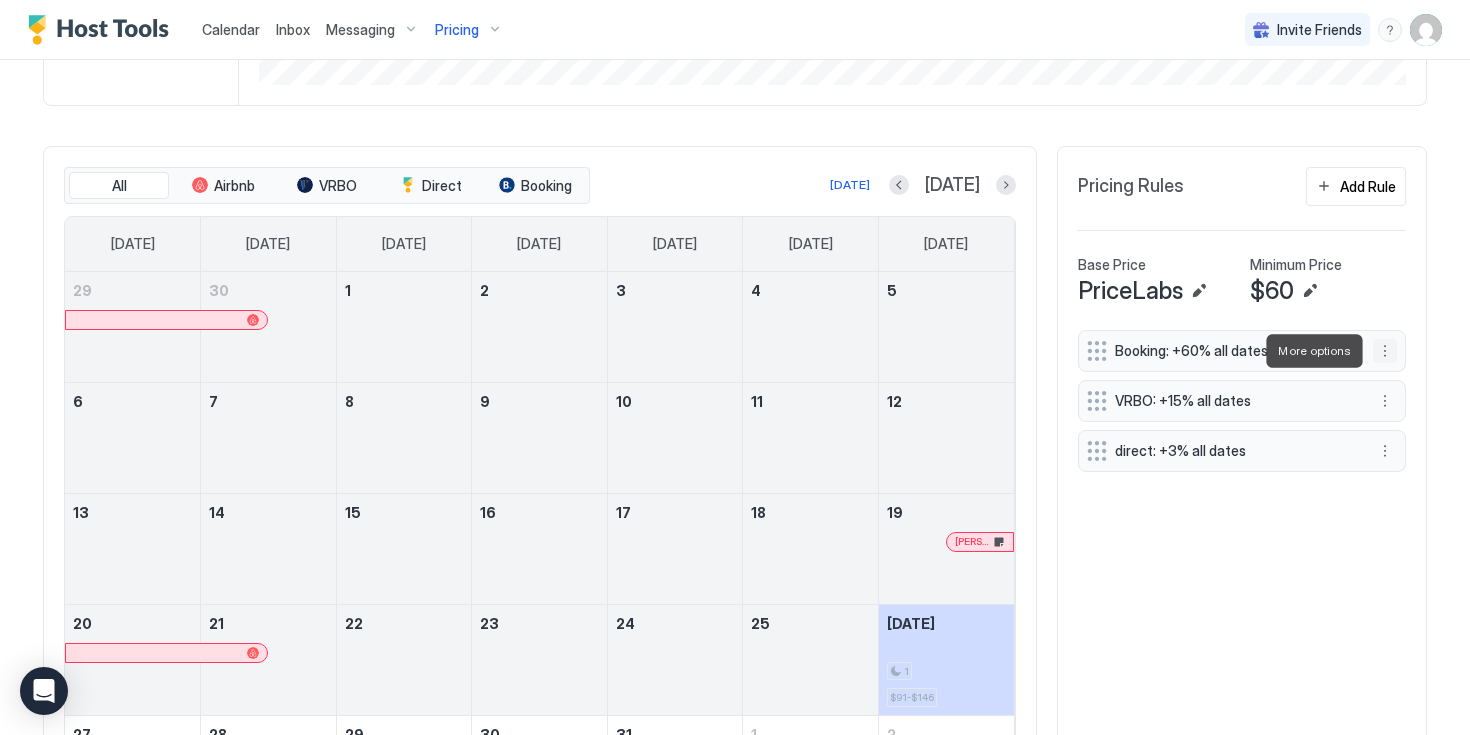 click at bounding box center [1385, 351] 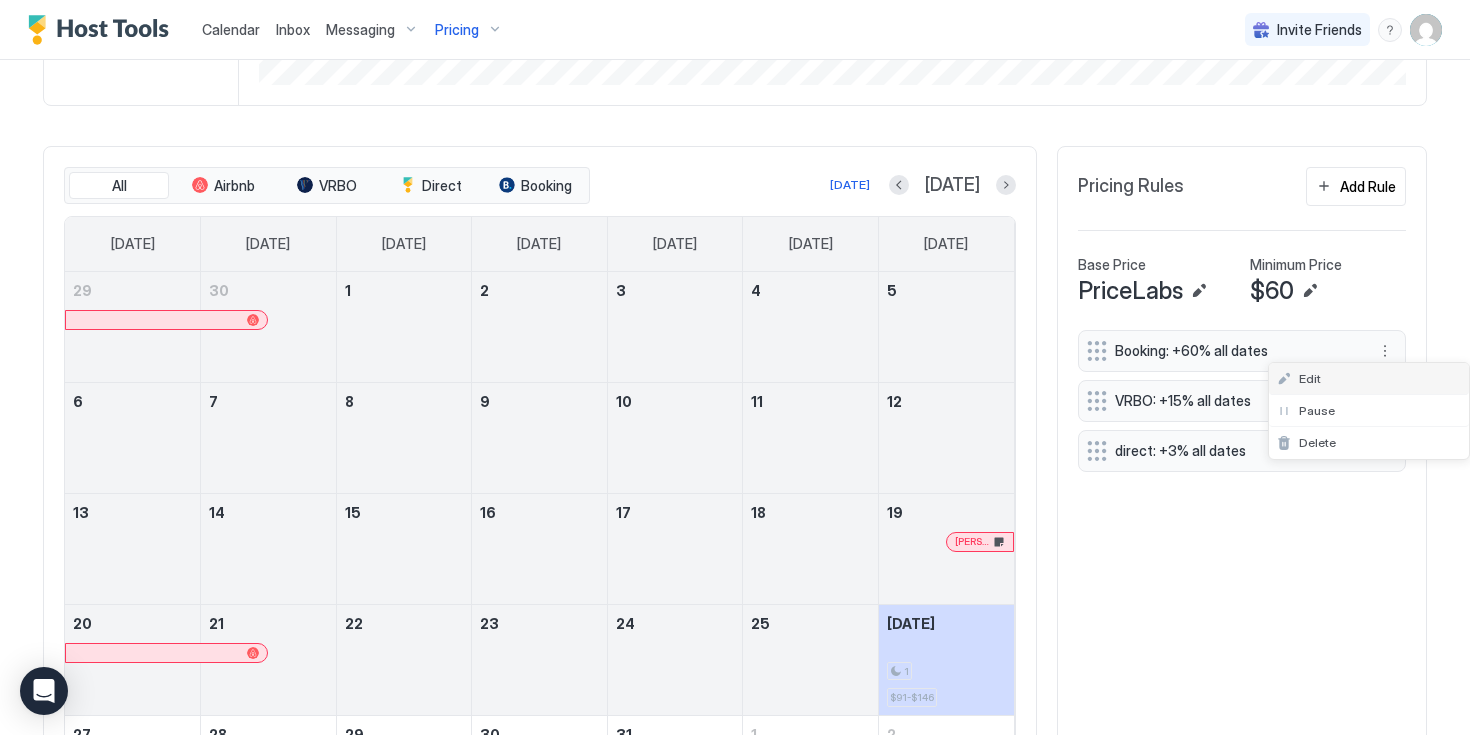 click on "Edit" at bounding box center [1310, 378] 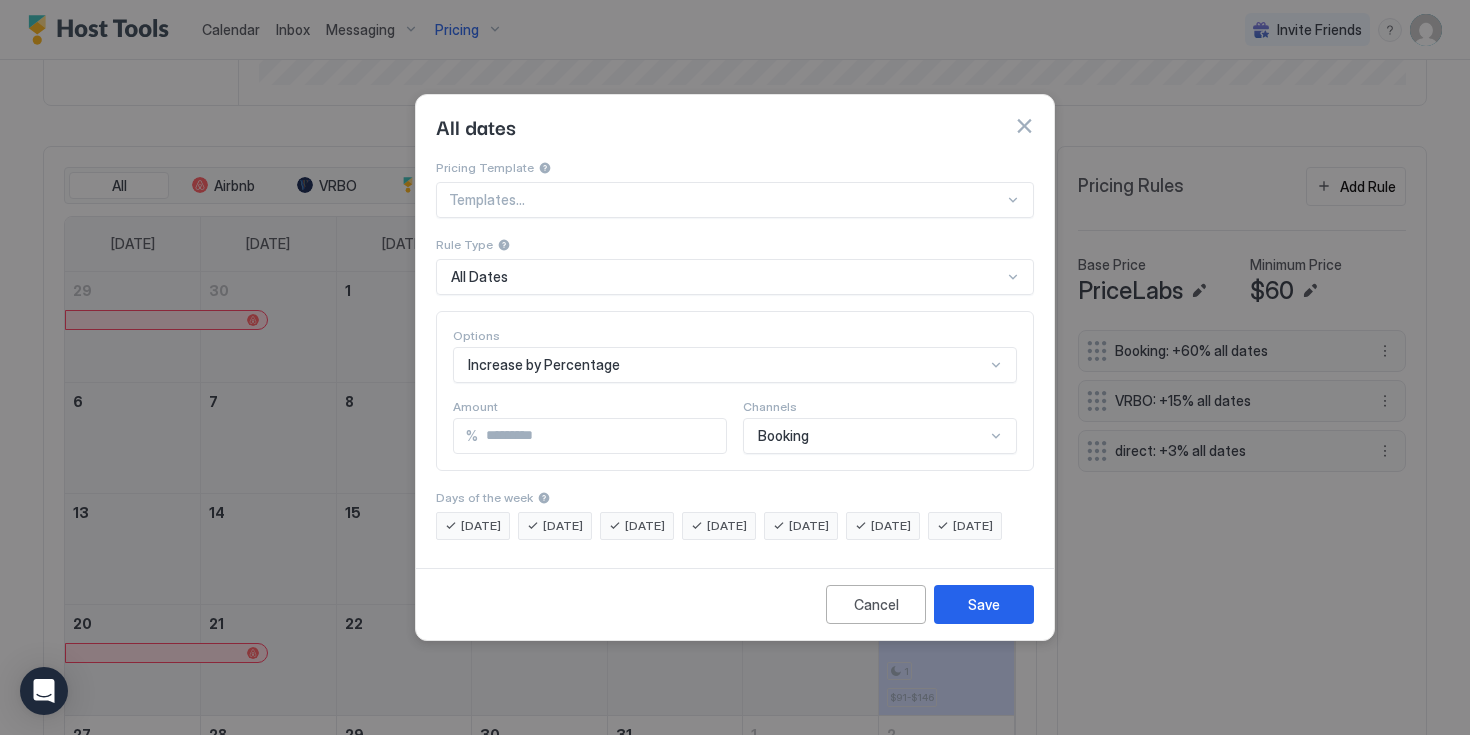 click on "**" at bounding box center [602, 436] 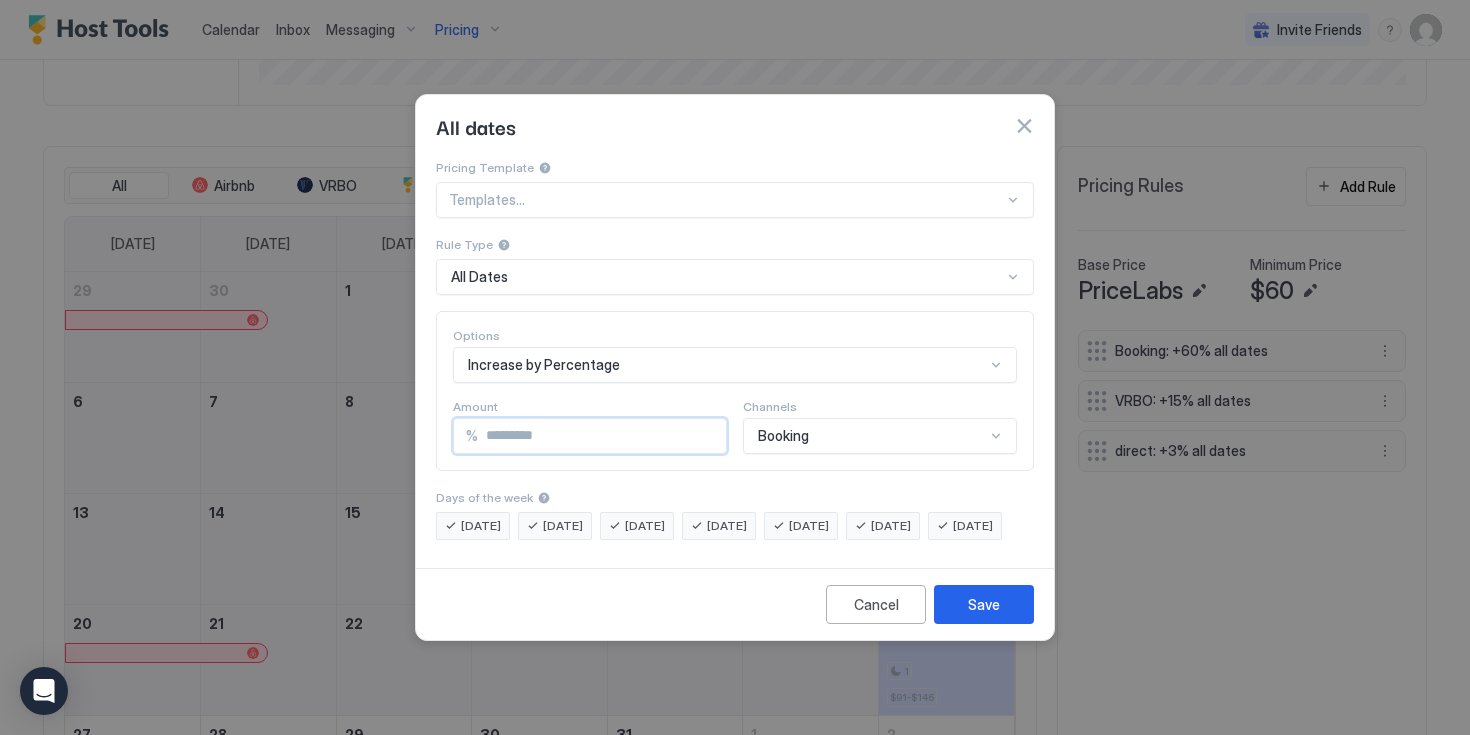 type on "*" 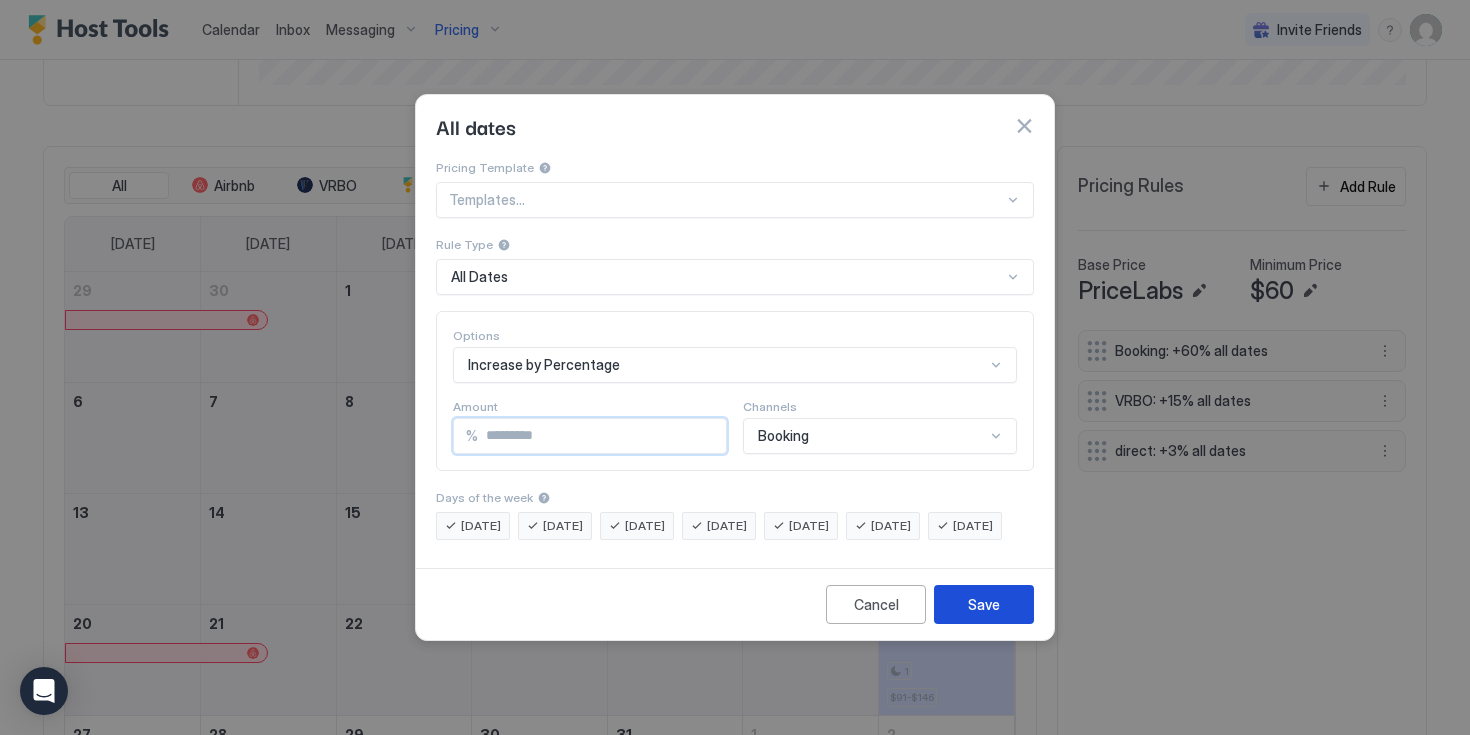 type on "**" 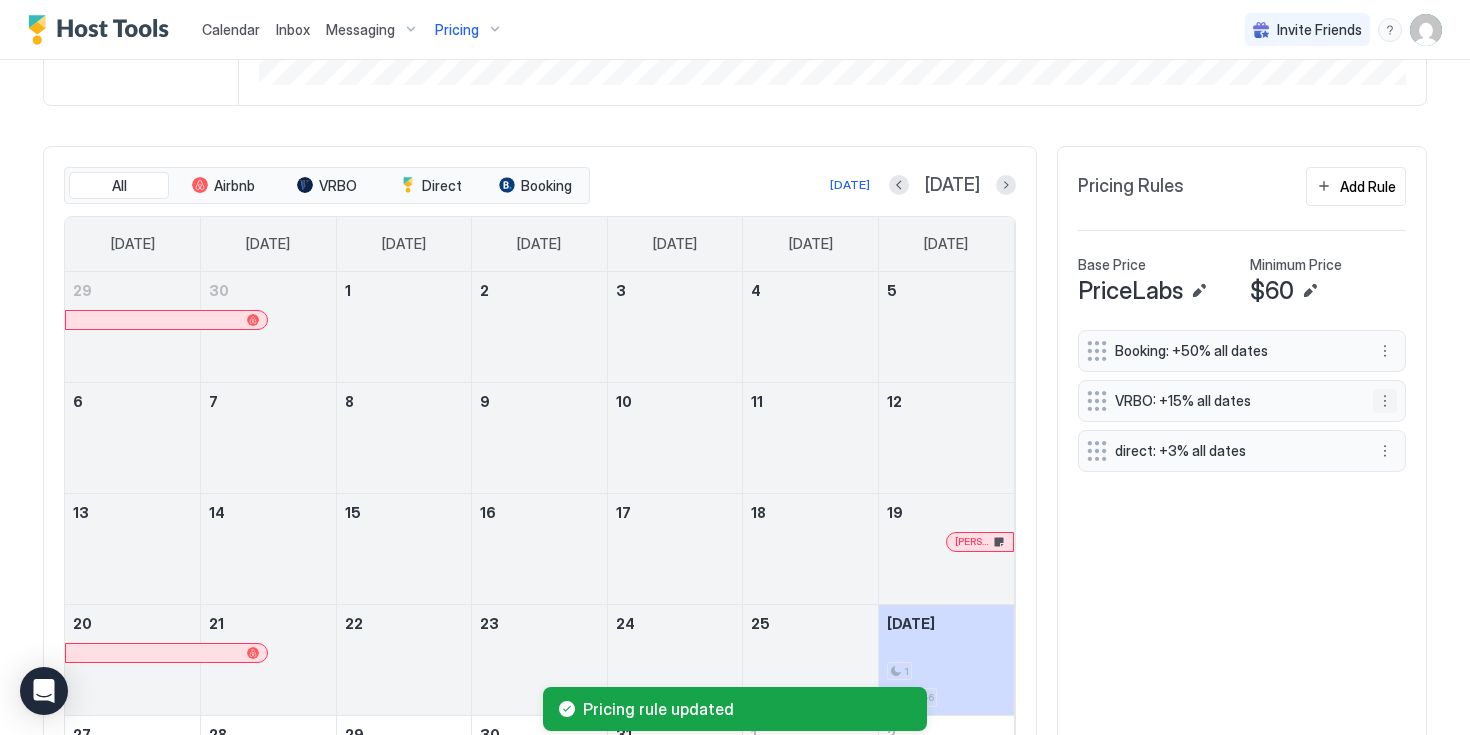 click at bounding box center (1385, 401) 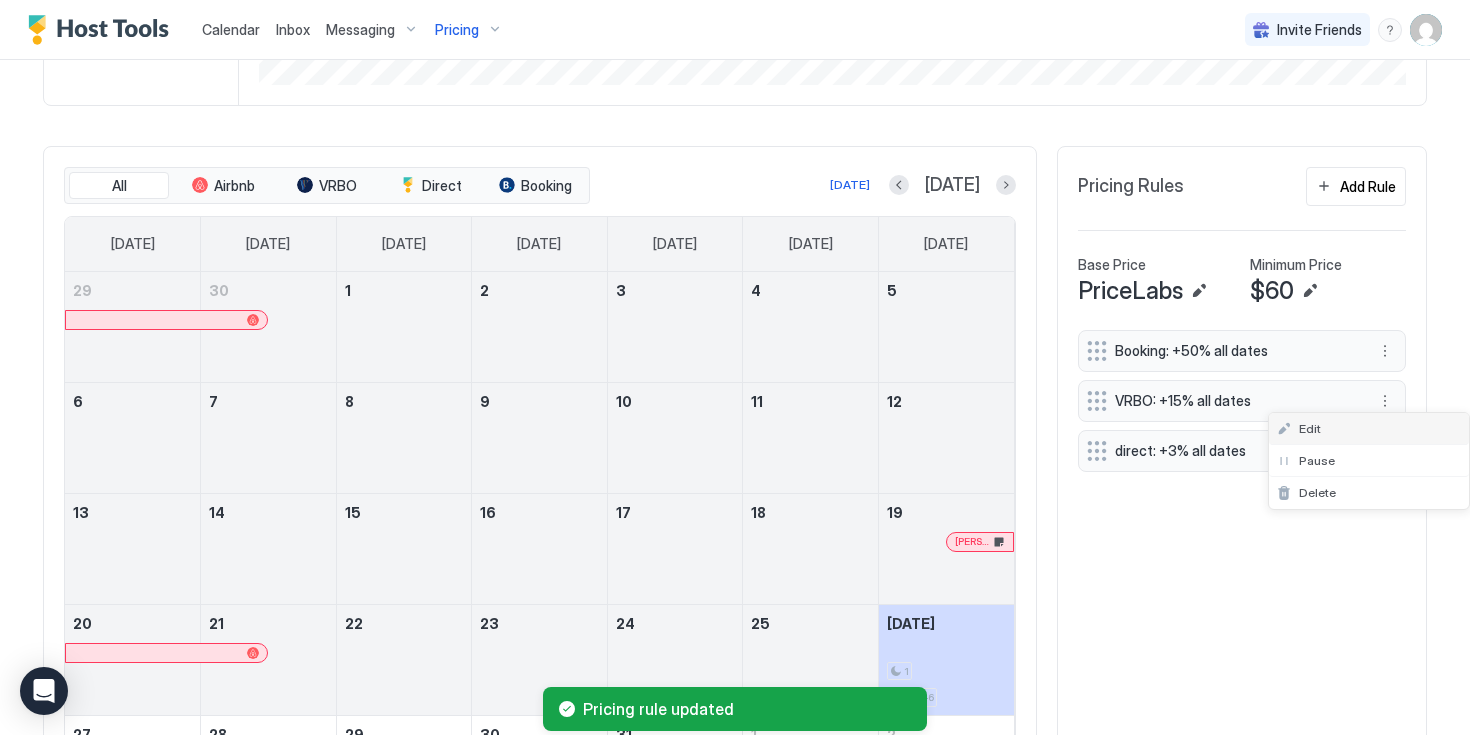 click on "Edit" at bounding box center (1369, 429) 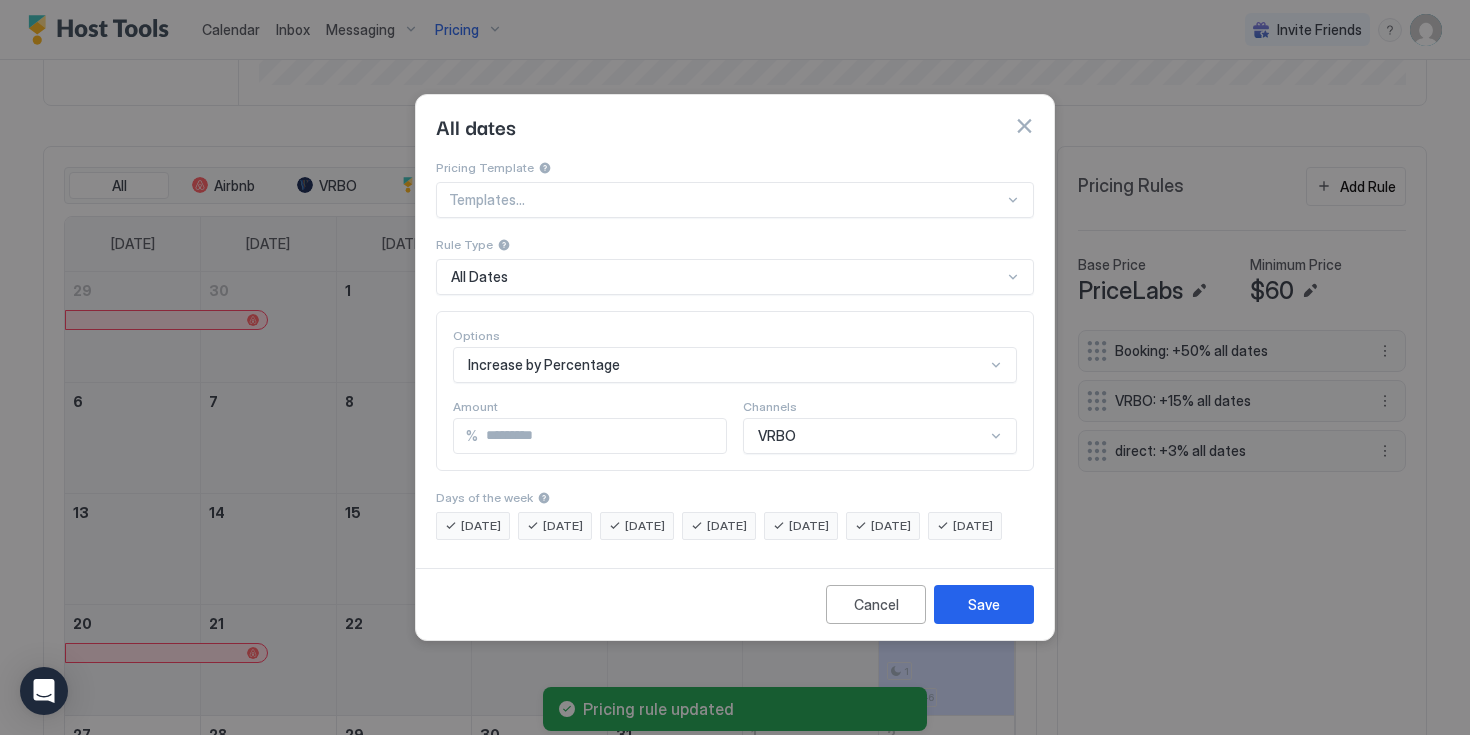 click on "**" at bounding box center (602, 436) 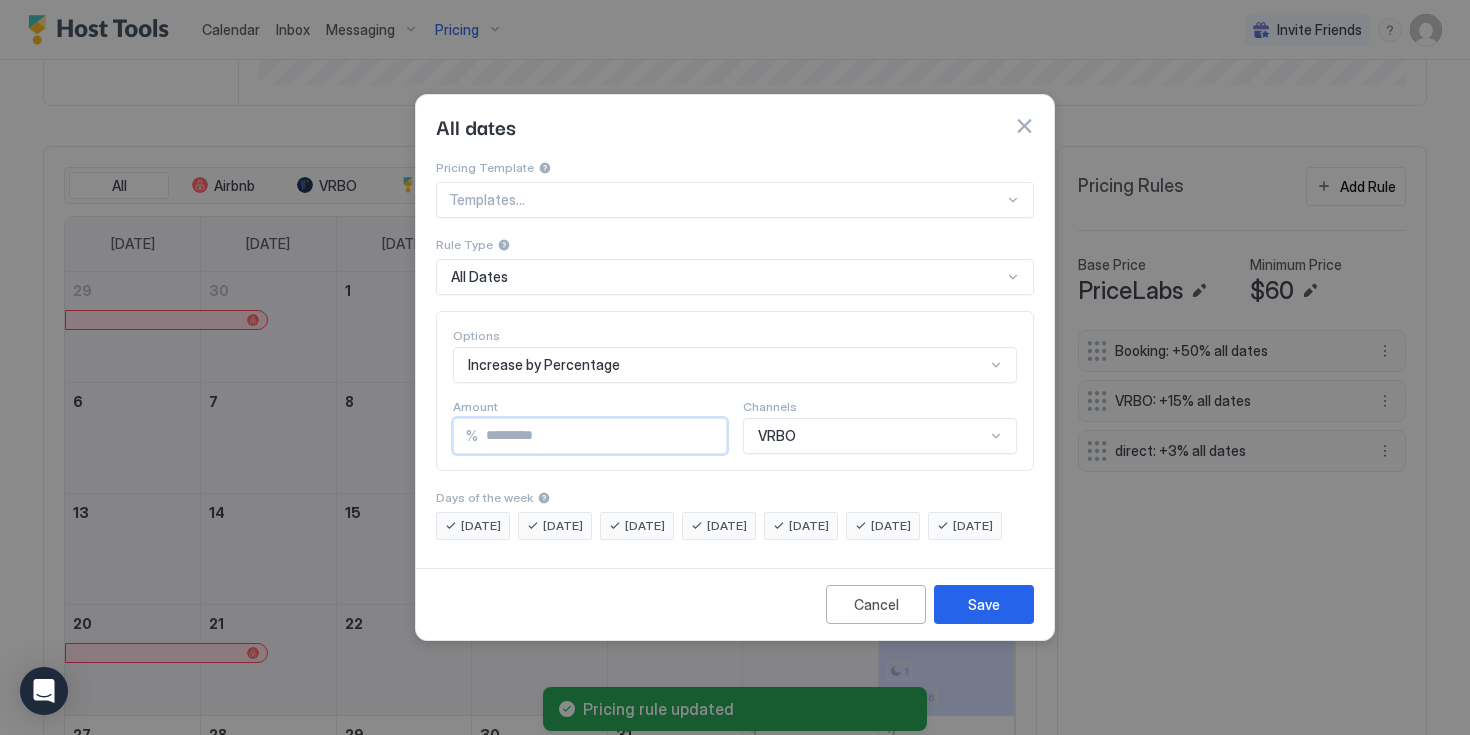 type on "*" 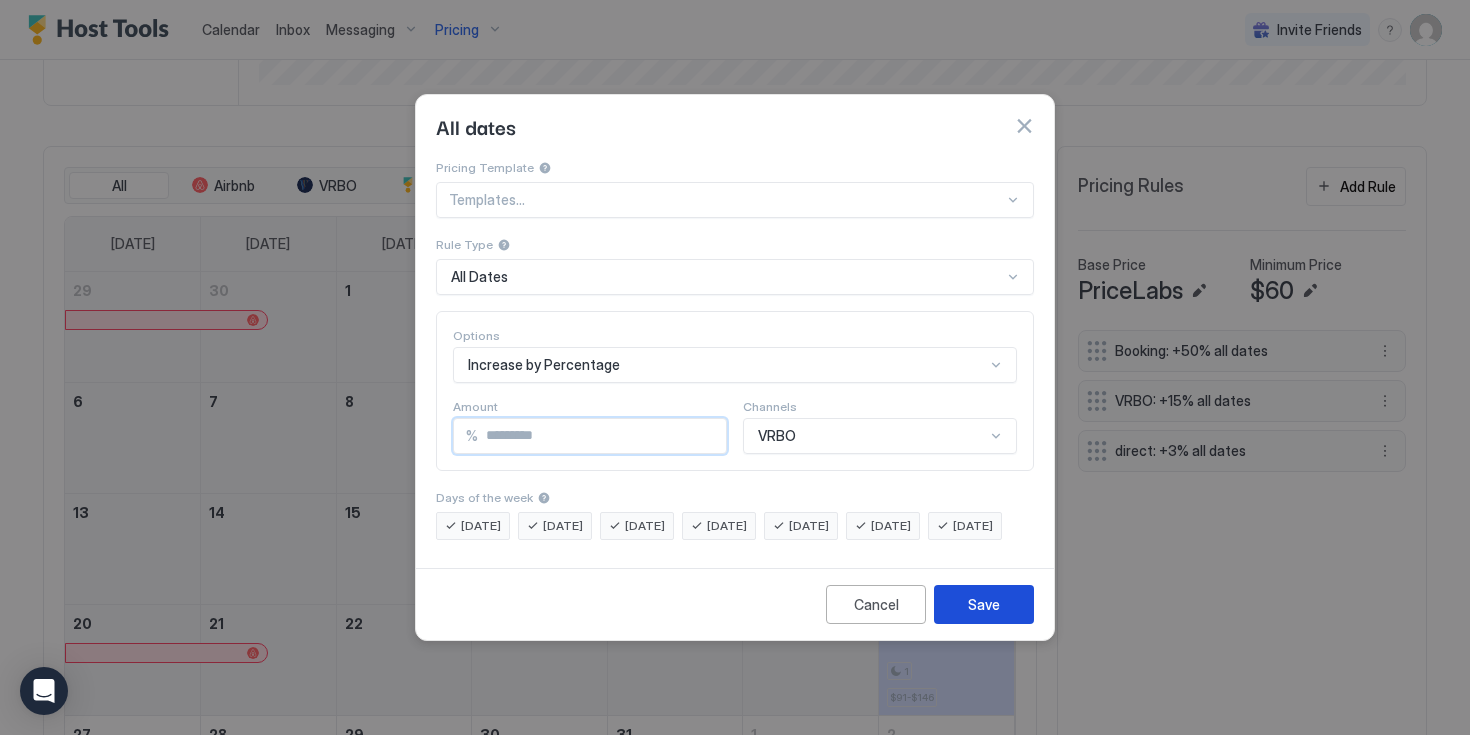 type on "**" 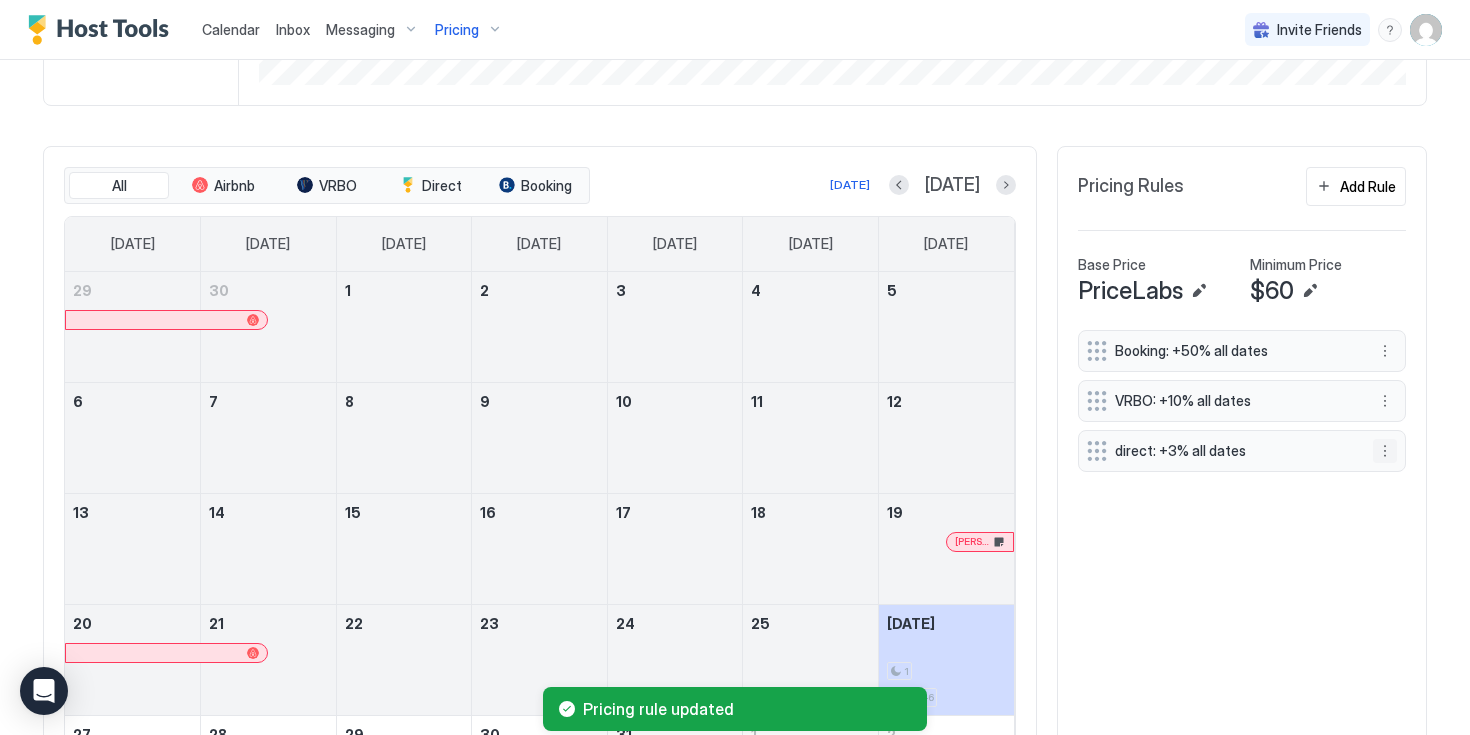 click at bounding box center [1385, 451] 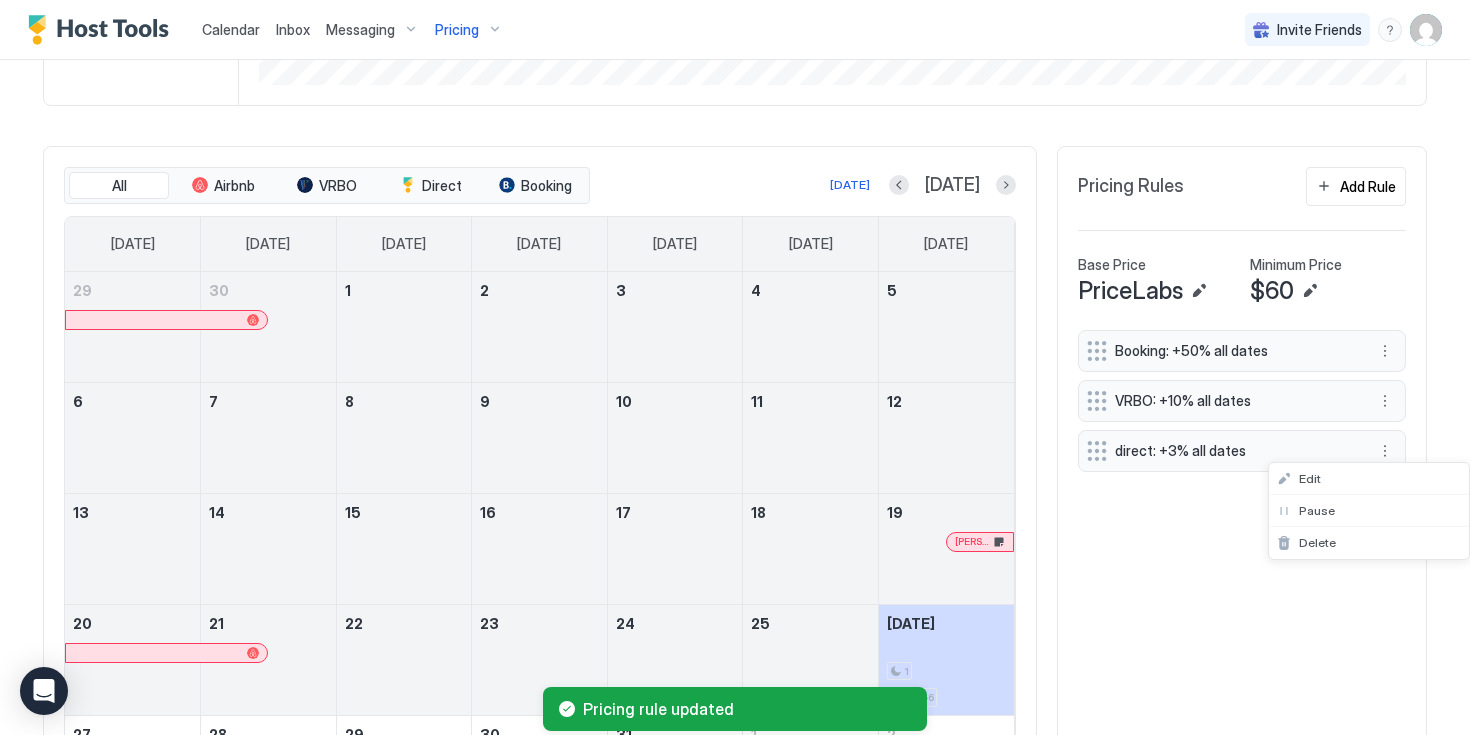 click at bounding box center (735, 367) 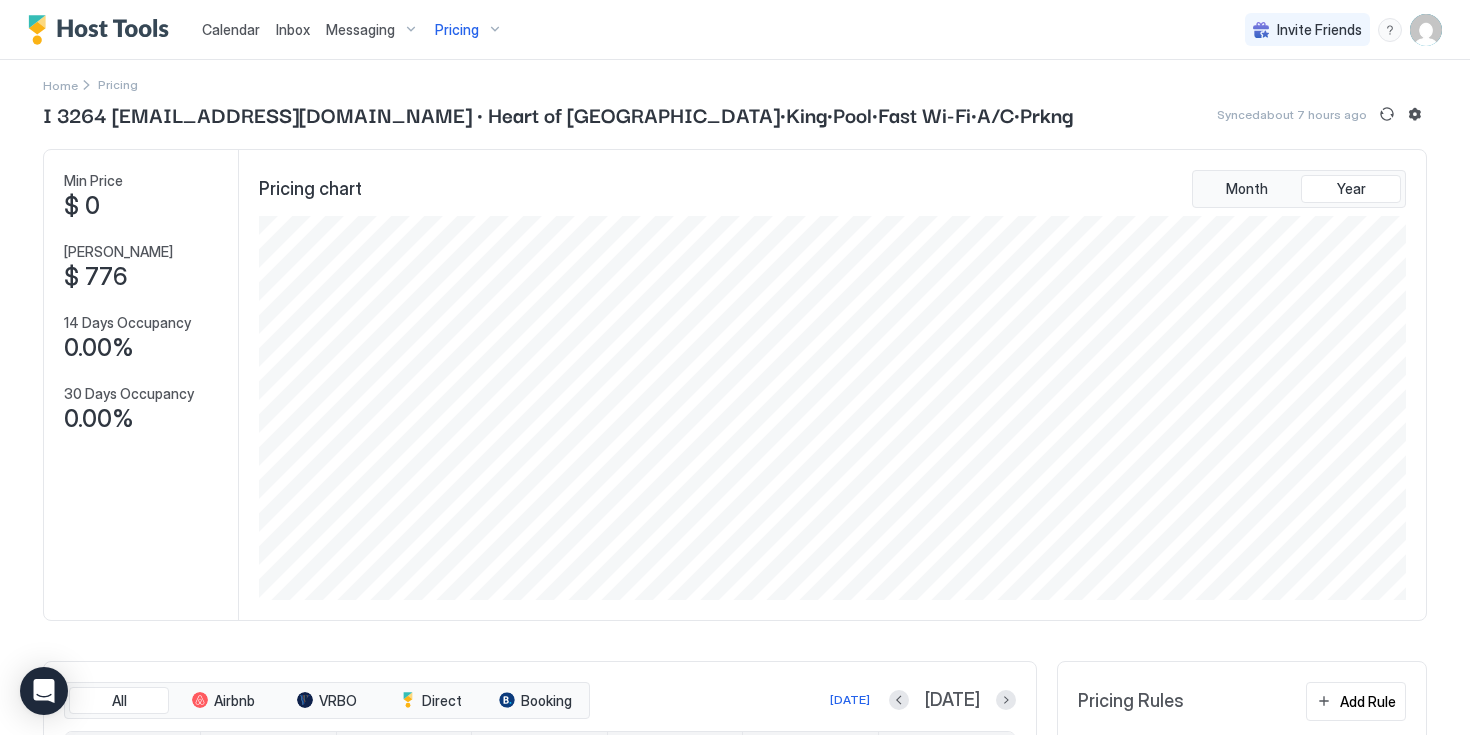 scroll, scrollTop: 0, scrollLeft: 0, axis: both 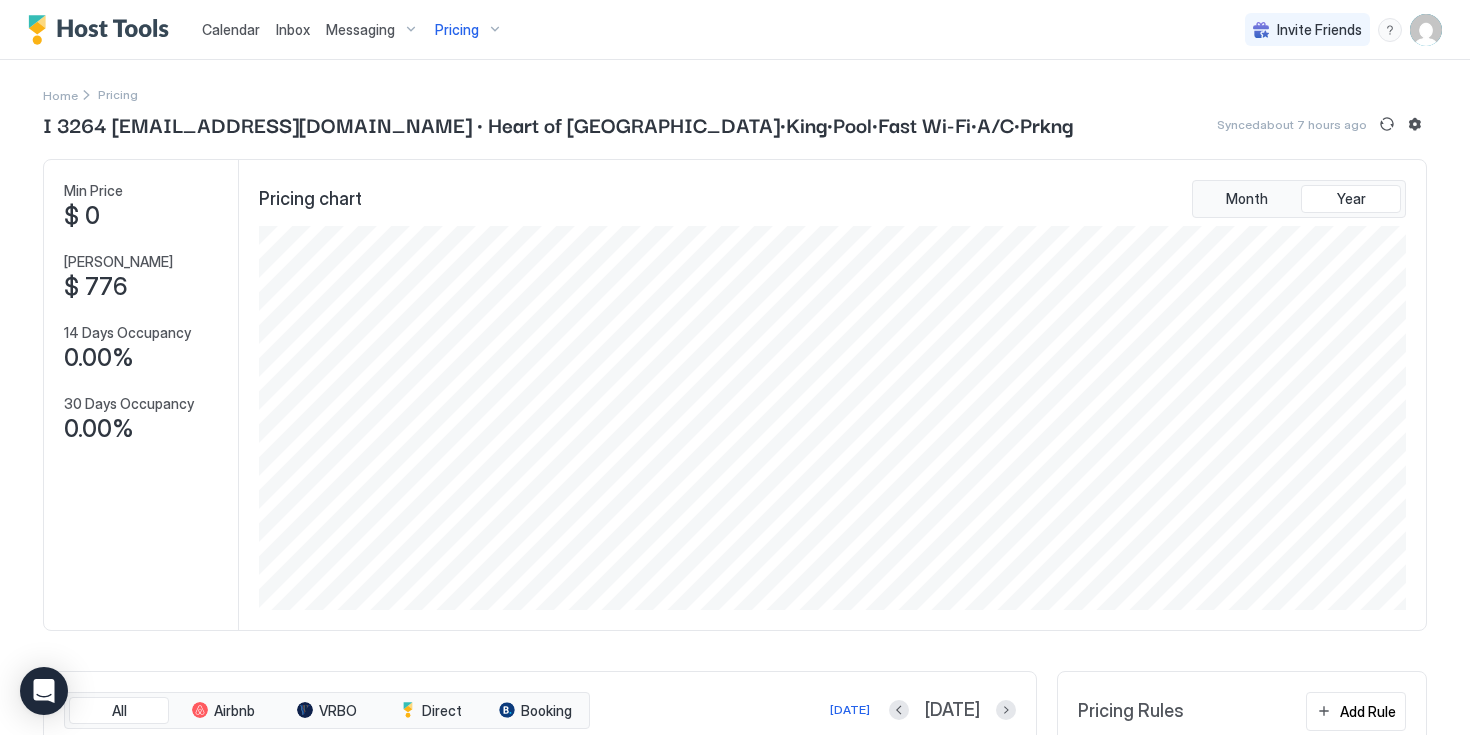 click on "Pricing" at bounding box center [457, 30] 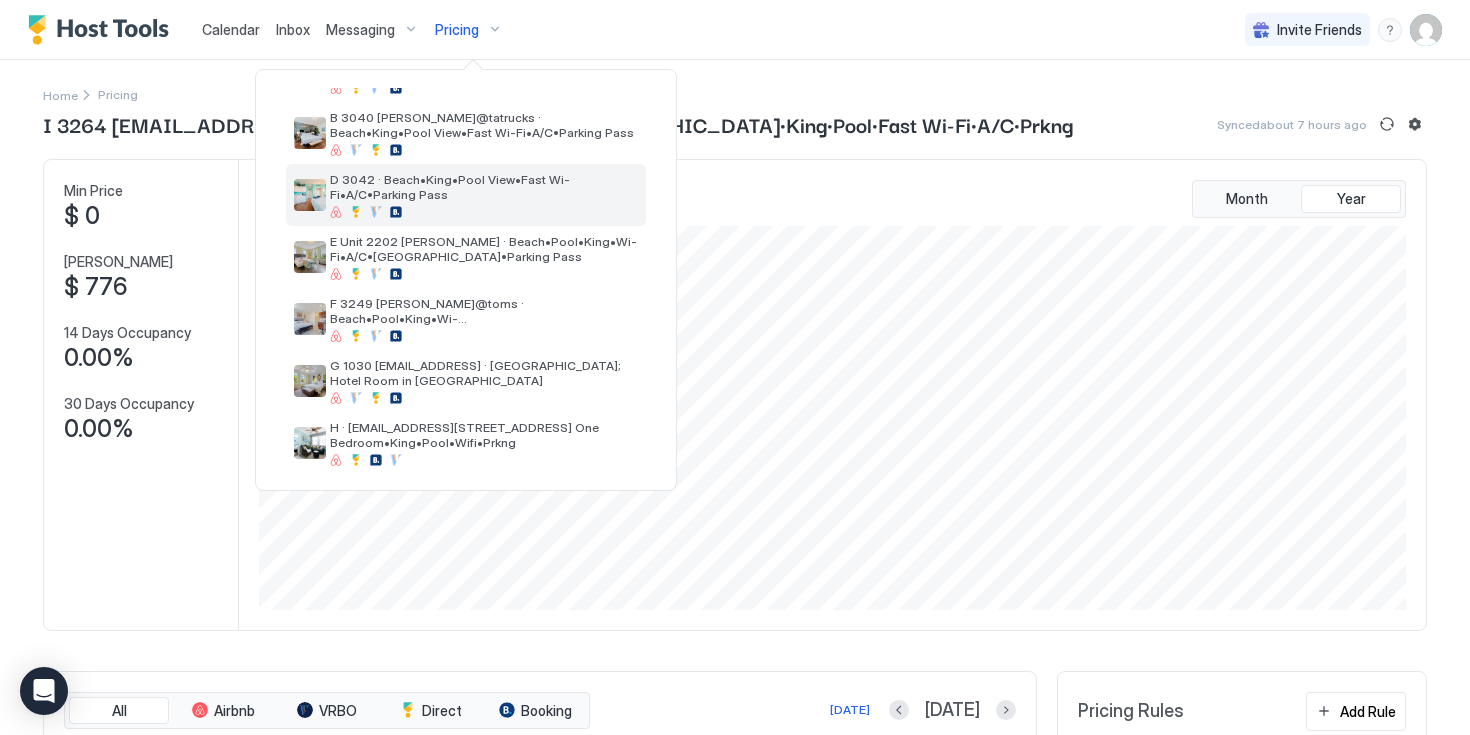 scroll, scrollTop: 262, scrollLeft: 0, axis: vertical 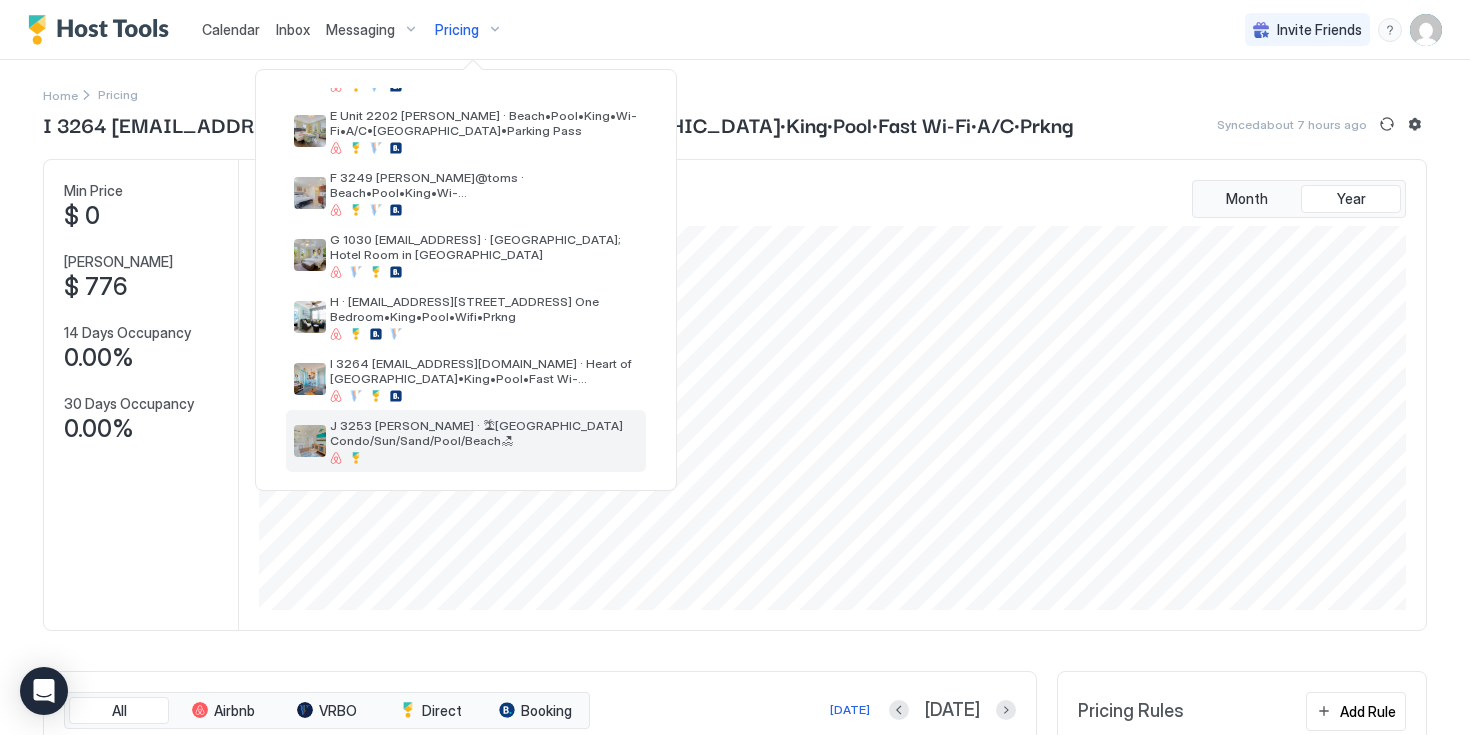 click on "J 3253 [PERSON_NAME] · 🏝[GEOGRAPHIC_DATA] Condo/Sun/Sand/Pool/Beach🏖" at bounding box center [484, 433] 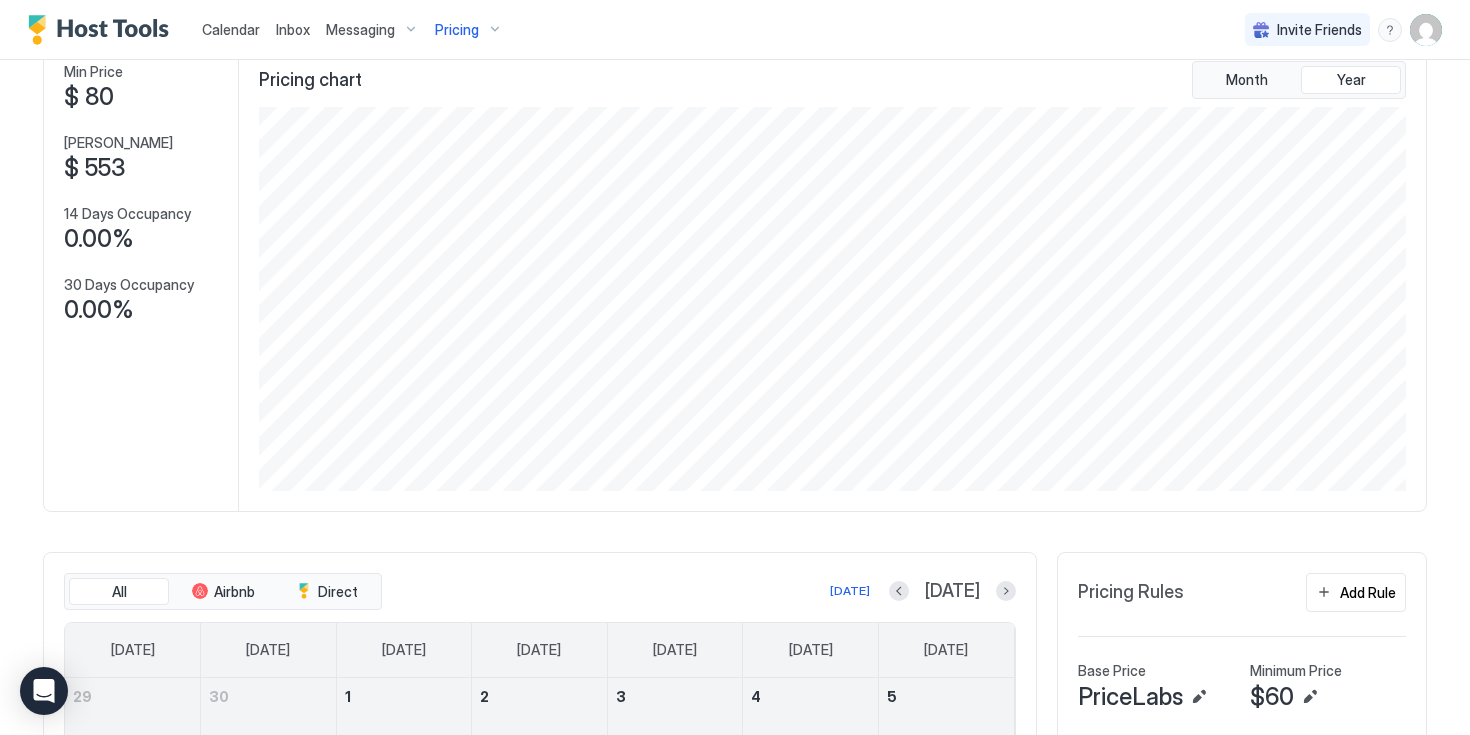 scroll, scrollTop: 0, scrollLeft: 0, axis: both 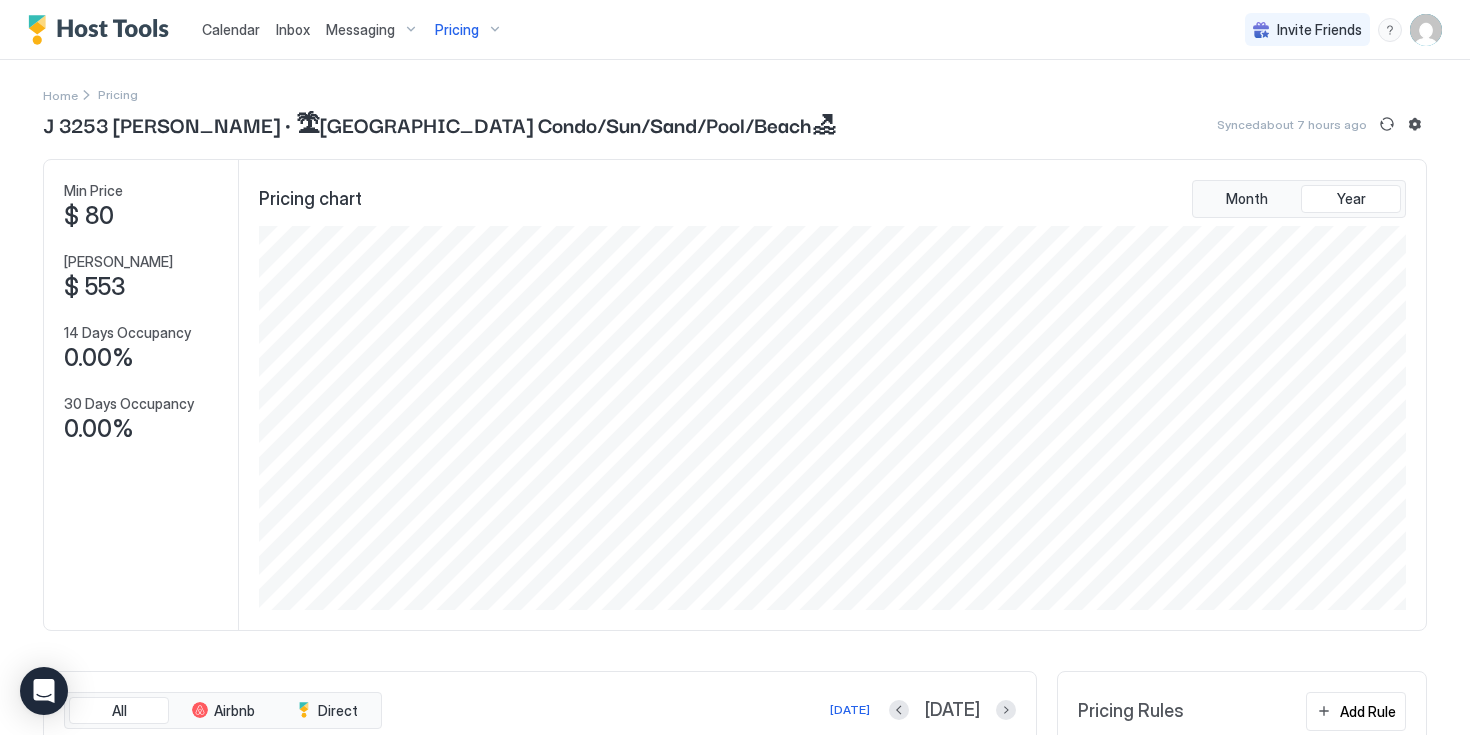 click on "Pricing" at bounding box center [457, 30] 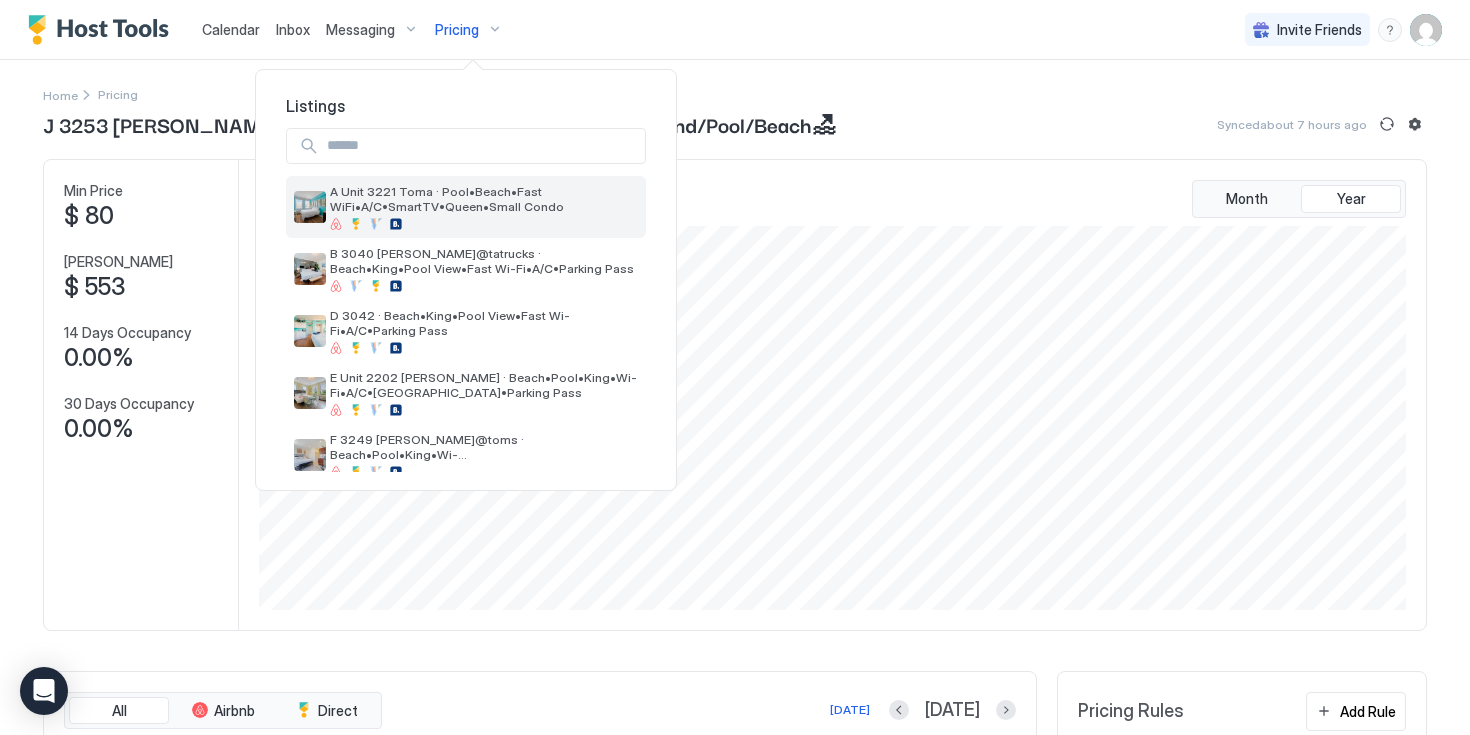 click on "A Unit 3221 Toma · Pool•Beach•Fast WiFi•A/C•SmartTV•Queen•Small Condo" at bounding box center (484, 199) 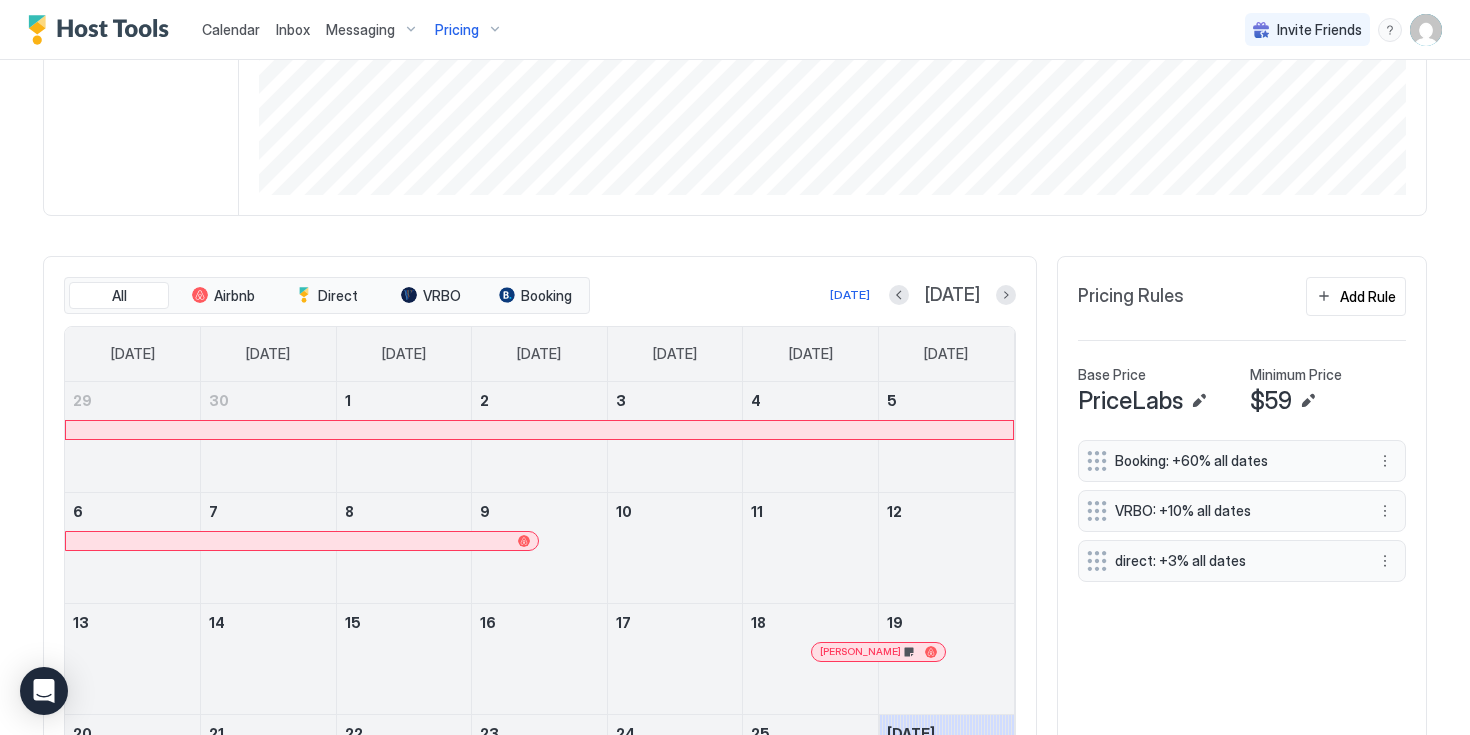 scroll, scrollTop: 416, scrollLeft: 0, axis: vertical 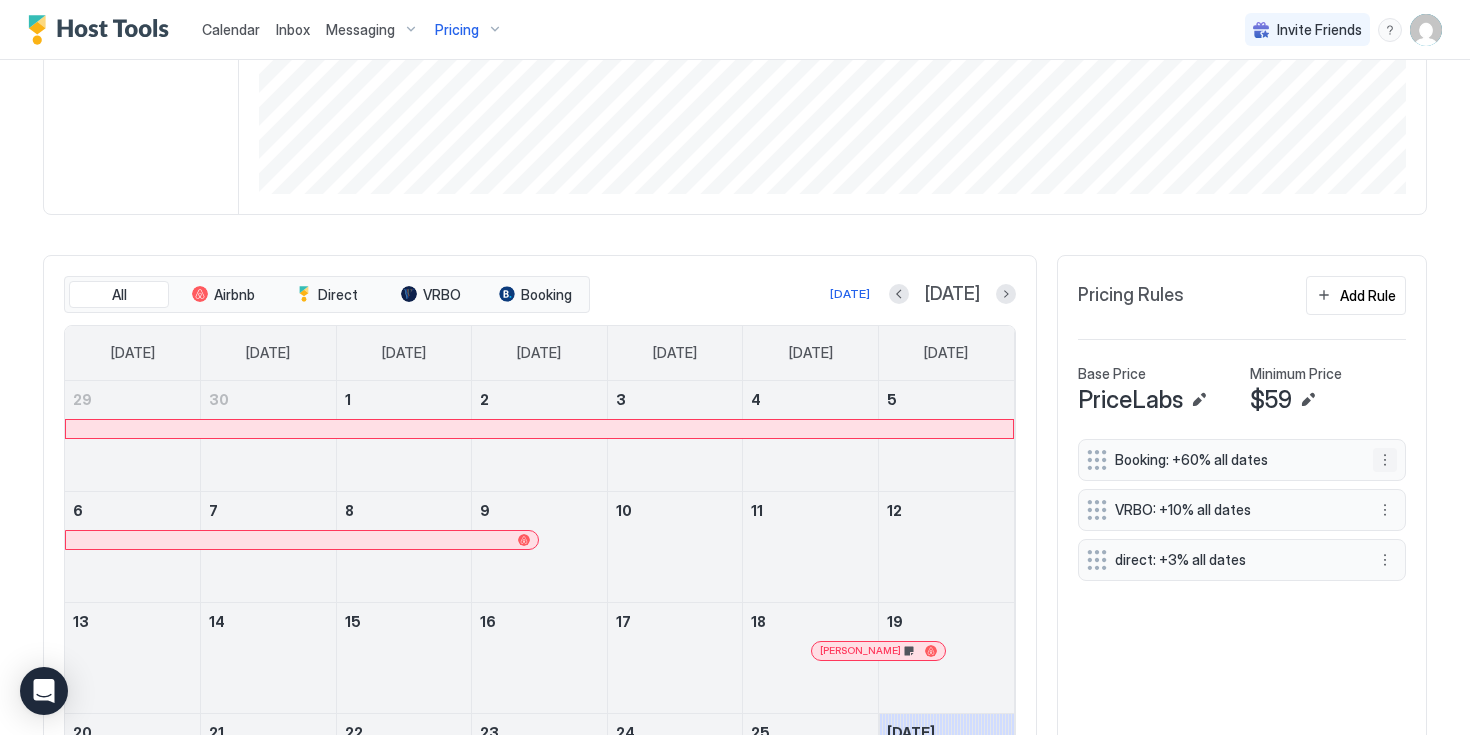 click at bounding box center (1385, 460) 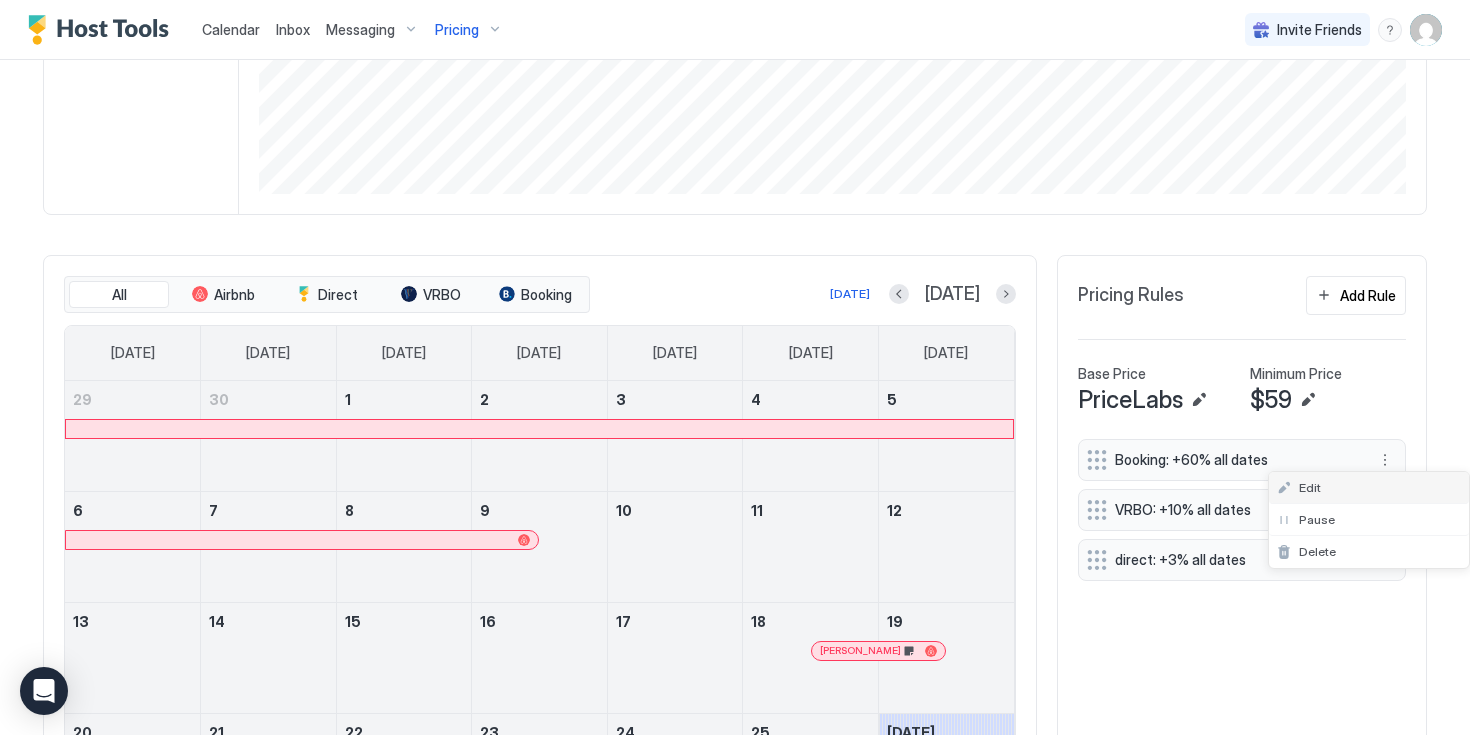 click on "Edit" at bounding box center (1369, 488) 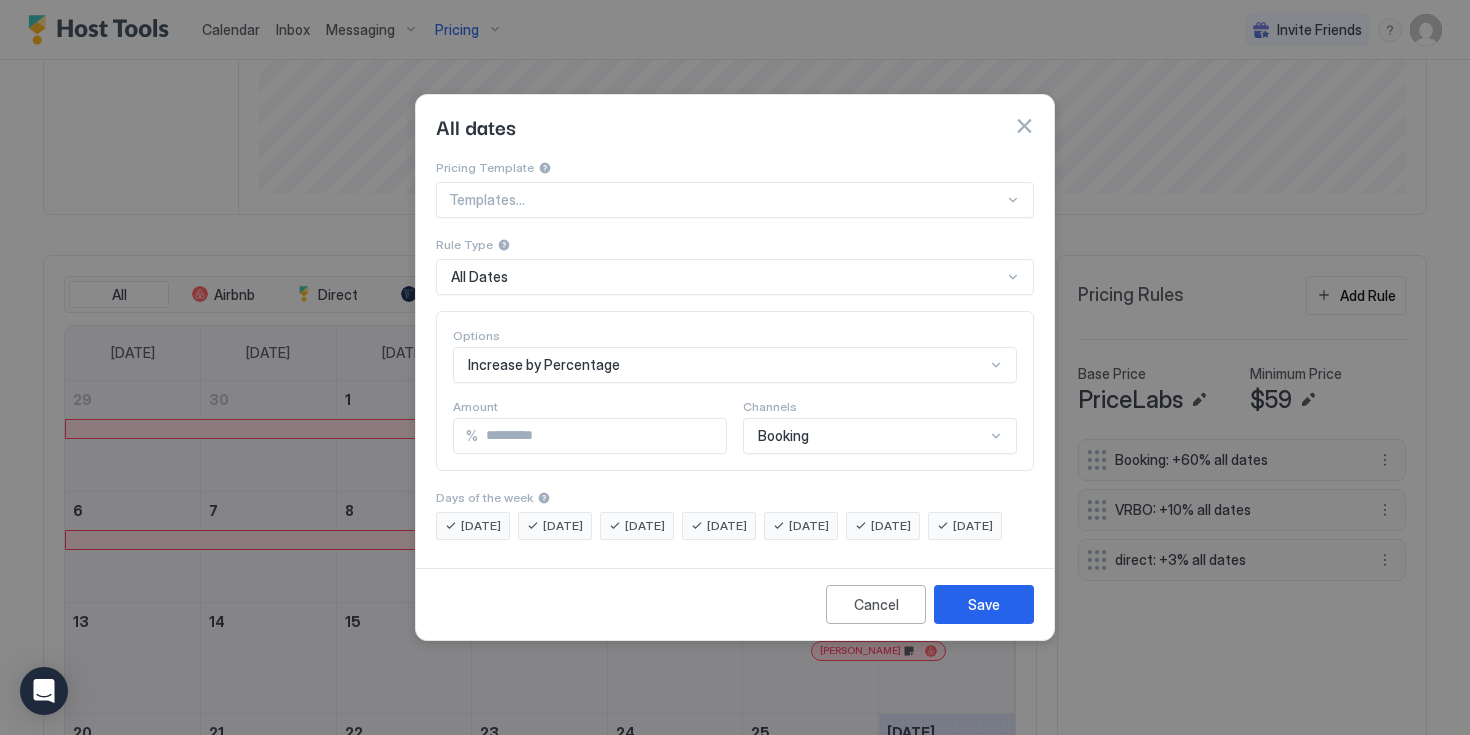 click on "**" at bounding box center [602, 436] 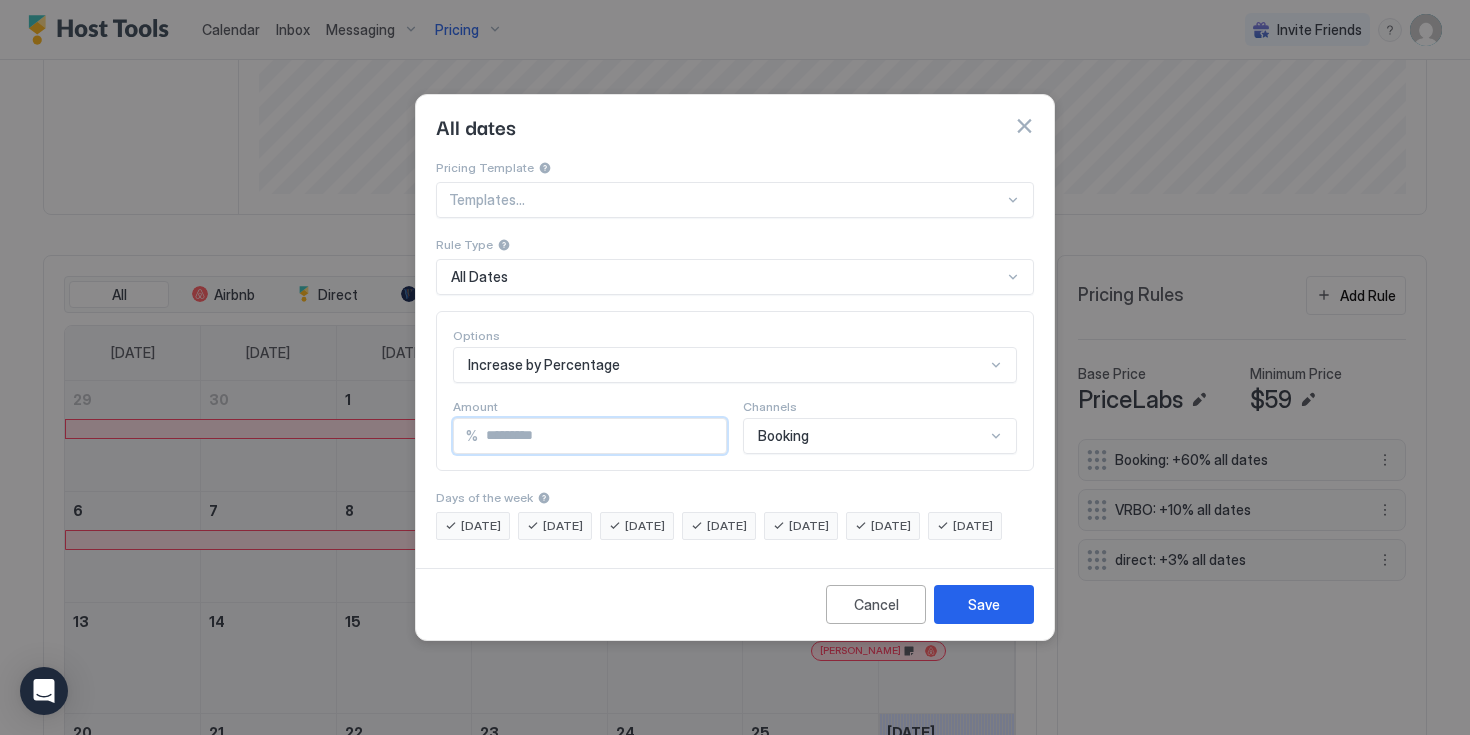 type on "*" 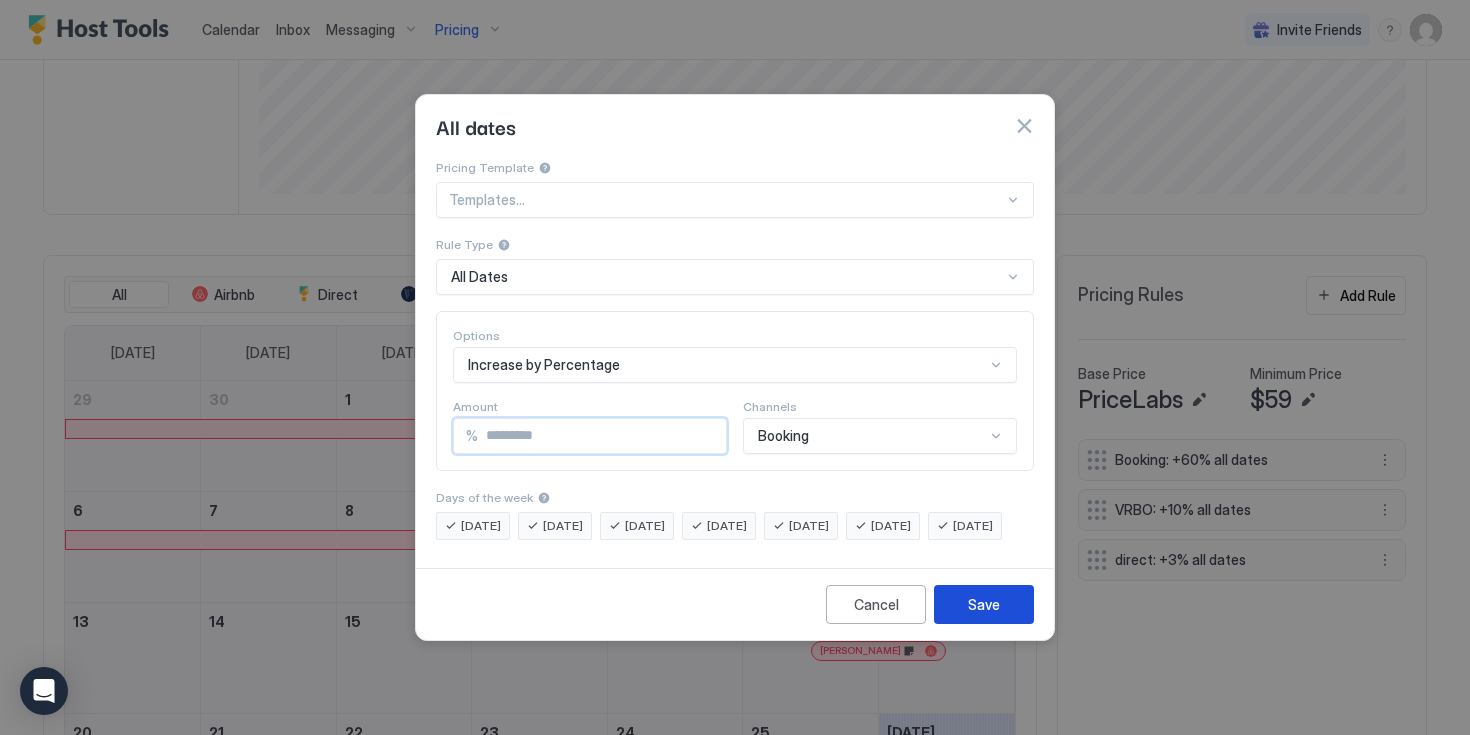 type on "**" 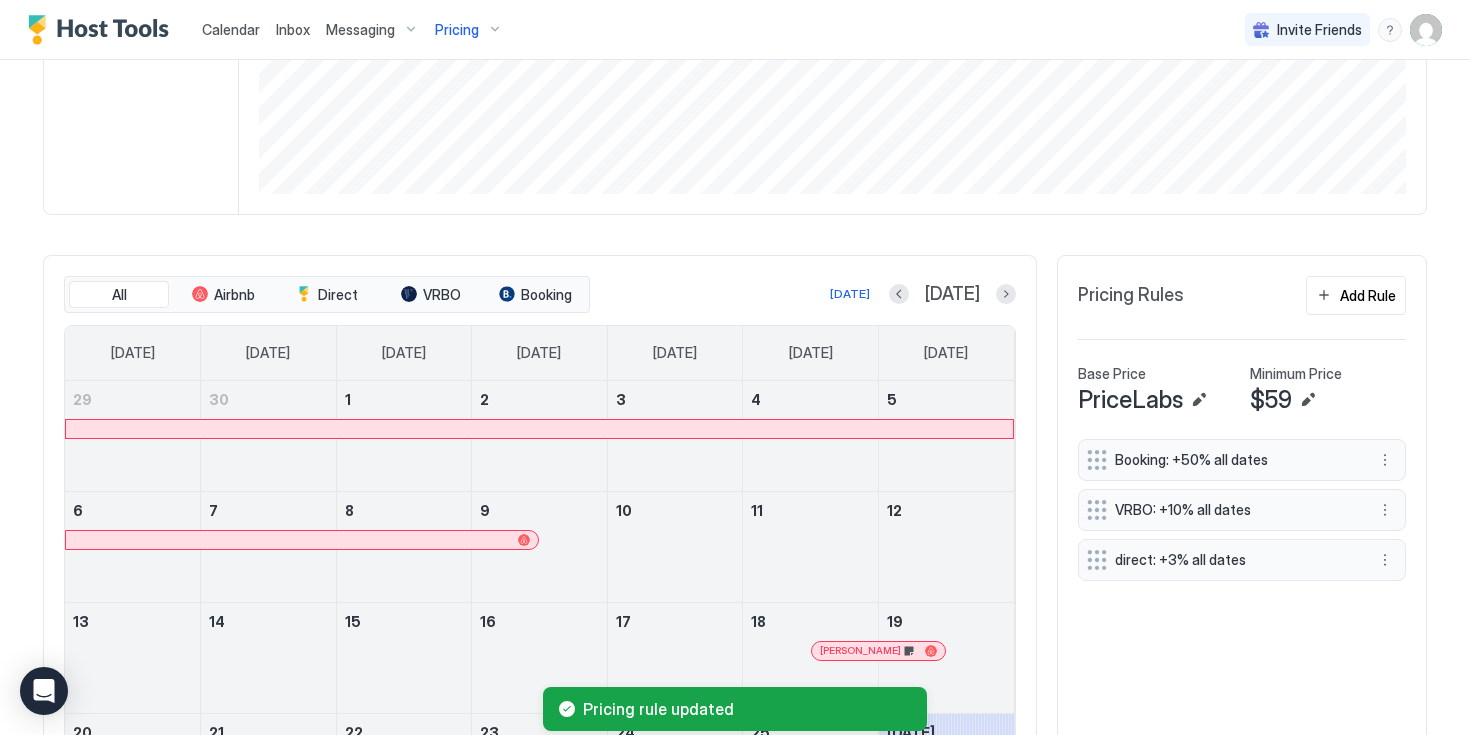click on "Pricing" at bounding box center [457, 30] 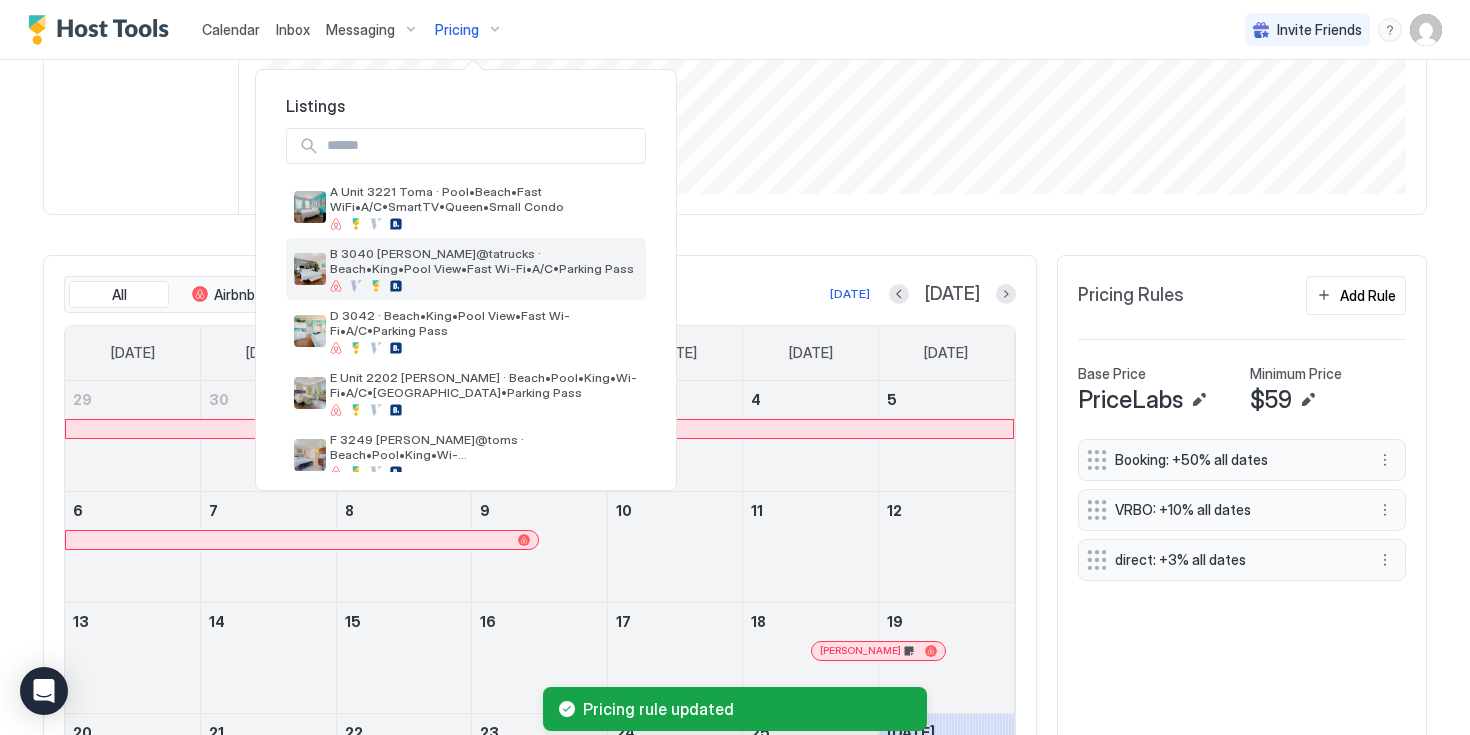 click on "B 3040 [PERSON_NAME]@tatrucks · Beach•King•Pool View•Fast Wi-Fi•A/C•Parking Pass" at bounding box center (484, 261) 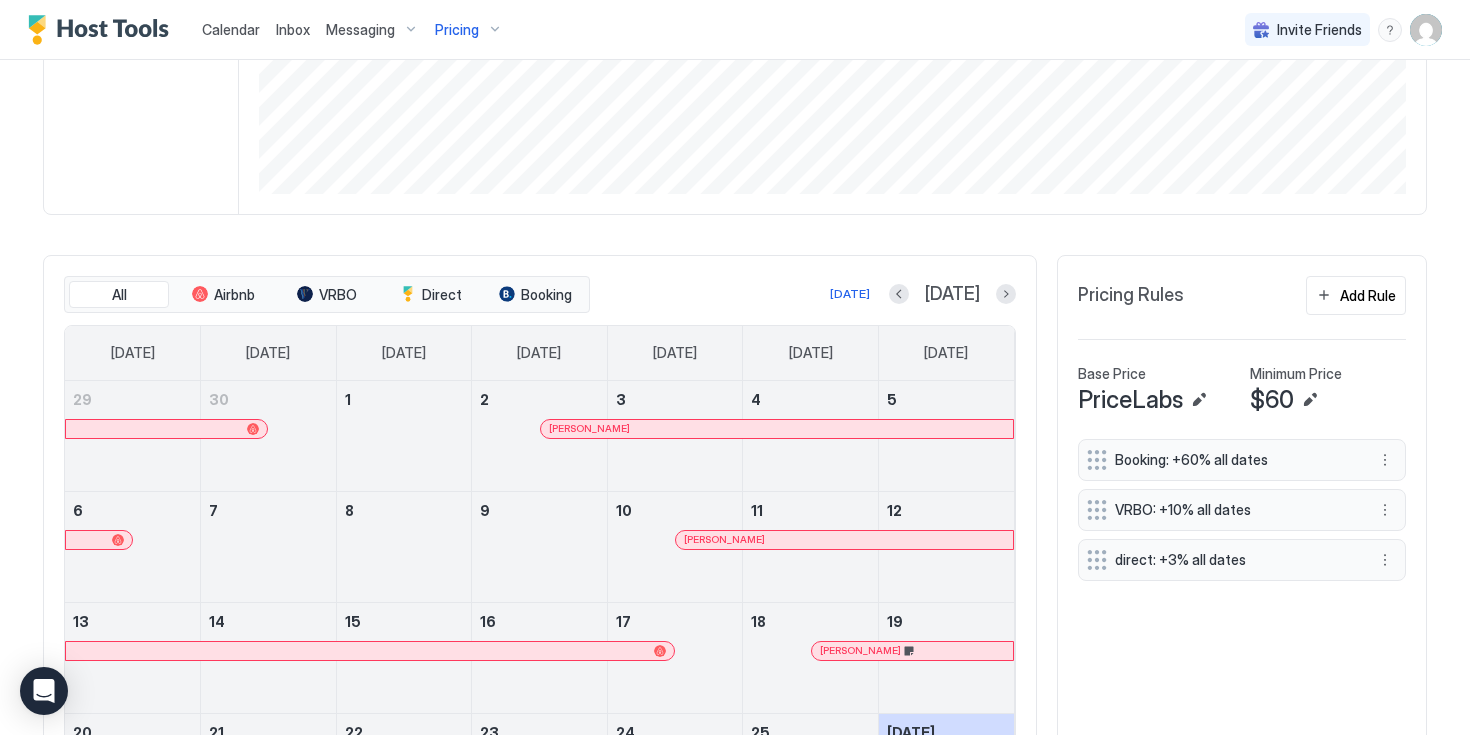 click on "Booking: +60% all dates" at bounding box center [1242, 460] 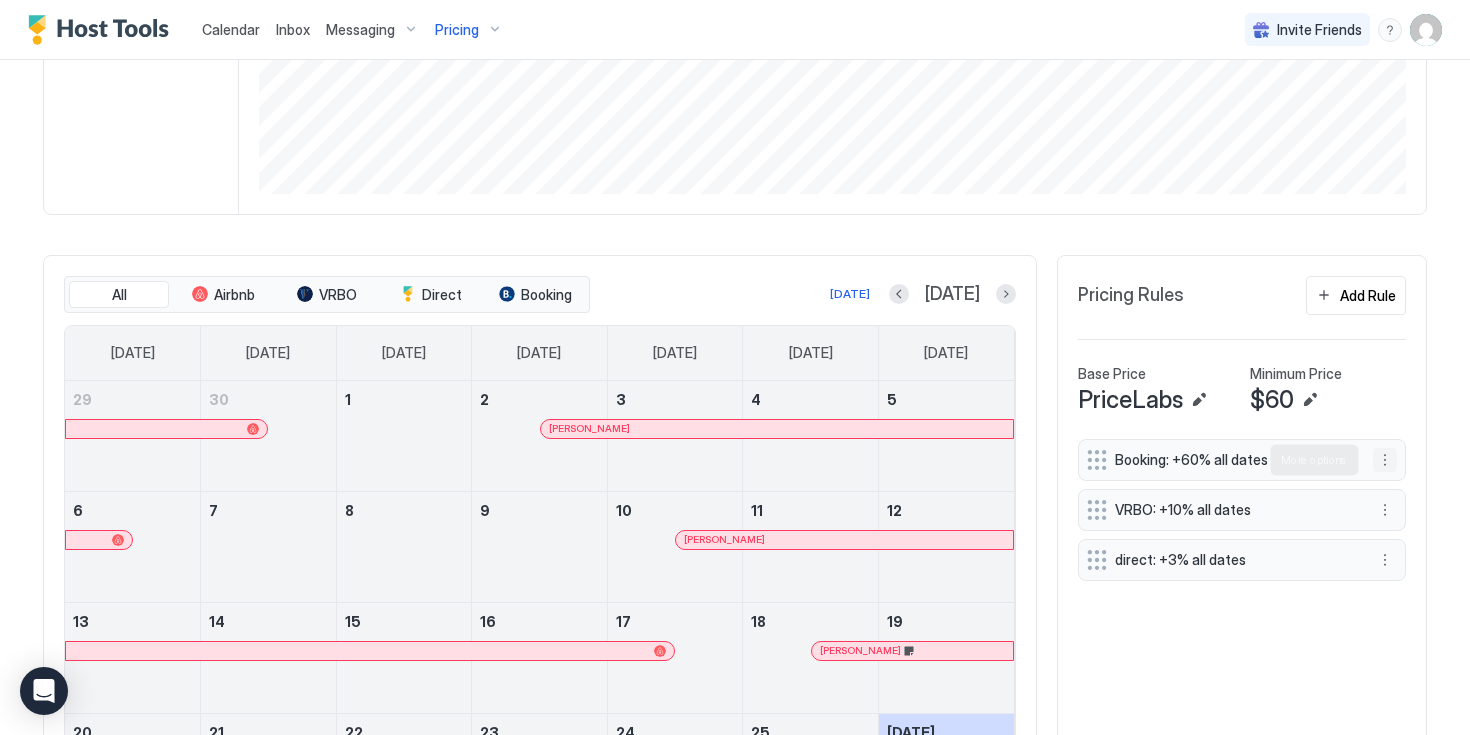 click at bounding box center [1385, 460] 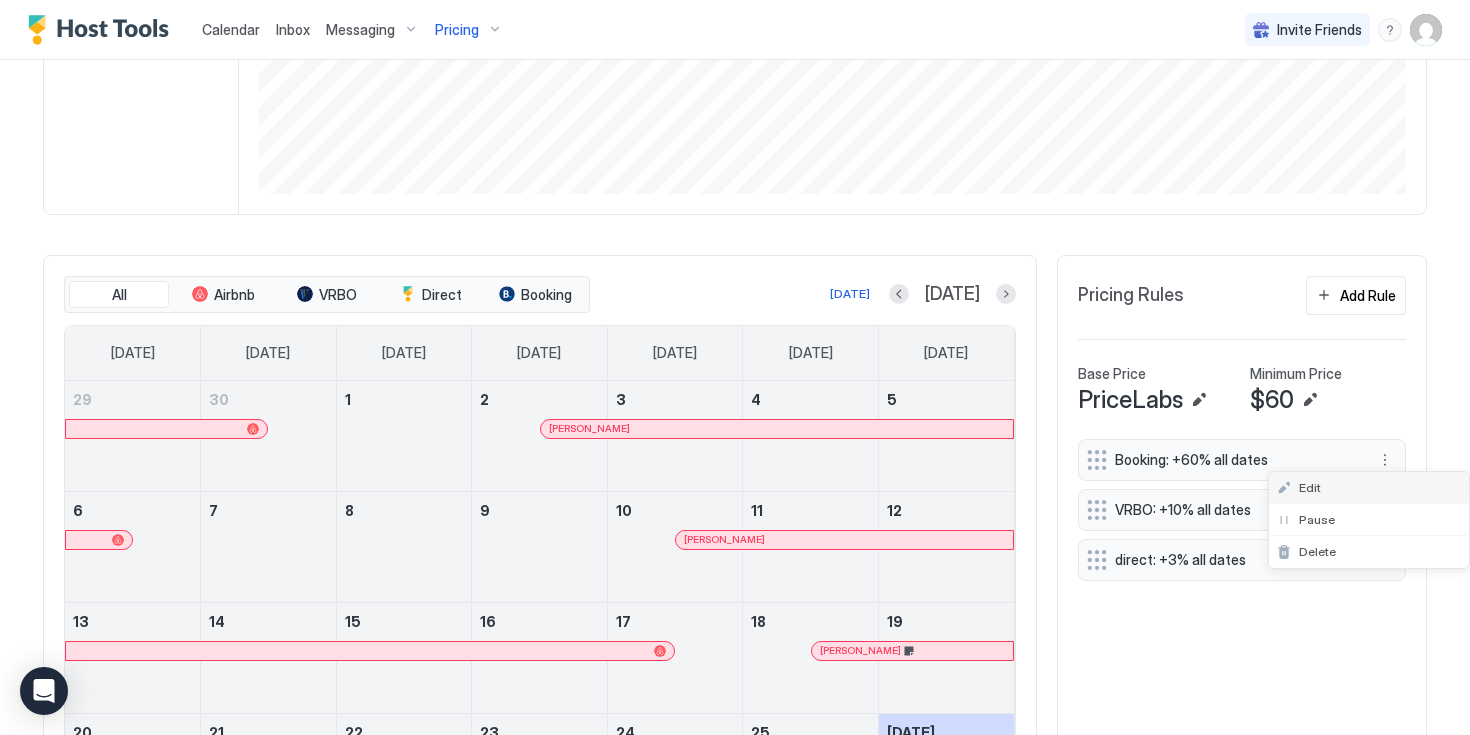 click on "Edit" at bounding box center (1299, 487) 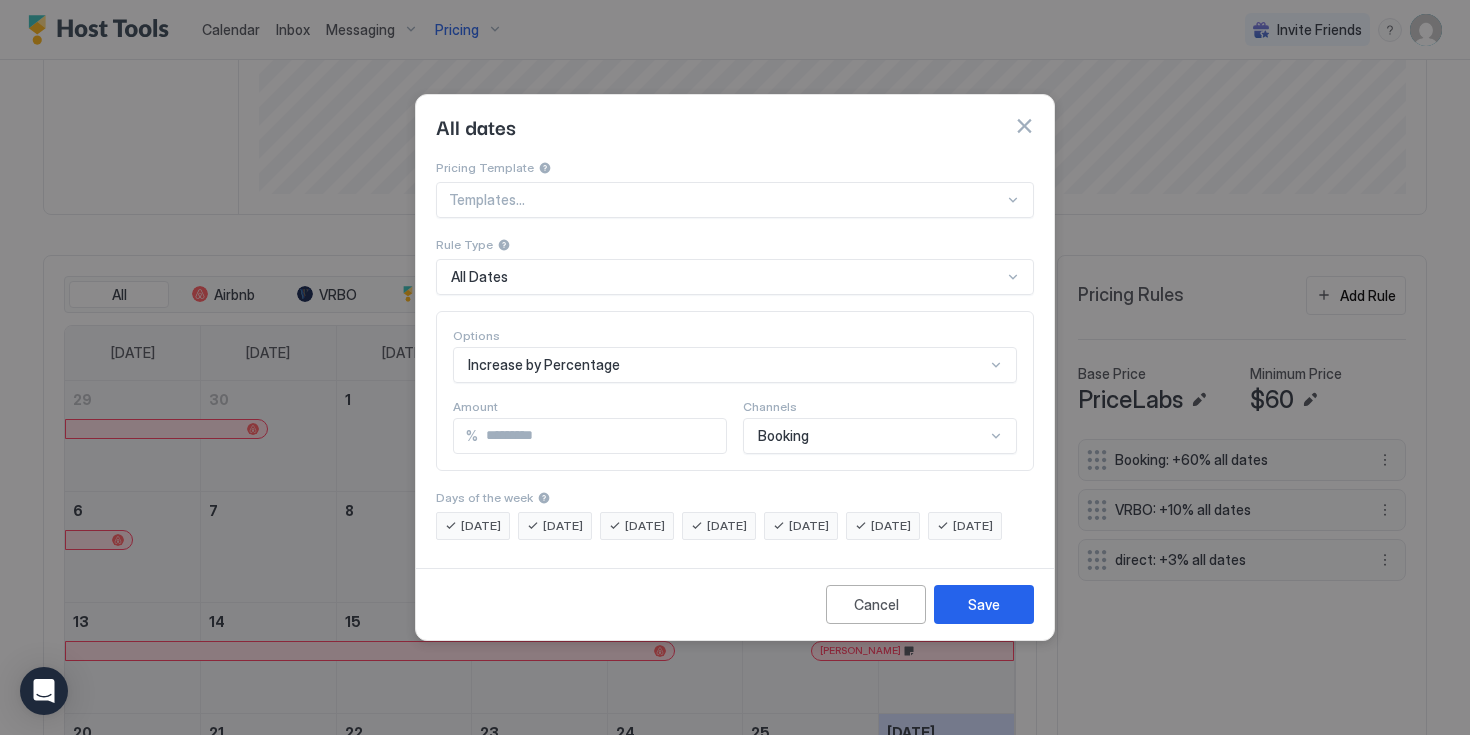 click on "**" at bounding box center (602, 436) 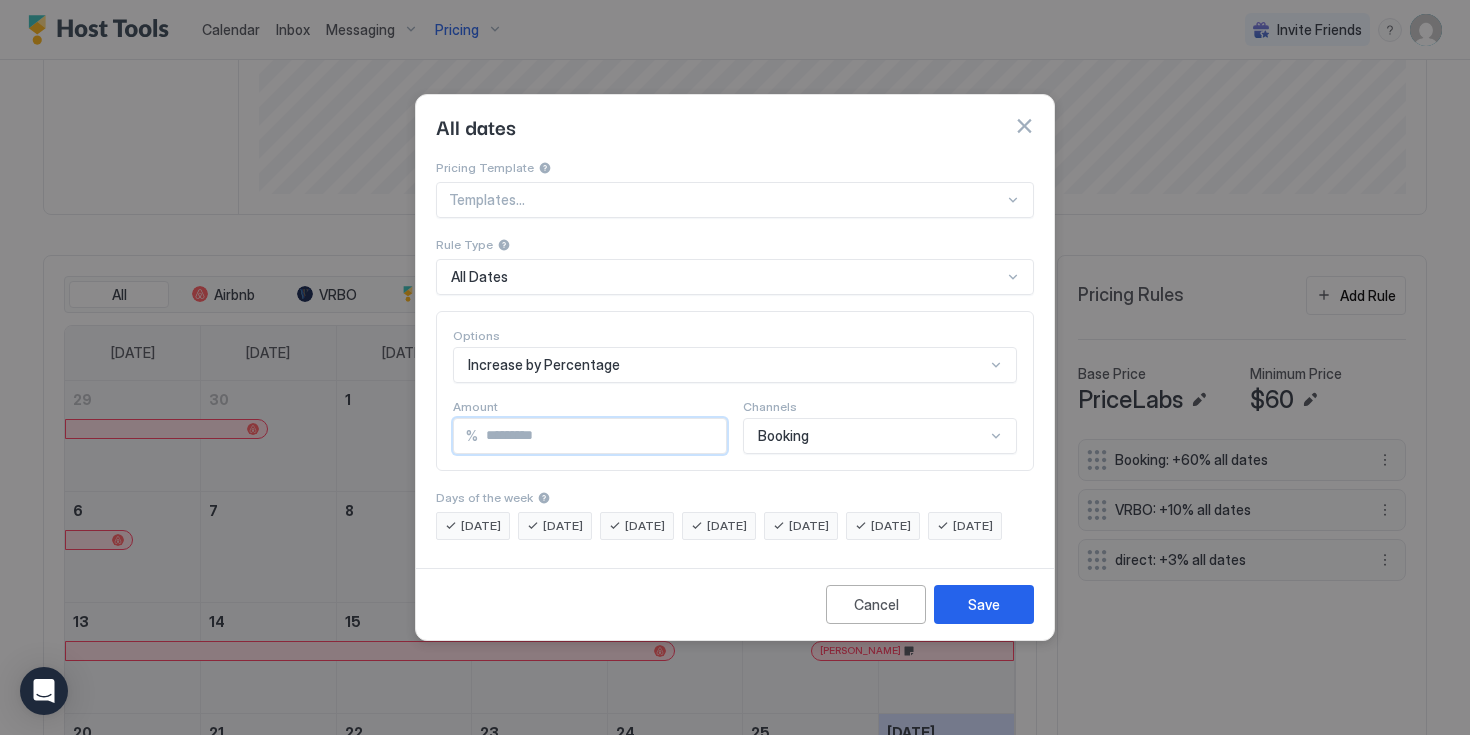 type on "*" 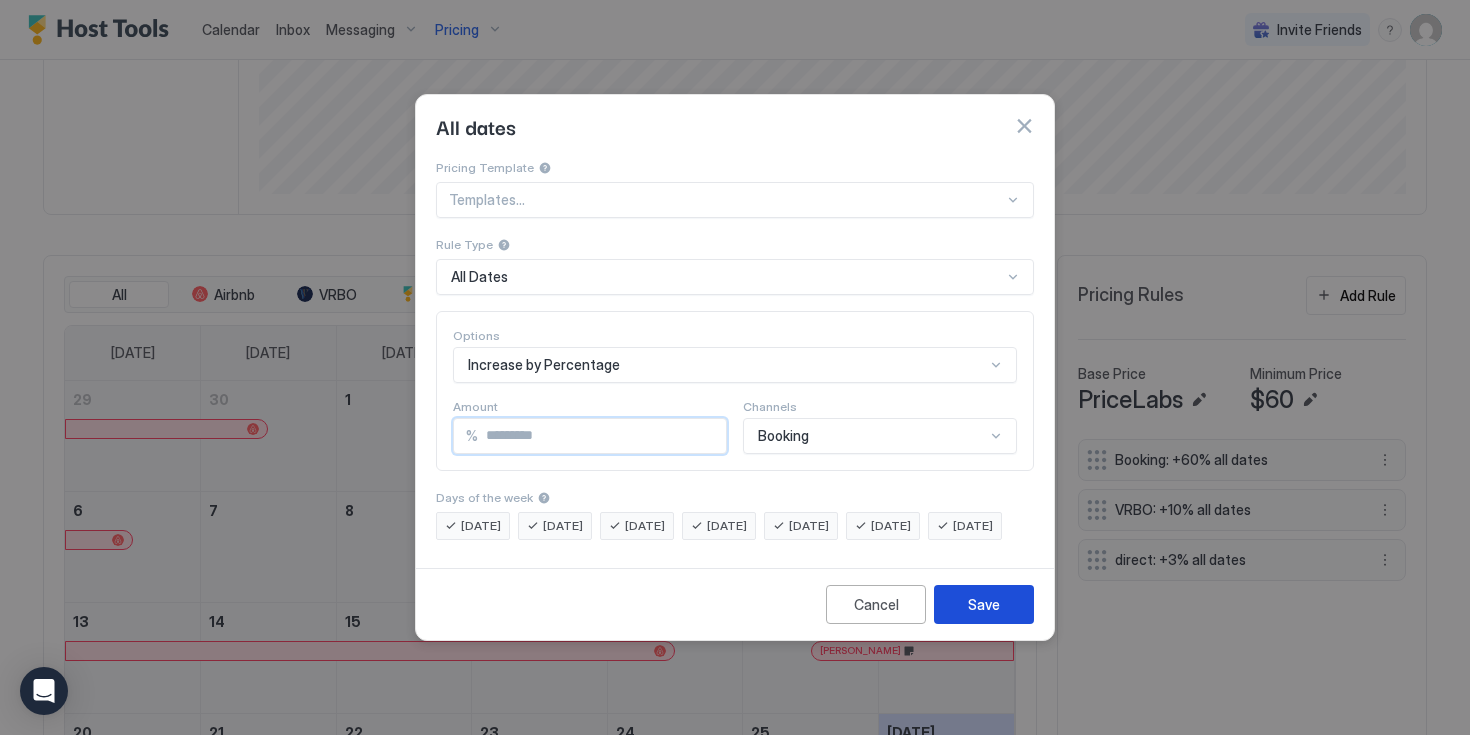 type on "**" 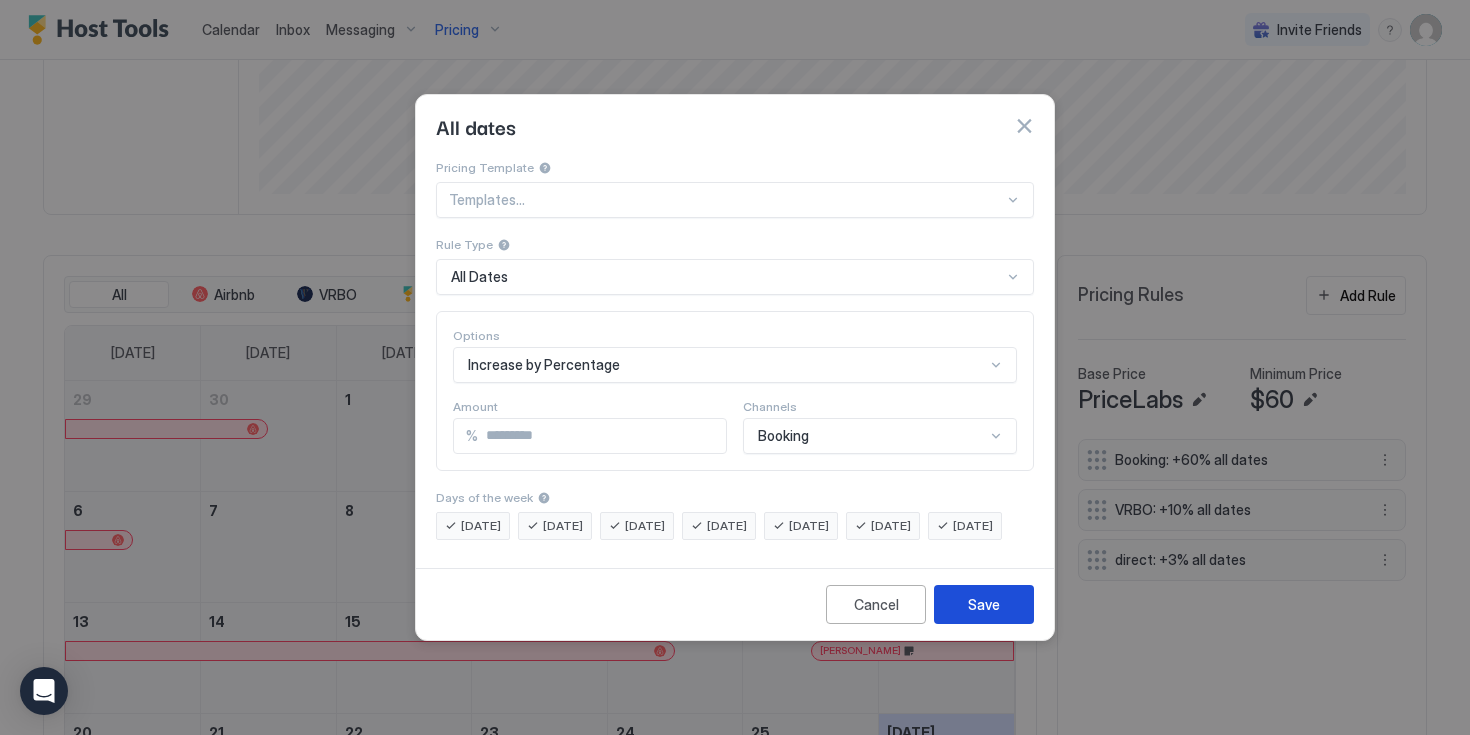 click on "Save" at bounding box center (984, 604) 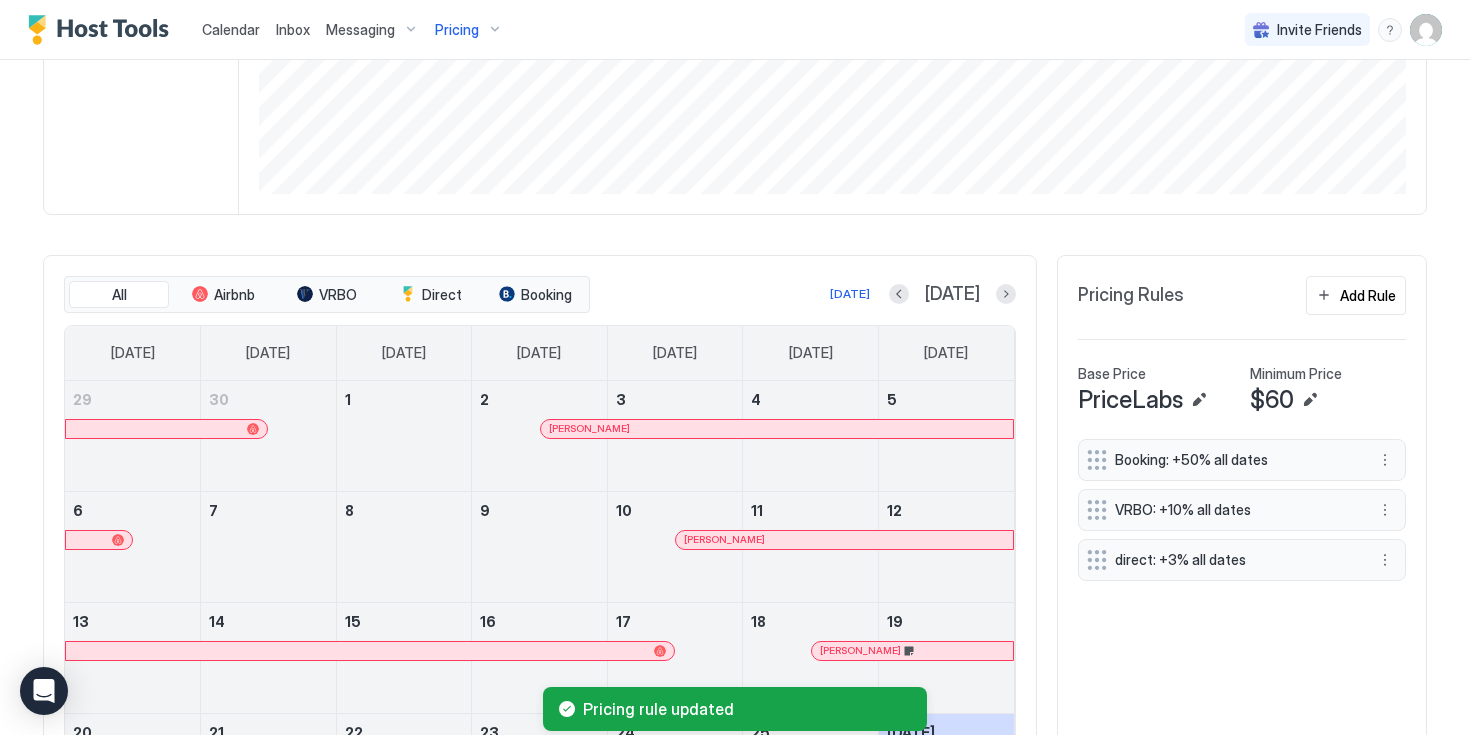 click on "Pricing" at bounding box center [457, 30] 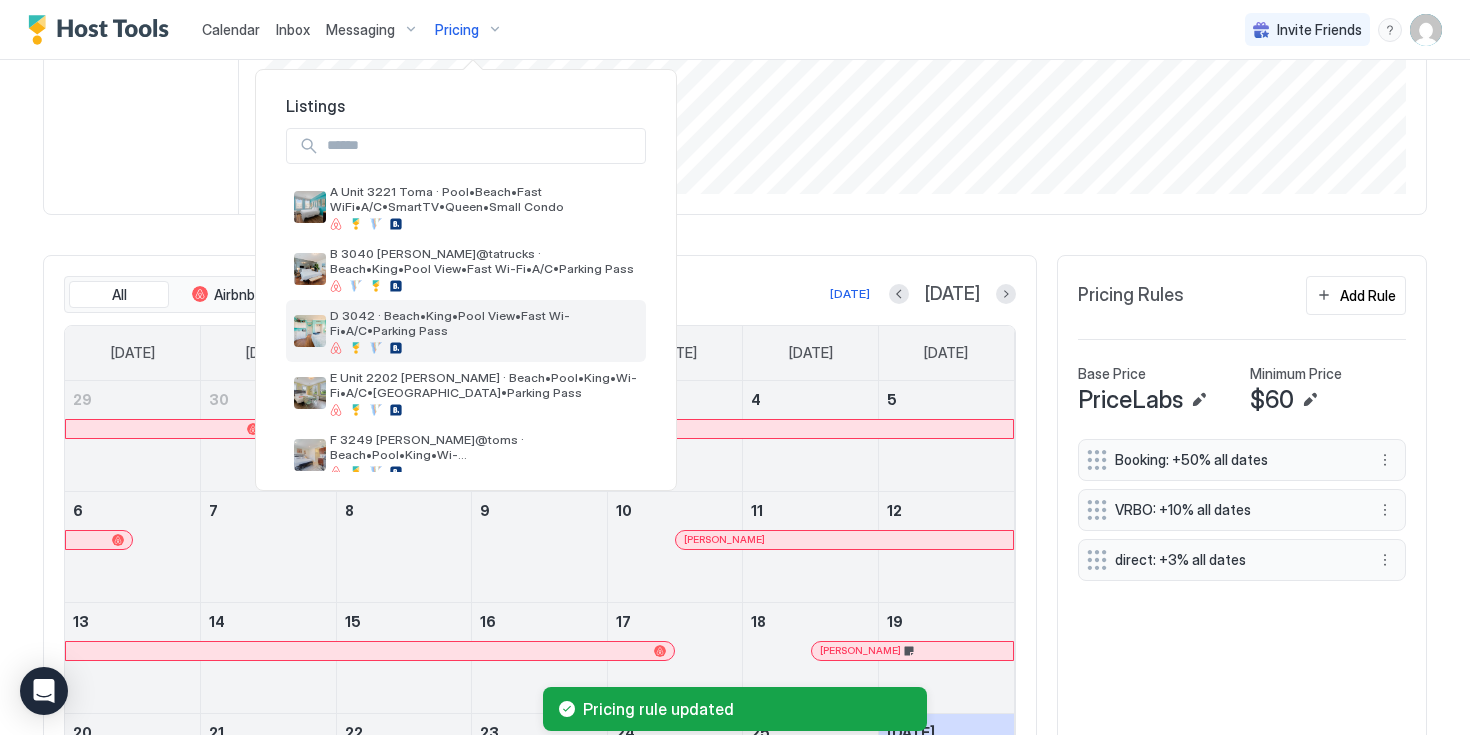 click on "D 3042 · Beach•King•Pool View•Fast Wi-Fi•A/C•Parking Pass" at bounding box center (484, 323) 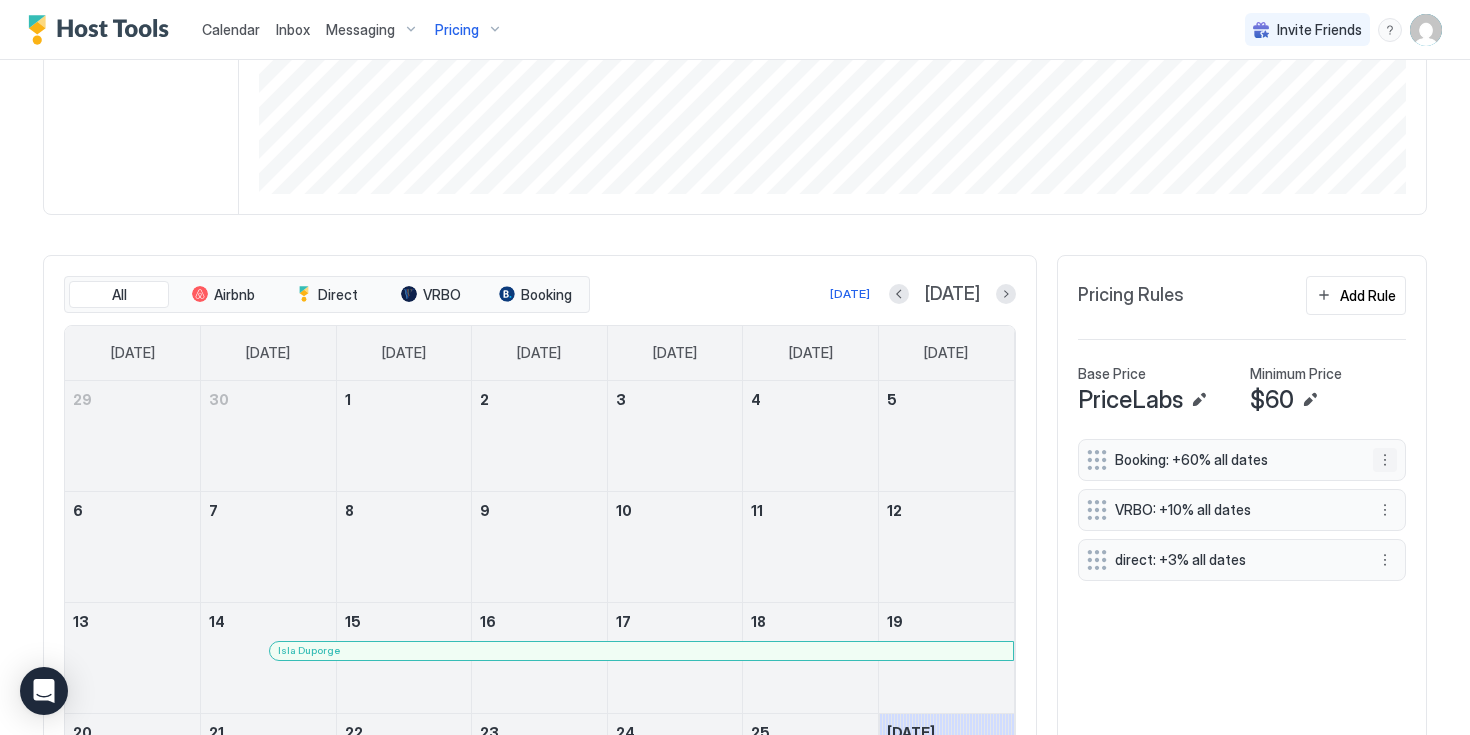 click at bounding box center [1385, 460] 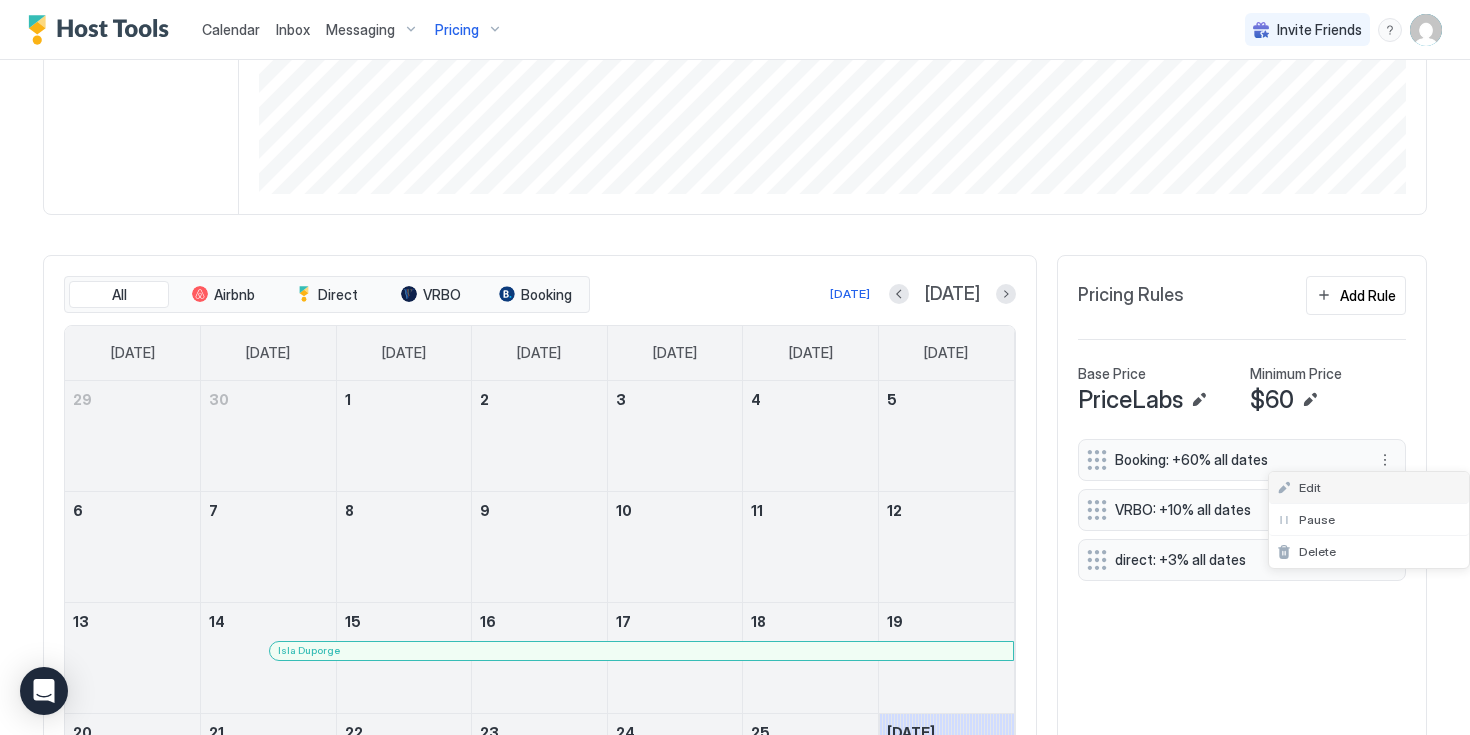 click on "Edit" at bounding box center [1310, 487] 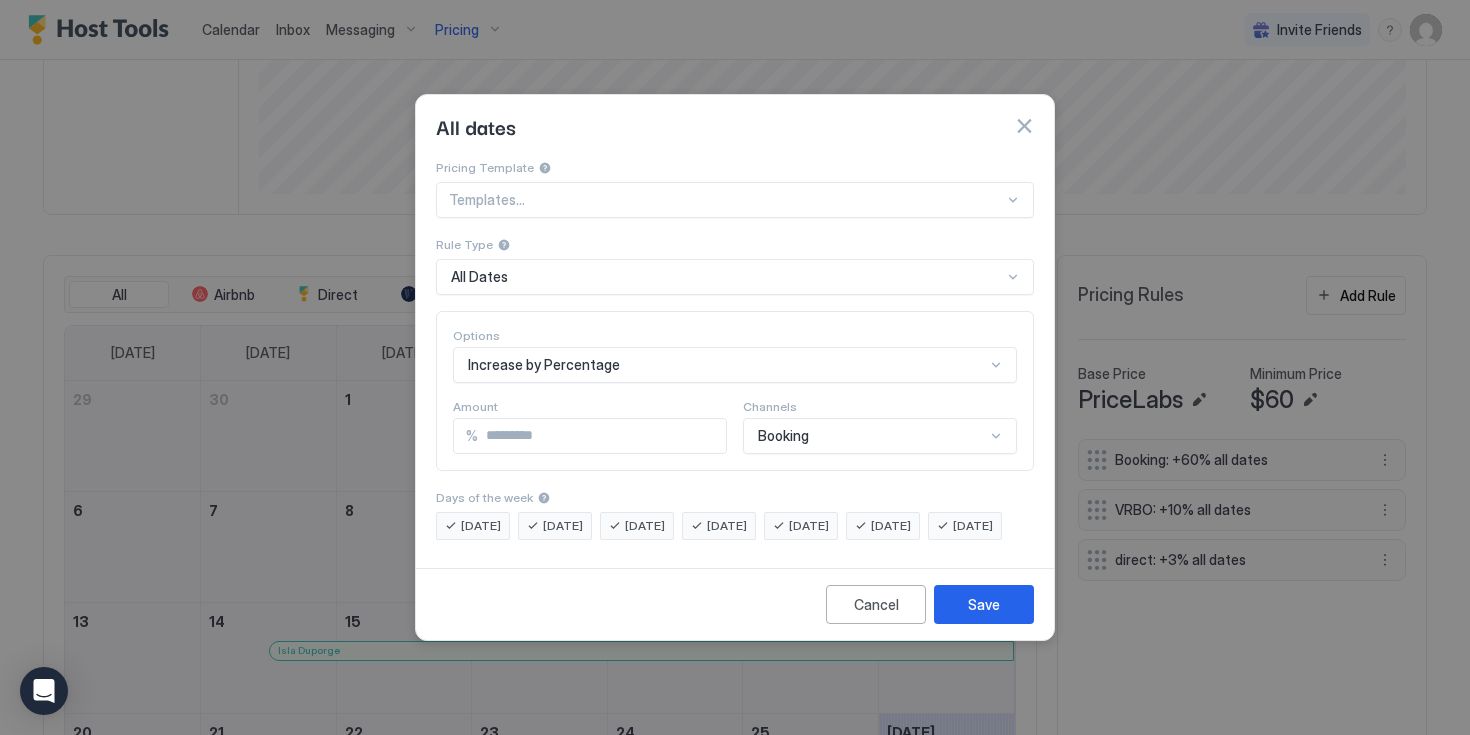 click on "**" at bounding box center [602, 436] 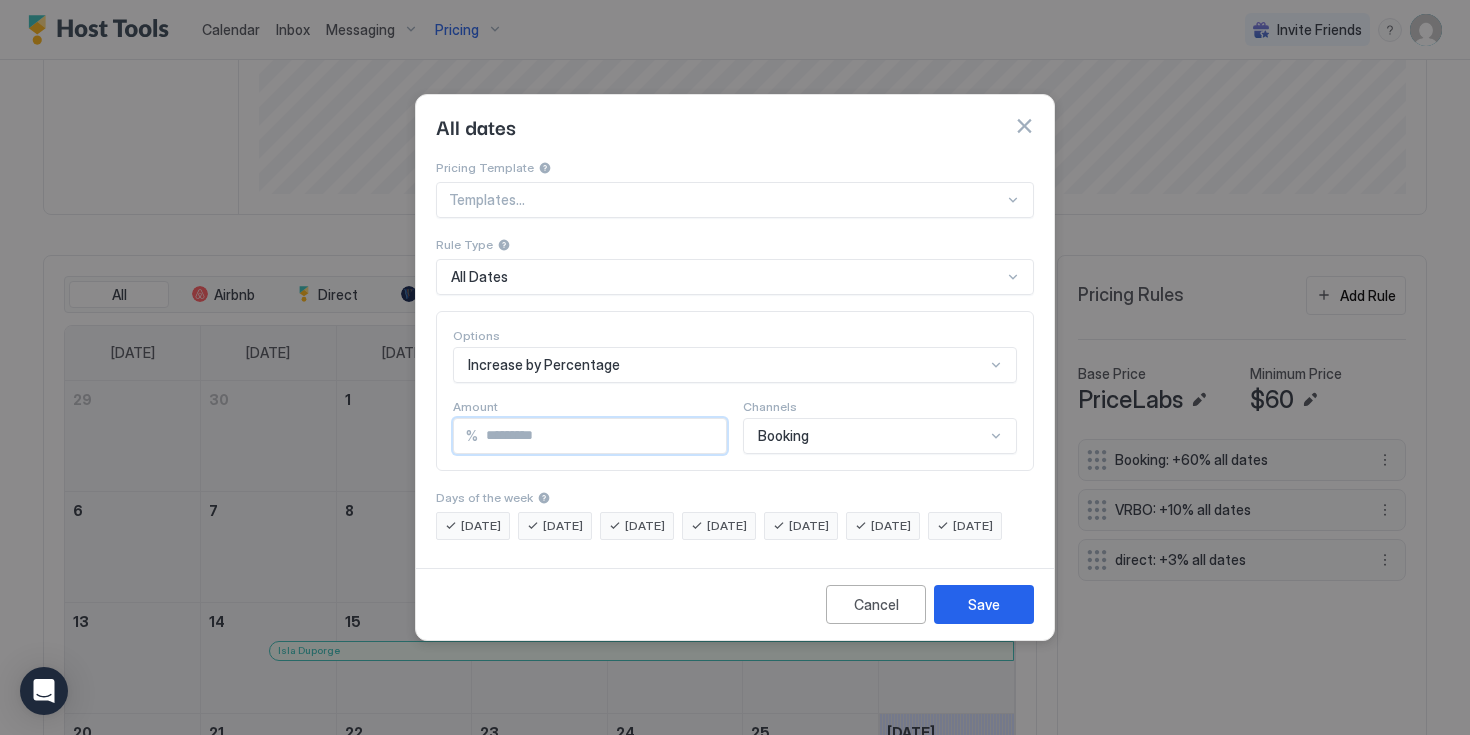 type on "*" 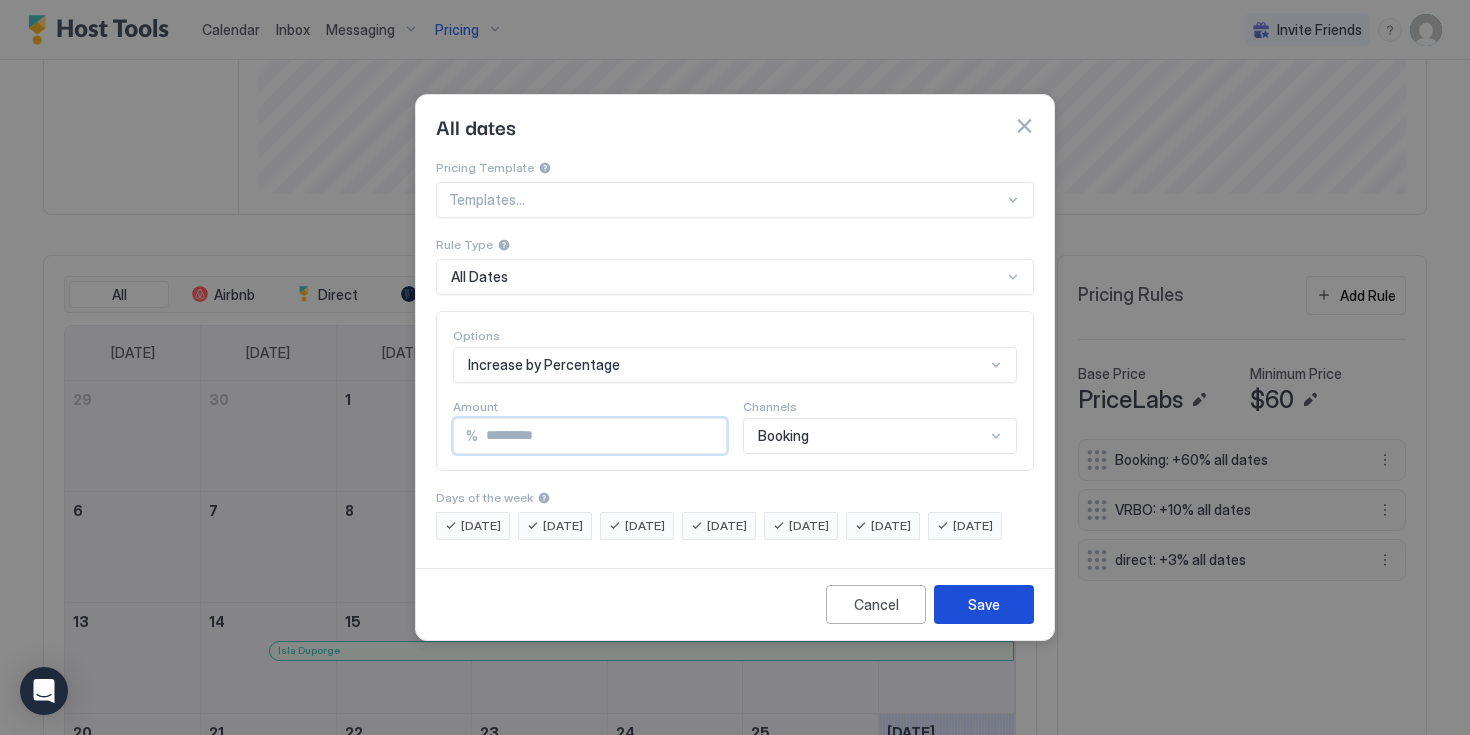 type on "**" 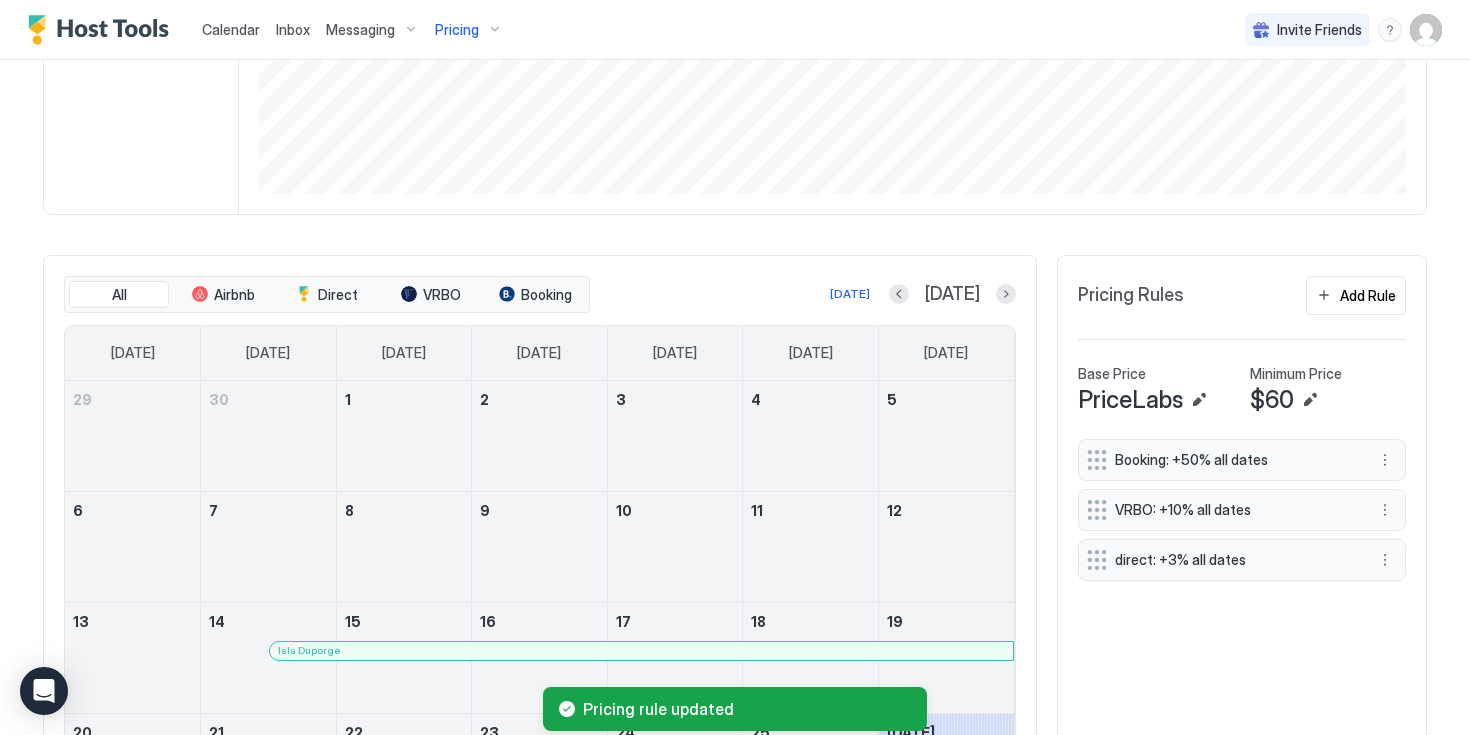 click on "Pricing" at bounding box center [457, 30] 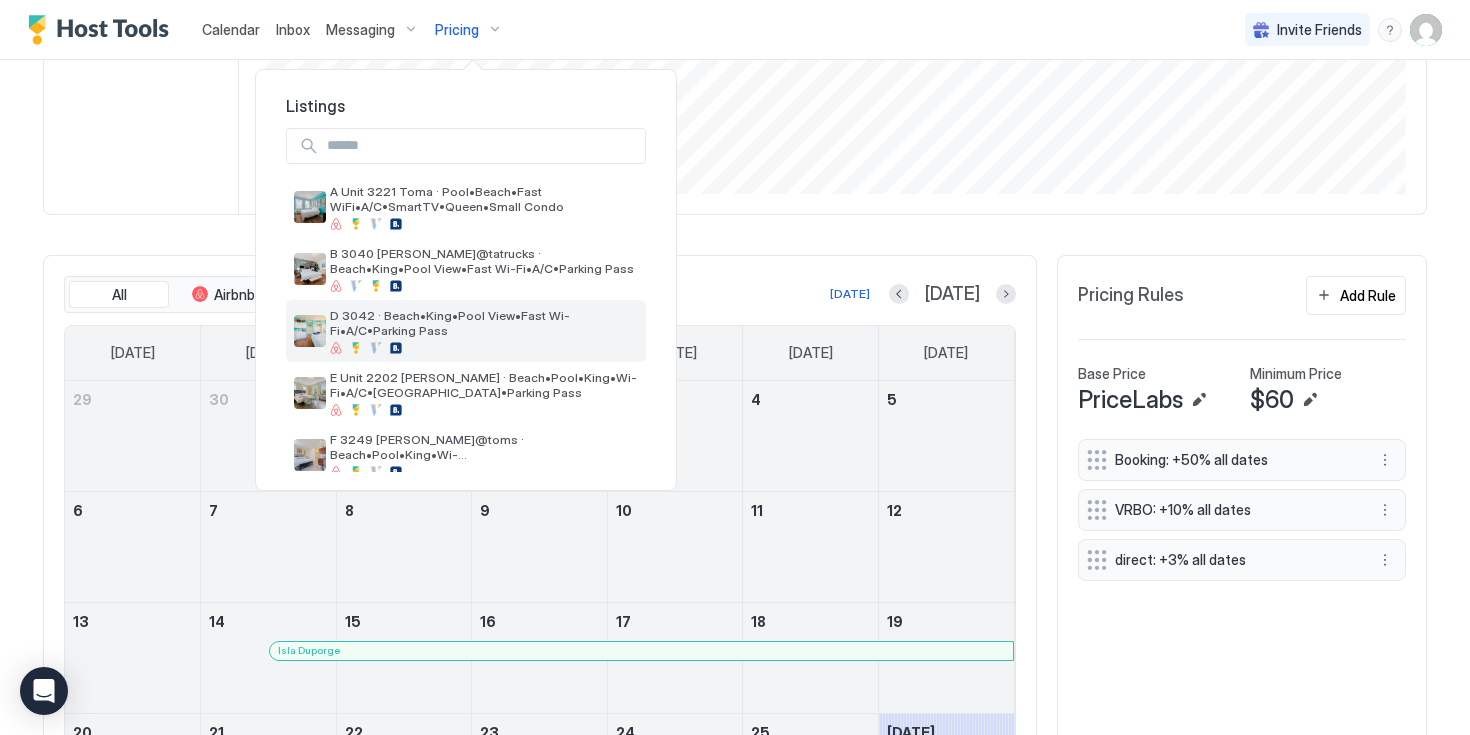 click on "D 3042 · Beach•King•Pool View•Fast Wi-Fi•A/C•Parking Pass" at bounding box center (484, 323) 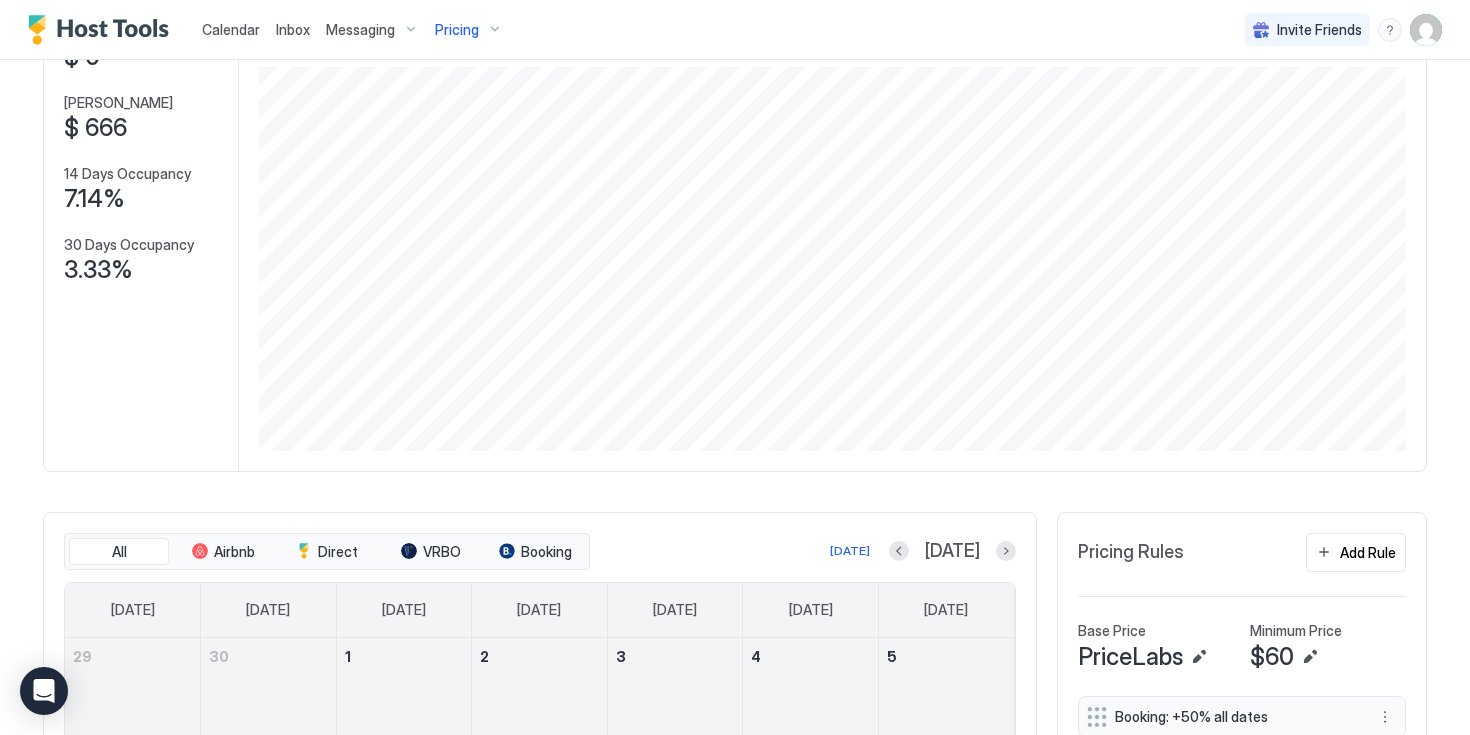scroll, scrollTop: 0, scrollLeft: 0, axis: both 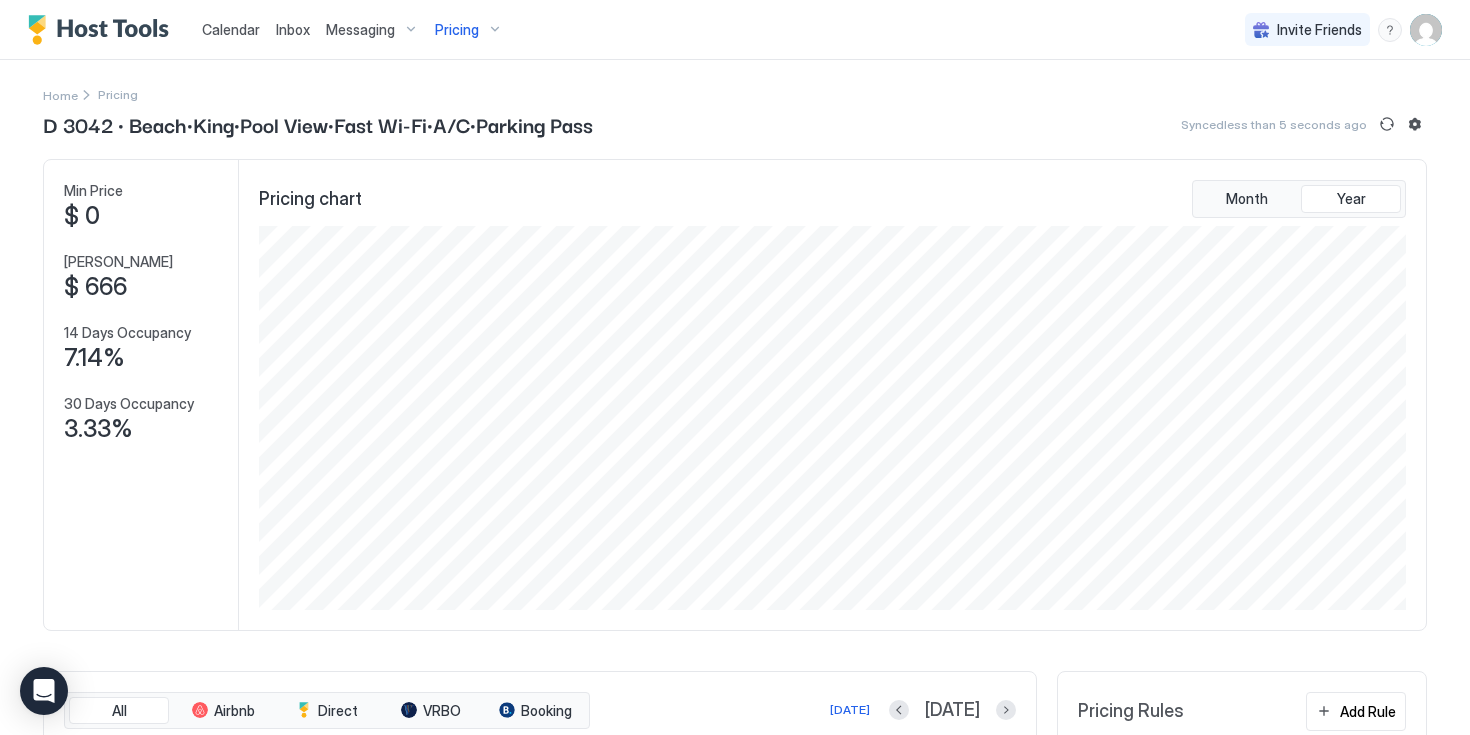 click on "Pricing" at bounding box center [457, 30] 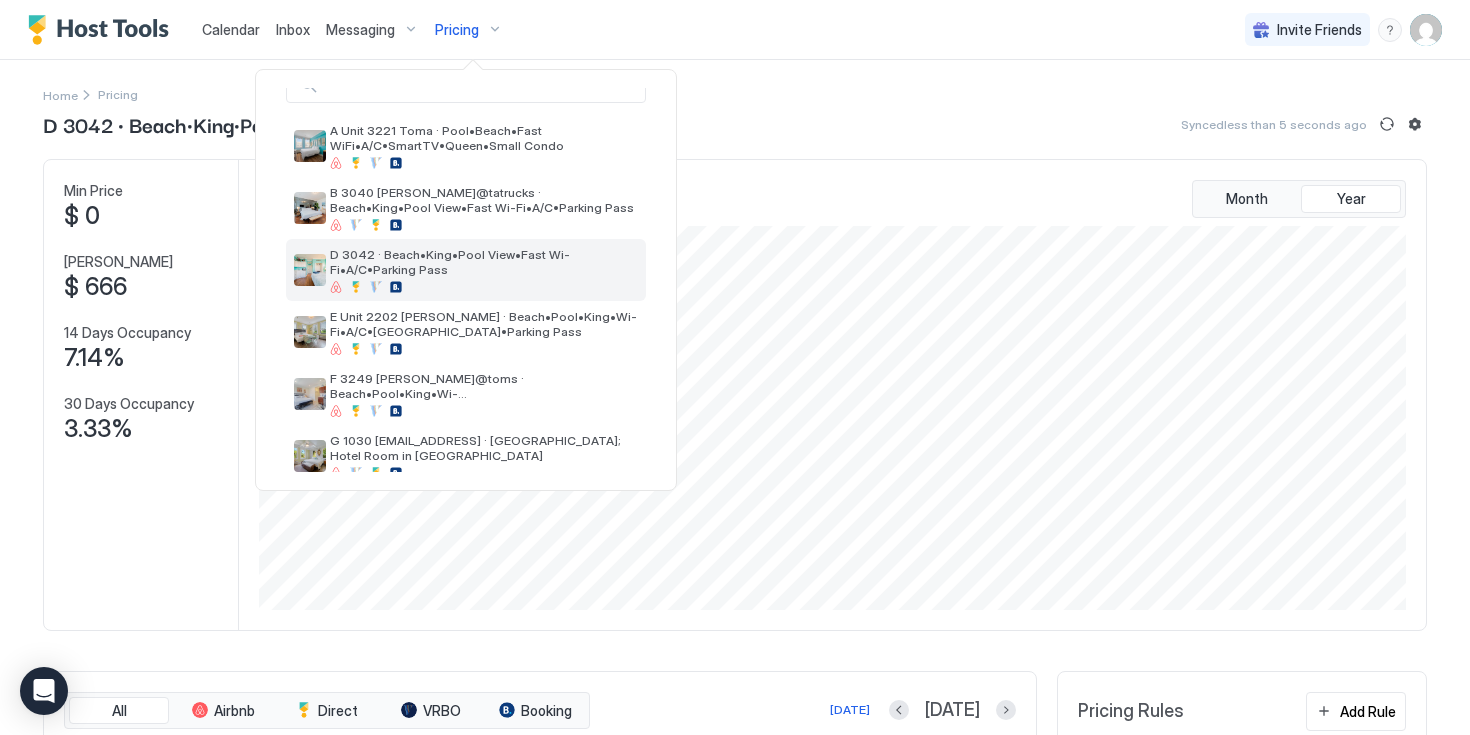 scroll, scrollTop: 67, scrollLeft: 0, axis: vertical 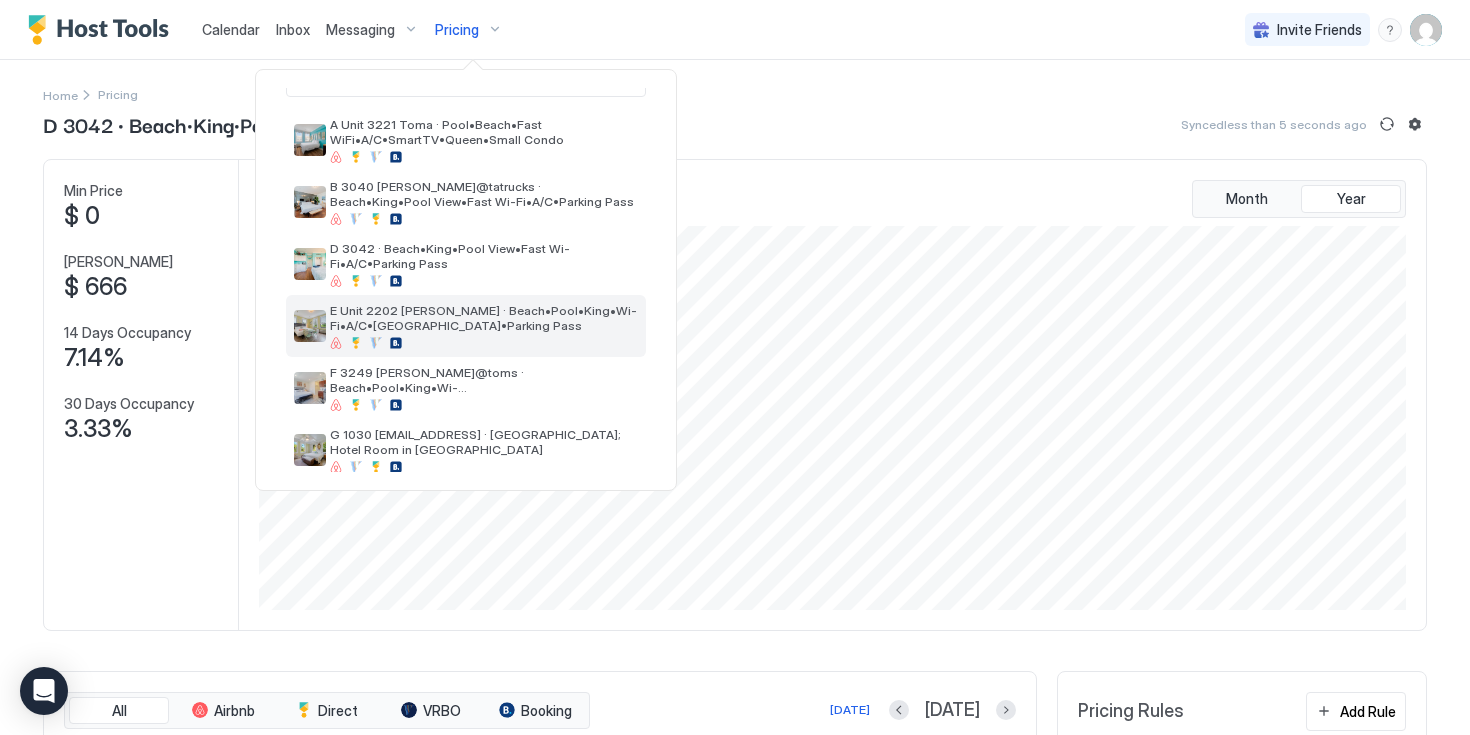 click on "E Unit 2202 [PERSON_NAME] · Beach•Pool•King•Wi-Fi•A/C•[GEOGRAPHIC_DATA]•Parking Pass" at bounding box center (484, 318) 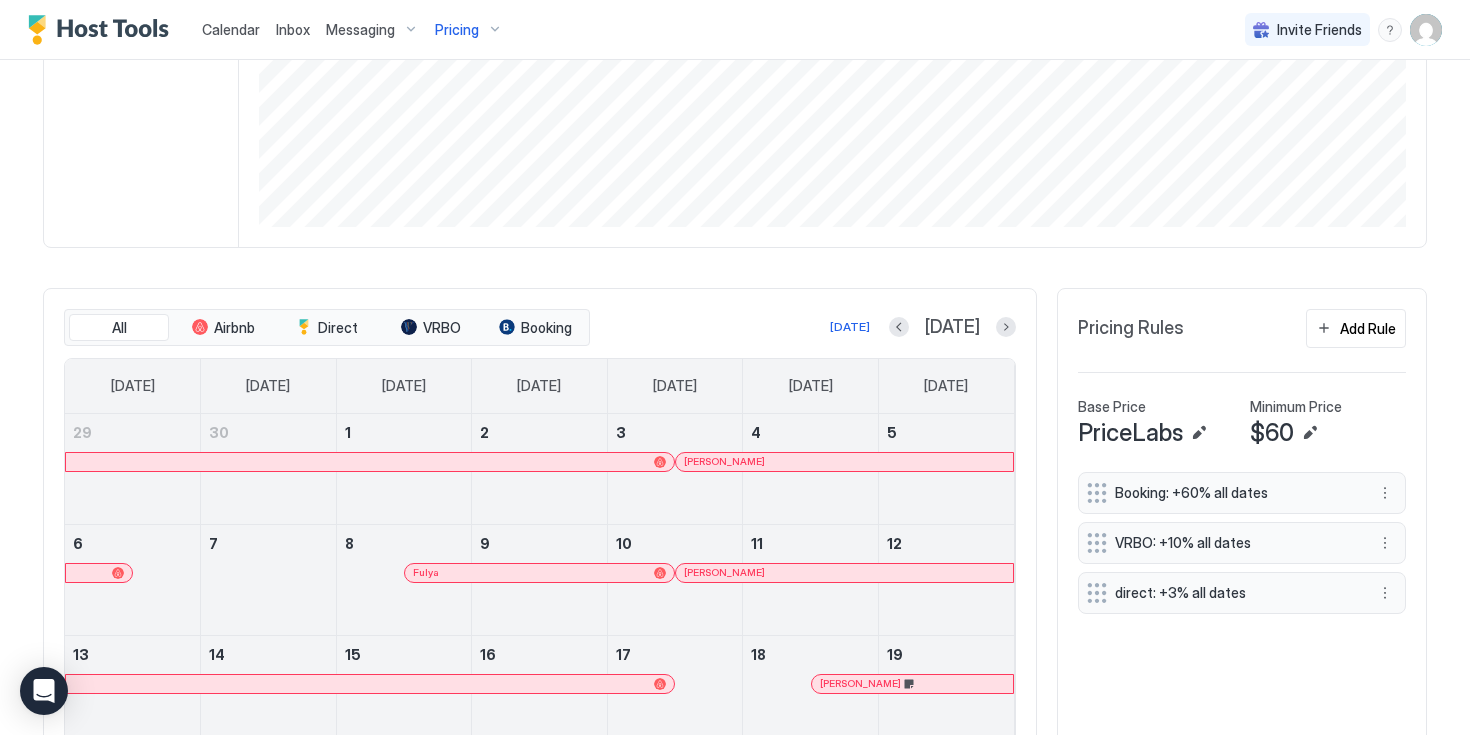 scroll, scrollTop: 418, scrollLeft: 0, axis: vertical 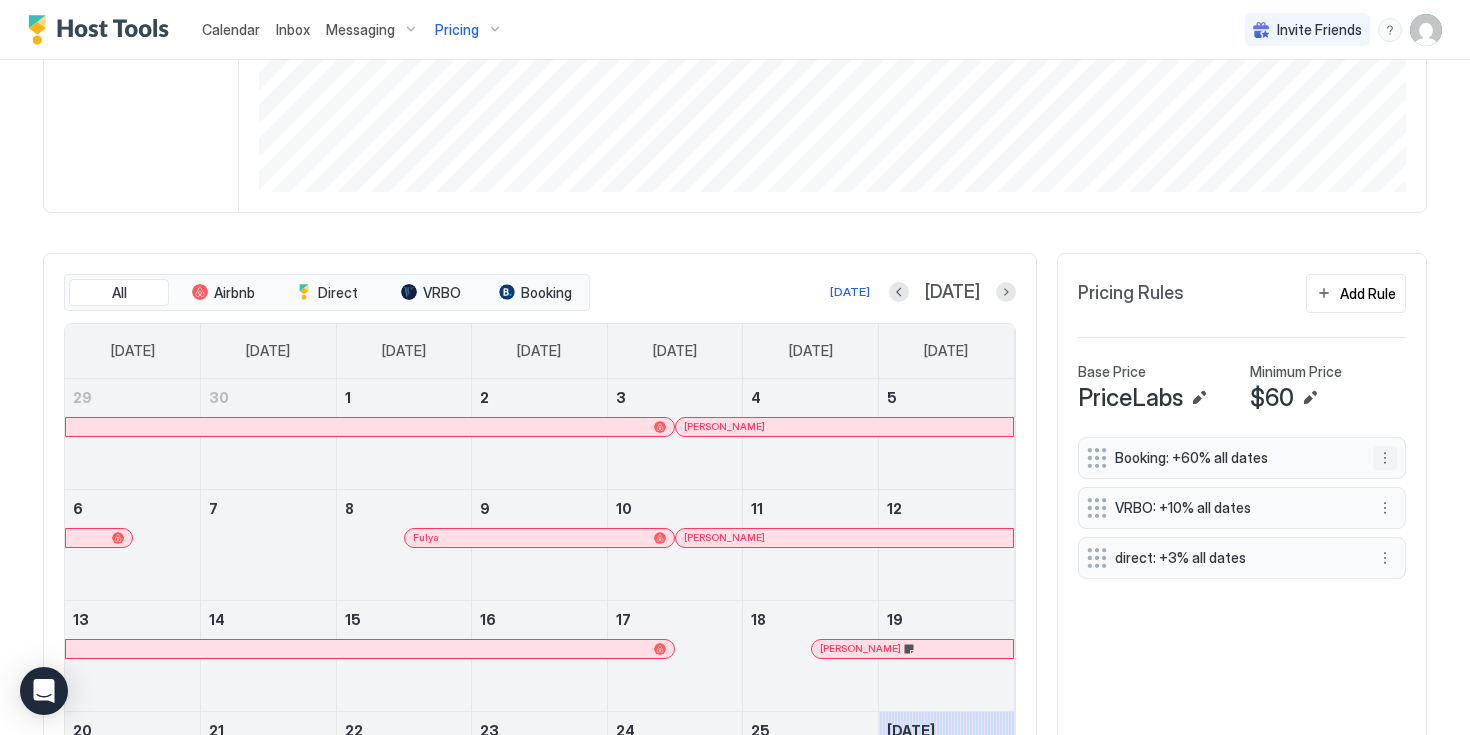 click at bounding box center [1385, 458] 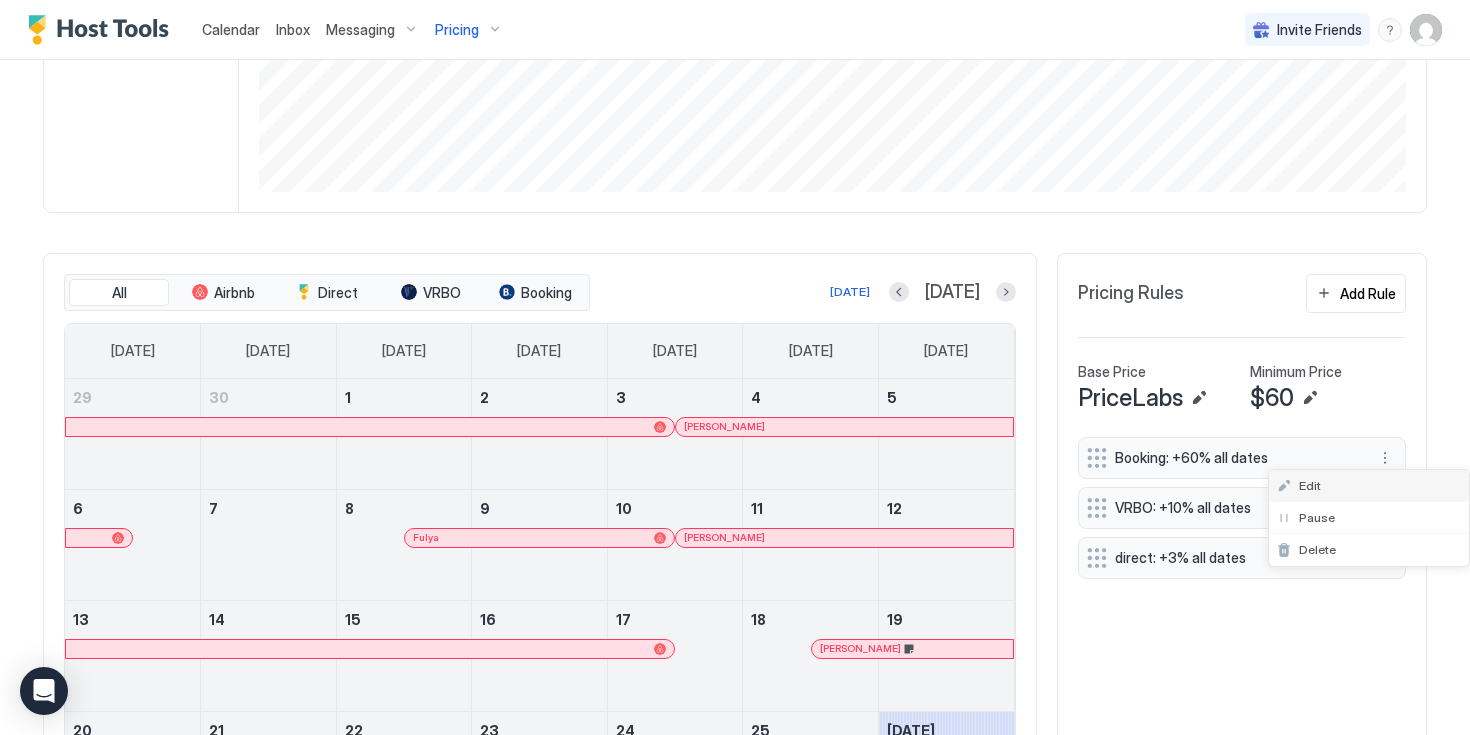 click on "Edit" at bounding box center (1369, 486) 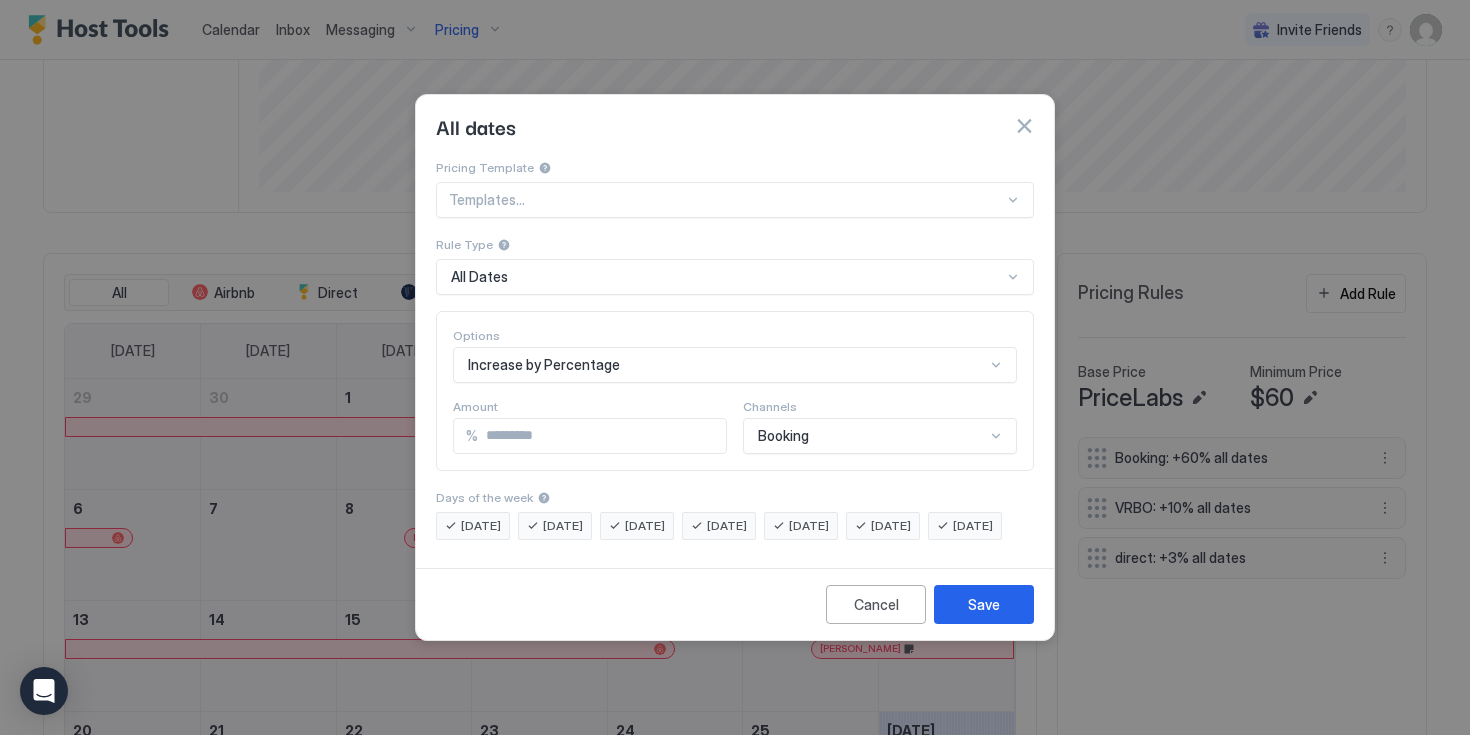 click on "**" at bounding box center [602, 436] 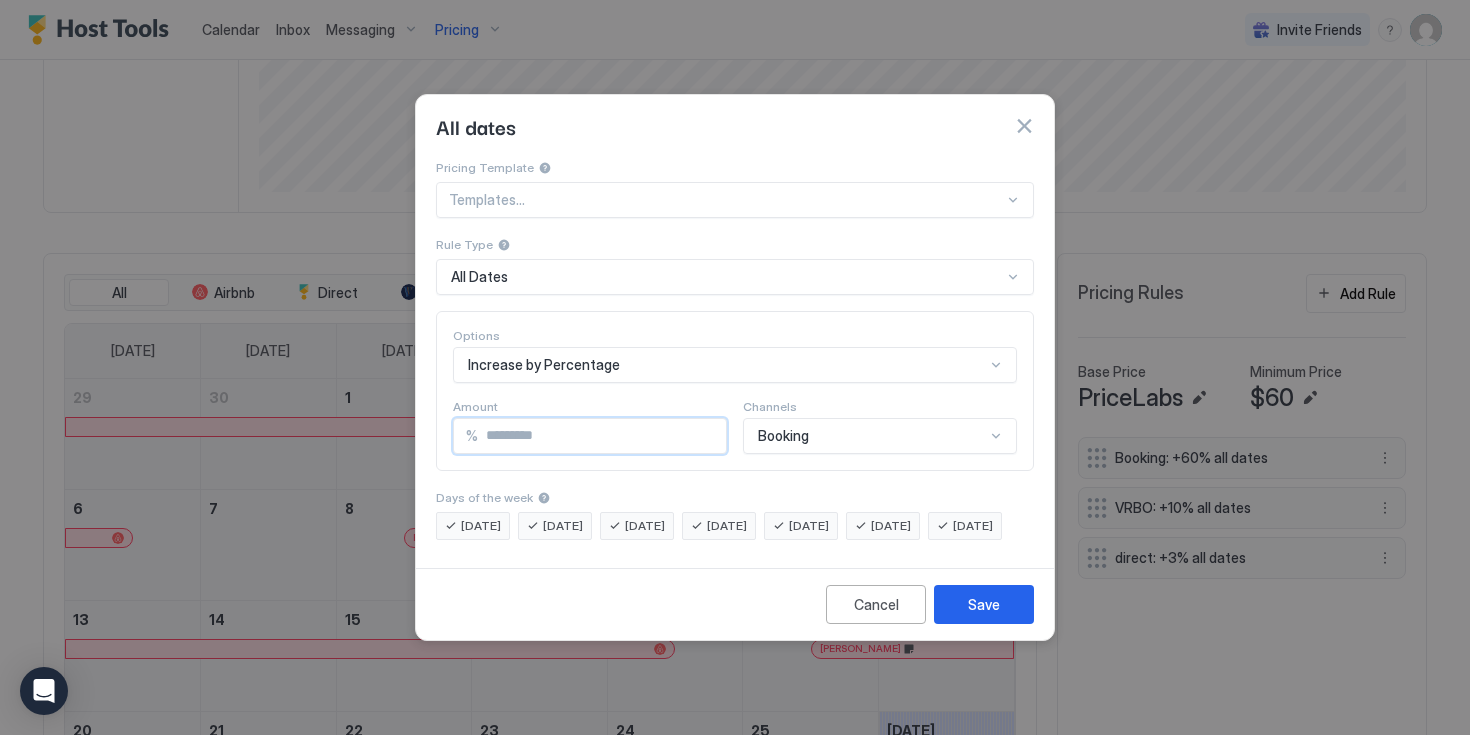 type on "*" 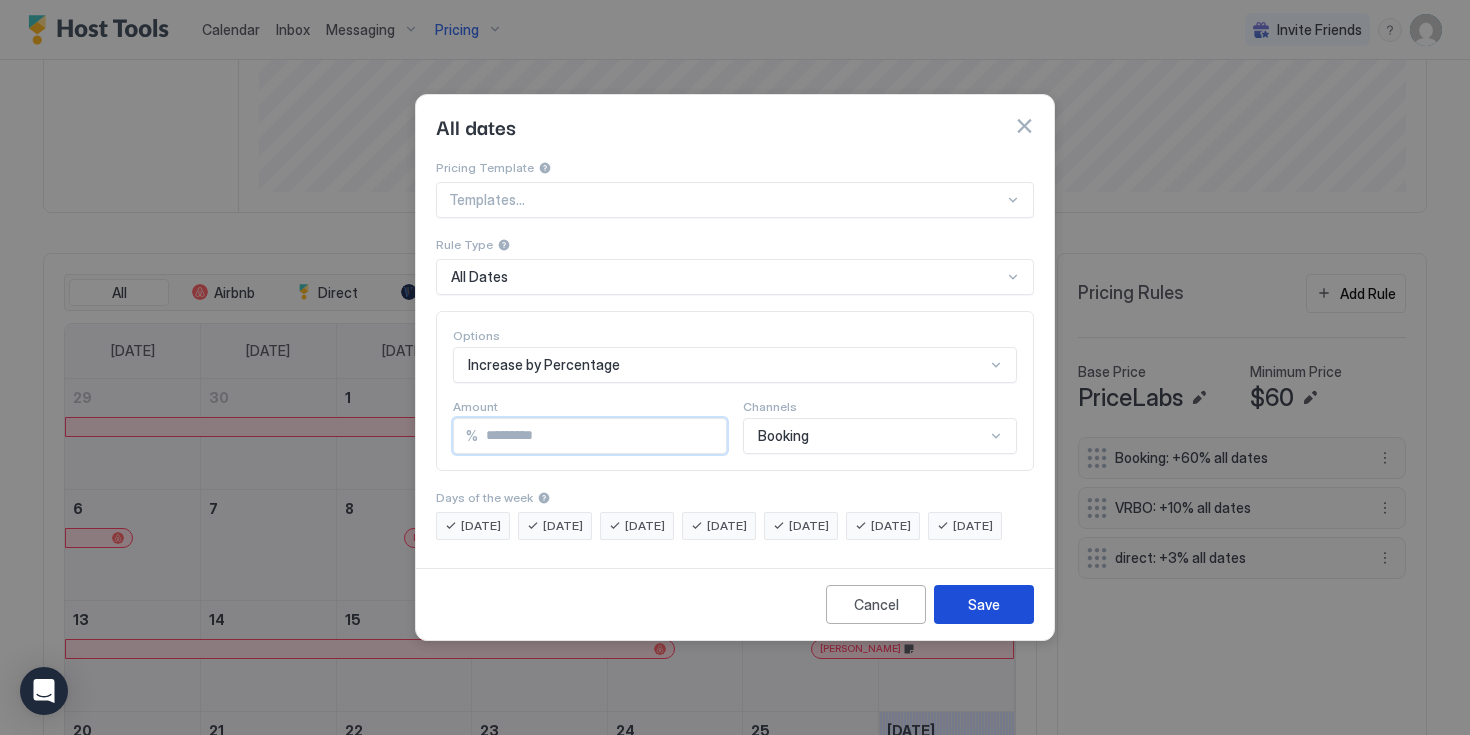 type on "**" 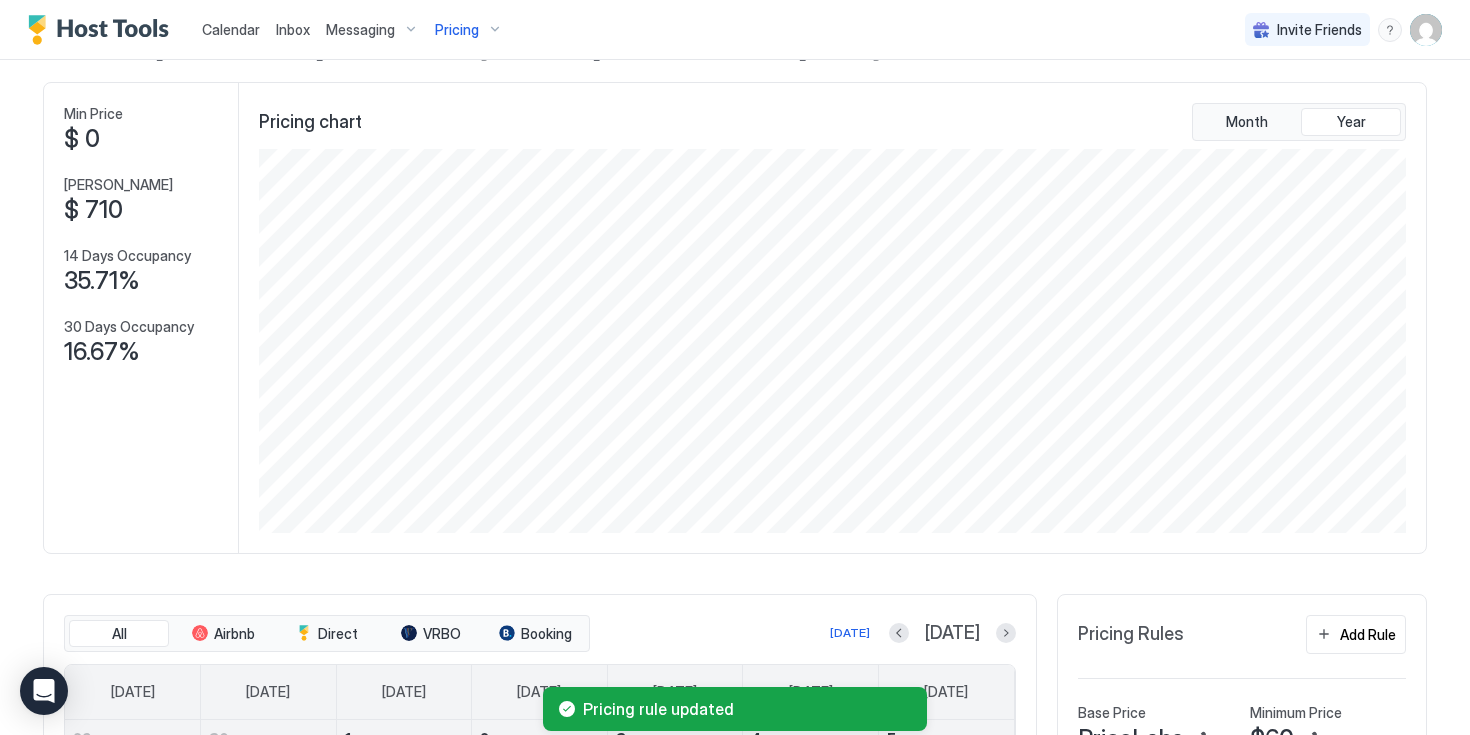 scroll, scrollTop: 0, scrollLeft: 0, axis: both 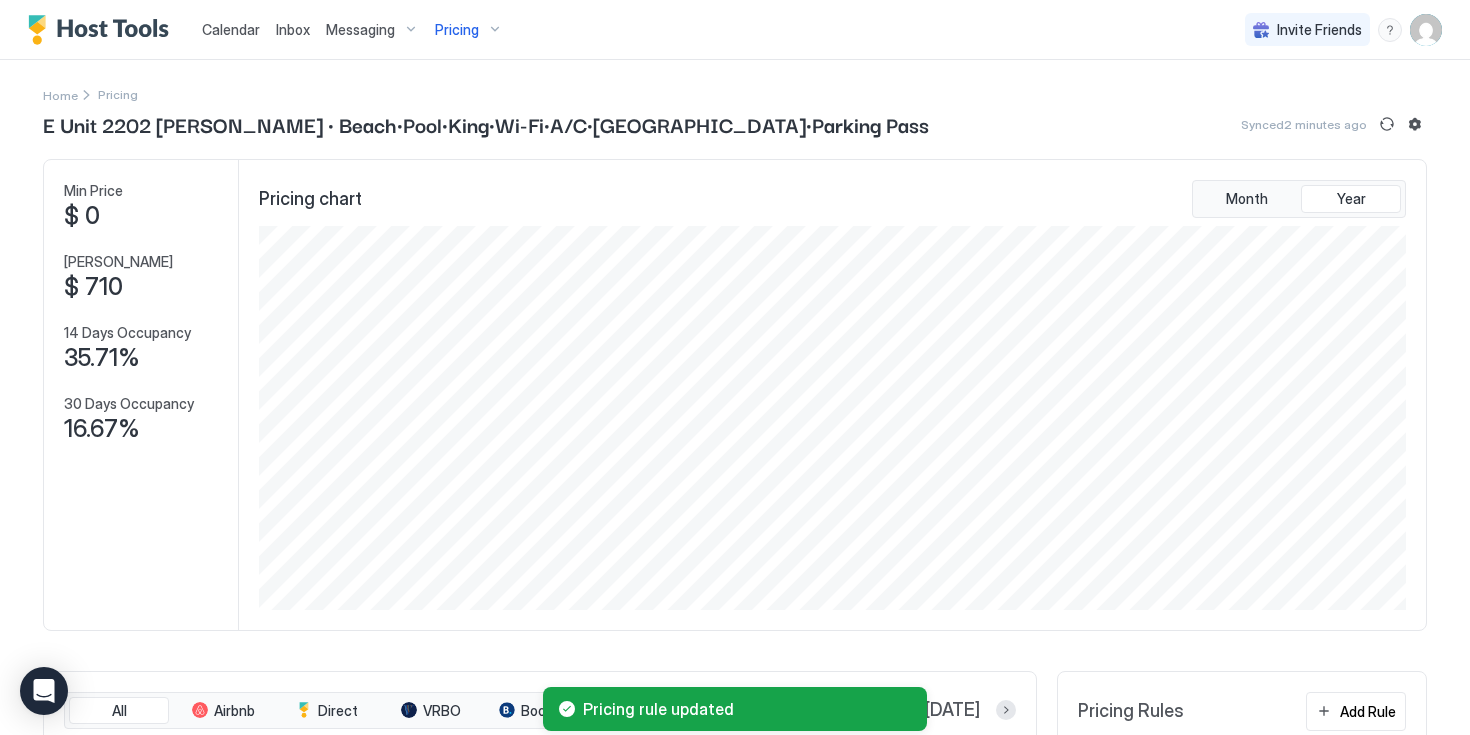 click on "Pricing" at bounding box center [457, 30] 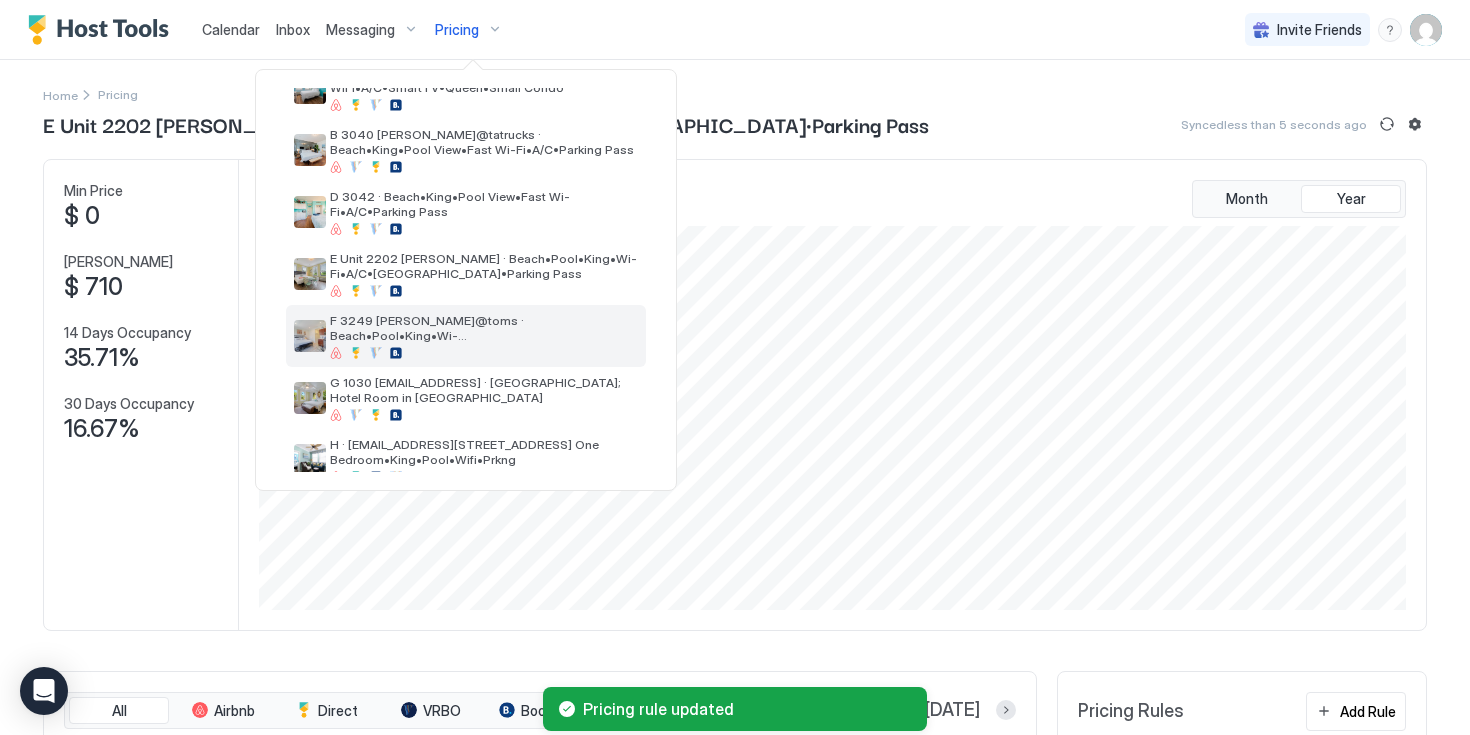 scroll, scrollTop: 129, scrollLeft: 0, axis: vertical 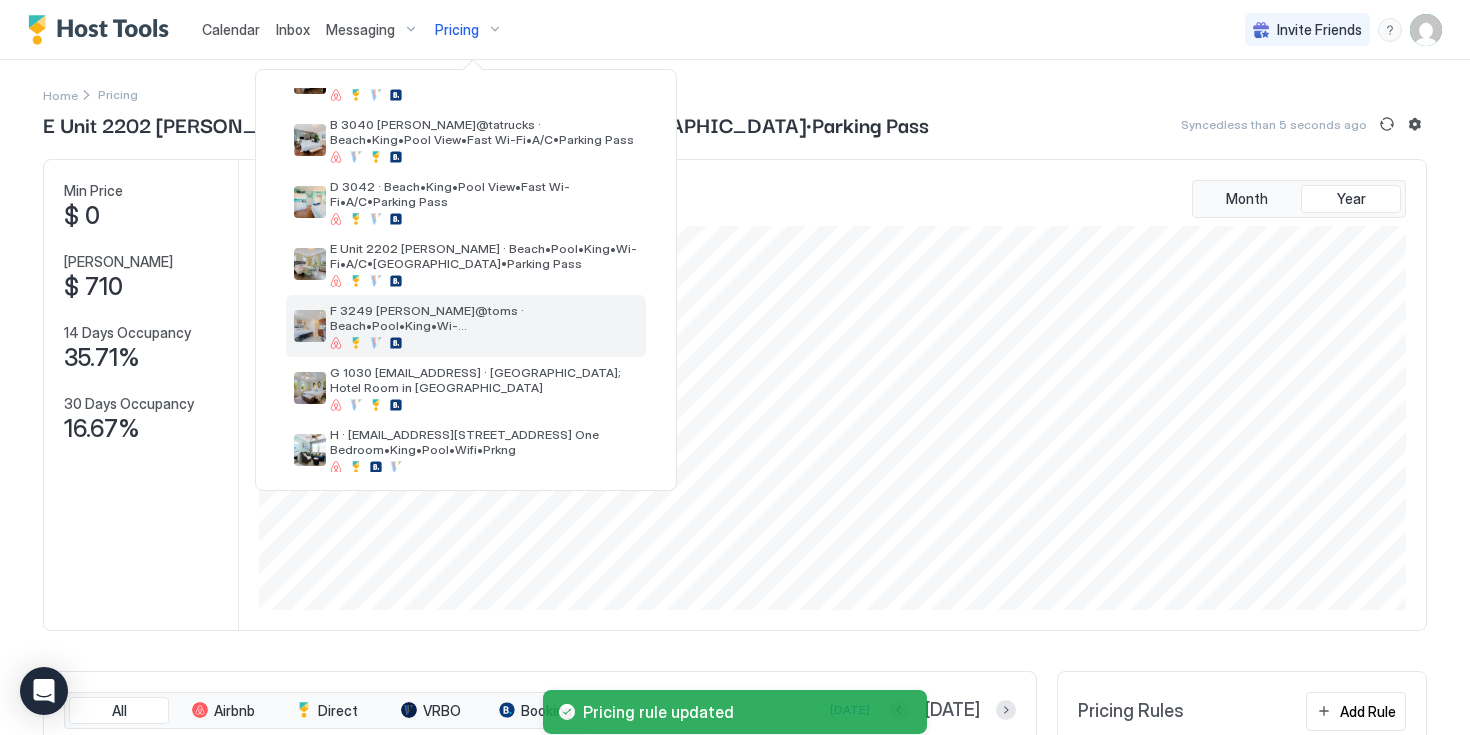 click on "F 3249 [PERSON_NAME]@toms · Beach•Pool•King•Wi-Fi•A/C•[GEOGRAPHIC_DATA]•Parking Pass" at bounding box center [484, 318] 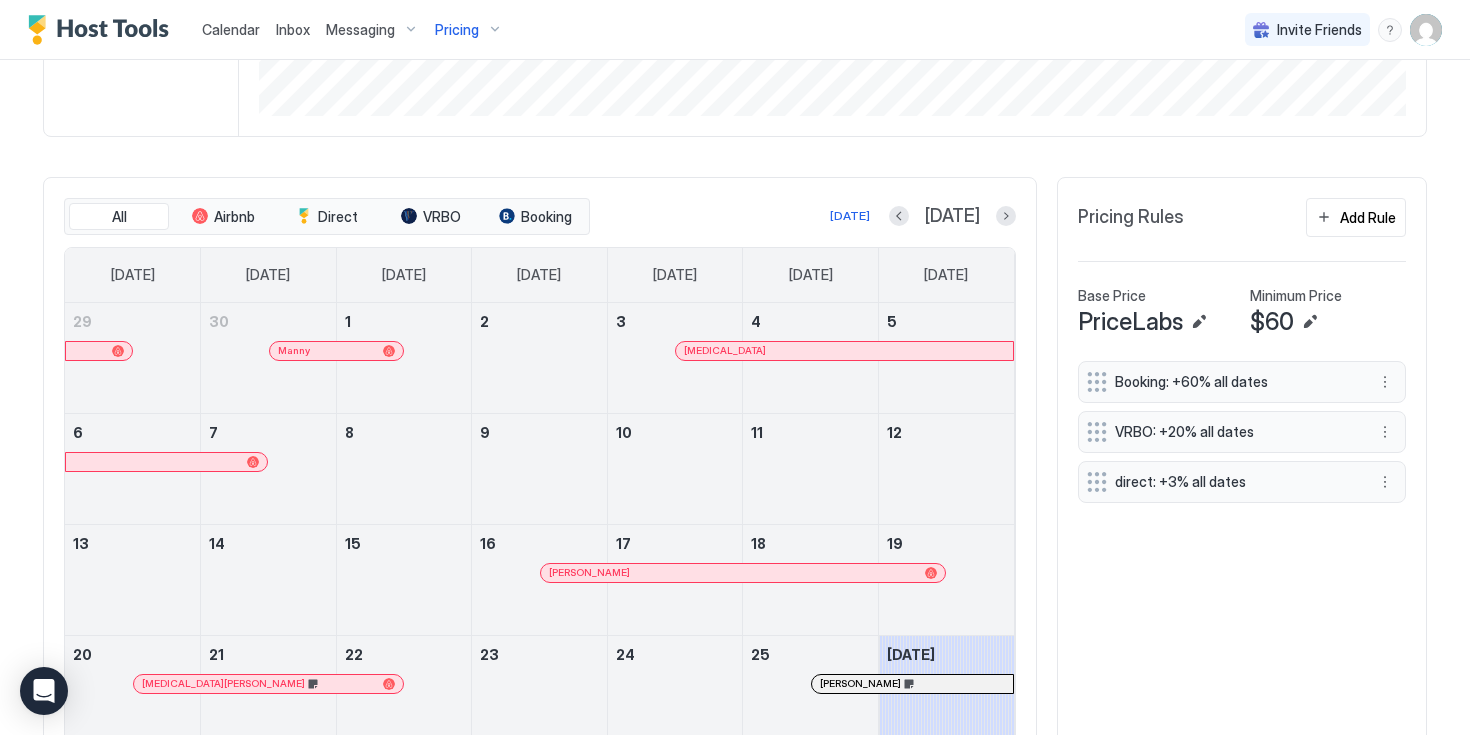 scroll, scrollTop: 409, scrollLeft: 0, axis: vertical 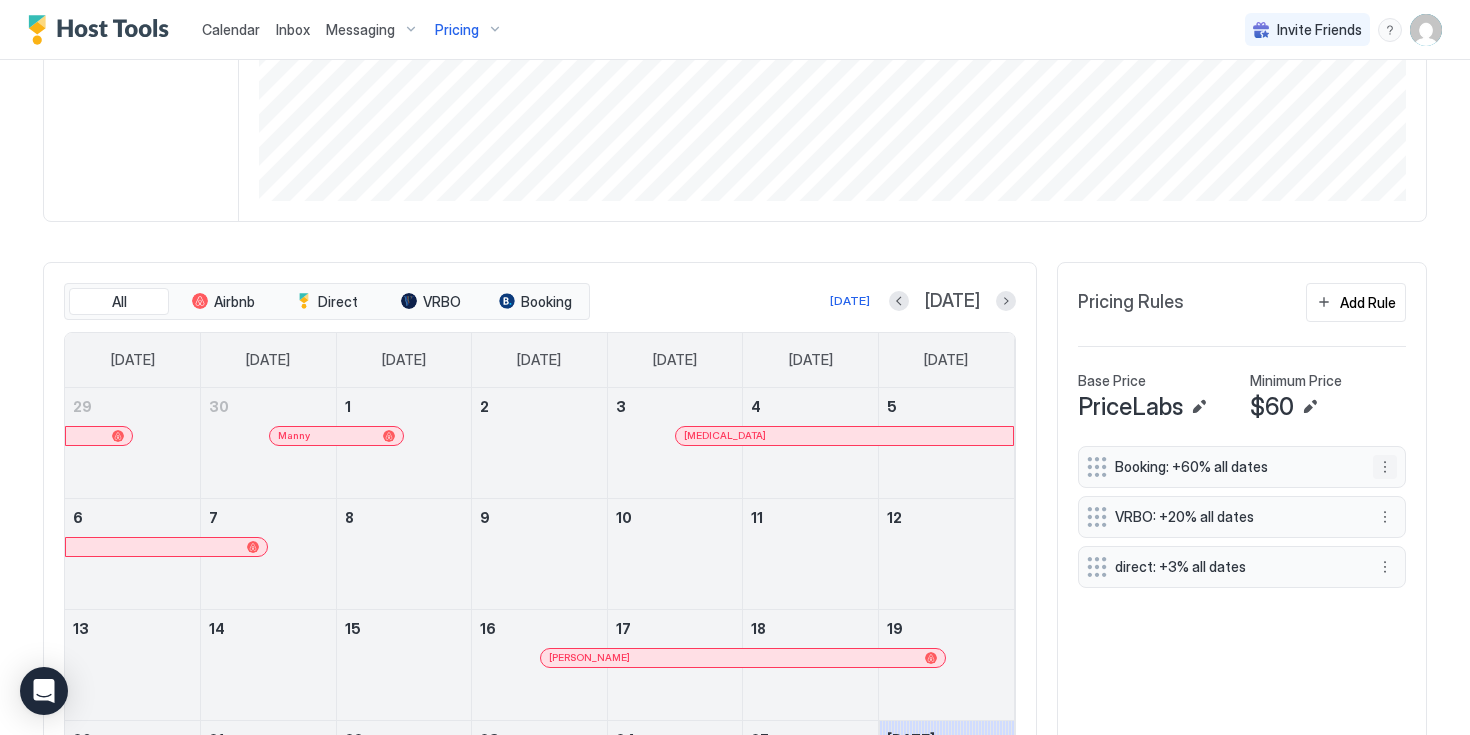 click at bounding box center (1385, 467) 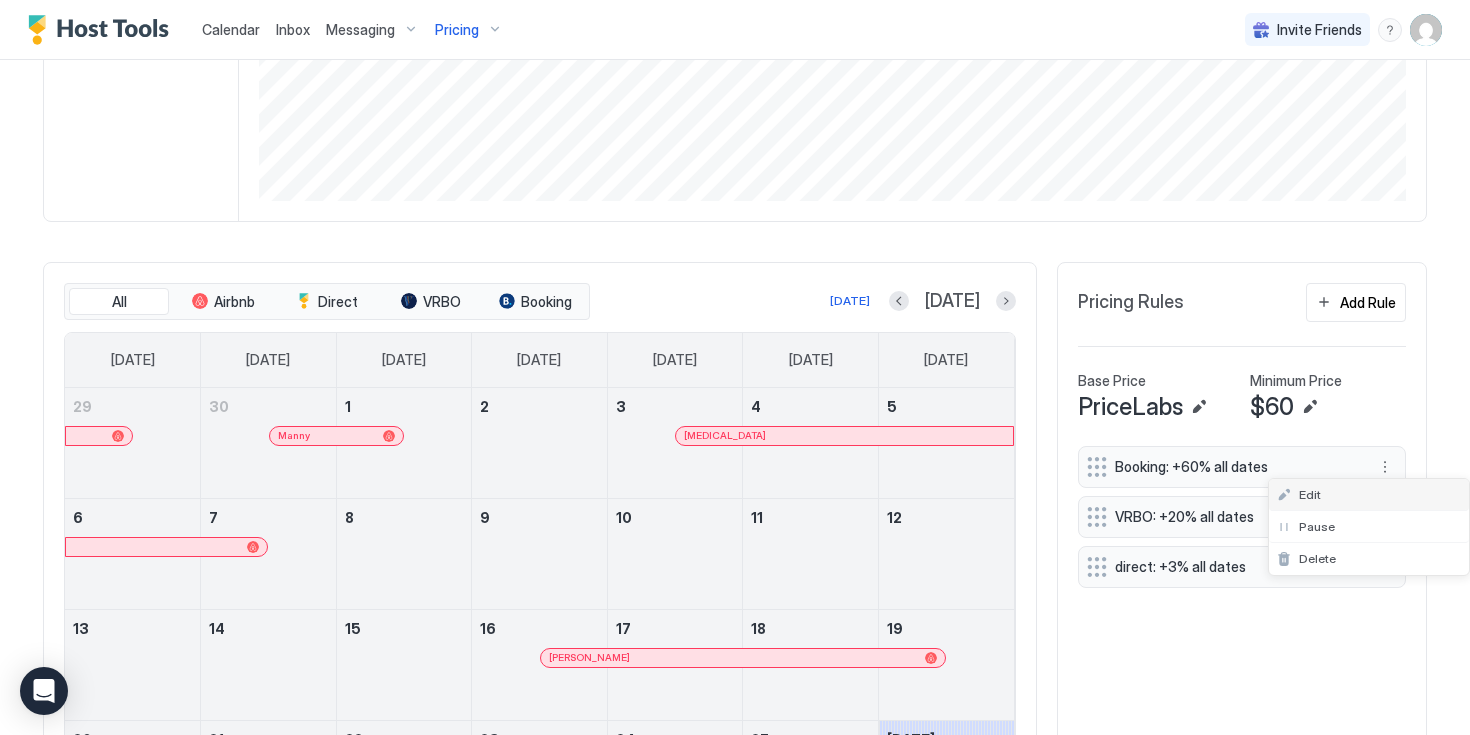 click on "Edit" at bounding box center (1299, 494) 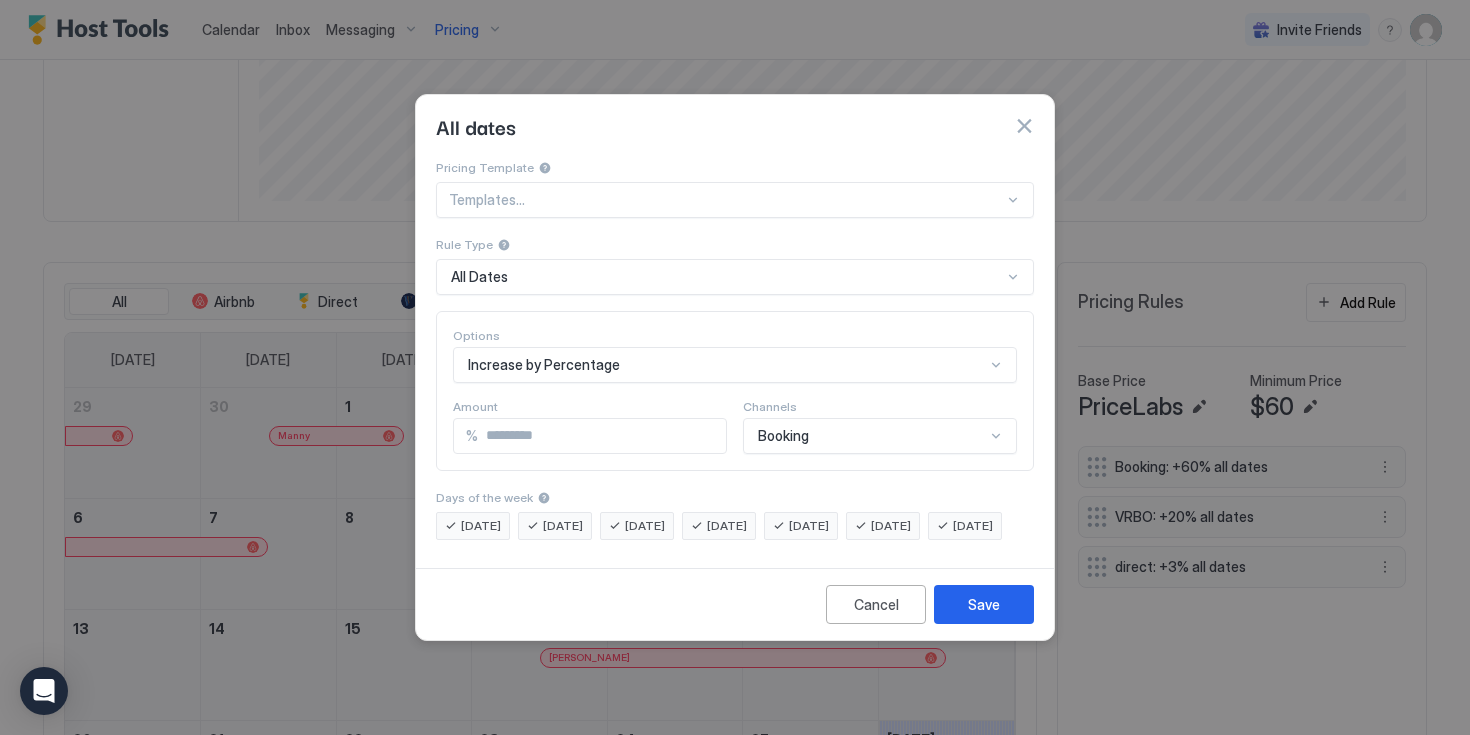 click on "**" at bounding box center [602, 436] 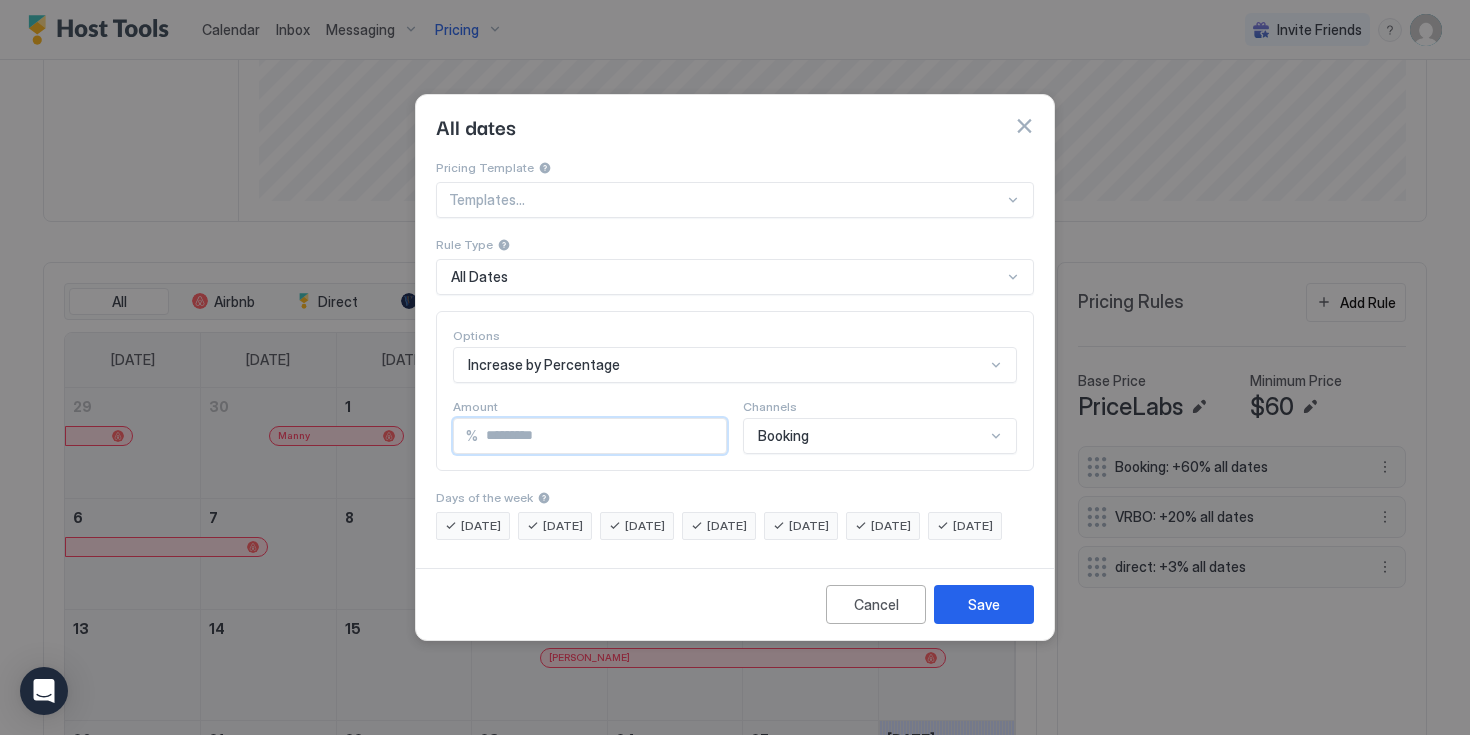 click on "**" at bounding box center [602, 436] 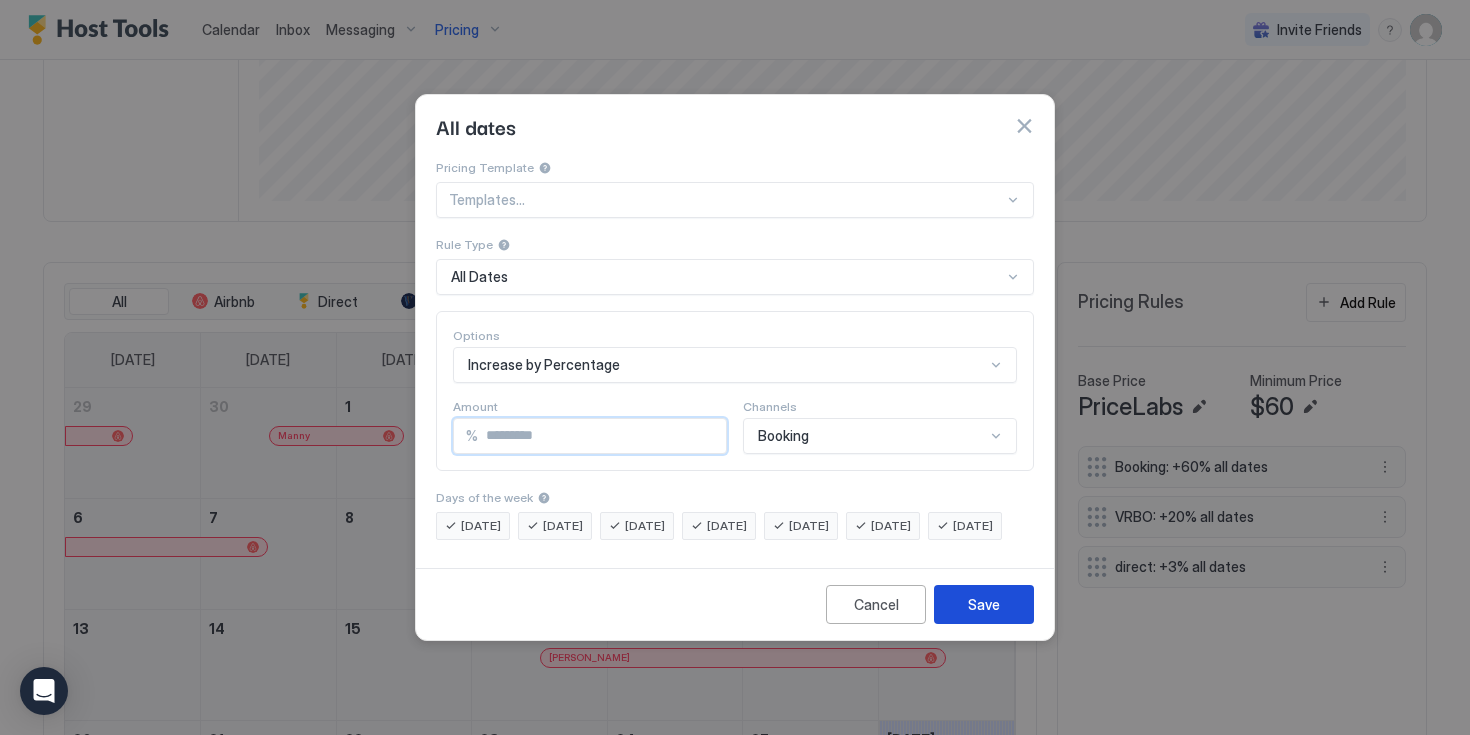 click on "Save" at bounding box center (984, 604) 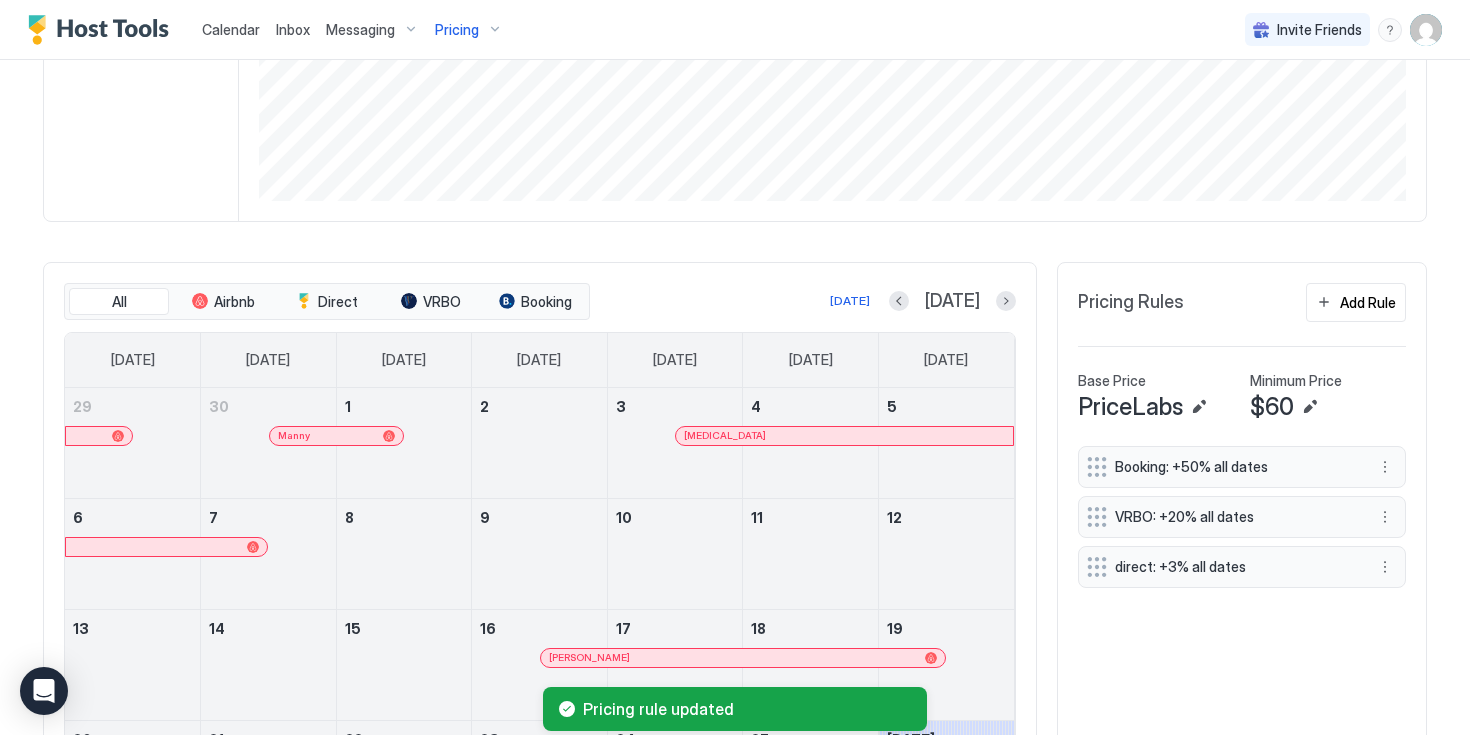 scroll, scrollTop: 0, scrollLeft: 0, axis: both 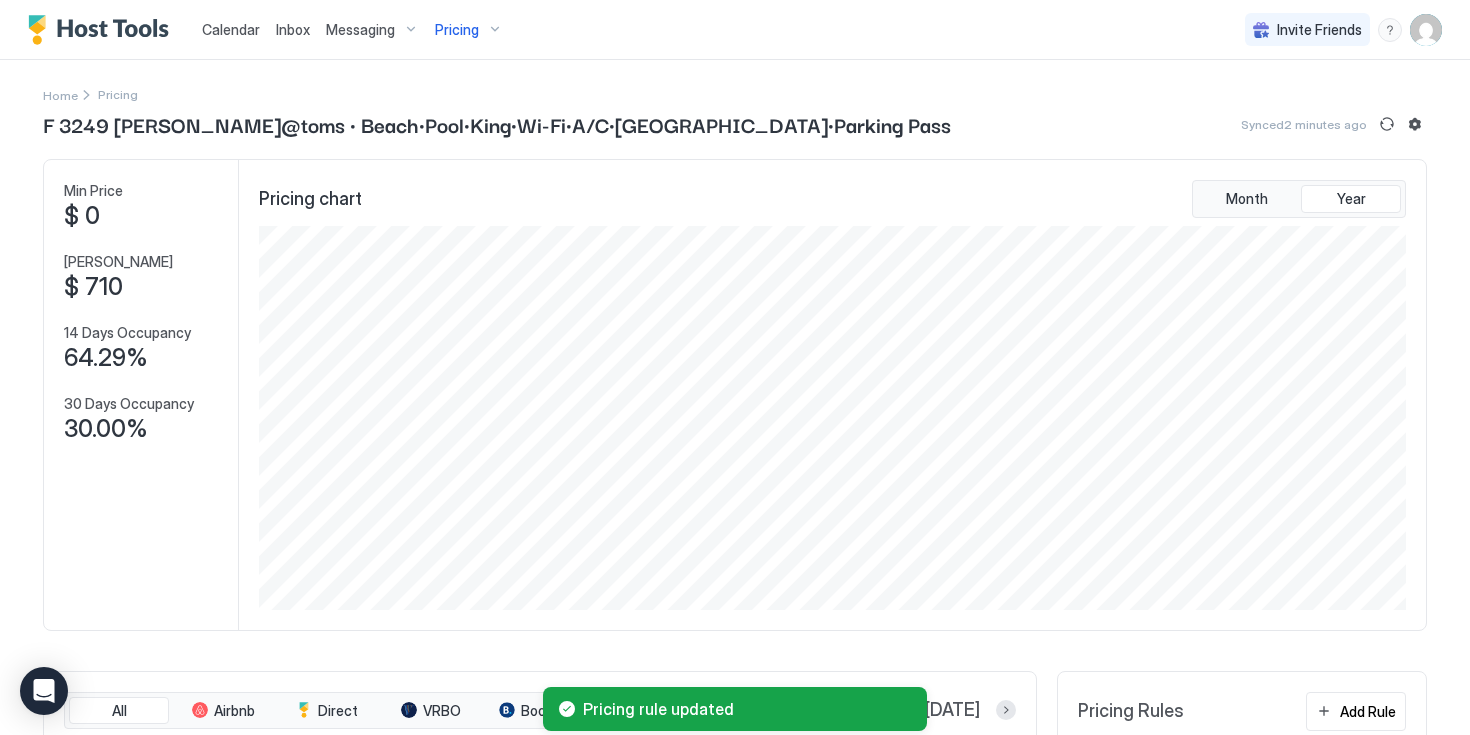 click on "Pricing" at bounding box center [457, 30] 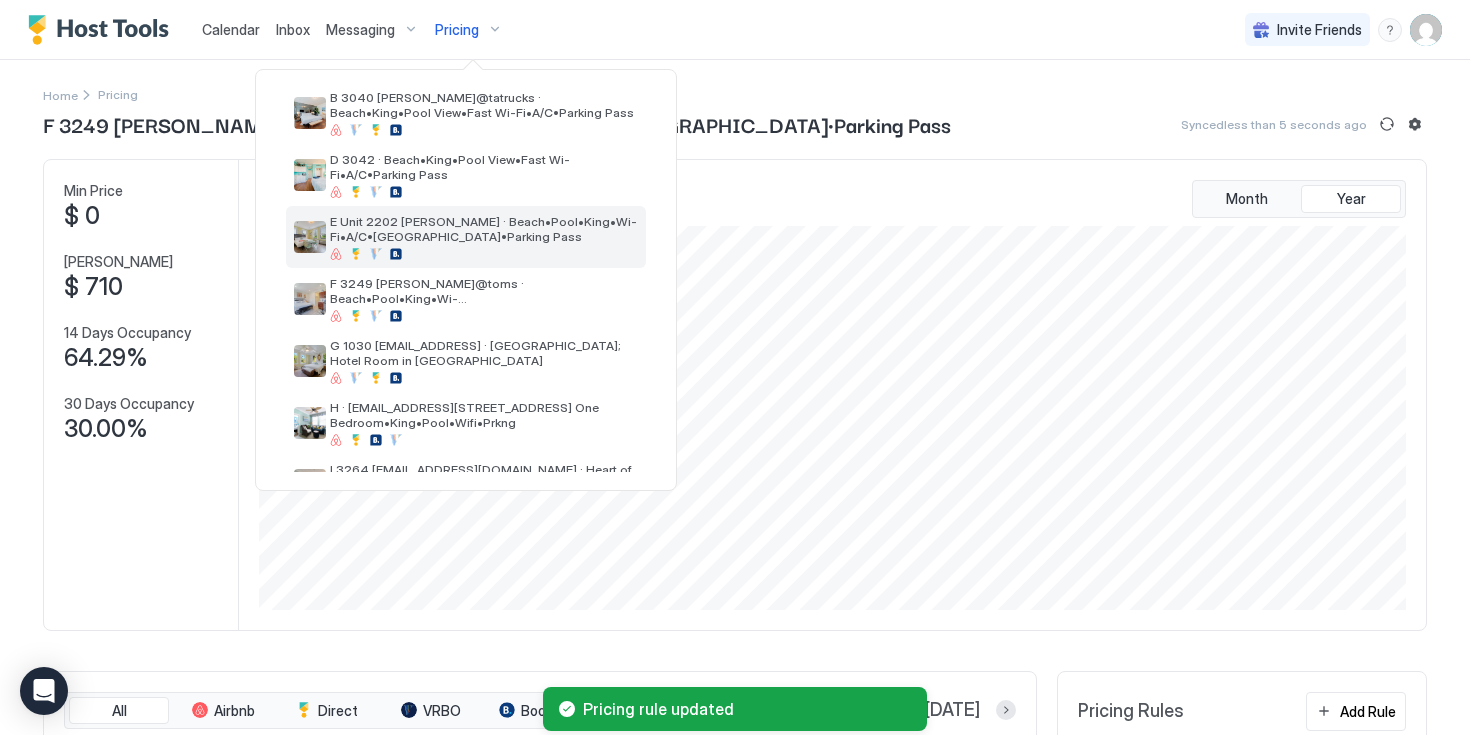 scroll, scrollTop: 177, scrollLeft: 0, axis: vertical 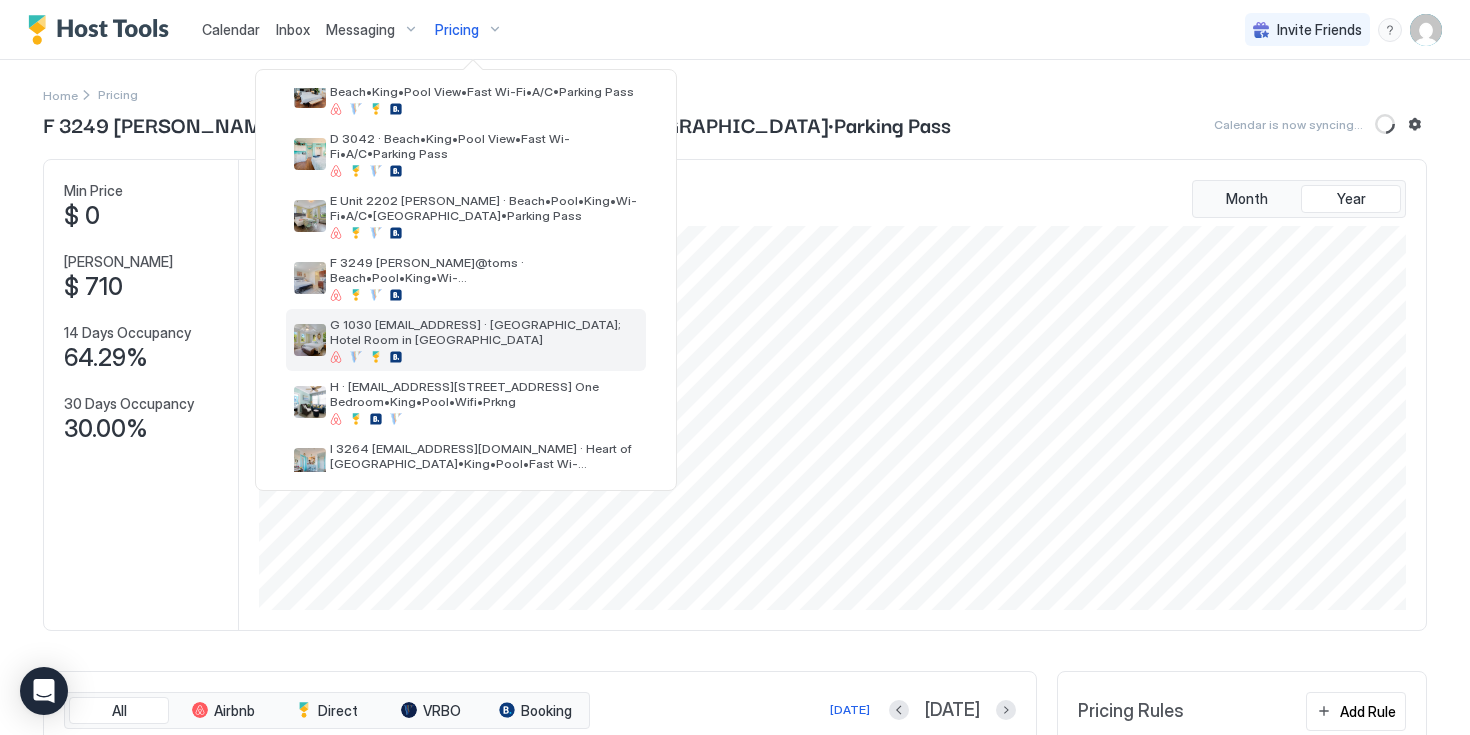 click on "G 1030 [EMAIL_ADDRESS] · [GEOGRAPHIC_DATA]; Hotel Room in [GEOGRAPHIC_DATA]" at bounding box center [484, 332] 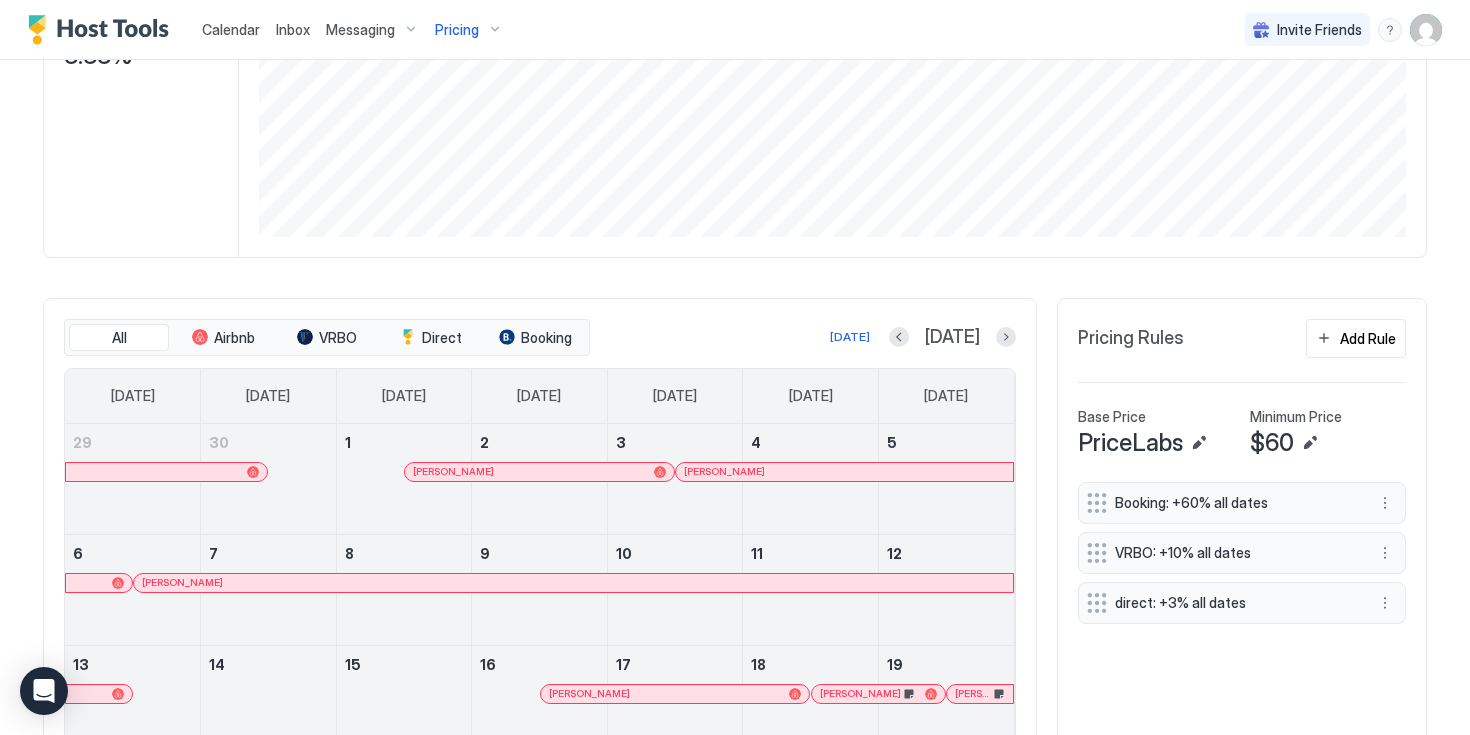 scroll, scrollTop: 414, scrollLeft: 0, axis: vertical 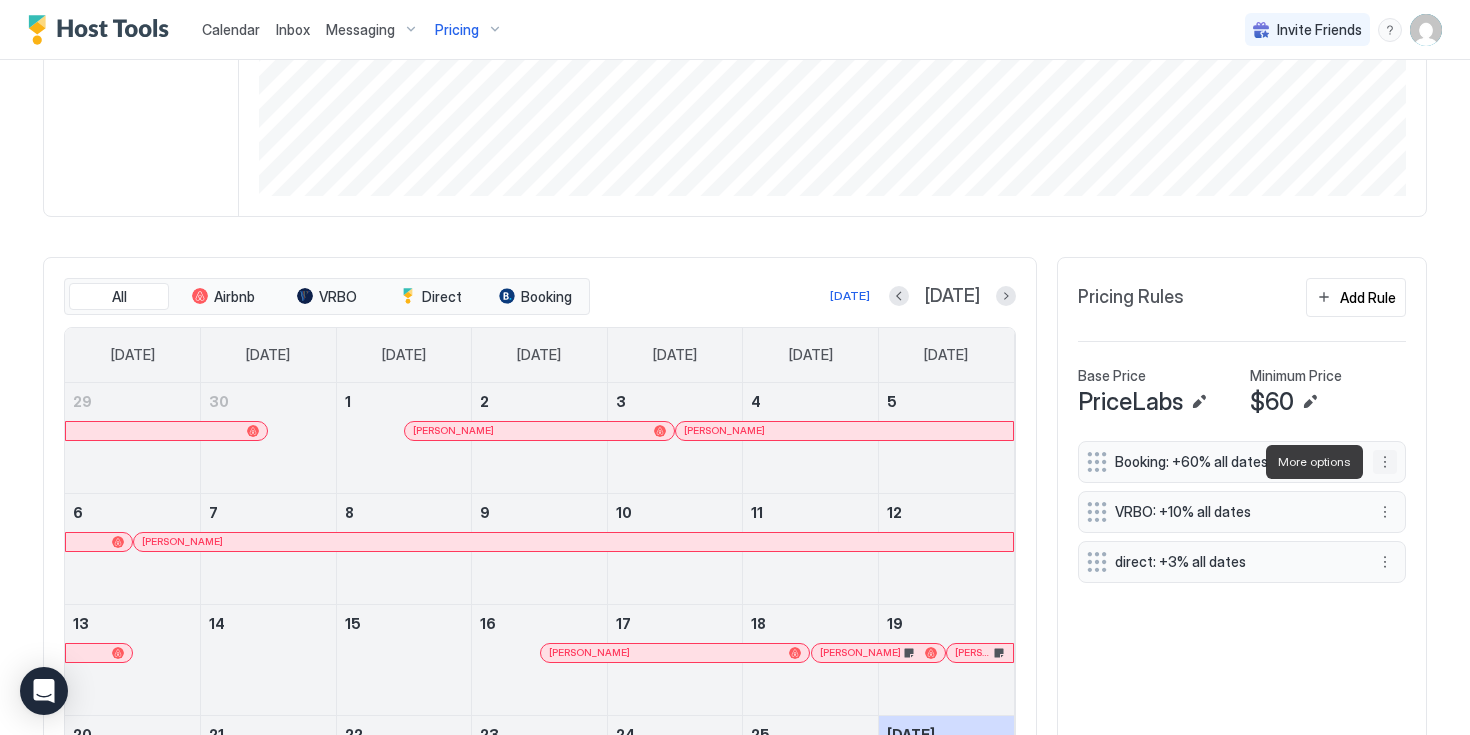 click at bounding box center [1385, 462] 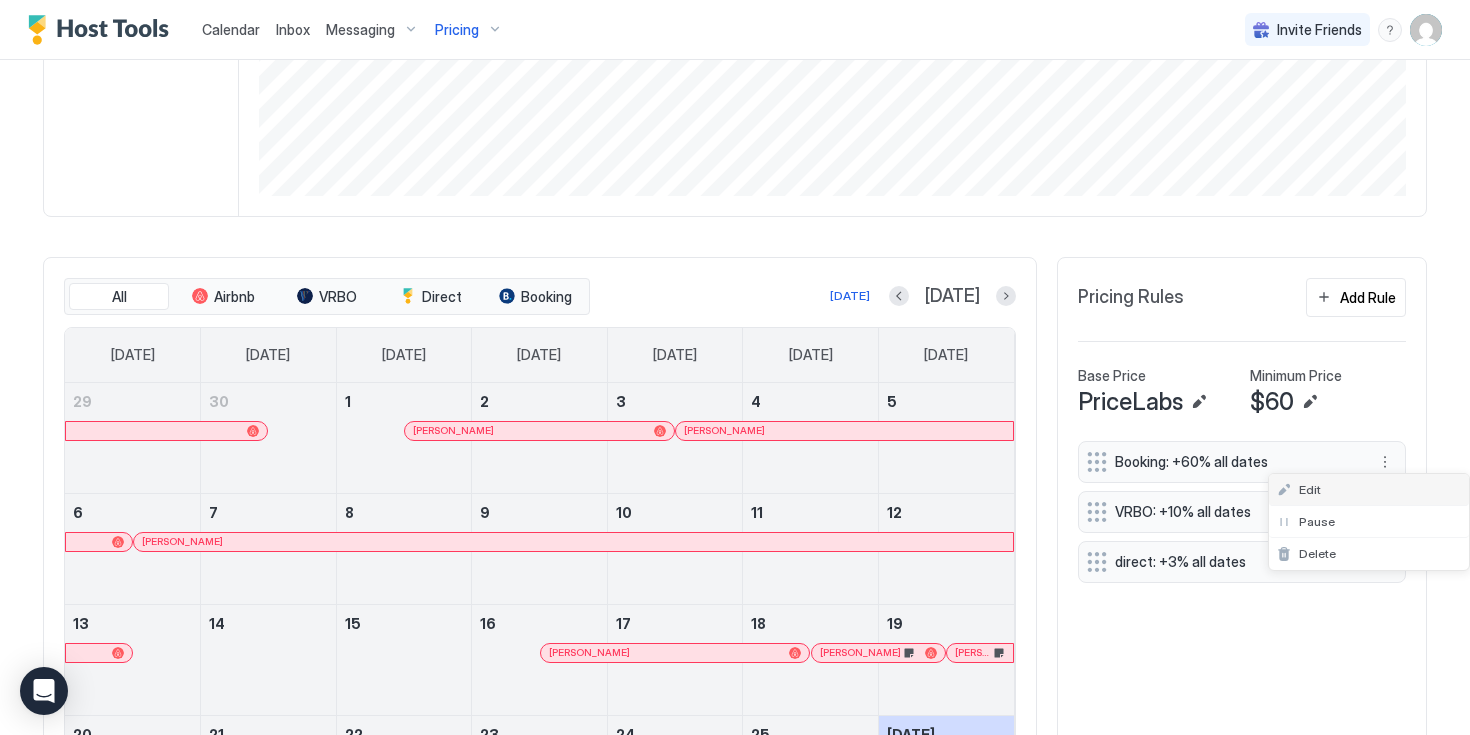click on "Edit" at bounding box center (1310, 489) 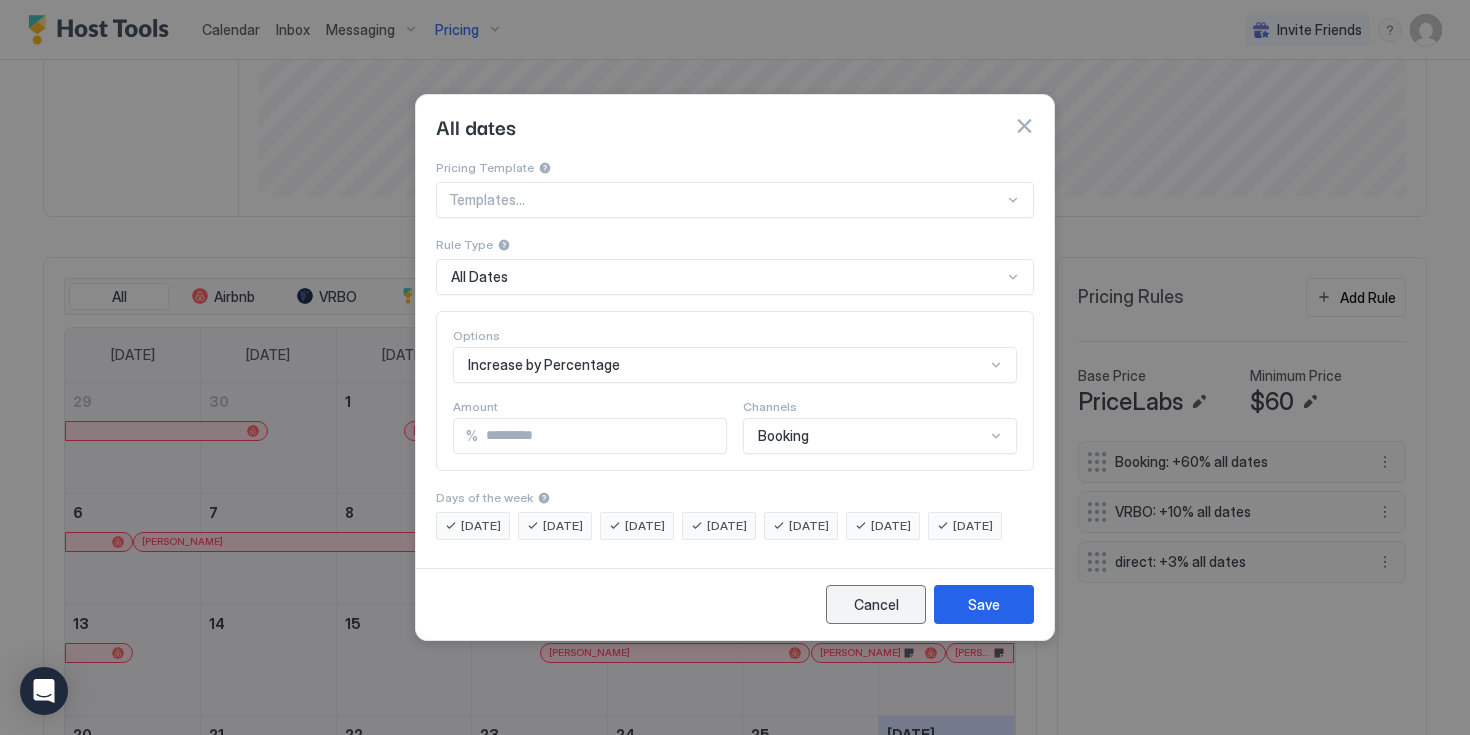 click on "Cancel" at bounding box center (876, 604) 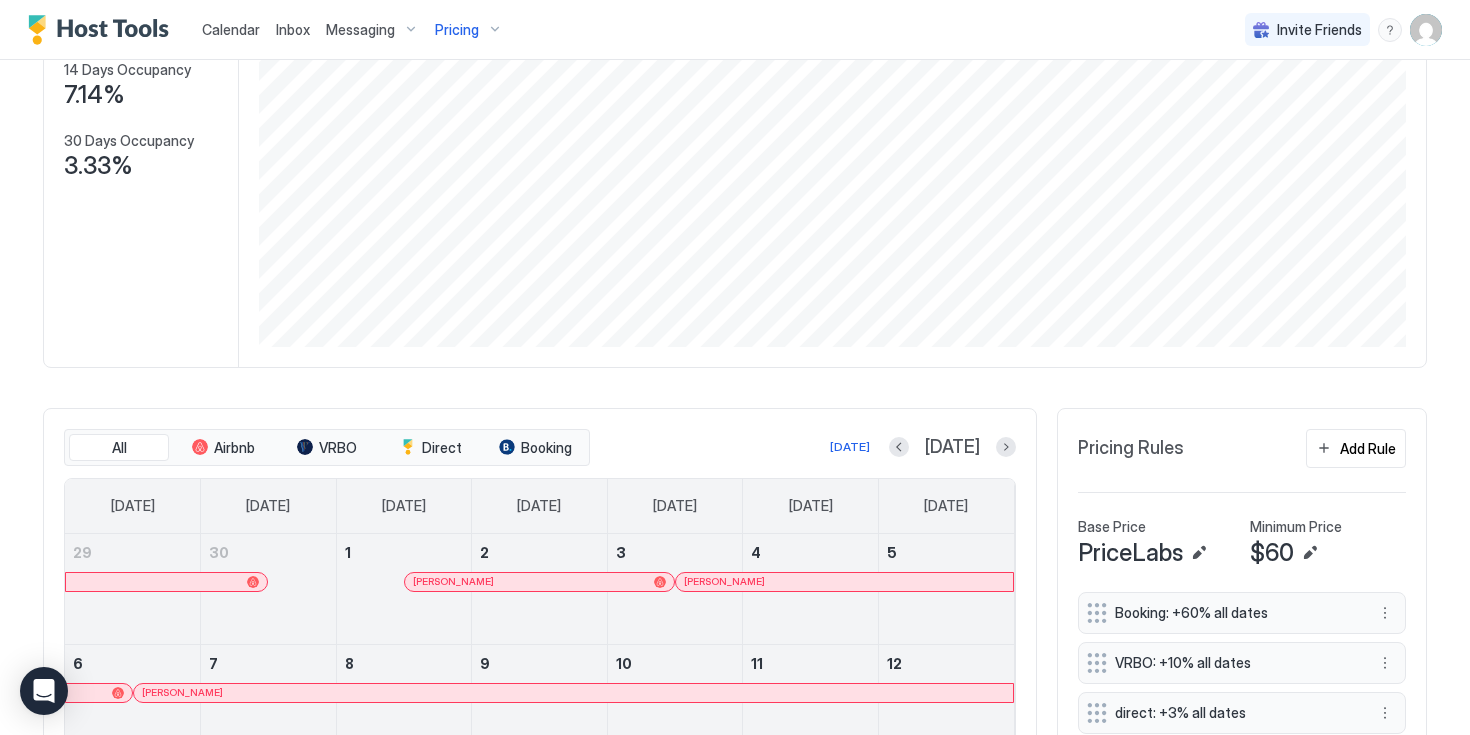 scroll, scrollTop: 0, scrollLeft: 0, axis: both 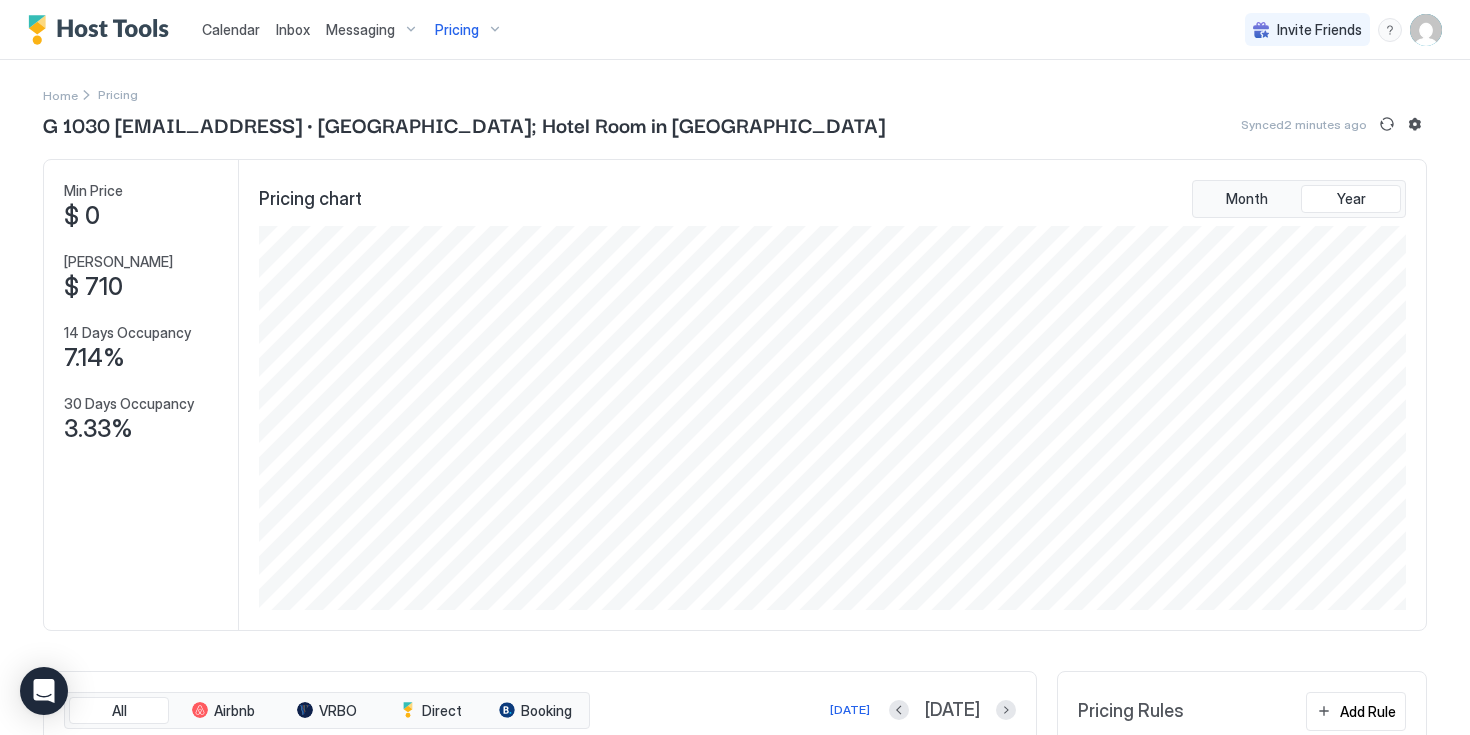 click on "Pricing" at bounding box center [457, 30] 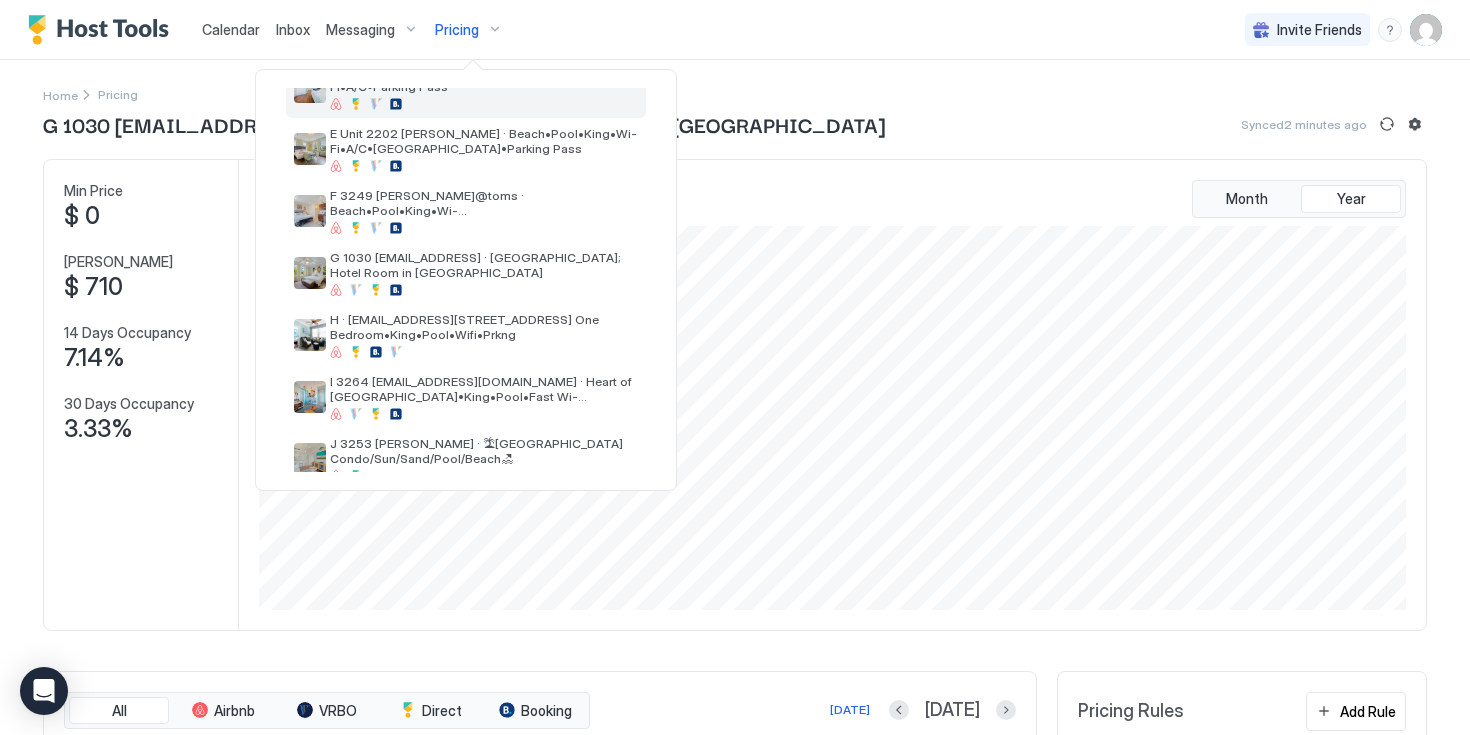 scroll, scrollTop: 262, scrollLeft: 0, axis: vertical 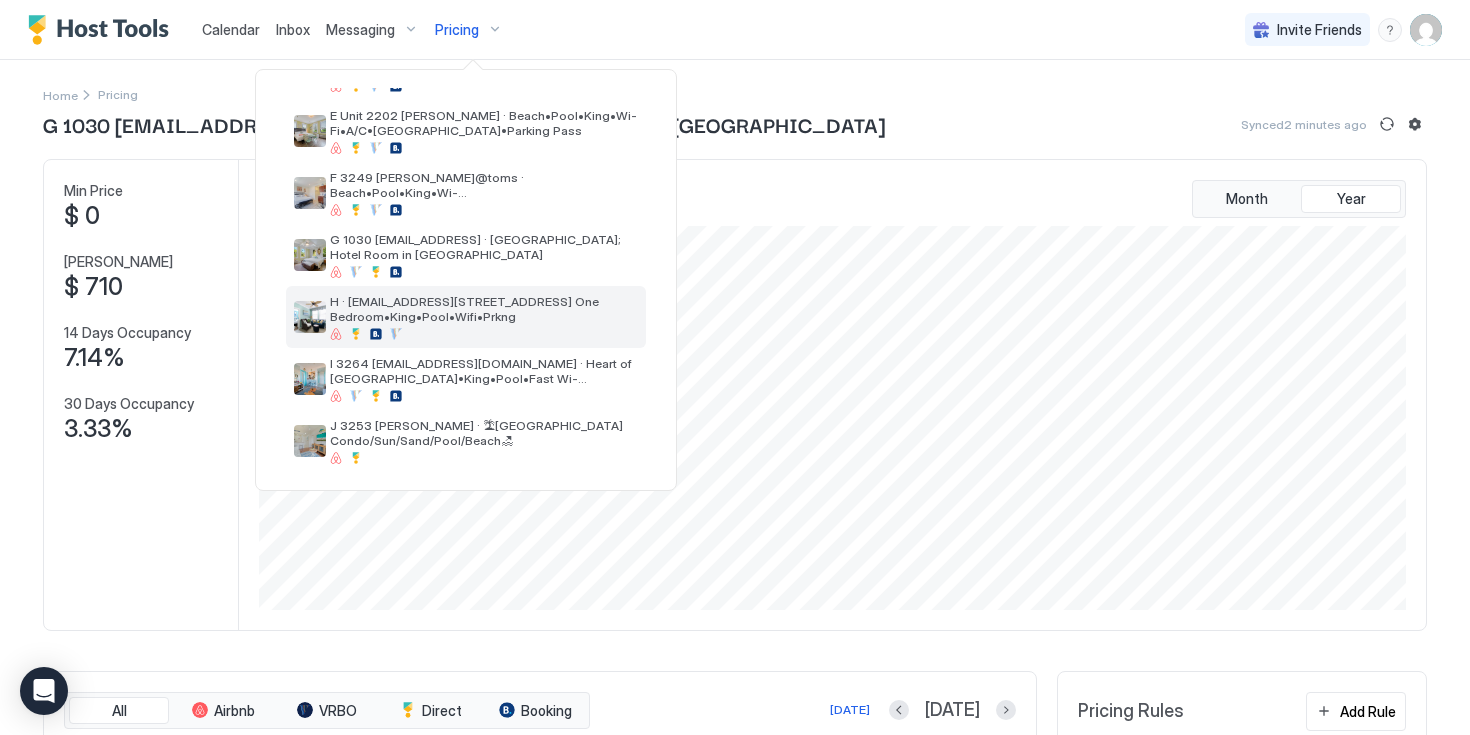 click on "H · [EMAIL_ADDRESS][STREET_ADDRESS] One Bedroom•King•Pool•Wifi•Prkng" at bounding box center (484, 309) 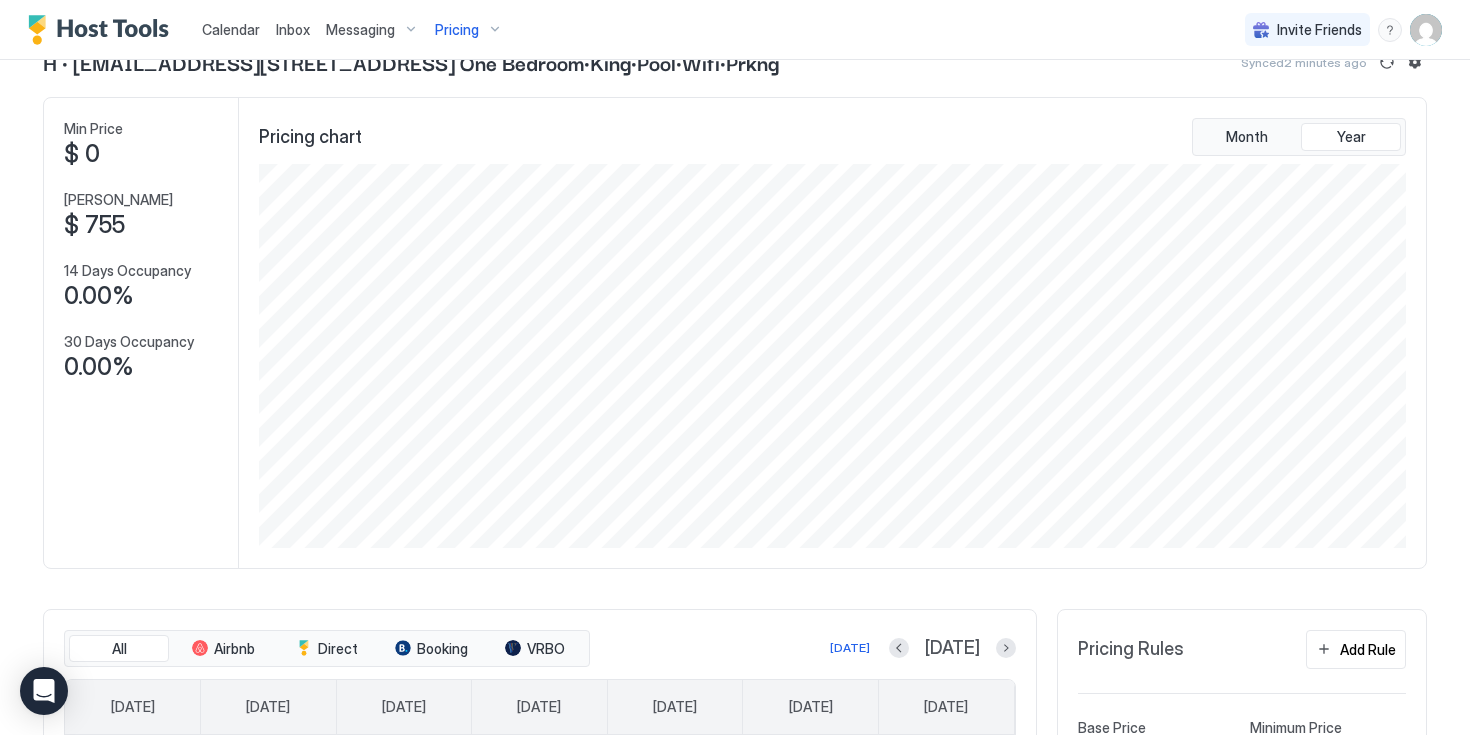 scroll, scrollTop: 0, scrollLeft: 0, axis: both 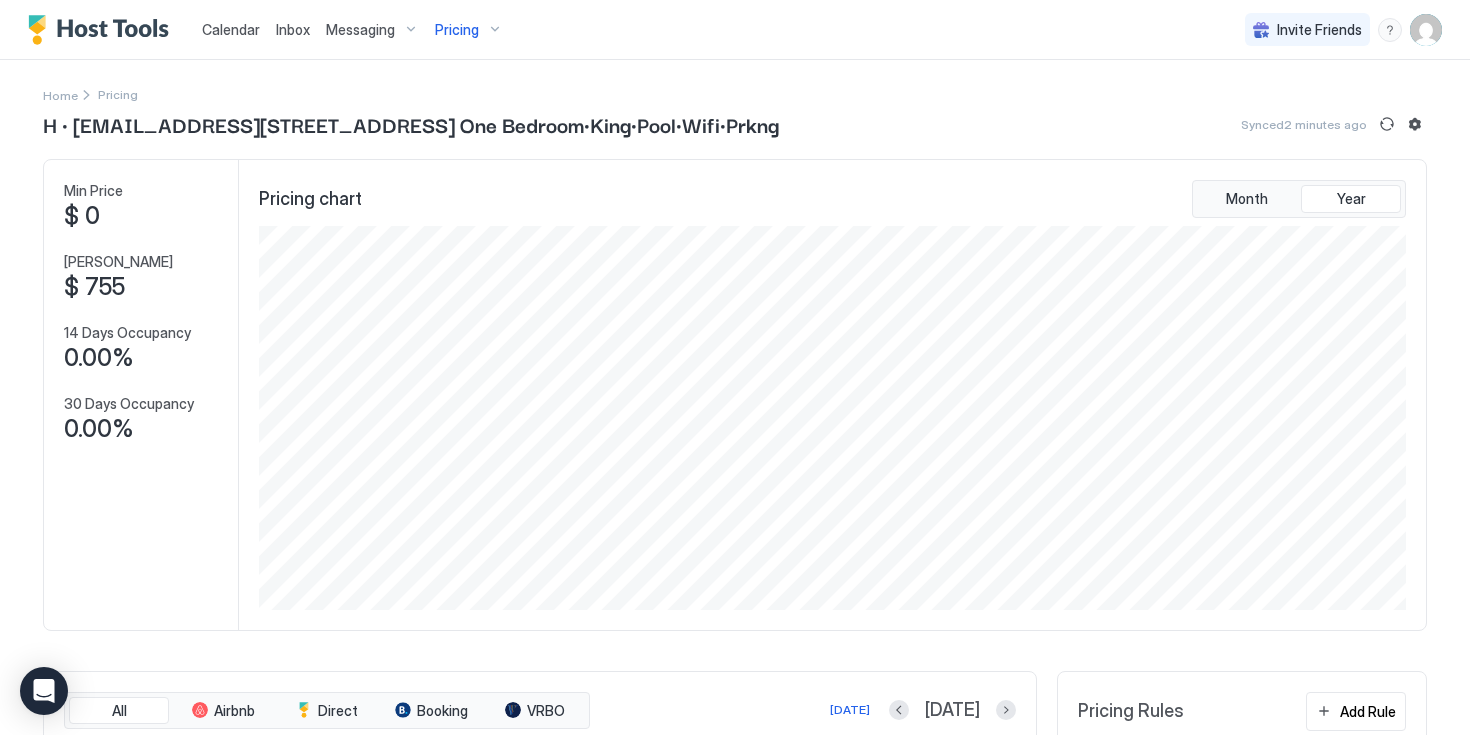 click on "Calendar" at bounding box center [231, 29] 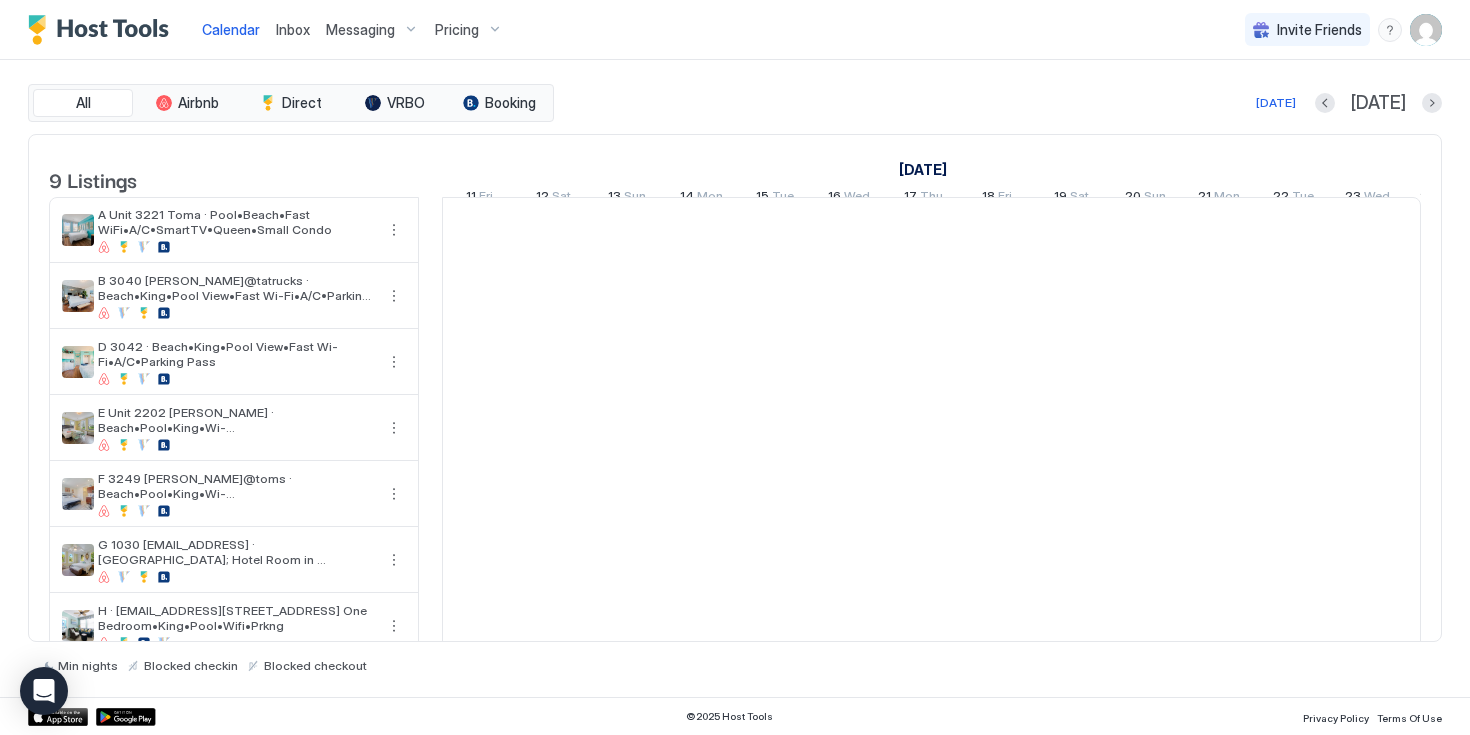 scroll, scrollTop: 0, scrollLeft: 1111, axis: horizontal 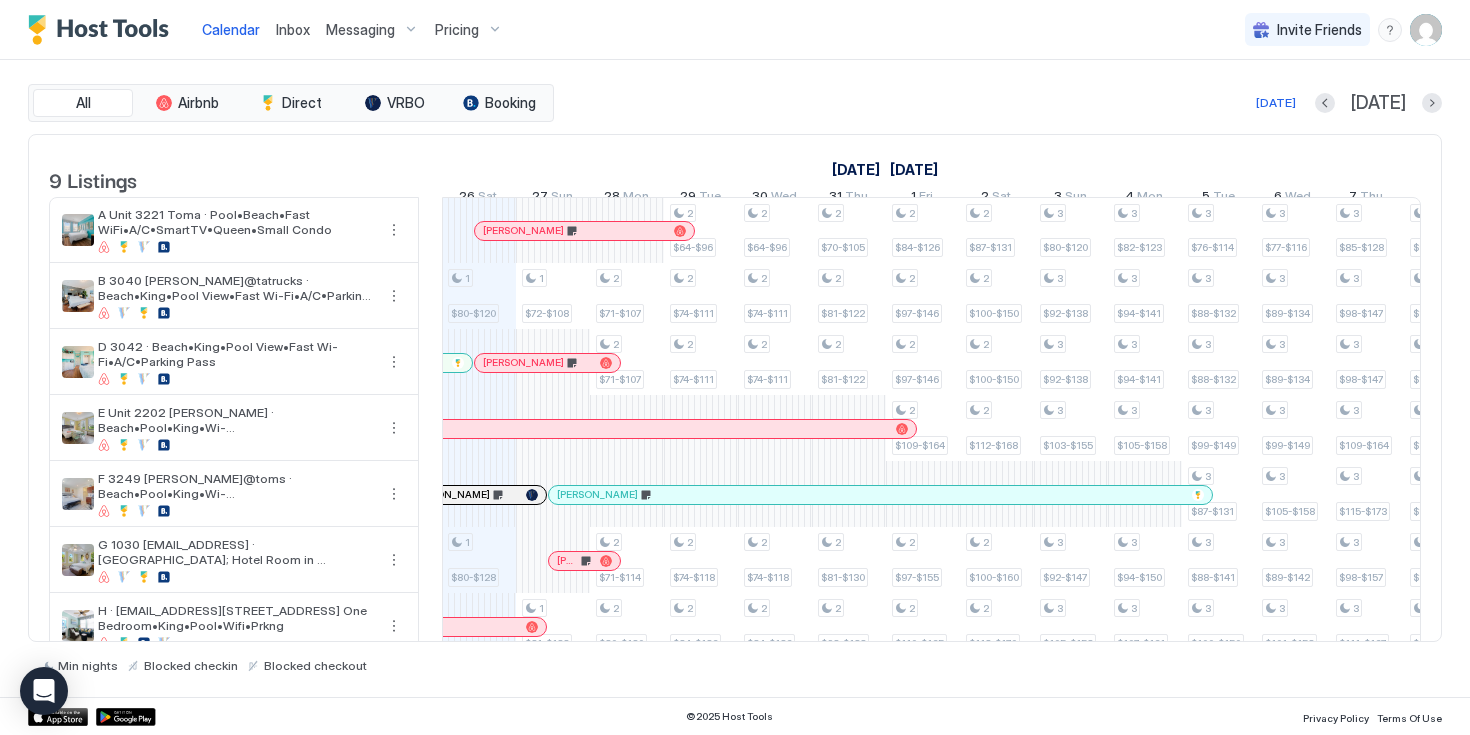 click on "Inbox" at bounding box center [293, 29] 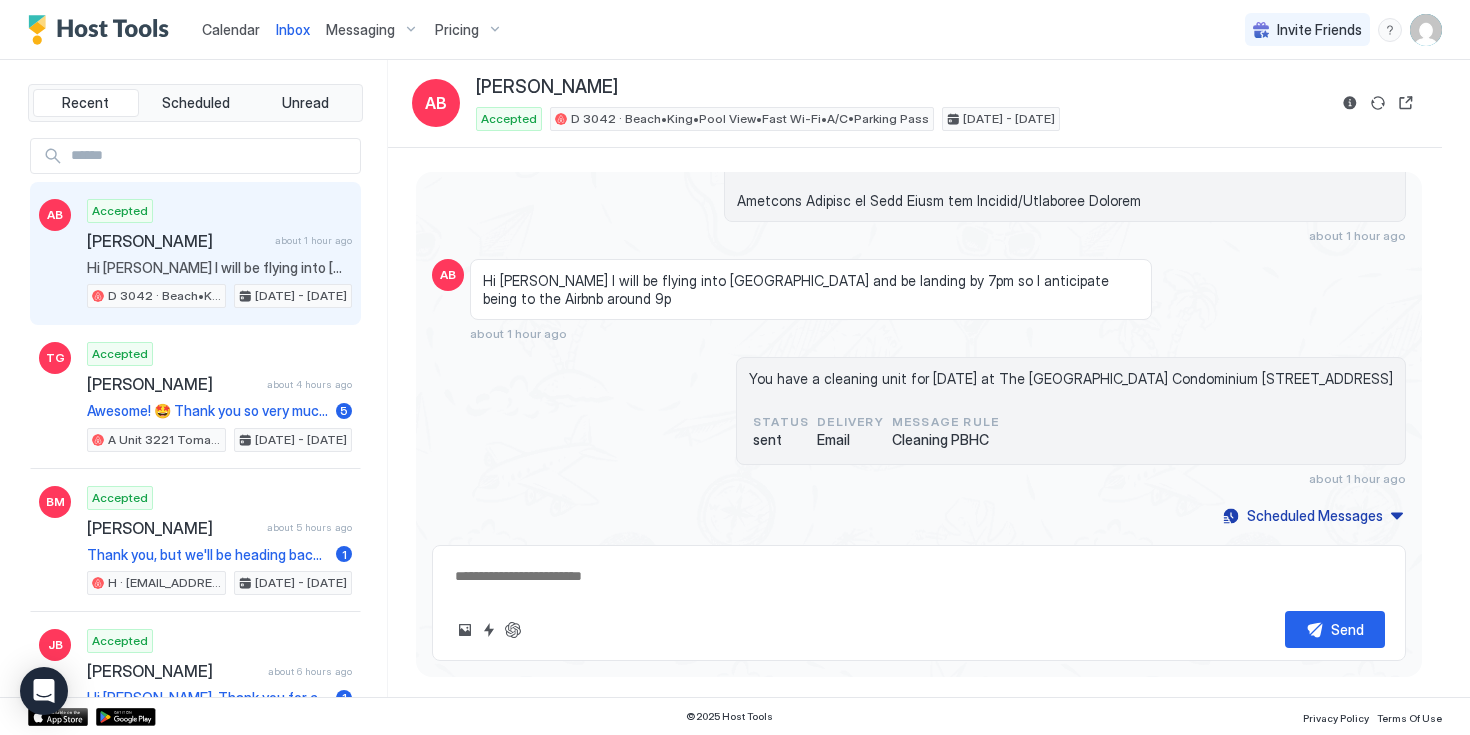 scroll, scrollTop: 2373, scrollLeft: 0, axis: vertical 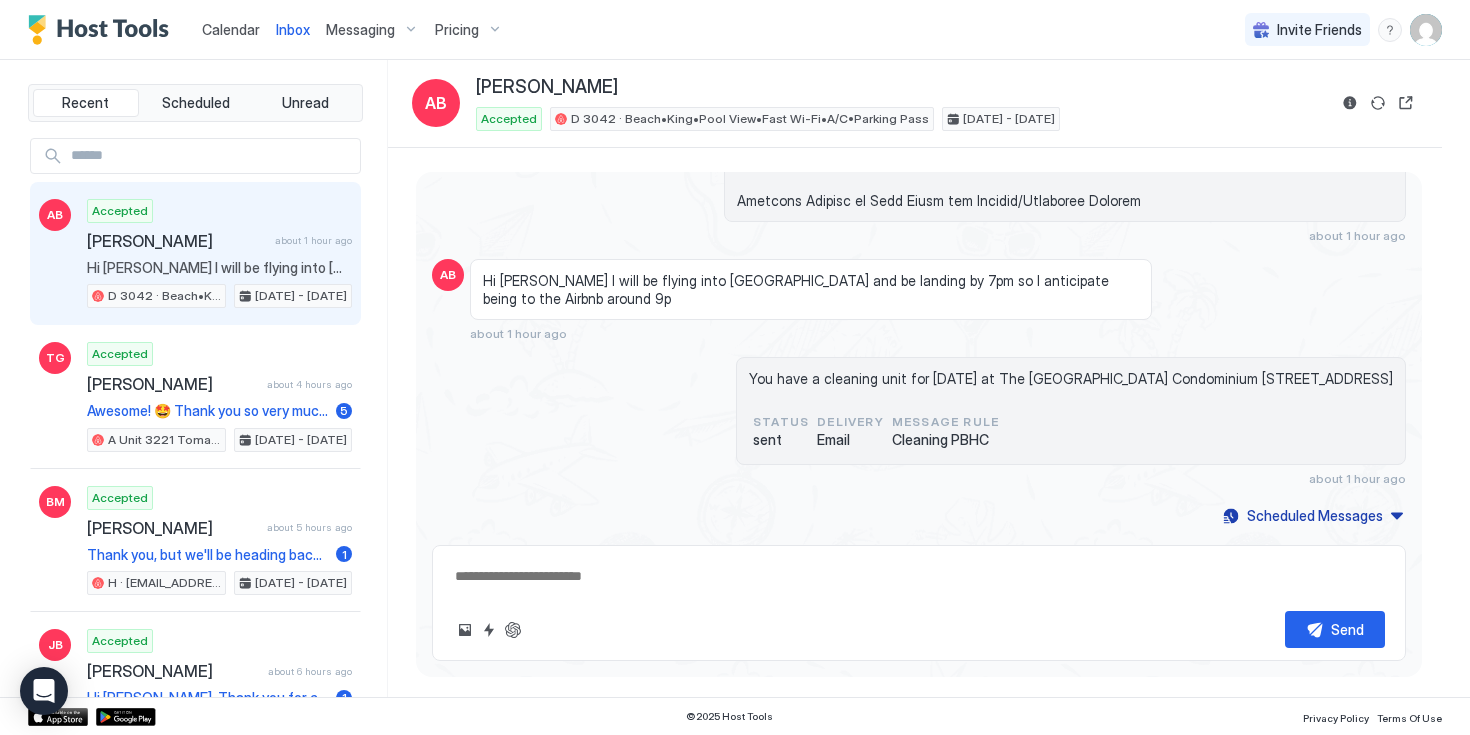 click on "[PERSON_NAME]" at bounding box center (177, 241) 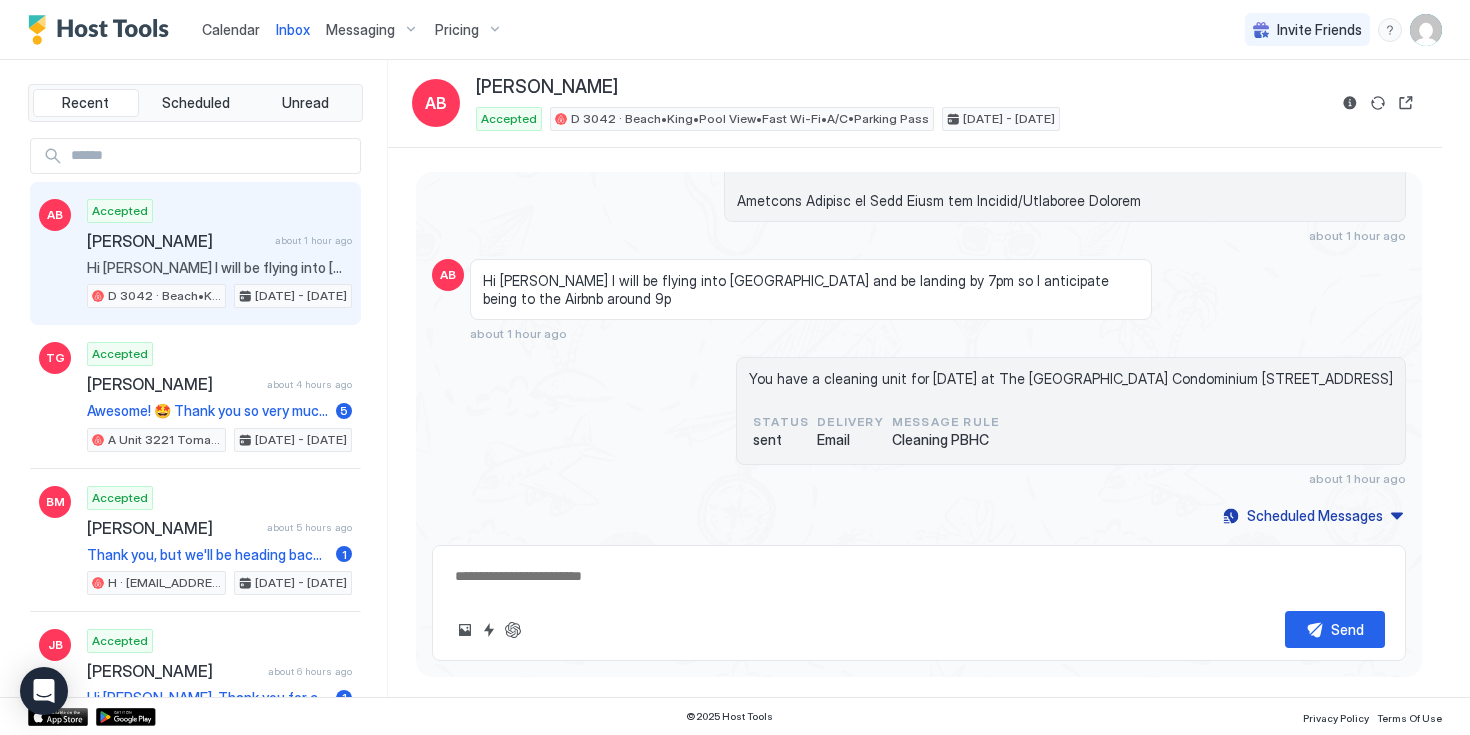 scroll, scrollTop: 2373, scrollLeft: 0, axis: vertical 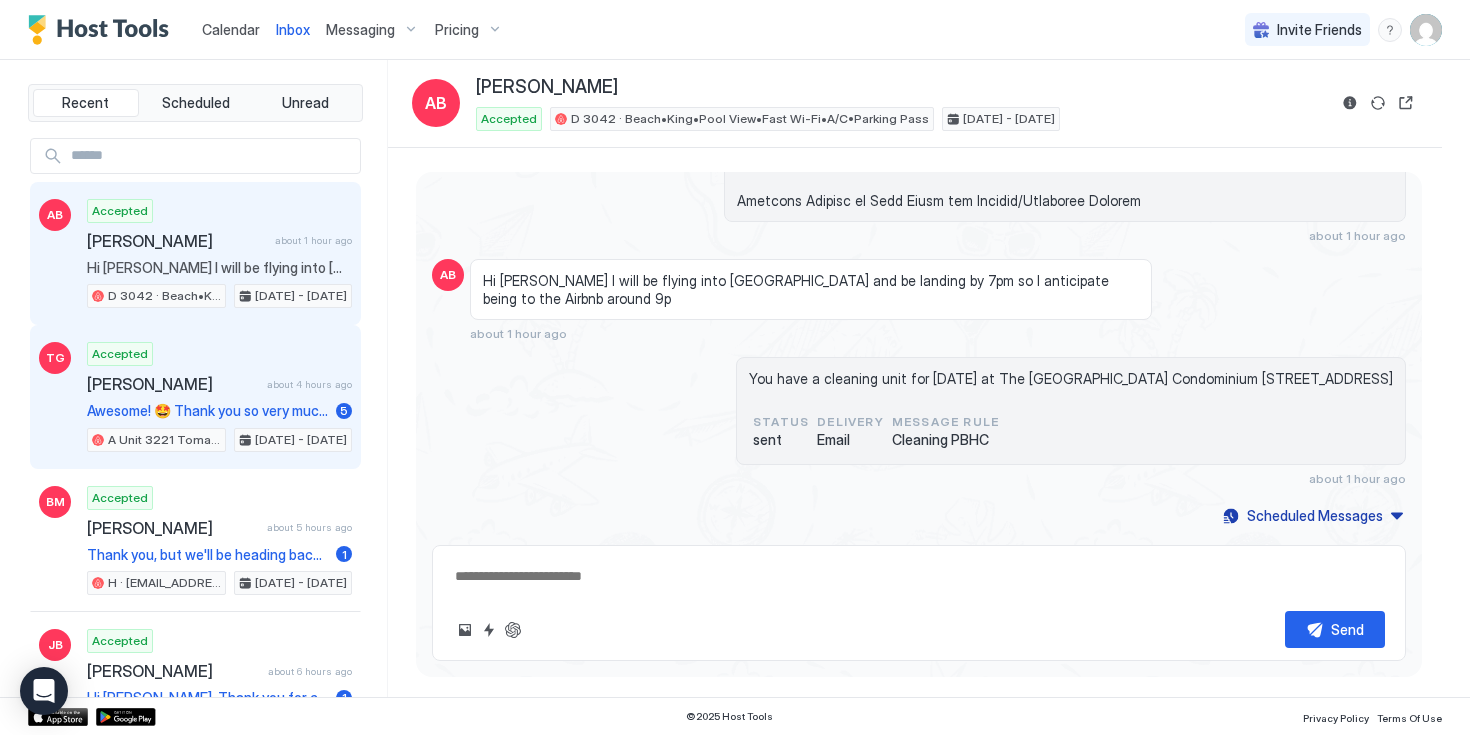 click on "[PERSON_NAME]" at bounding box center (173, 384) 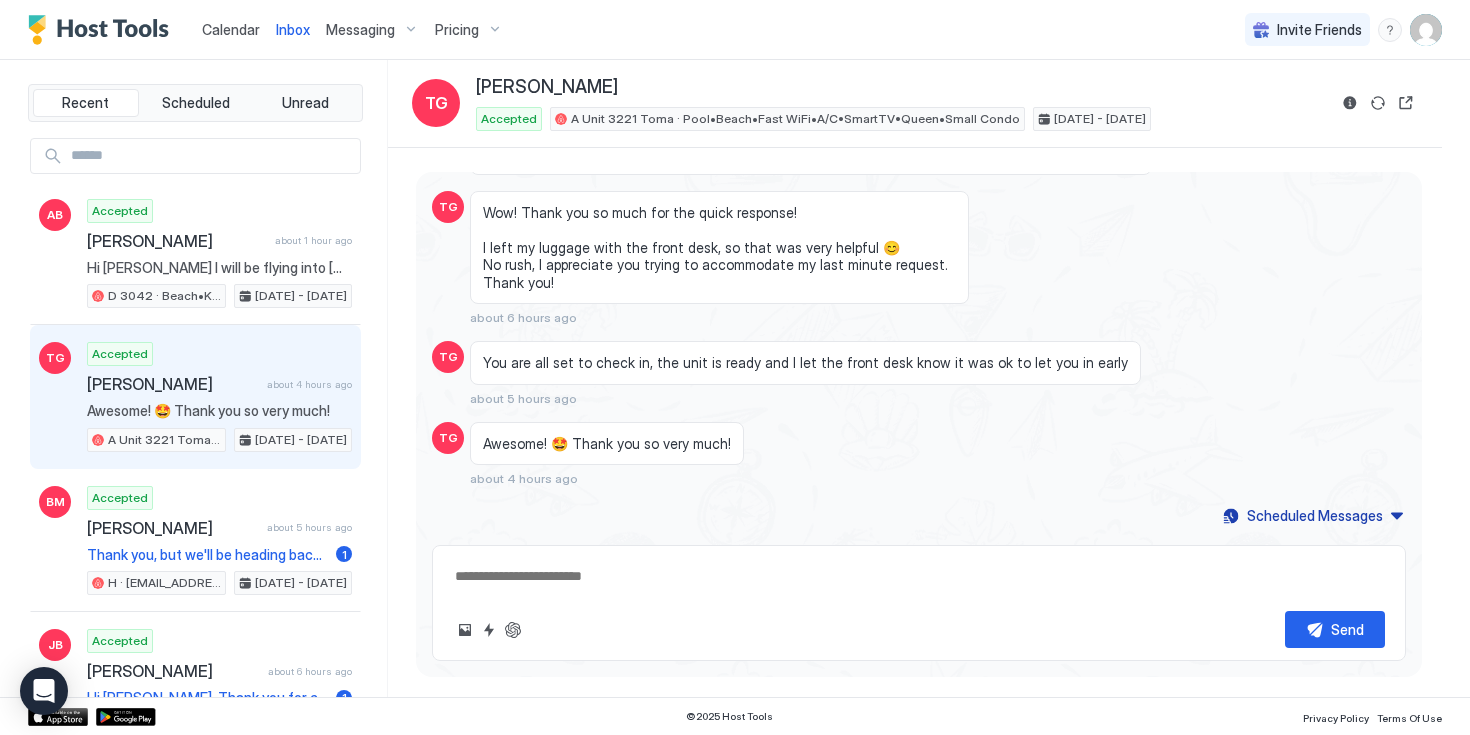 scroll, scrollTop: 2228, scrollLeft: 0, axis: vertical 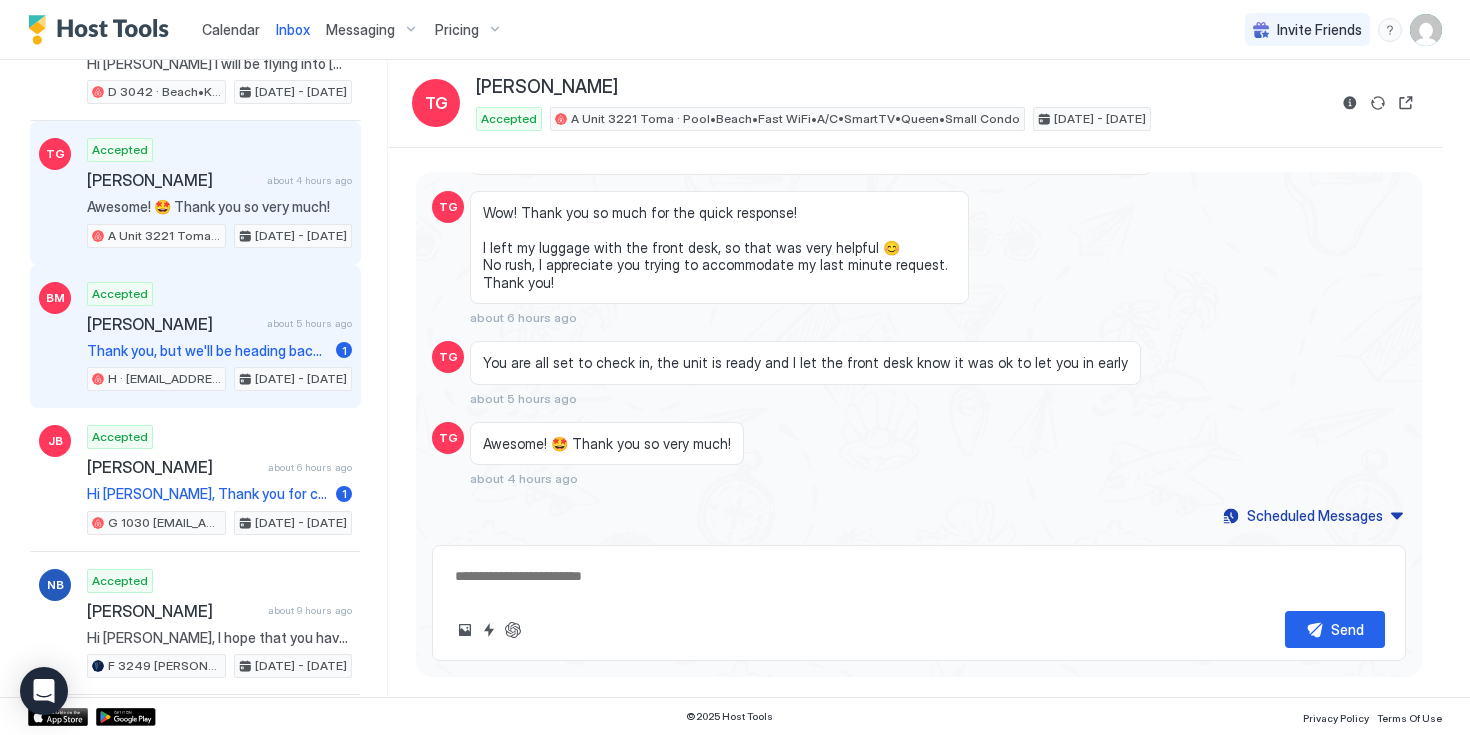 click on "[PERSON_NAME] about 5 hours ago" at bounding box center (219, 324) 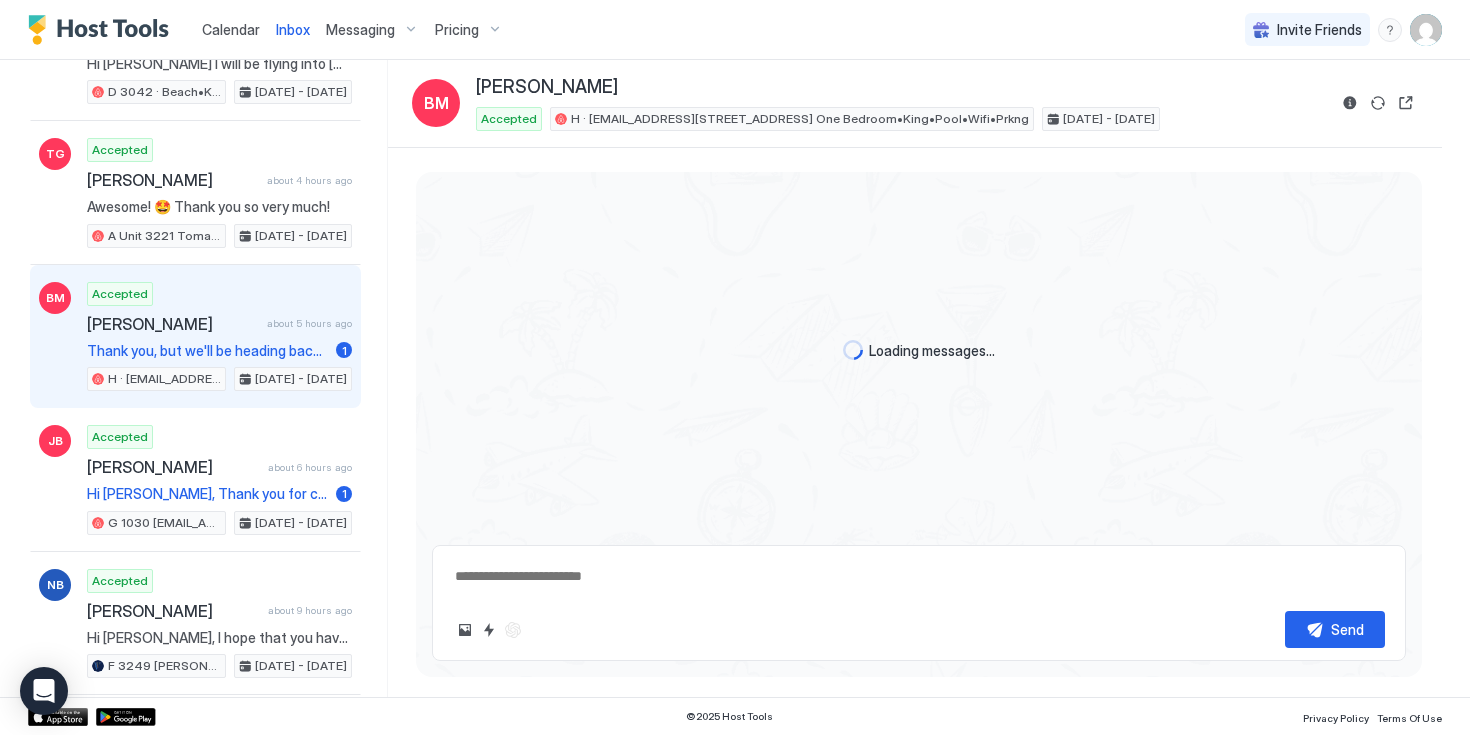 scroll, scrollTop: 2325, scrollLeft: 0, axis: vertical 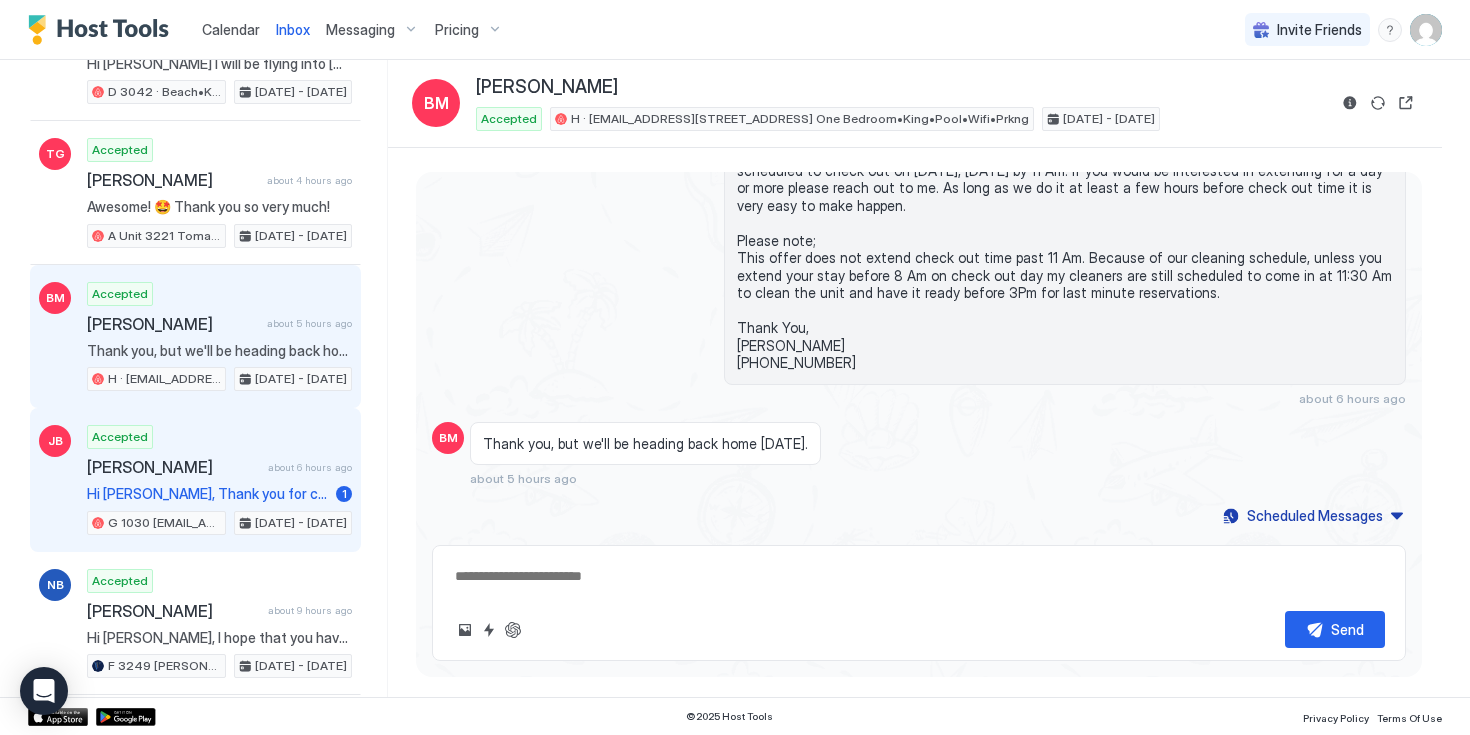 click on "Accepted [PERSON_NAME] about 6 hours ago Hi [PERSON_NAME],
Thank you for choosing our non smoking / non vaping unit for your trip, we are looking forward to your stay. We have your confirmed reservation for 1, arriving on [DATE], [DATE] and departing [DATE][DATE] for 2 guest (s) at [GEOGRAPHIC_DATA] [STREET_ADDRESS]
I will reach out to you through this communications channel with everything you need to check in. Please let me know if you need anything or have any questions.
You can reach me through the booking channel or you can text or Whatsapp me at [PHONE_NUMBER]
[PERSON_NAME] 1 G 1030 [EMAIL_ADDRESS] · [GEOGRAPHIC_DATA]; Hotel Room in [GEOGRAPHIC_DATA] [DATE] - [DATE]" at bounding box center (219, 480) 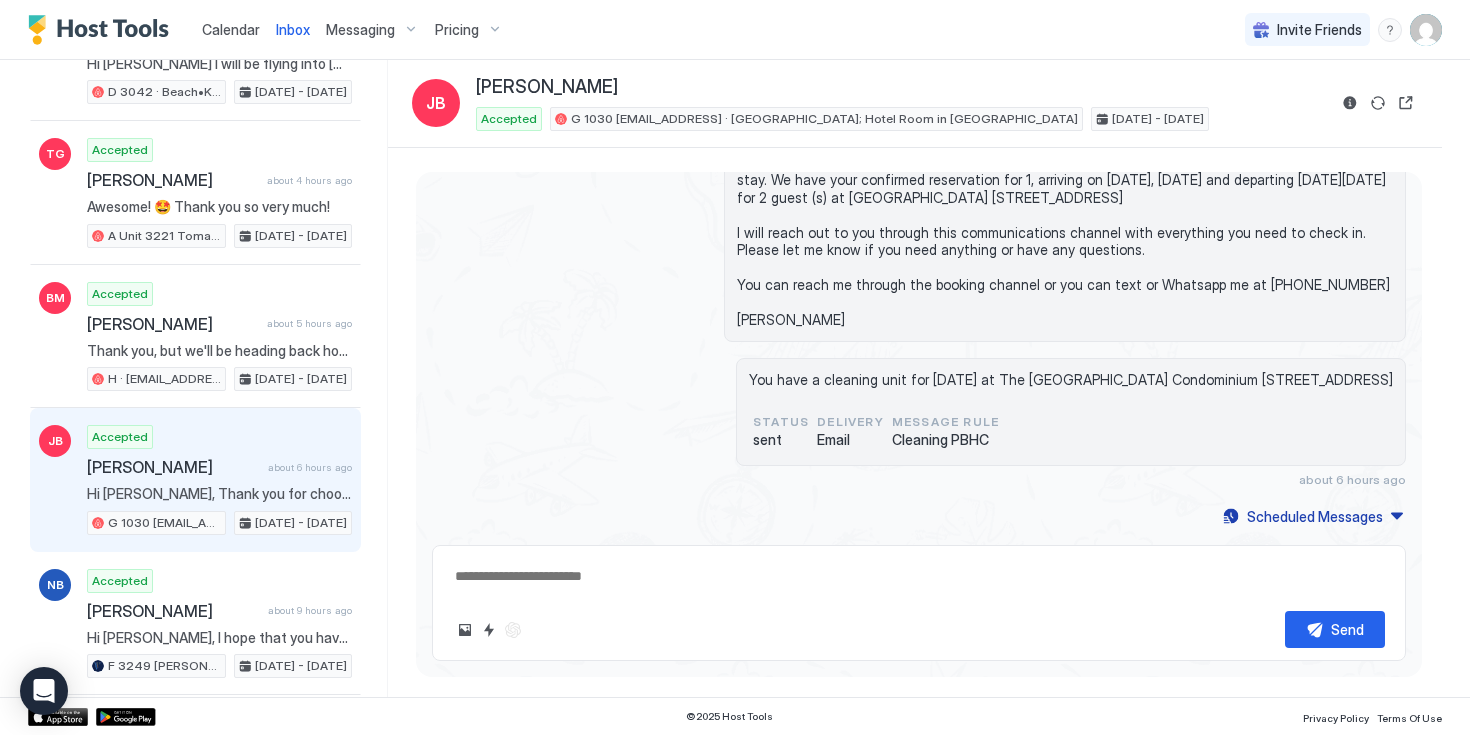 scroll, scrollTop: 299, scrollLeft: 0, axis: vertical 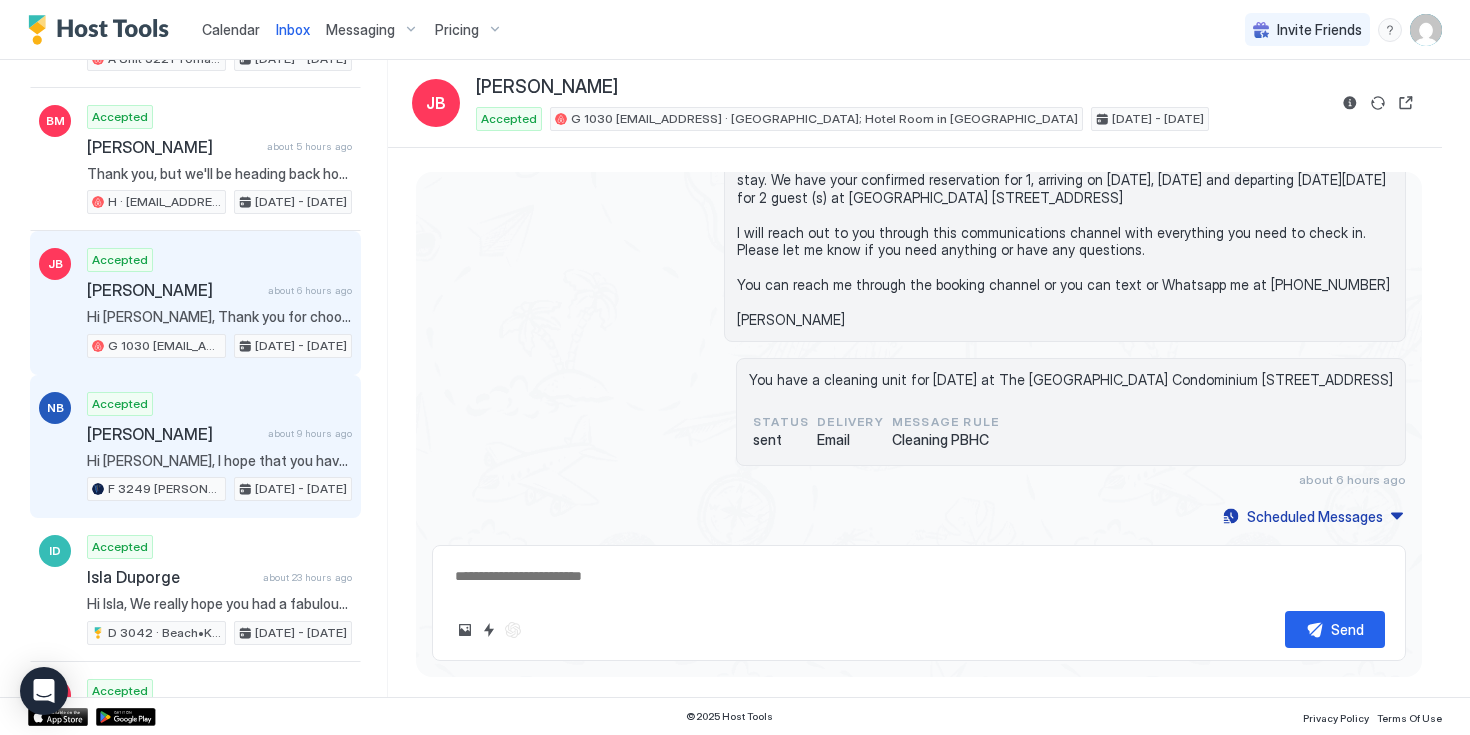 click on "Accepted [PERSON_NAME] about 9 hours ago Hi [PERSON_NAME],
I hope that you have settled in [GEOGRAPHIC_DATA] and are enjoying your stay. Please let me know if there is anything you need or if we can assist you in any way.
All the best and enjoy your stay!
[PERSON_NAME]
[PHONE_NUMBER] F 3249 [PERSON_NAME]@toms · Beach•Pool•King•Wi-Fi•A/C•[GEOGRAPHIC_DATA]•Parking Pass [DATE] - [DATE]" at bounding box center (219, 447) 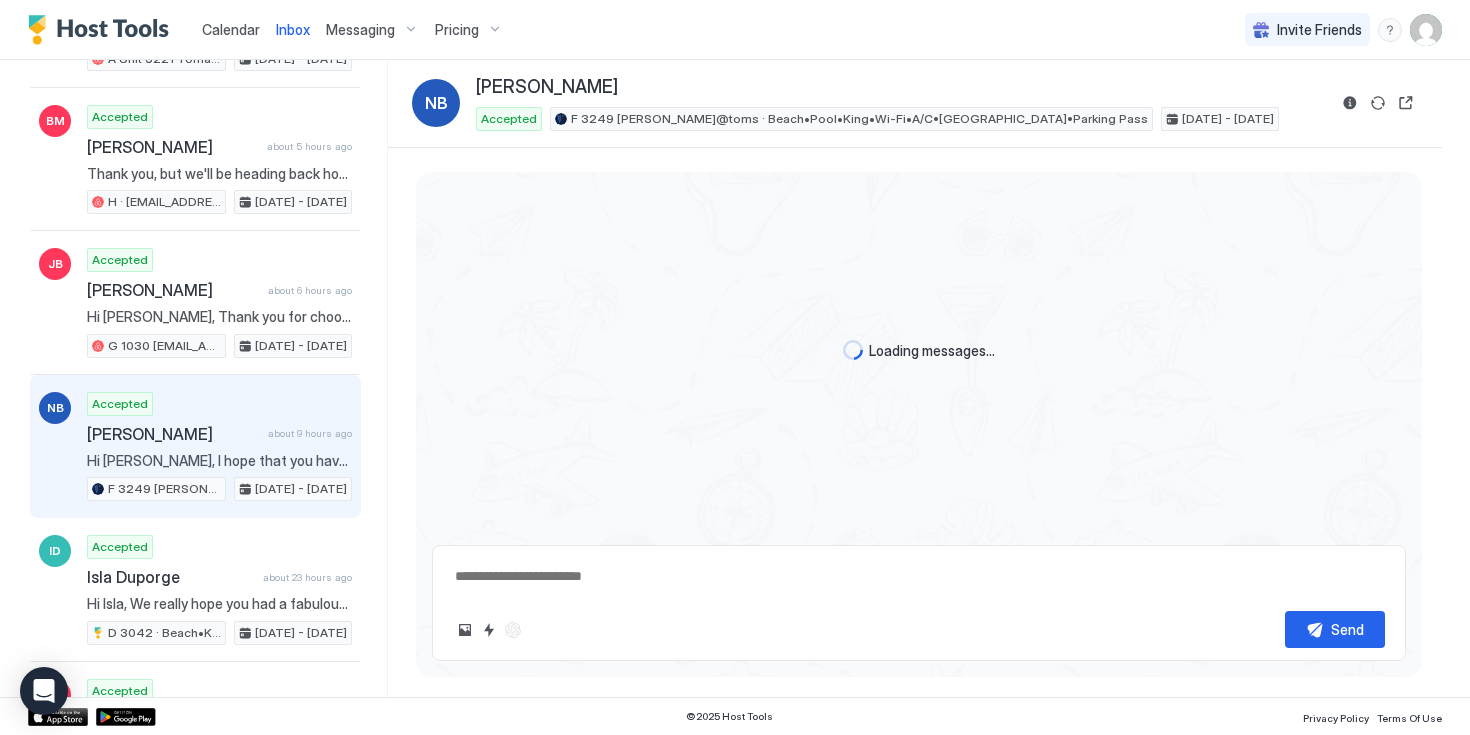 scroll, scrollTop: 2067, scrollLeft: 0, axis: vertical 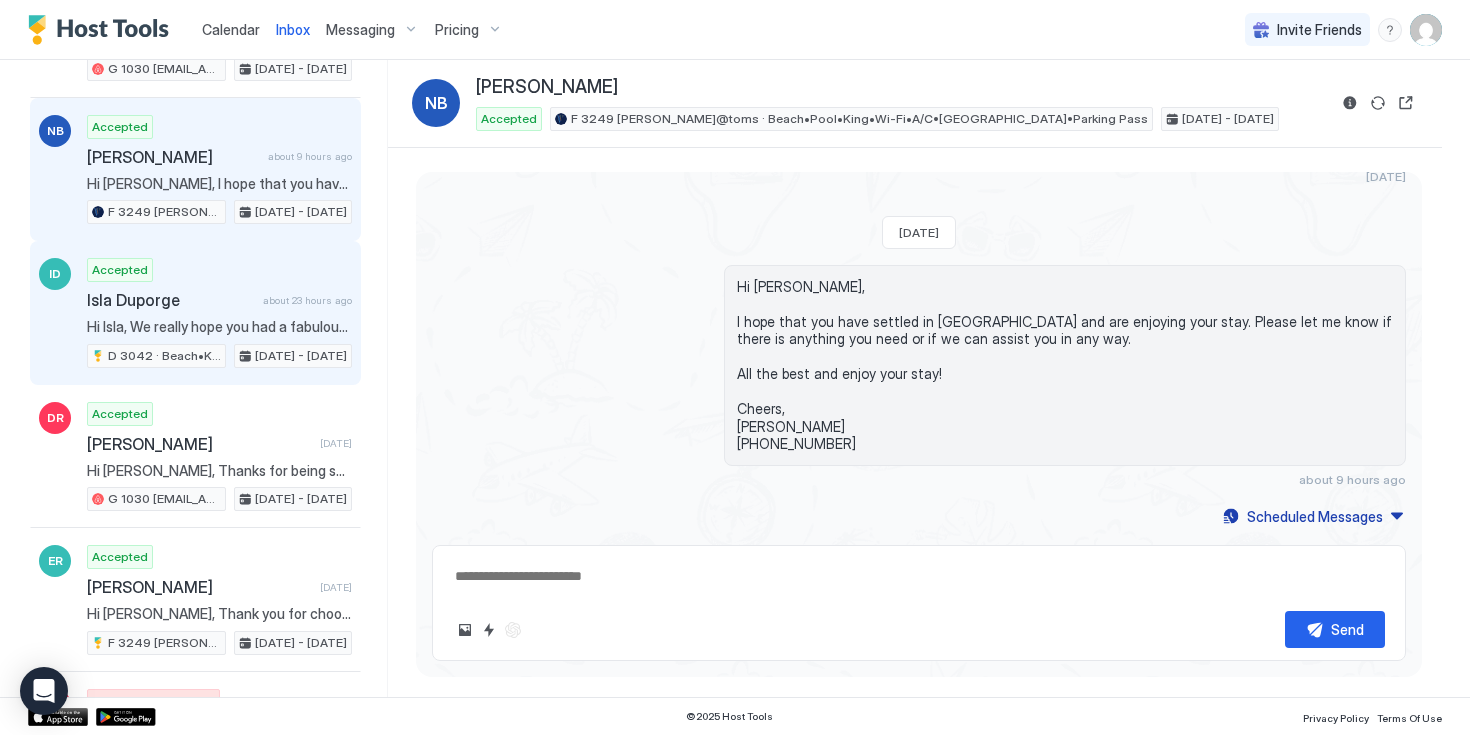 click on "Accepted [GEOGRAPHIC_DATA] about 23 hours ago Hi Isla,
We really hope you had a fabulous stay. Check out is [DATE] by 11 am. There is really nothing you need to do for check out other than gather your personal belongings.
The cleaners will take care of normal trash, bedding and towels. If you need to store bags for a late flight please ask the front desk and they will direct you where to store them.  It would be greatly appreciated If you could wash any dishes you used and leave them on the counter.
If you have a parking placard please remember to return it to the front desk at check out. It is very important to return it as the next guest will be looking for it just as you did. Missing parking placards not returned are billed at $200 replacement due to the complexities of getting a replacement from the town.
I hope you enjoyed your stay. I know you had choices of where to stay and I hope I exceeded your expectations.
Have a safe trip and thank you for staying.
Cheers,
[PERSON_NAME]
561-631-7919 [DATE] - [DATE]" at bounding box center [219, 313] 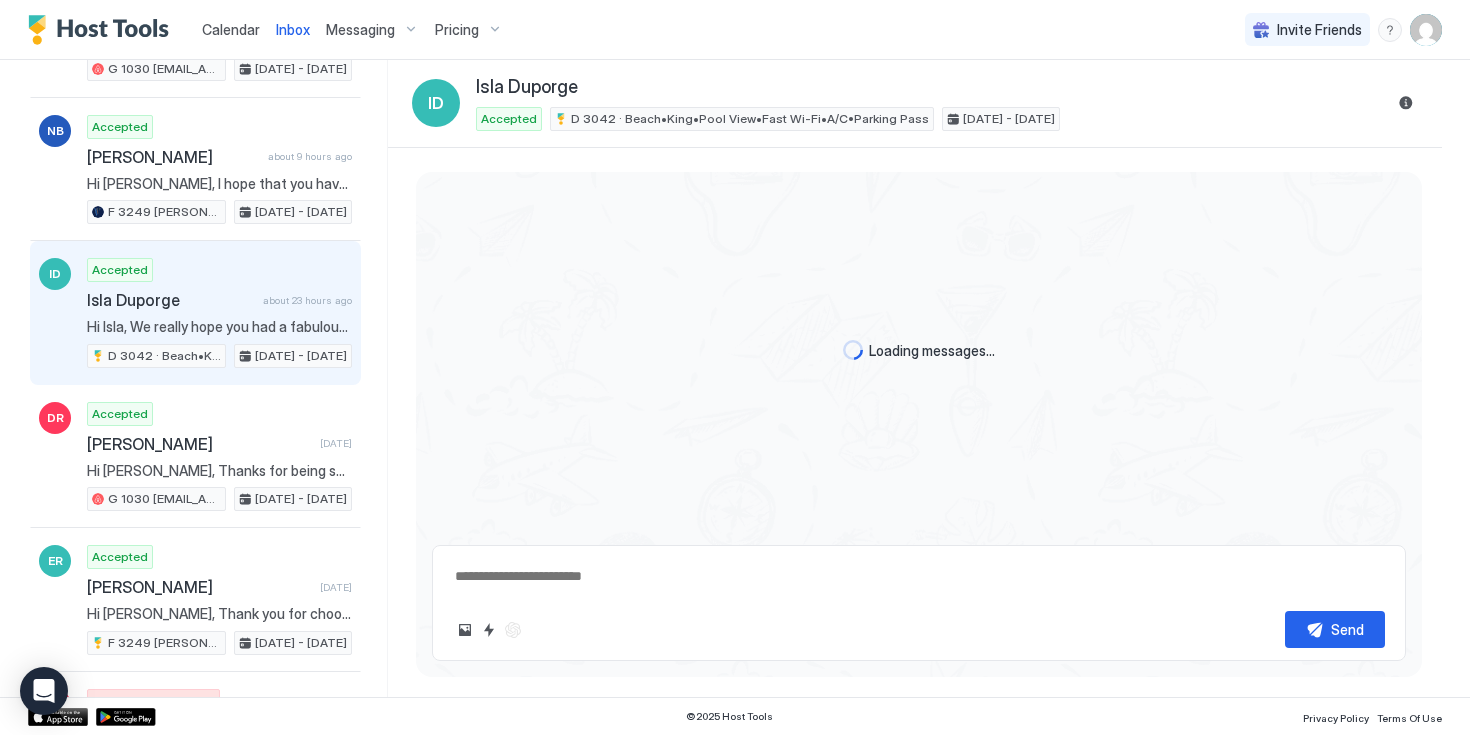 scroll, scrollTop: 793, scrollLeft: 0, axis: vertical 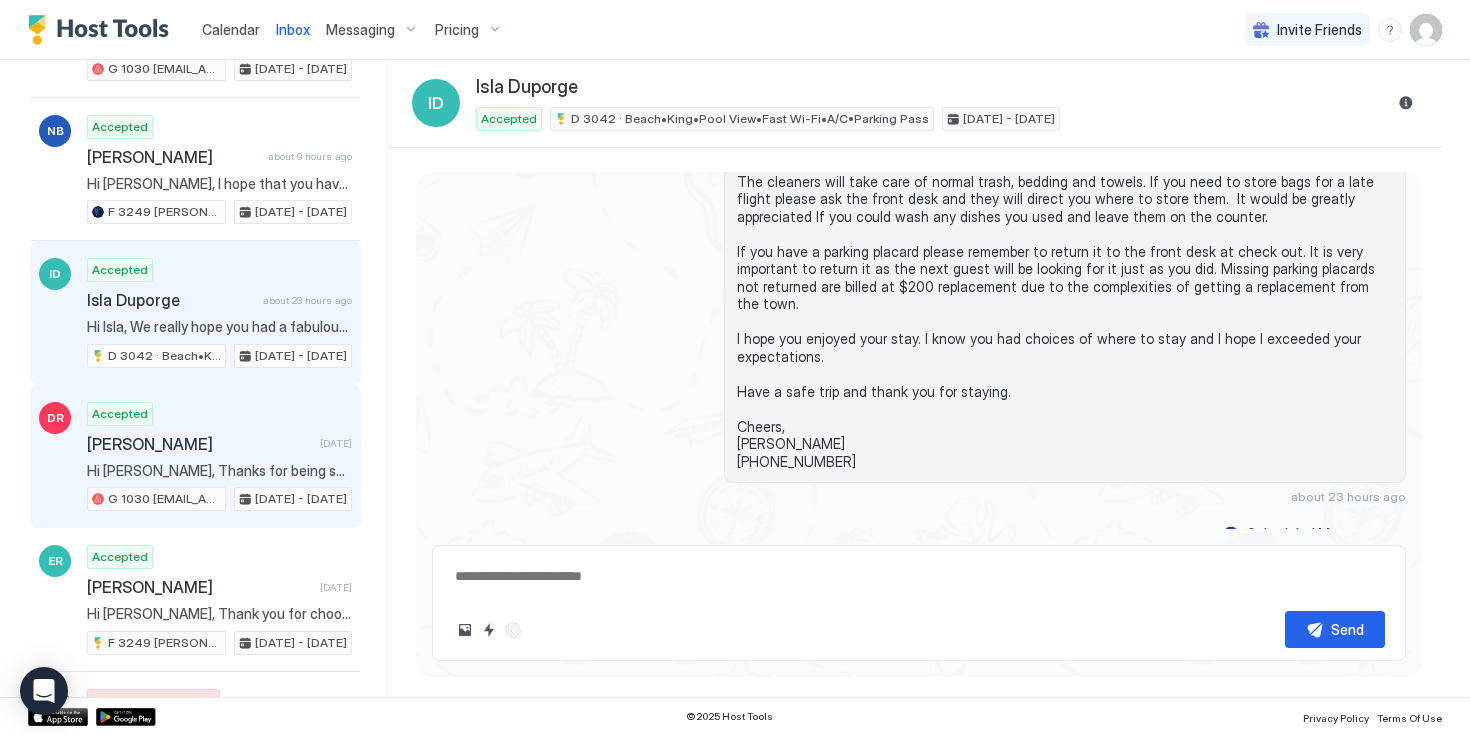 click on "[PERSON_NAME]" at bounding box center [199, 444] 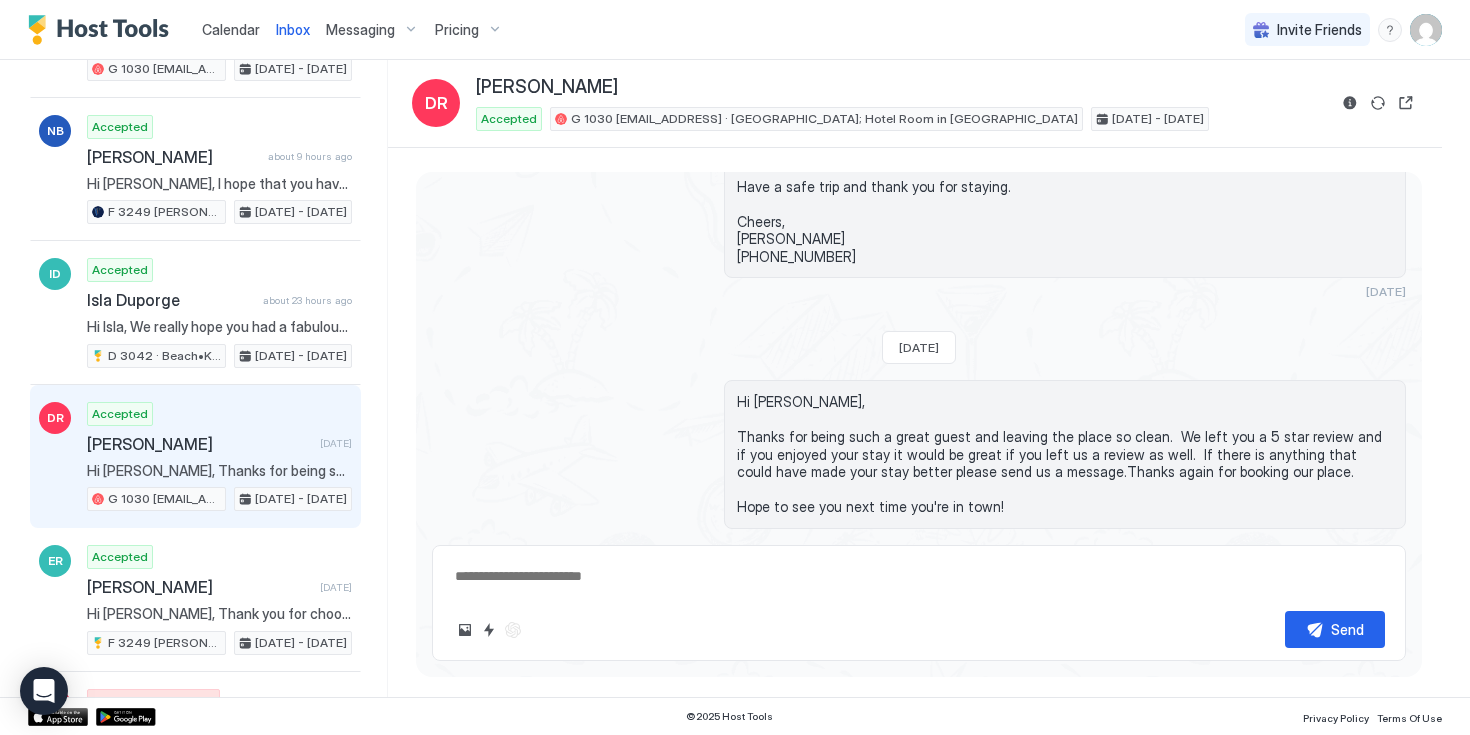 scroll, scrollTop: 3466, scrollLeft: 0, axis: vertical 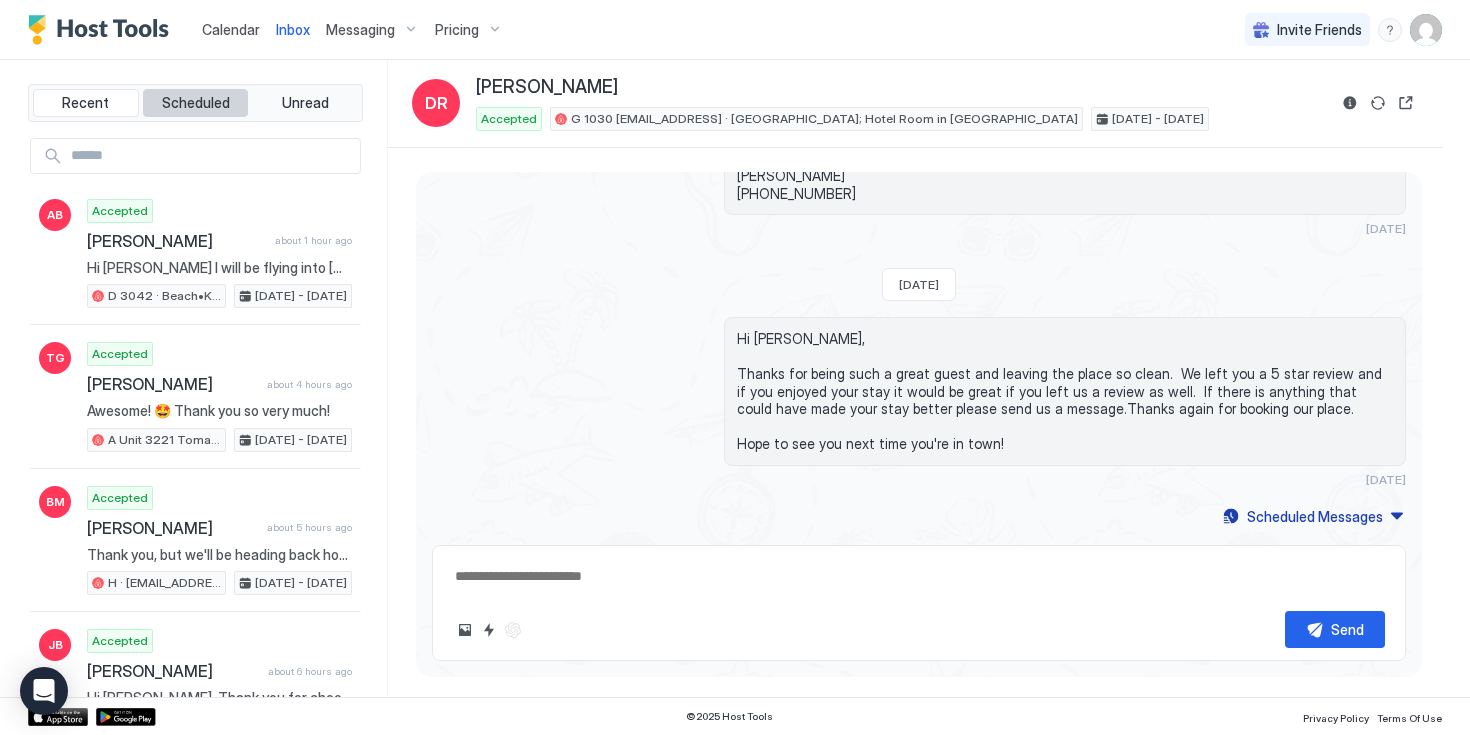 click on "Scheduled" at bounding box center [196, 103] 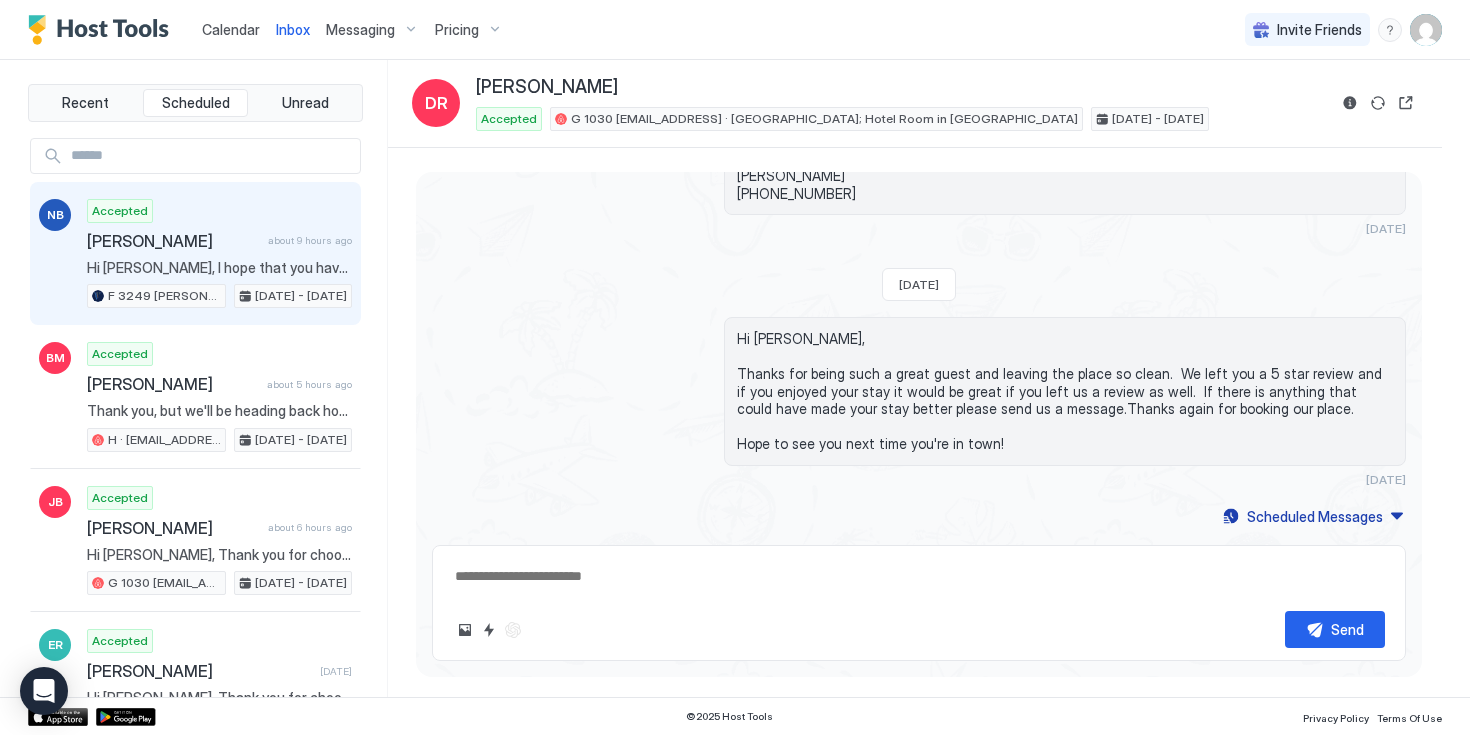click on "about 9 hours ago" at bounding box center [310, 240] 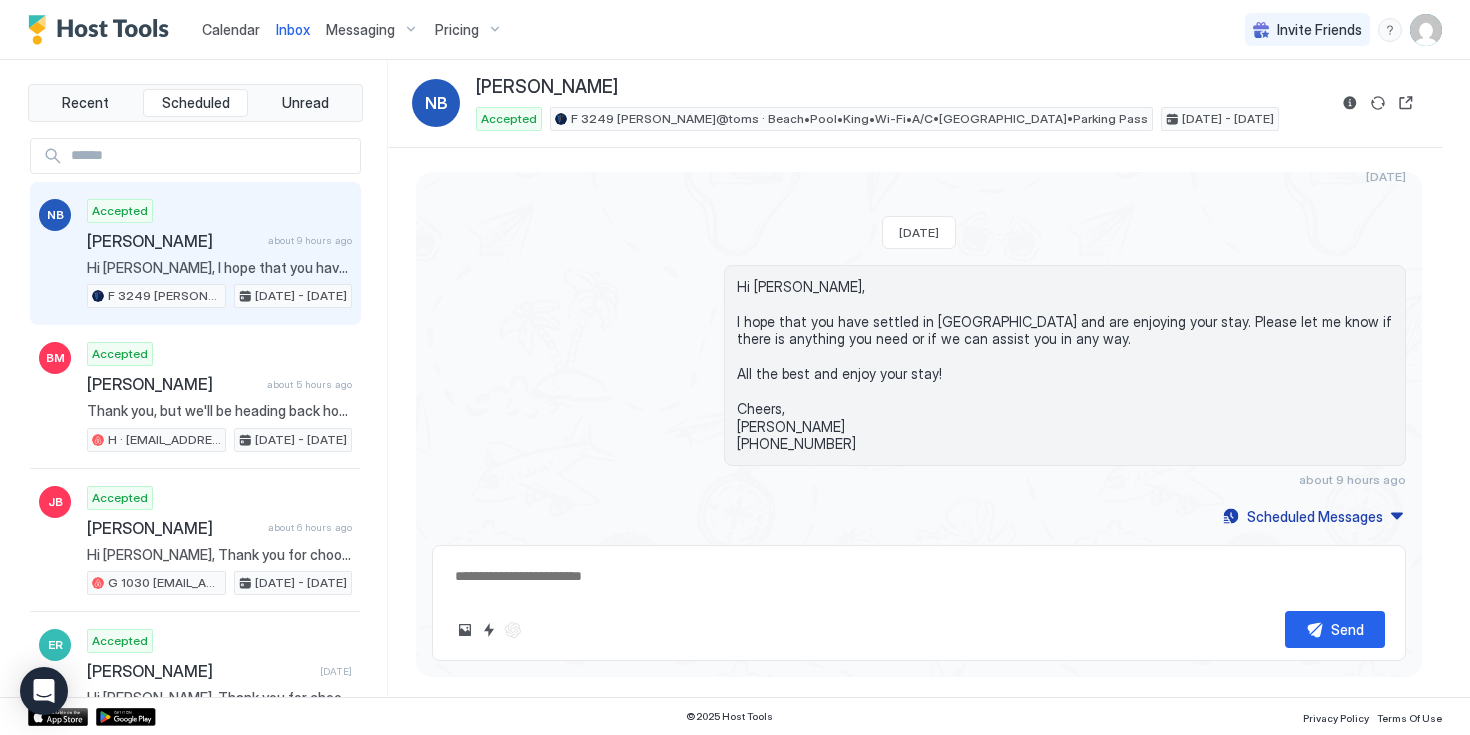 scroll, scrollTop: 2067, scrollLeft: 0, axis: vertical 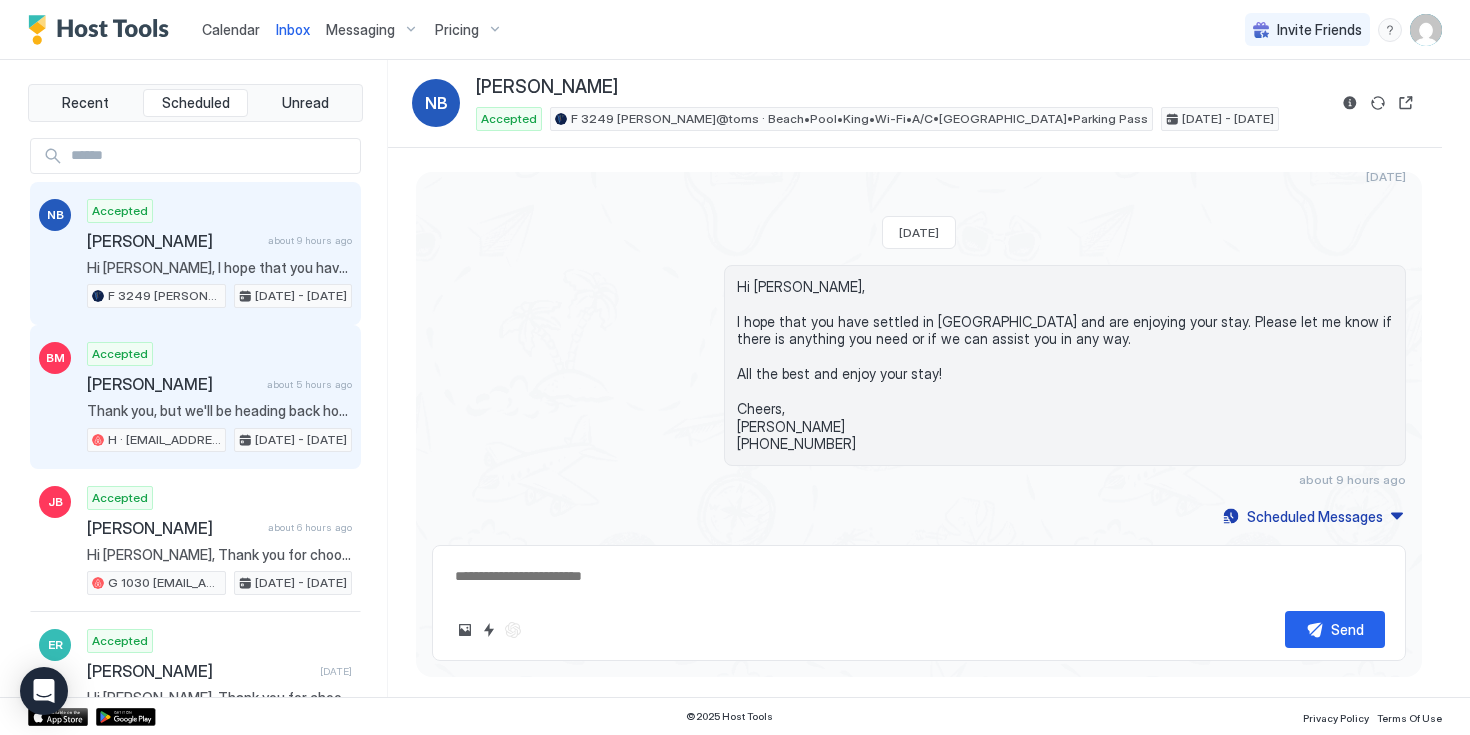 click on "about 5 hours ago" at bounding box center [309, 384] 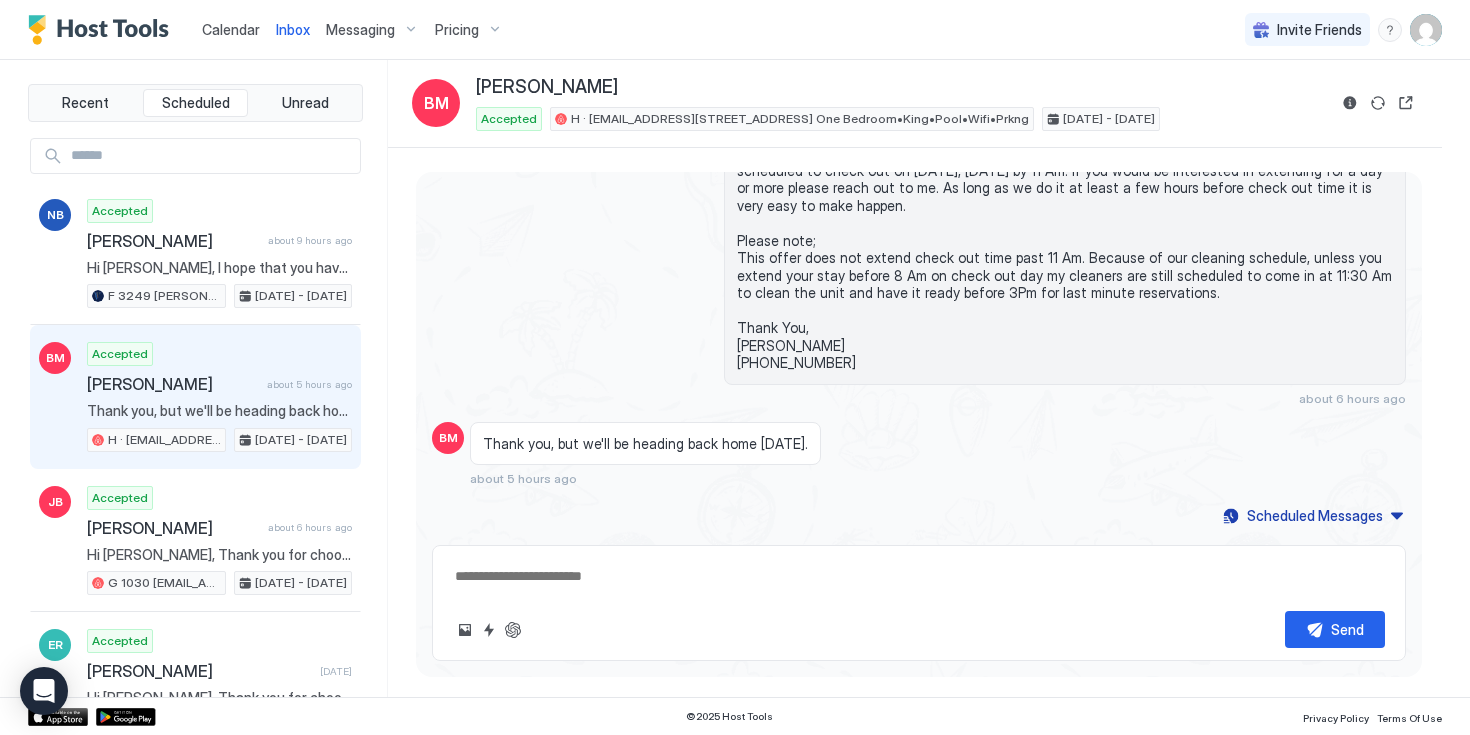 scroll, scrollTop: 2325, scrollLeft: 0, axis: vertical 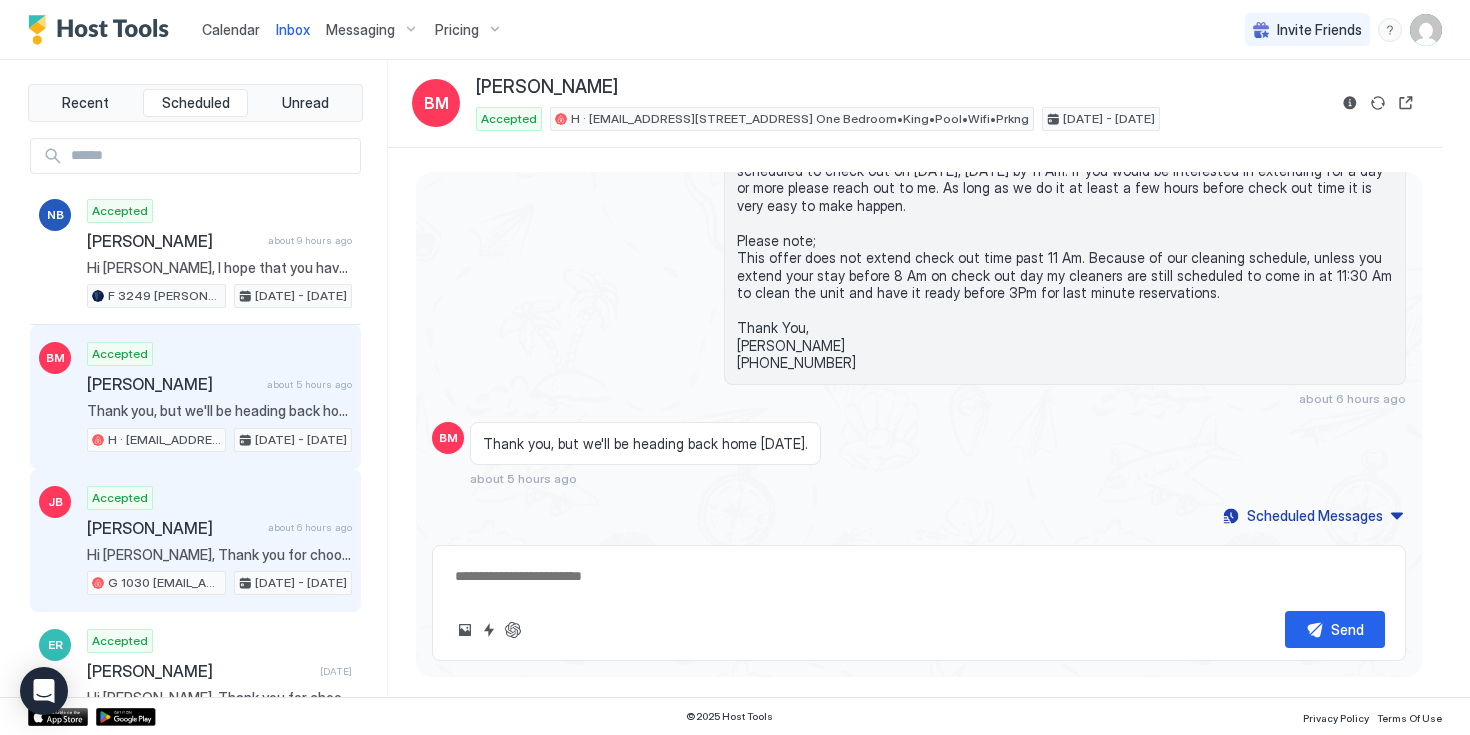 click on "Accepted [PERSON_NAME] about 6 hours ago Hi [PERSON_NAME],
Thank you for choosing our non smoking / non vaping unit for your trip, we are looking forward to your stay. We have your confirmed reservation for 1, arriving on [DATE], [DATE] and departing [DATE][DATE] for 2 guest (s) at [GEOGRAPHIC_DATA] [STREET_ADDRESS]
I will reach out to you through this communications channel with everything you need to check in. Please let me know if you need anything or have any questions.
You can reach me through the booking channel or you can text or Whatsapp me at [PHONE_NUMBER]
[PERSON_NAME] G 1030 [EMAIL_ADDRESS] · [GEOGRAPHIC_DATA]; Hotel Room in [GEOGRAPHIC_DATA] [DATE] - [DATE]" at bounding box center (219, 541) 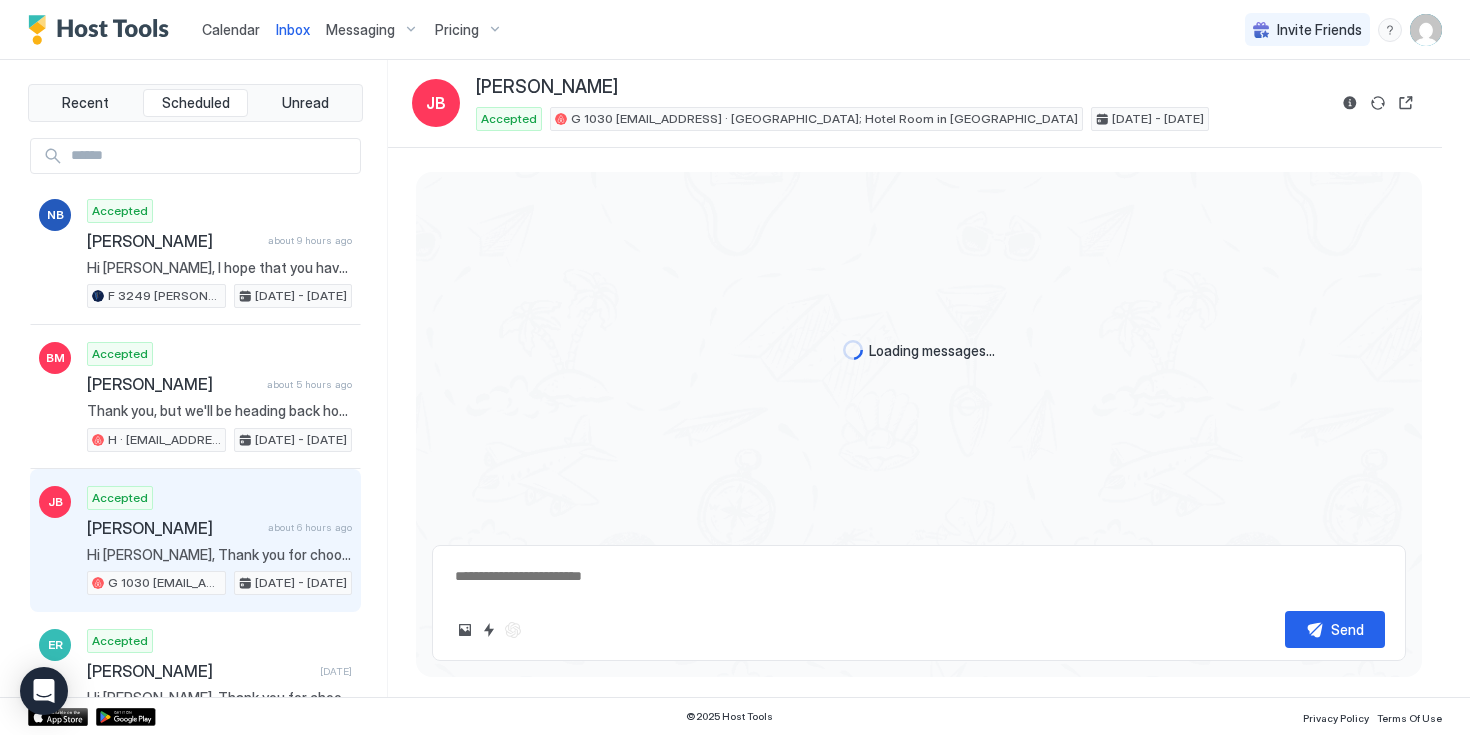 scroll, scrollTop: 351, scrollLeft: 0, axis: vertical 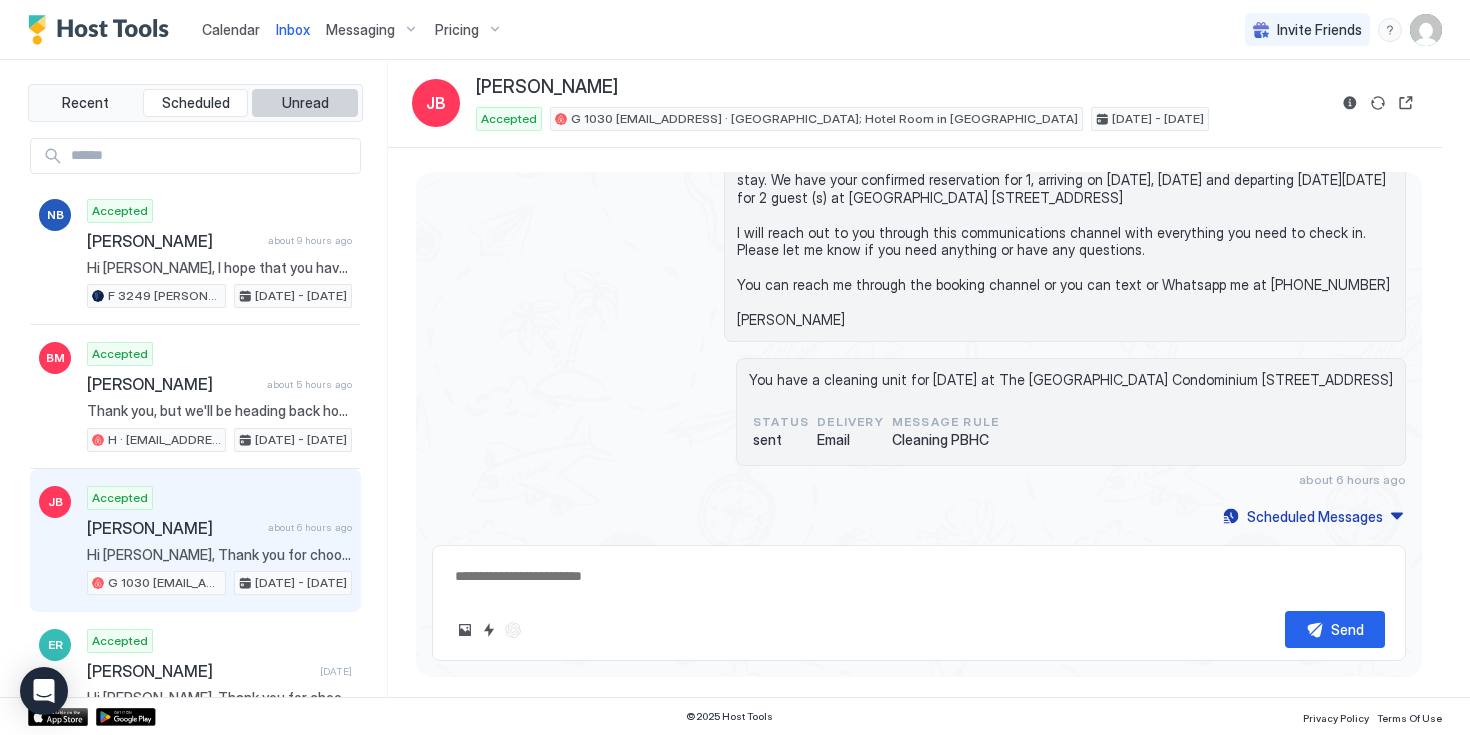 click on "Unread" at bounding box center (305, 103) 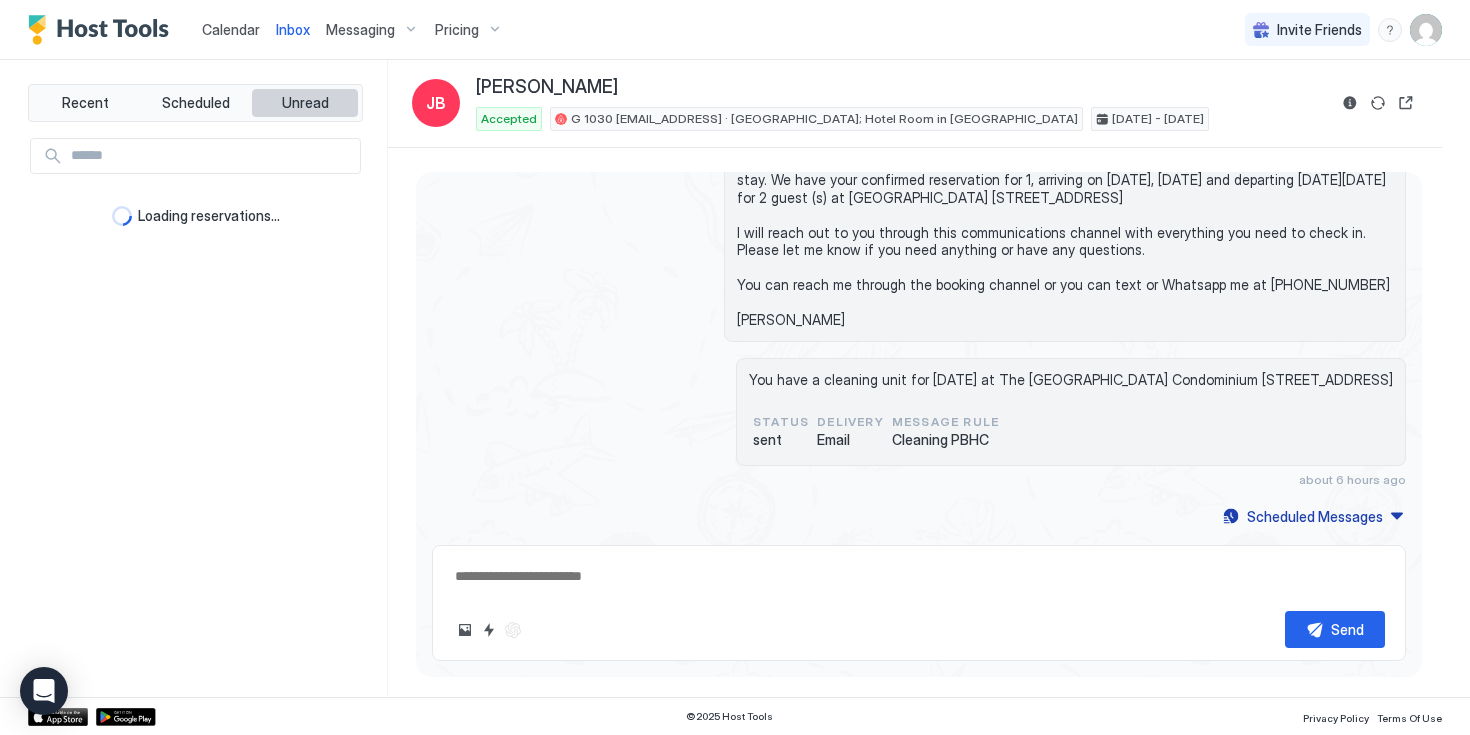 scroll, scrollTop: 299, scrollLeft: 0, axis: vertical 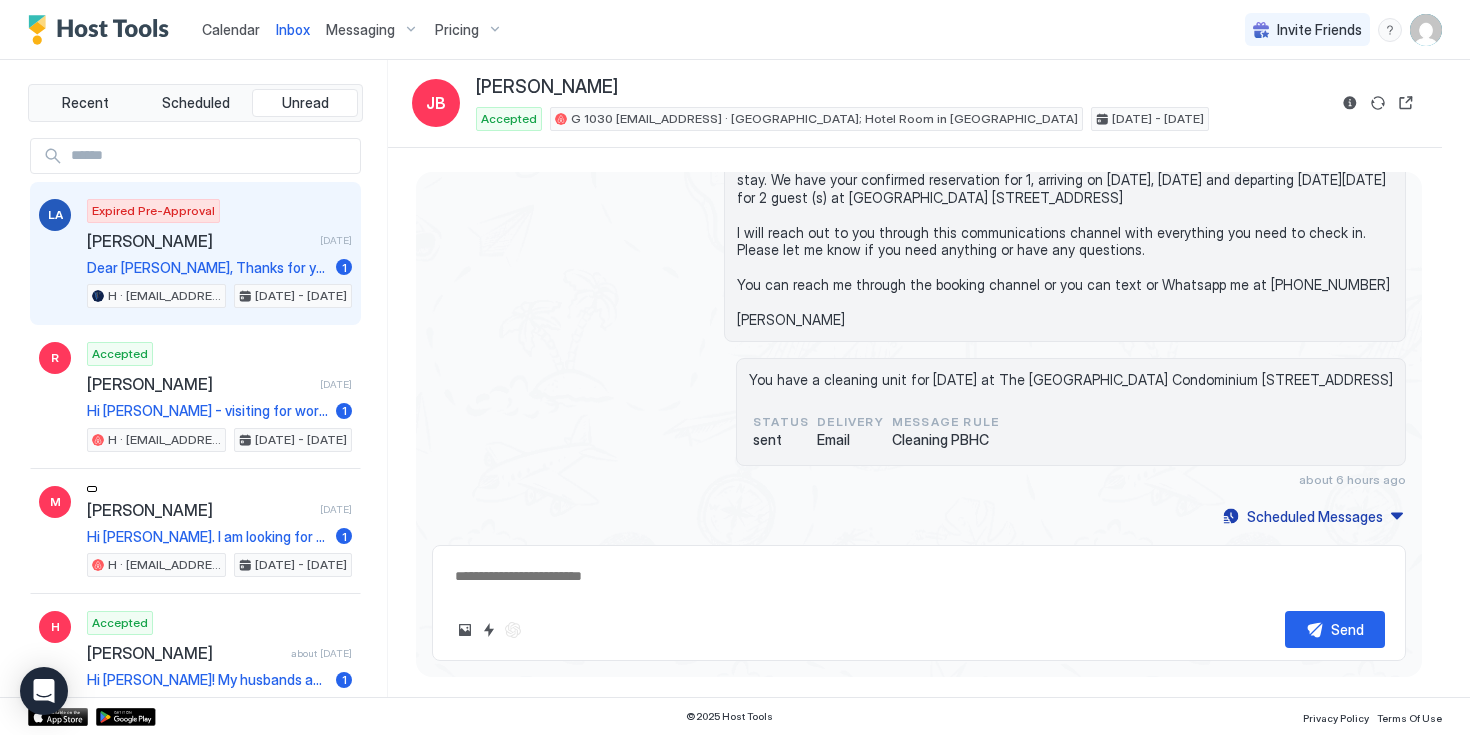 click on "[PERSON_NAME]" at bounding box center (199, 241) 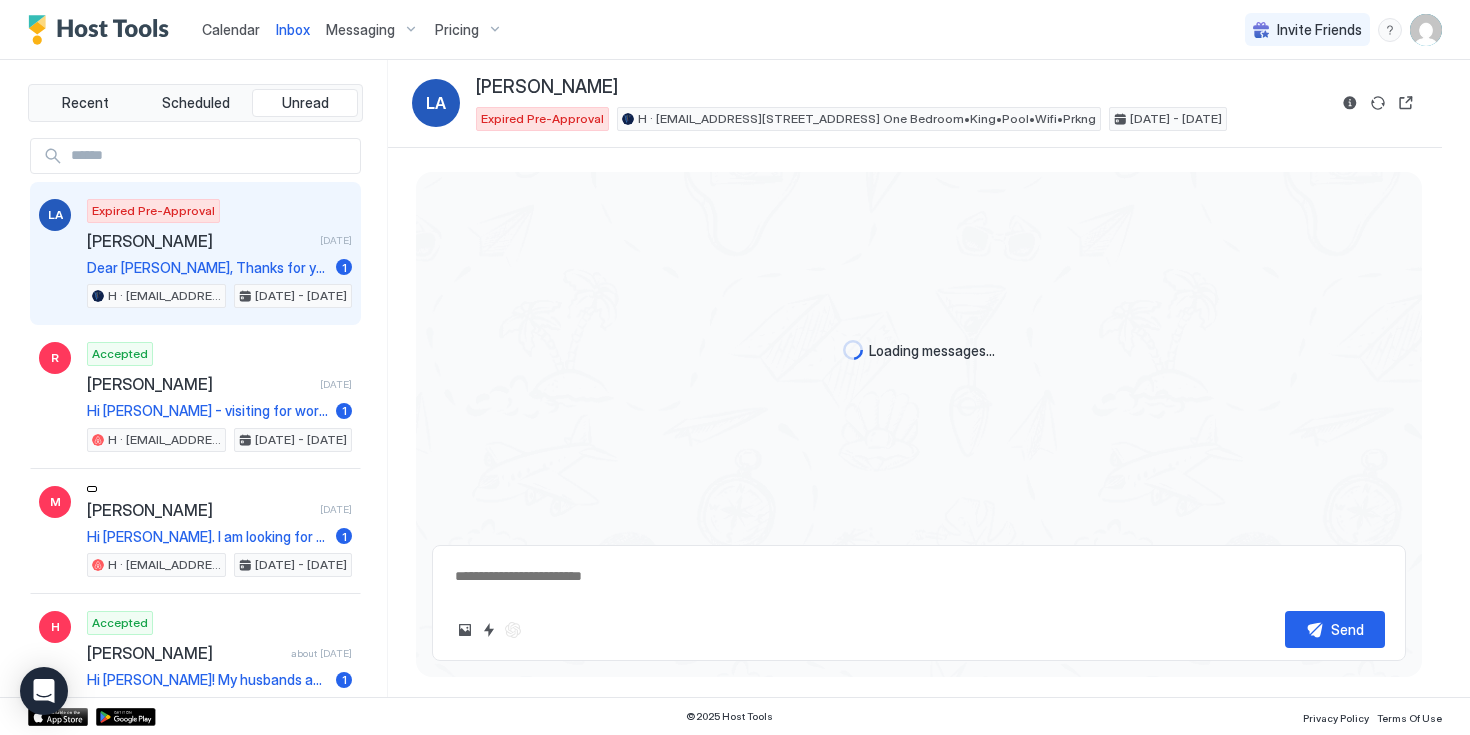 scroll, scrollTop: 437, scrollLeft: 0, axis: vertical 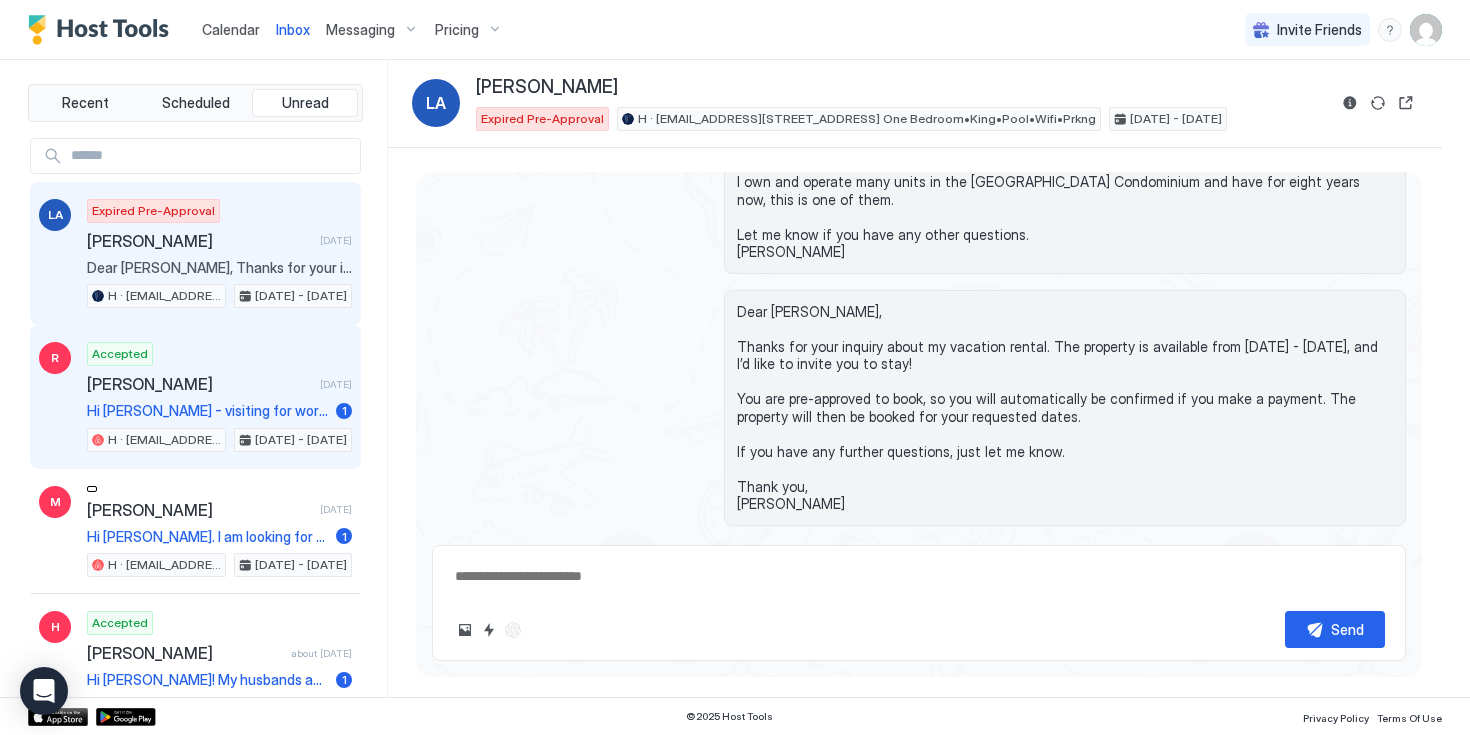 click on "[PERSON_NAME]" at bounding box center (199, 384) 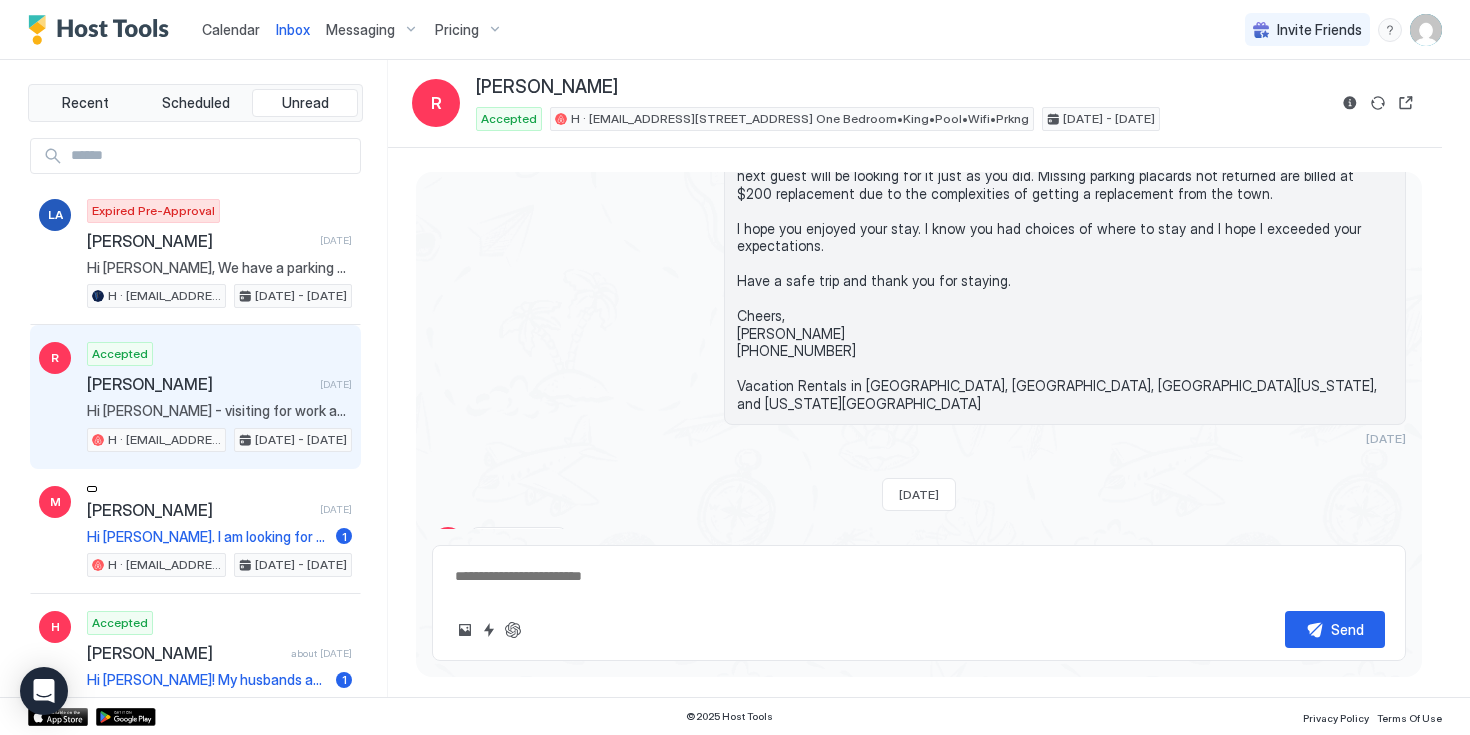 scroll, scrollTop: 3211, scrollLeft: 0, axis: vertical 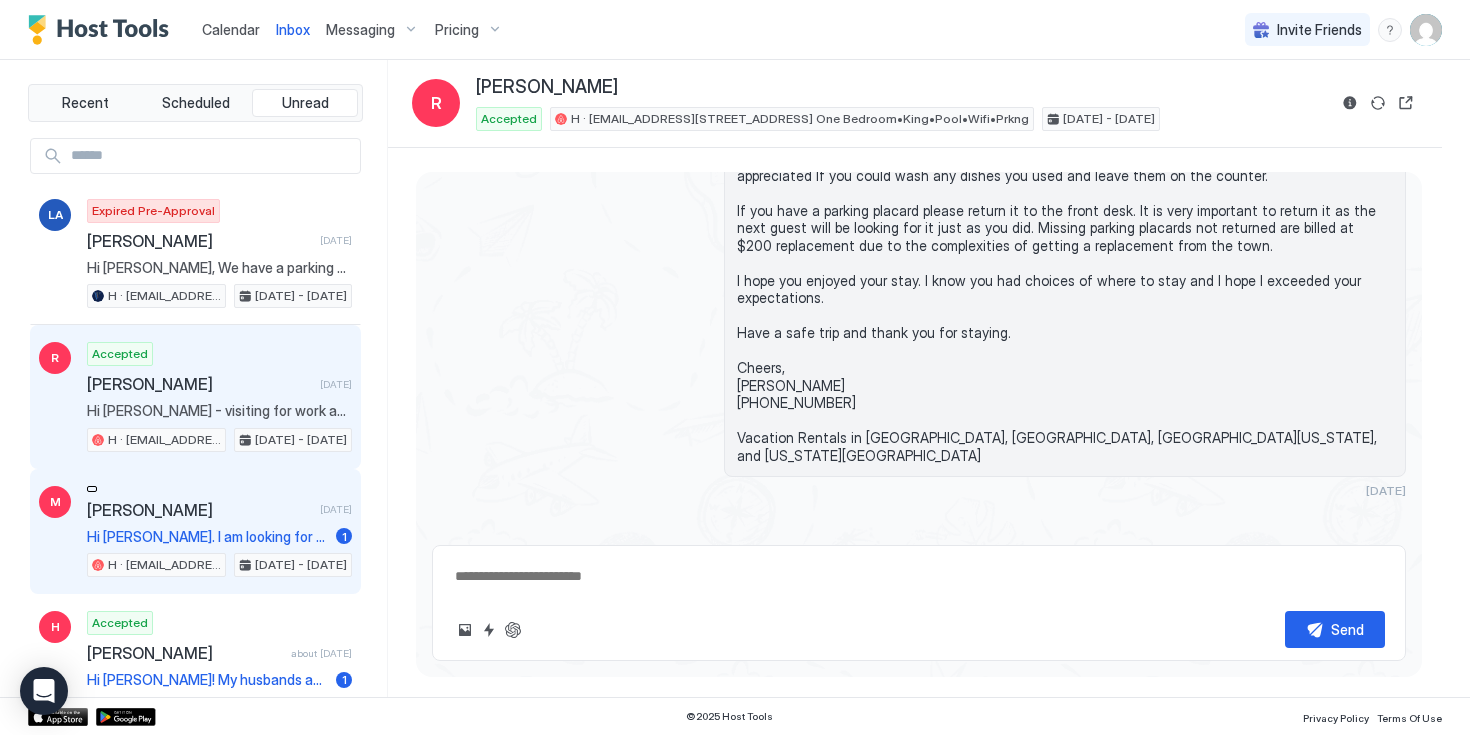 click on "[PERSON_NAME] [DATE] Hi [PERSON_NAME]. I am looking for a place near my work in [GEOGRAPHIC_DATA]/[GEOGRAPHIC_DATA] area to avoid the commute while I don’t have my kids for the next few weeks. I just opened a startup treatment center for addiction and mental health and we already have 20 clients- and i commute daily from [GEOGRAPHIC_DATA]. If I book a long stay, can you go down in price? I will only be there in the evenings after work and I work all day from 8:30-5pm. I love staying in that old building.  1 H · [EMAIL_ADDRESS][STREET_ADDRESS] One Bedroom•King•Pool•Wifi•Prkng [DATE] - [DATE]" at bounding box center (219, 532) 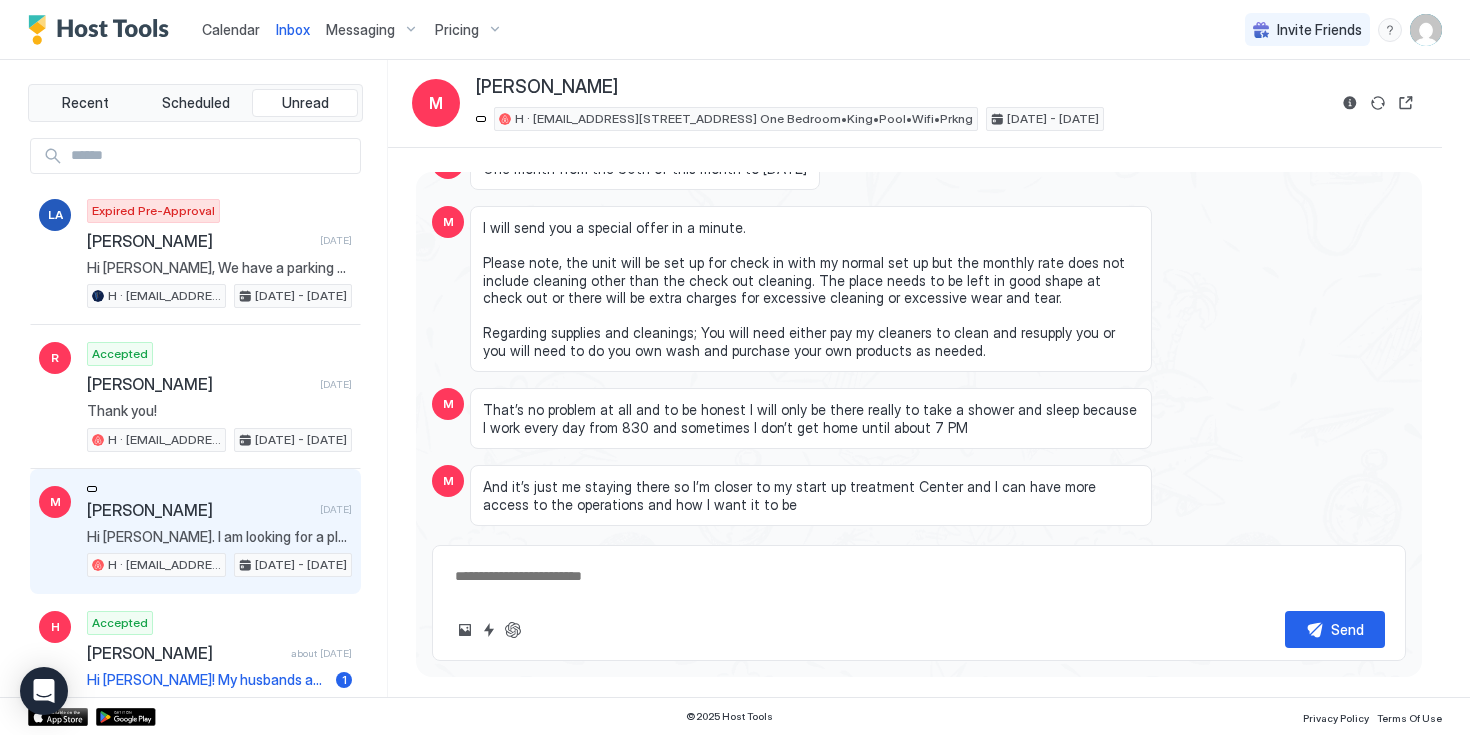 scroll, scrollTop: 946, scrollLeft: 0, axis: vertical 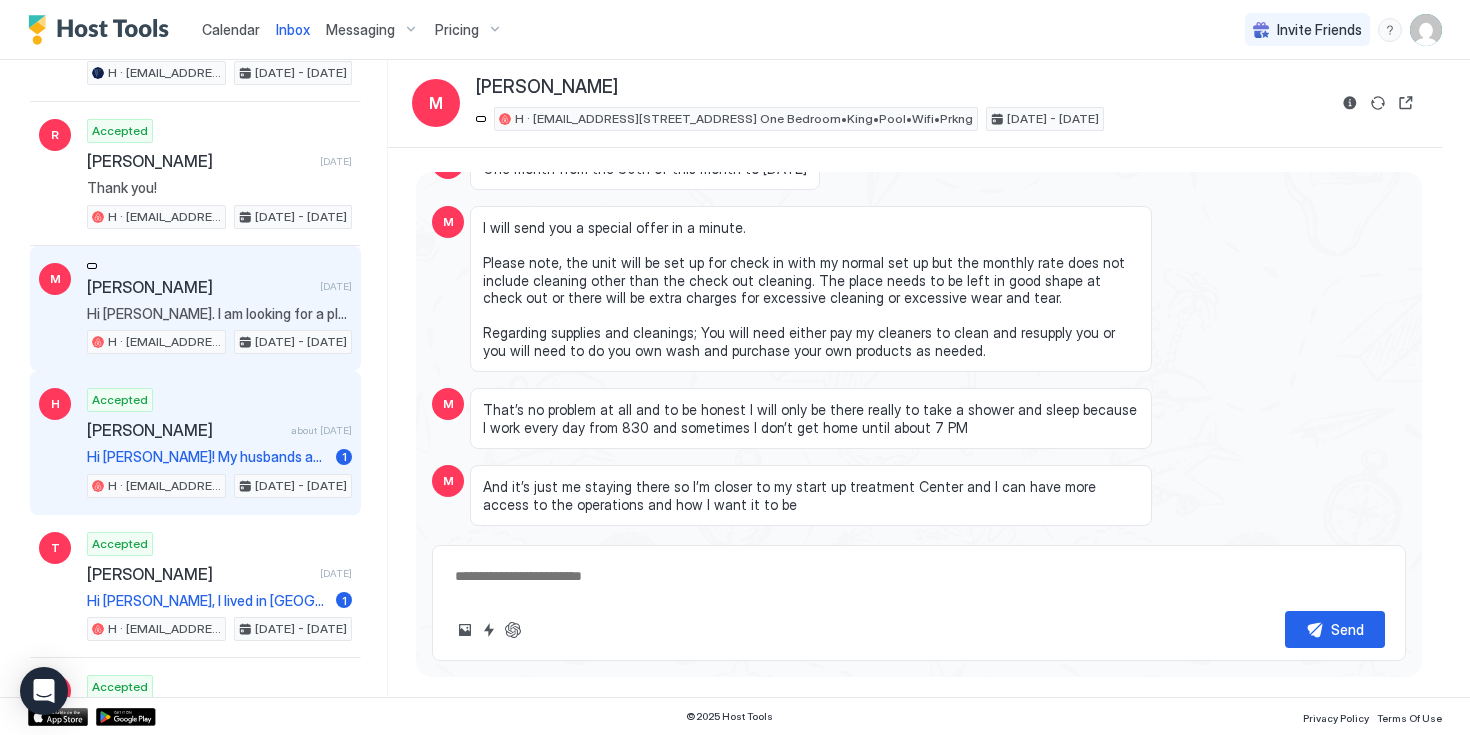 click on "about [DATE]" at bounding box center (321, 430) 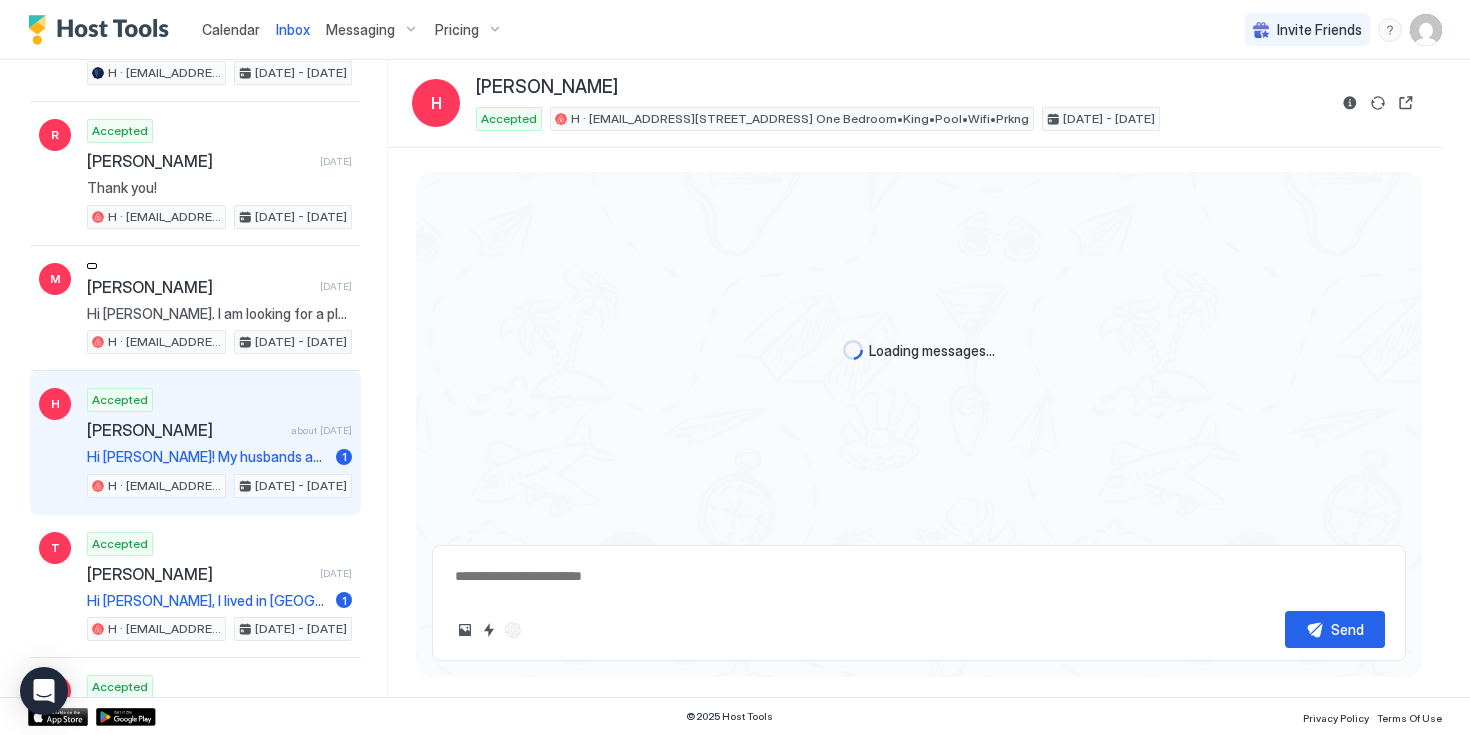scroll, scrollTop: 0, scrollLeft: 0, axis: both 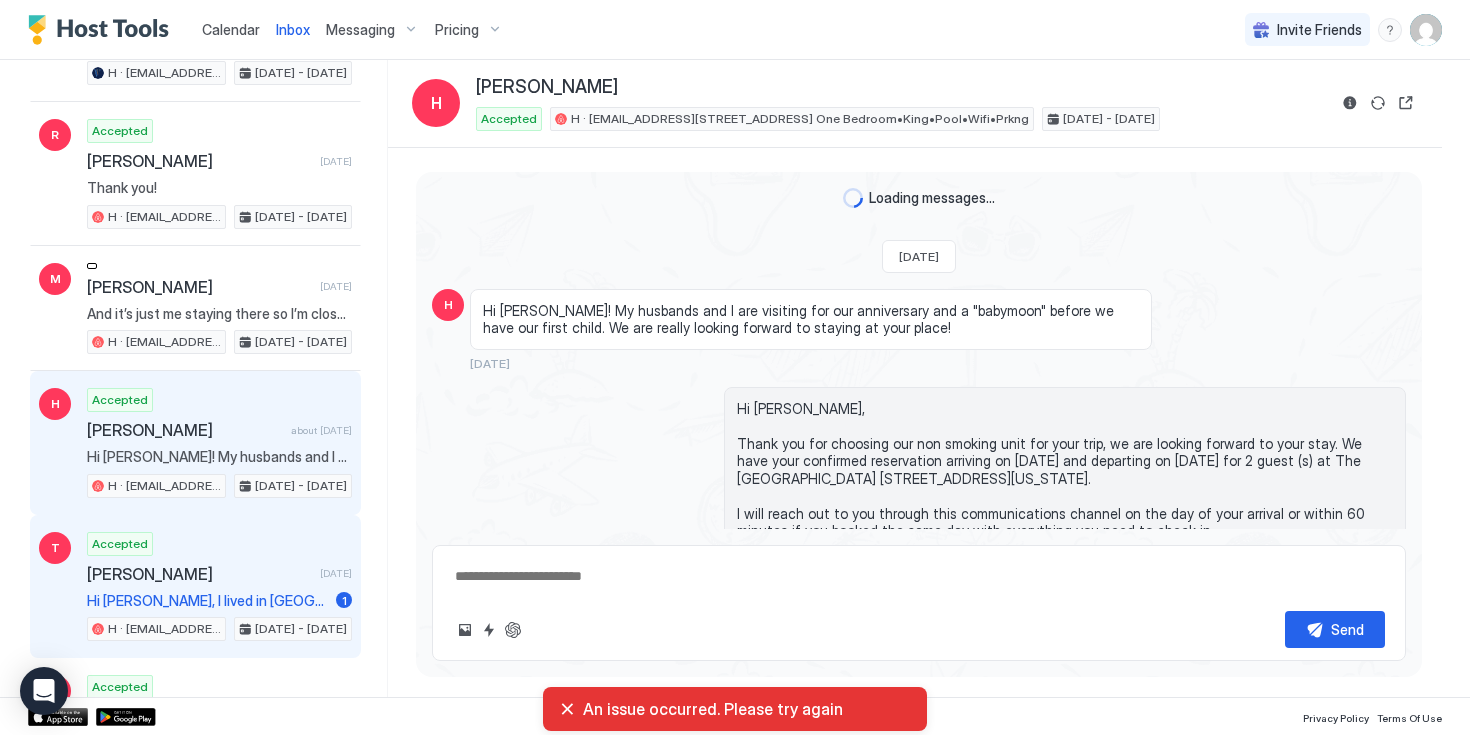 click on "[PERSON_NAME]" at bounding box center (199, 574) 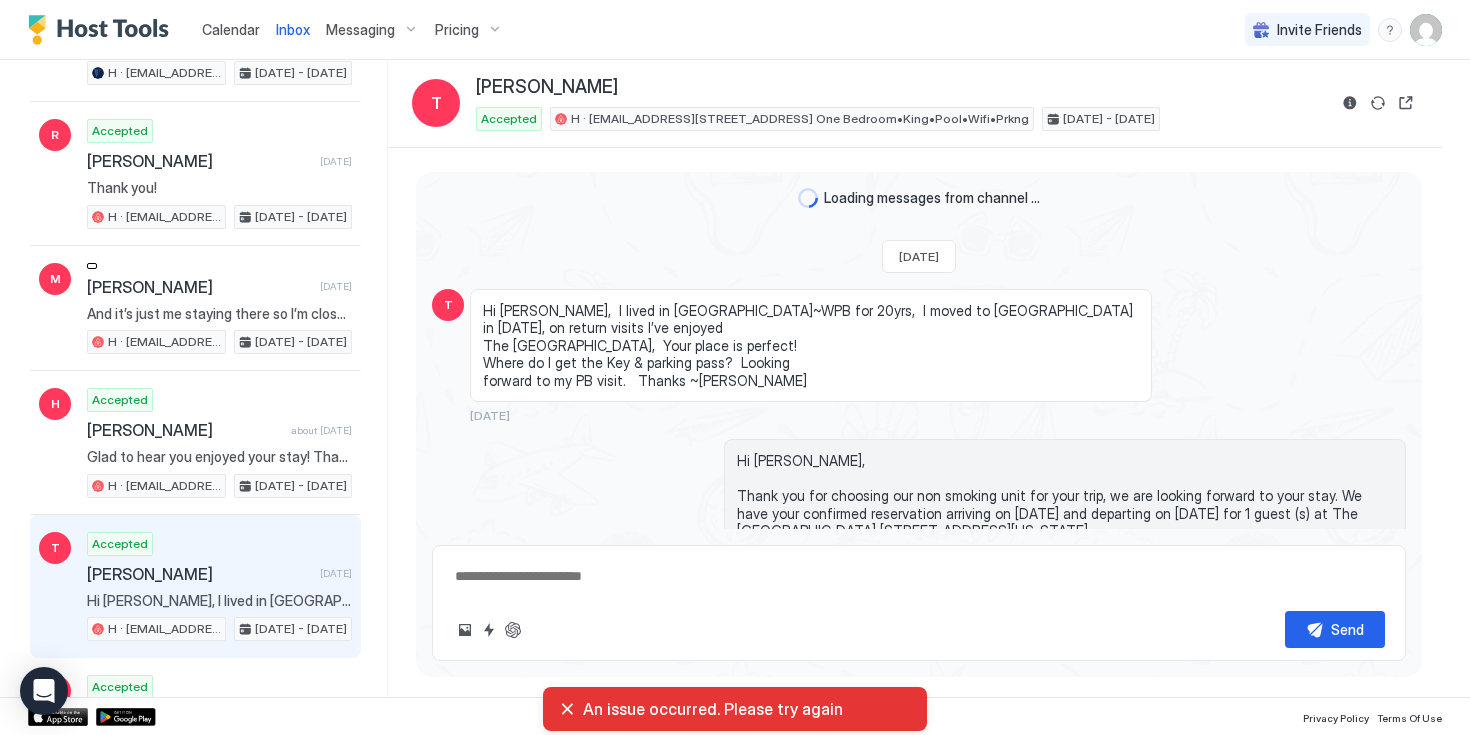 scroll, scrollTop: 5096, scrollLeft: 0, axis: vertical 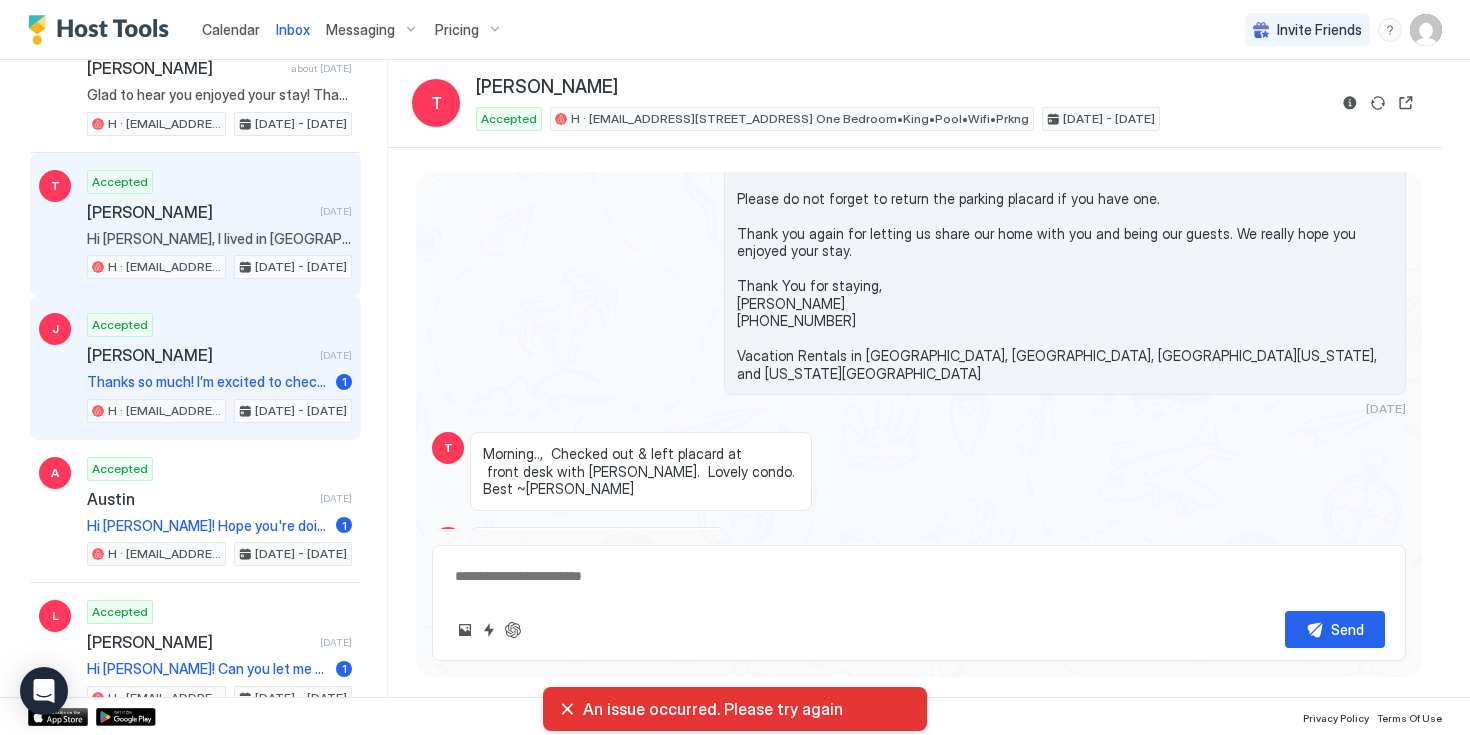 click on "Thanks so much!    I’m excited to check in [DATE].   :)" at bounding box center (207, 382) 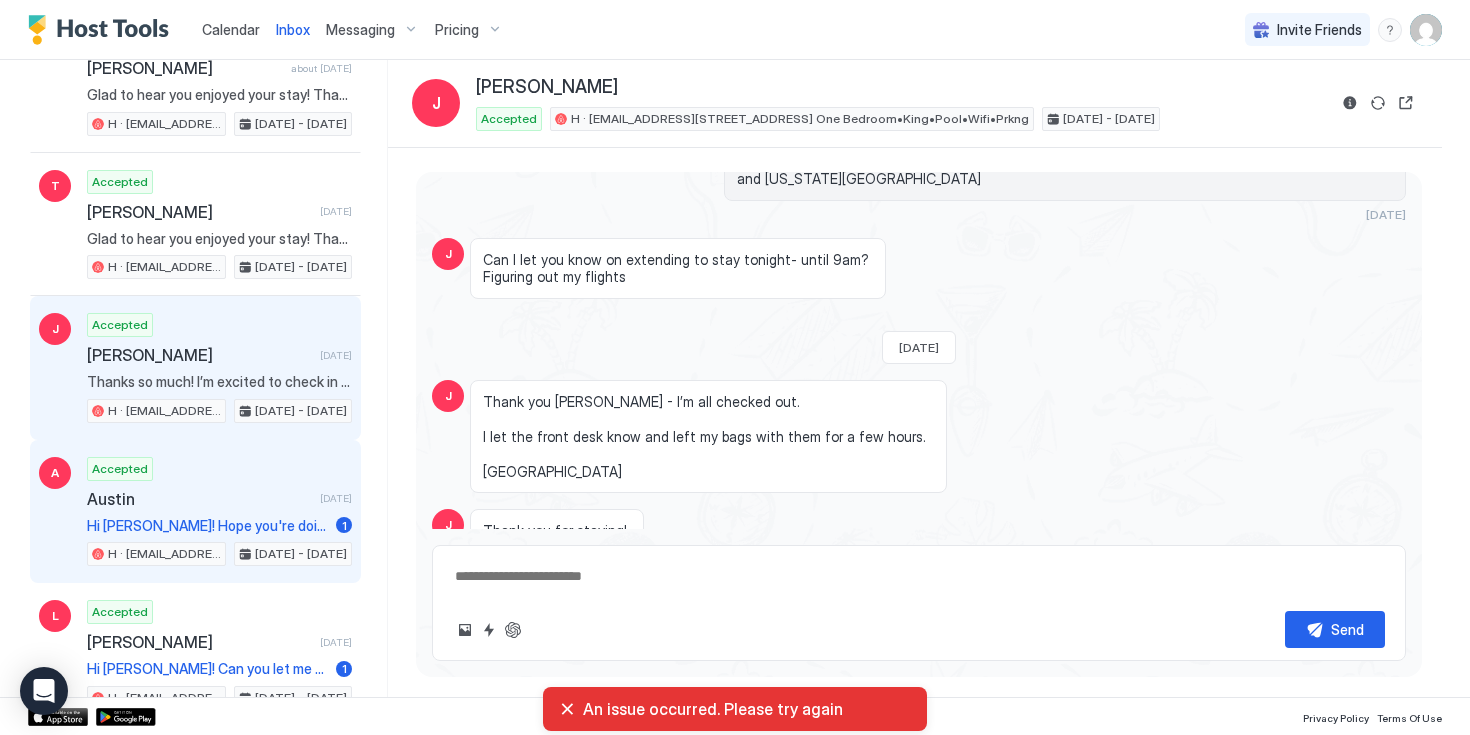 click on "Hi [PERSON_NAME]!
Hope you're doing well!
My wife and I are looking for a night away for [DATE]. Would you be willing come down to $200 for the total cost of the night given the last minute booking and to lock someone in for the night on your end?
Thanks so much in advance and looking forward to hearing from you!
Best,
[GEOGRAPHIC_DATA]" at bounding box center [207, 526] 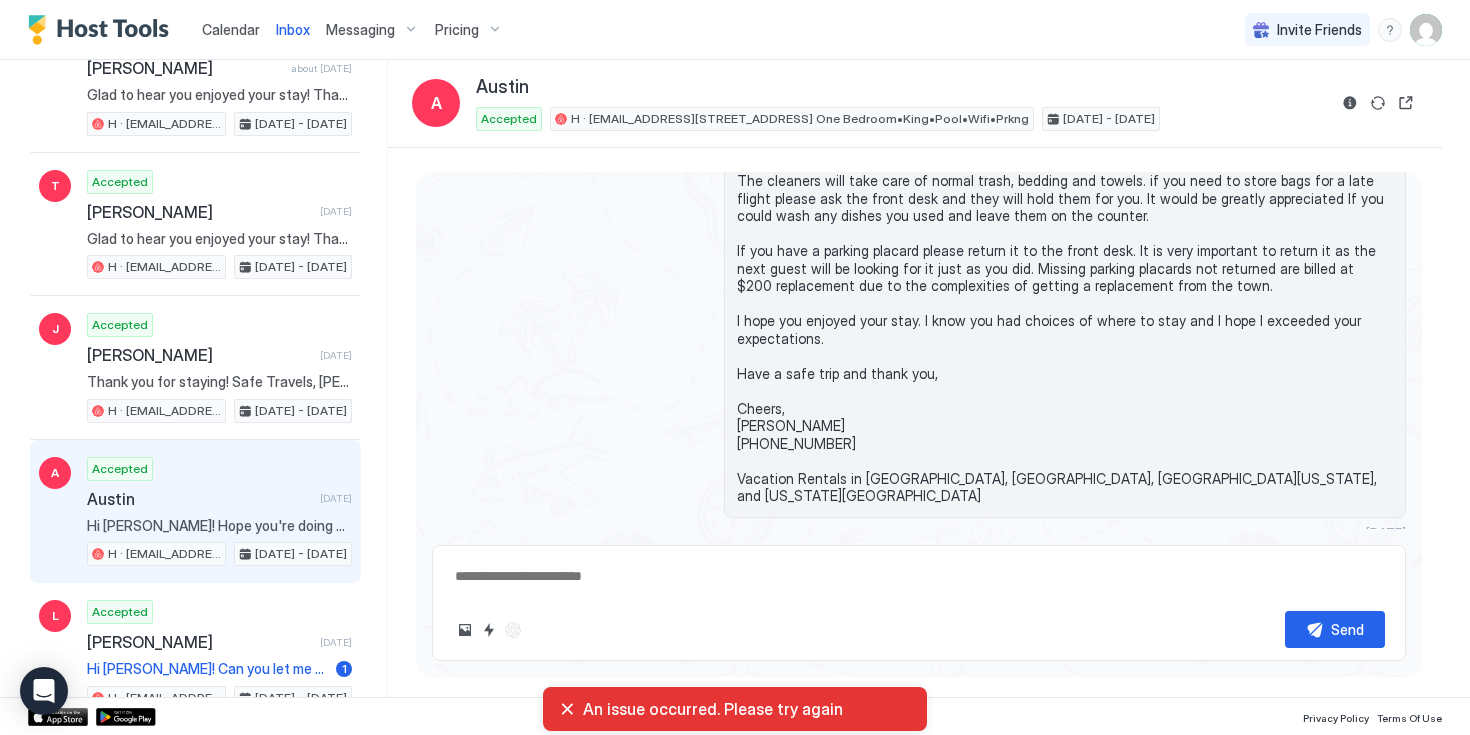 scroll, scrollTop: 3217, scrollLeft: 0, axis: vertical 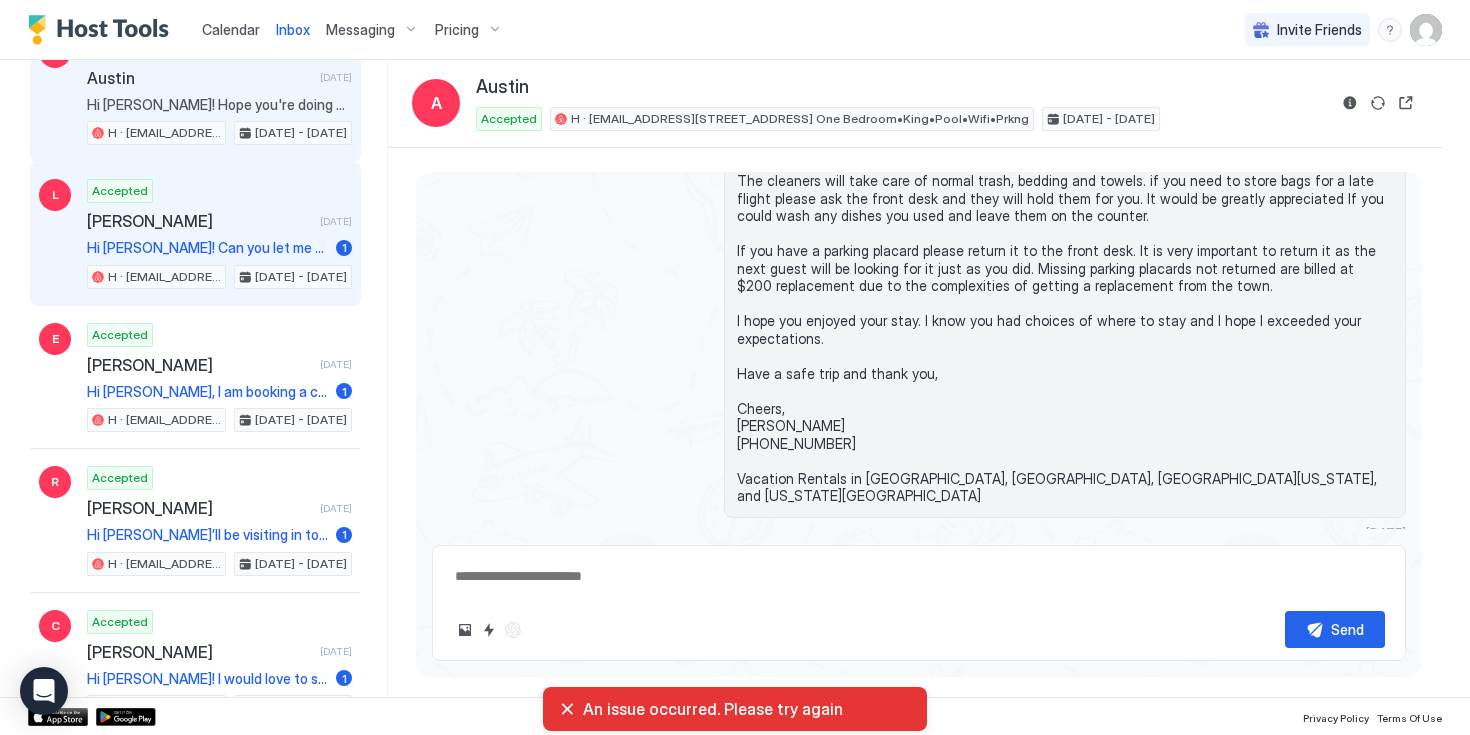 click on "Hi [PERSON_NAME]! Can you let me know what the additional cleaning fee is for > 7 days?
Thank you!" at bounding box center (207, 248) 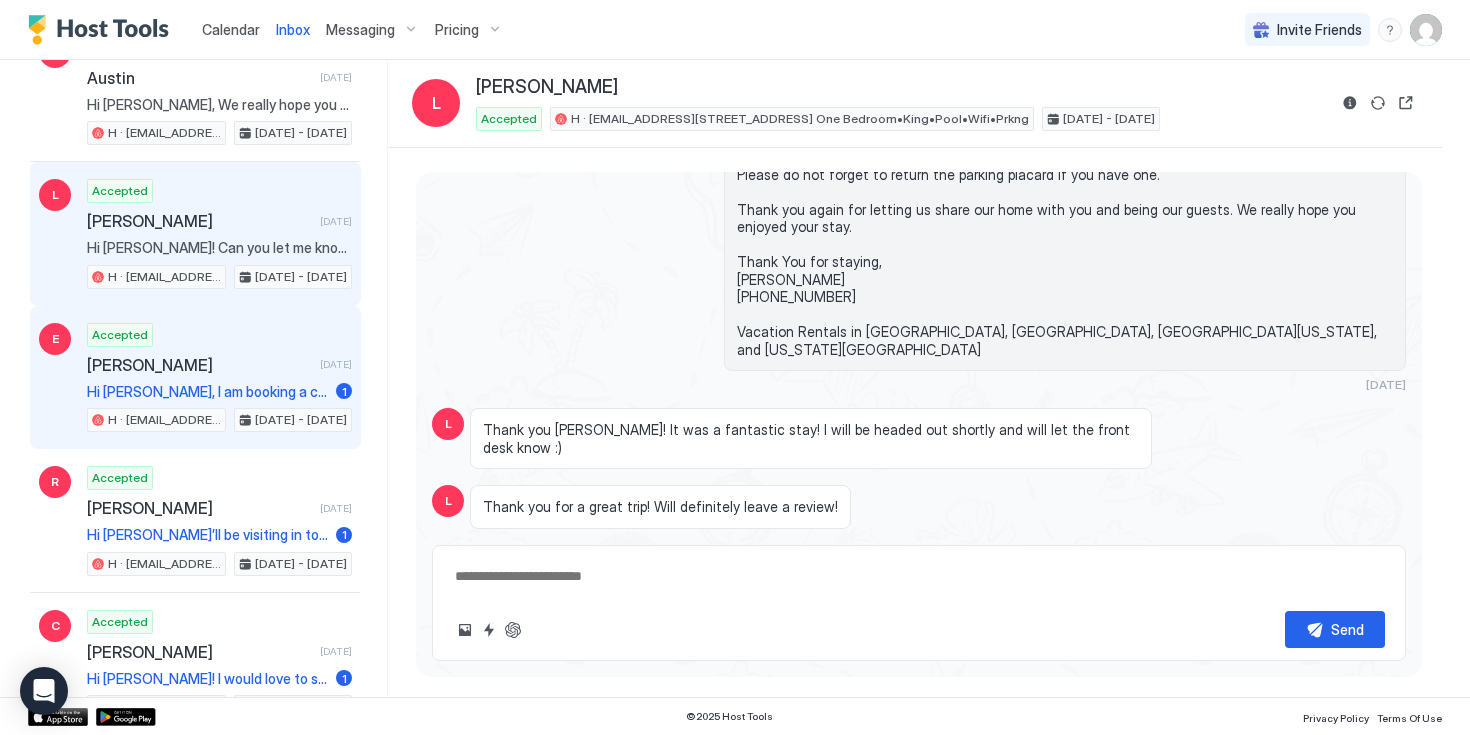 click on "Accepted [PERSON_NAME] [DATE] Hi [PERSON_NAME], I am booking a condo for my children’s nanny, [PERSON_NAME].
I will be at check-in with her. Can you please let the front desk know? 1 H · [EMAIL_ADDRESS][STREET_ADDRESS] One Bedroom•King•Pool•Wifi•Prkng [DATE] - [DATE]" at bounding box center (219, 378) 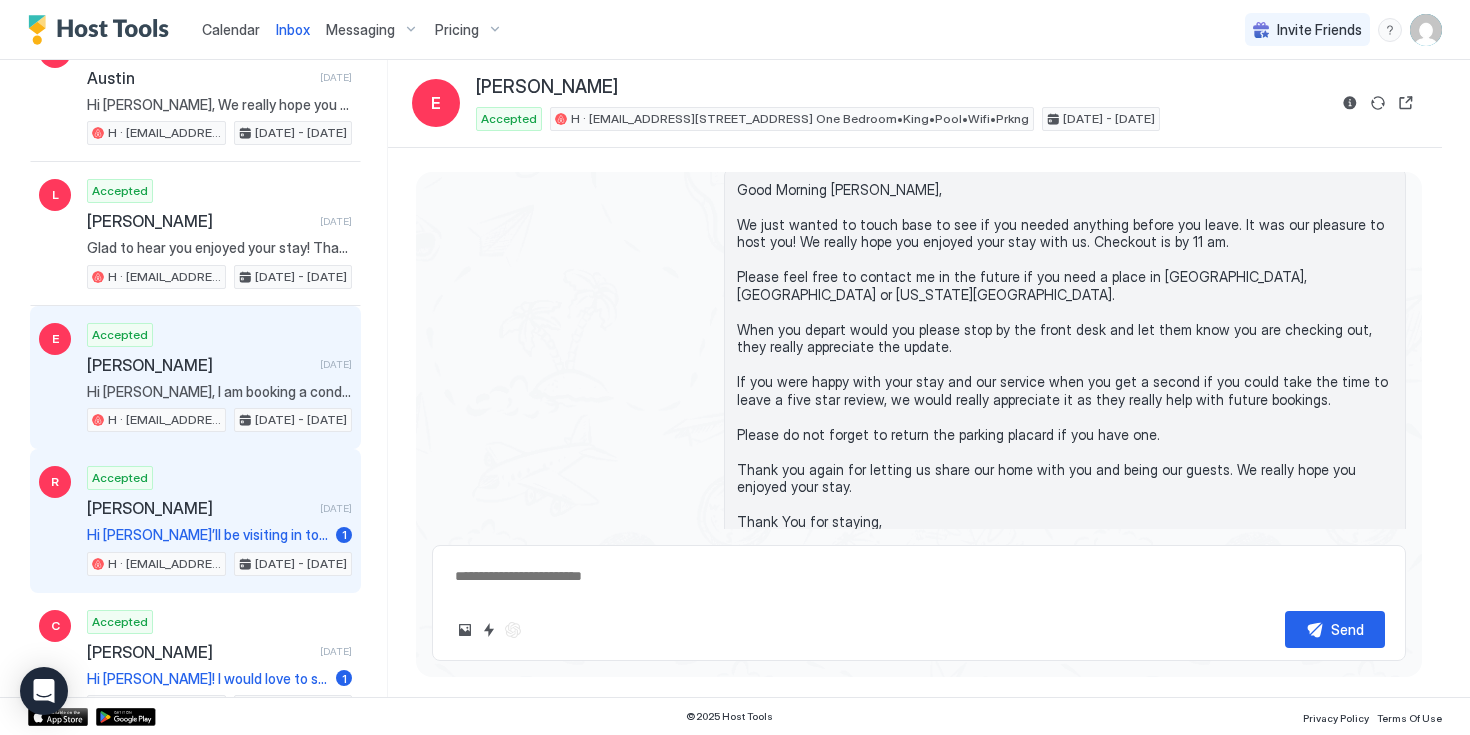 click on "[PERSON_NAME]" at bounding box center [199, 508] 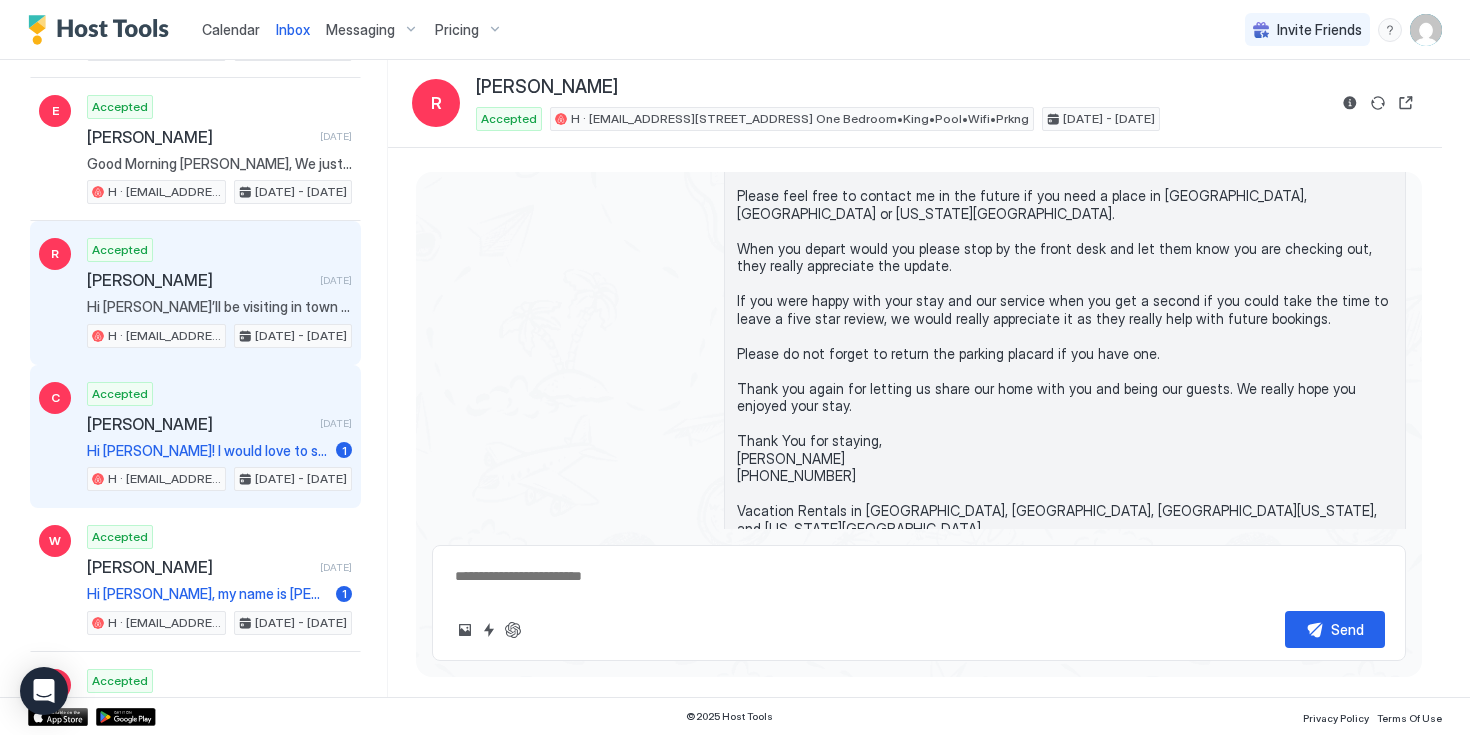 click on "[PERSON_NAME]" at bounding box center (199, 424) 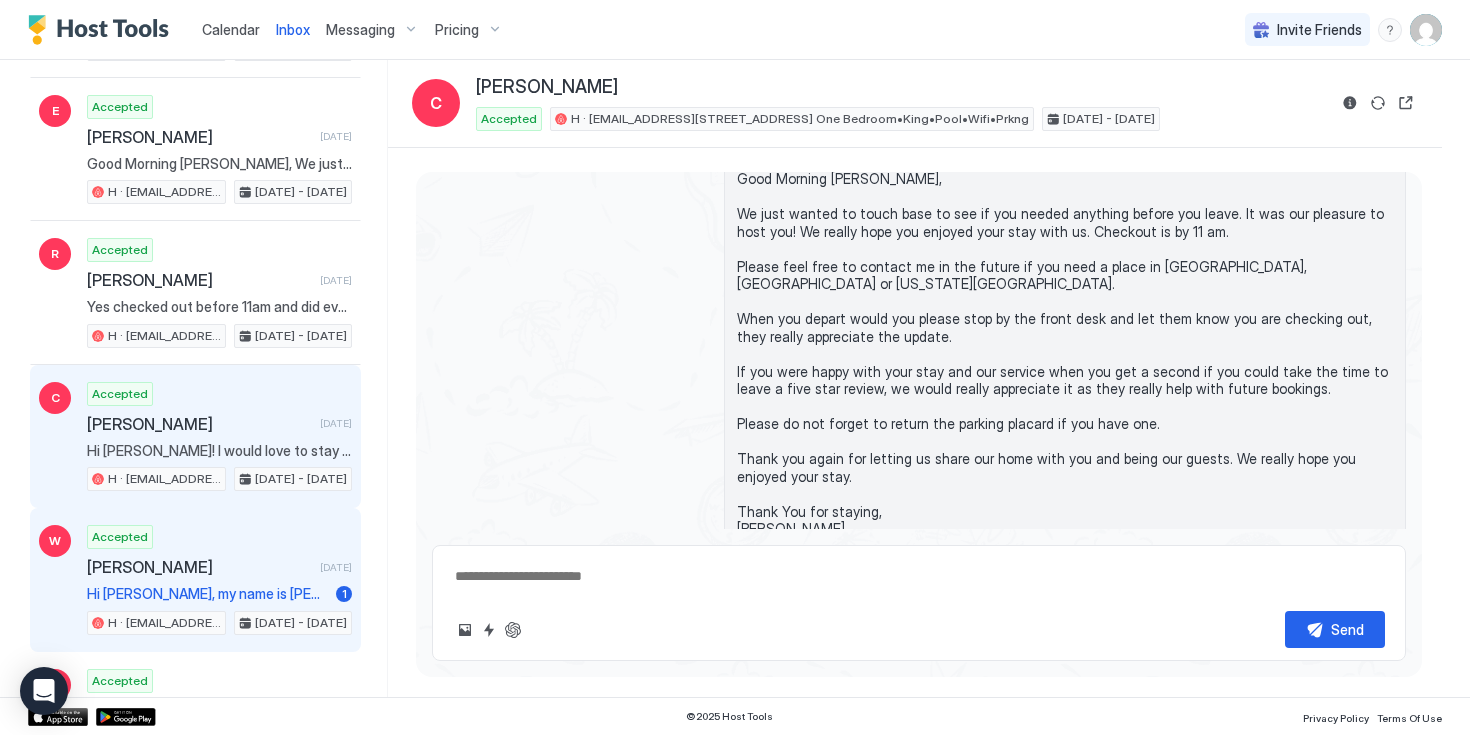 click on "[PERSON_NAME]" at bounding box center [199, 567] 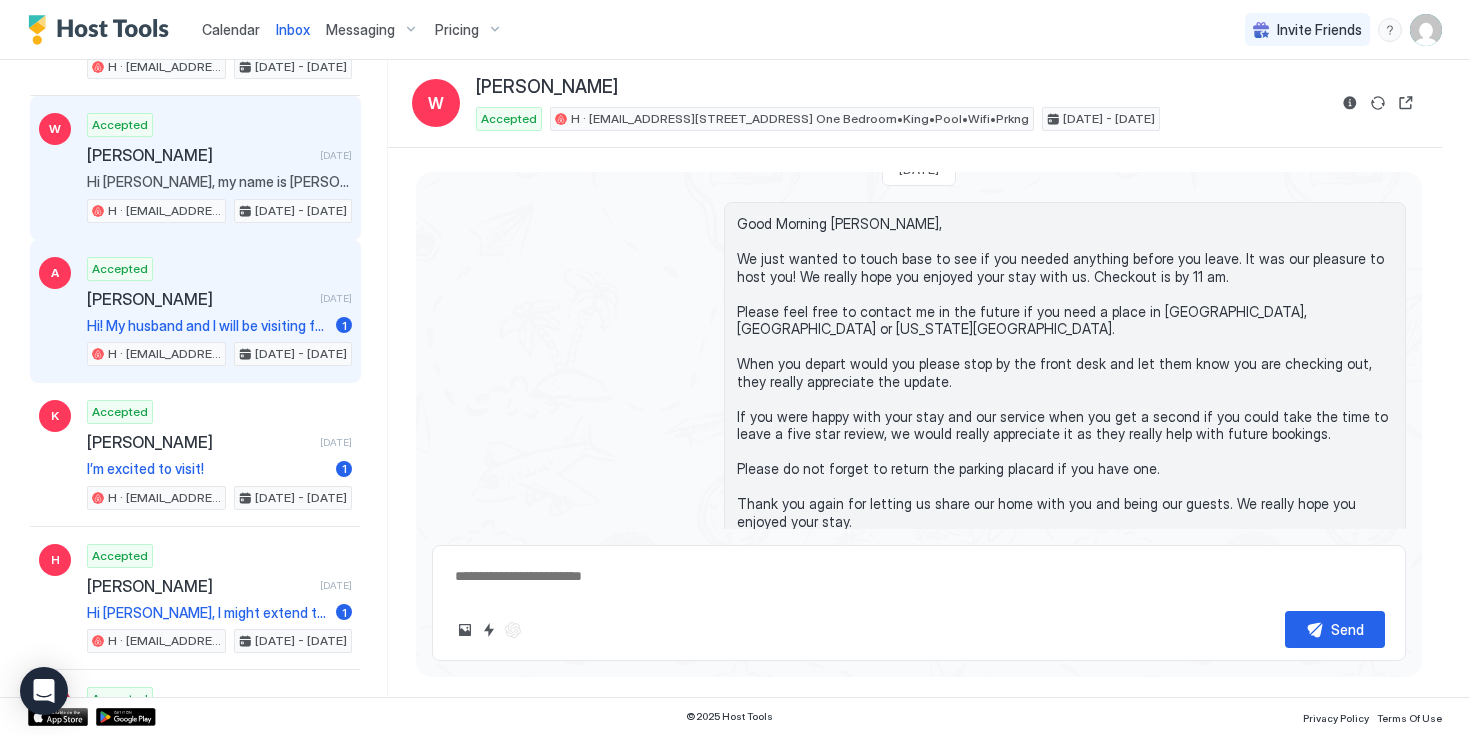 click on "Accepted [PERSON_NAME] [DATE] Hi! My husband and I will be visiting for the weekend as an anniversary/birthday trip. PB is our favorite getaway! 1 H · [EMAIL_ADDRESS][STREET_ADDRESS] One Bedroom•King•Pool•Wifi•Prkng [DATE] - [DATE]" at bounding box center [219, 312] 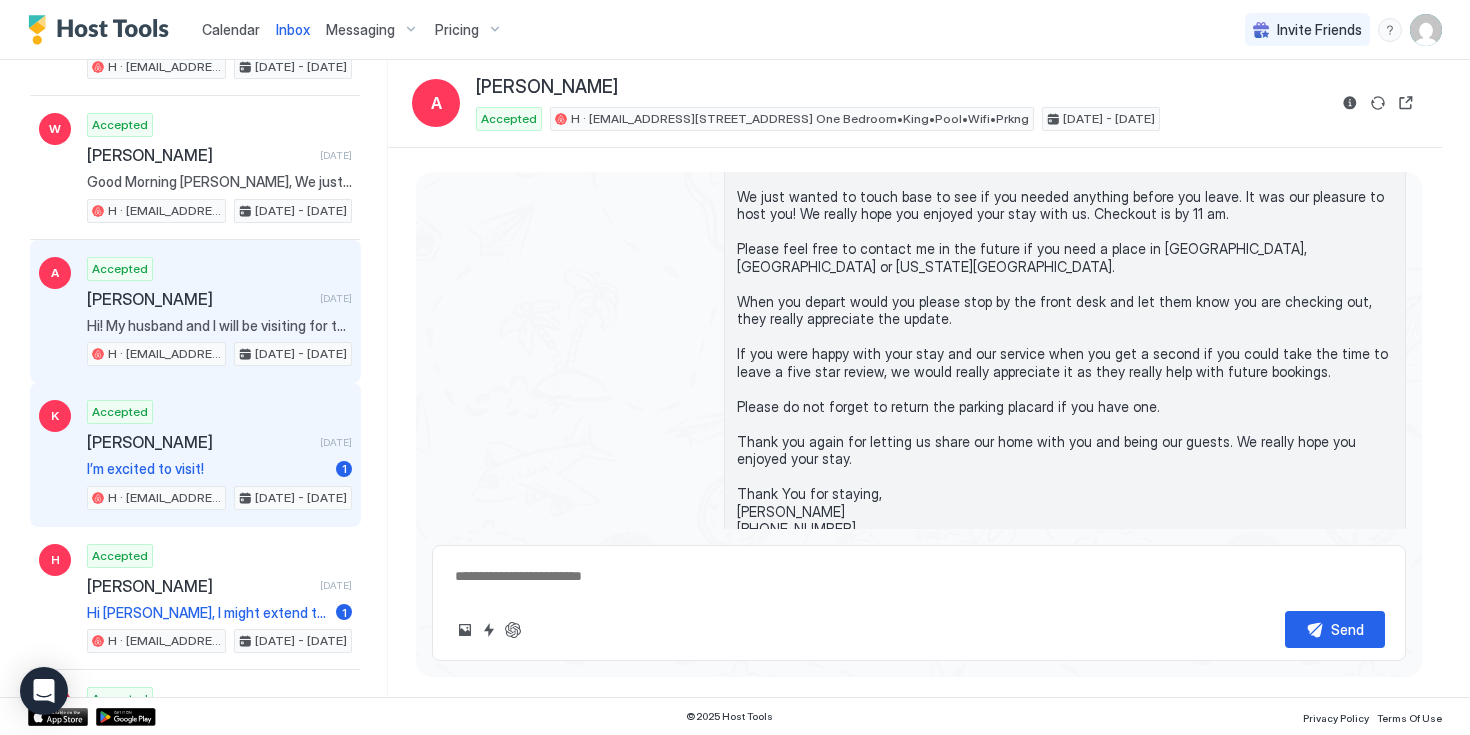 click on "[PERSON_NAME]" at bounding box center [199, 442] 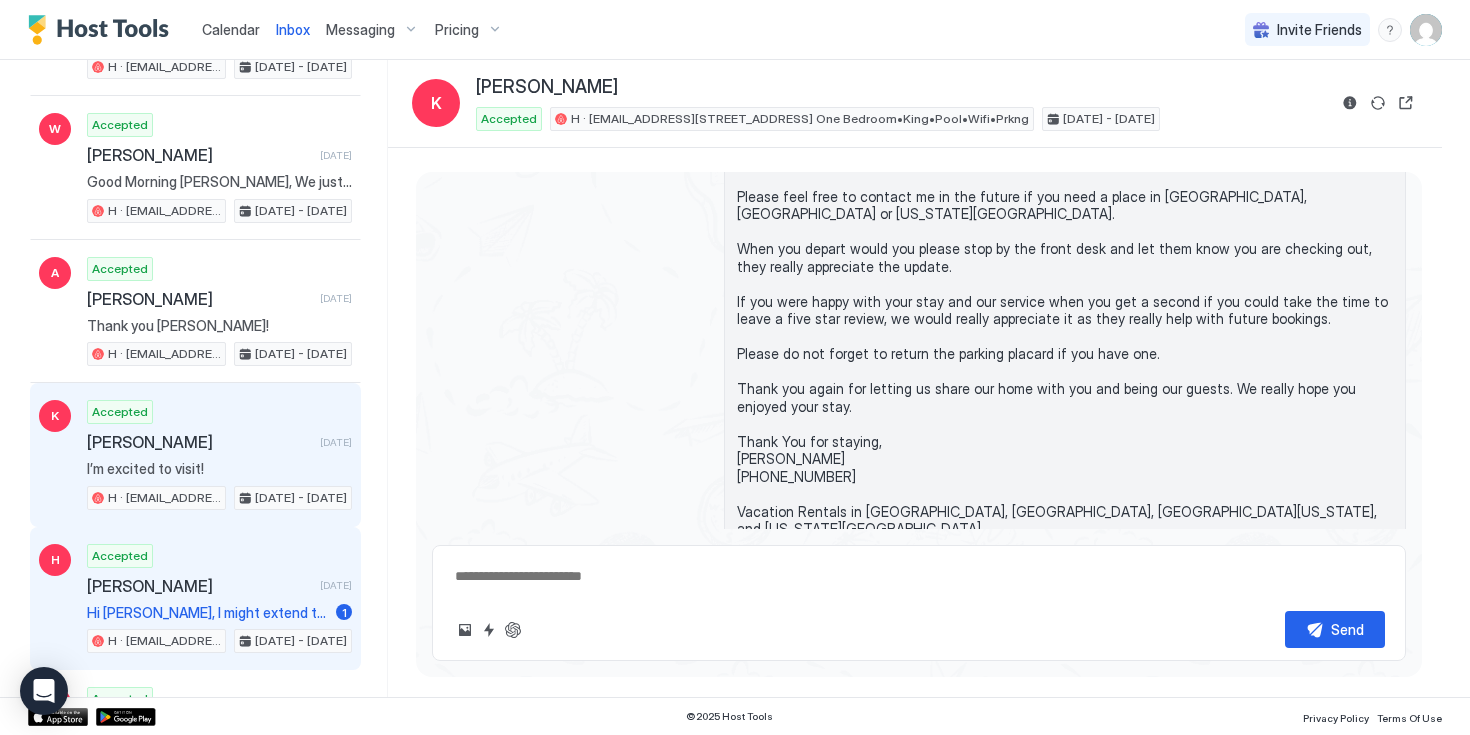 click on "[PERSON_NAME]" at bounding box center [199, 586] 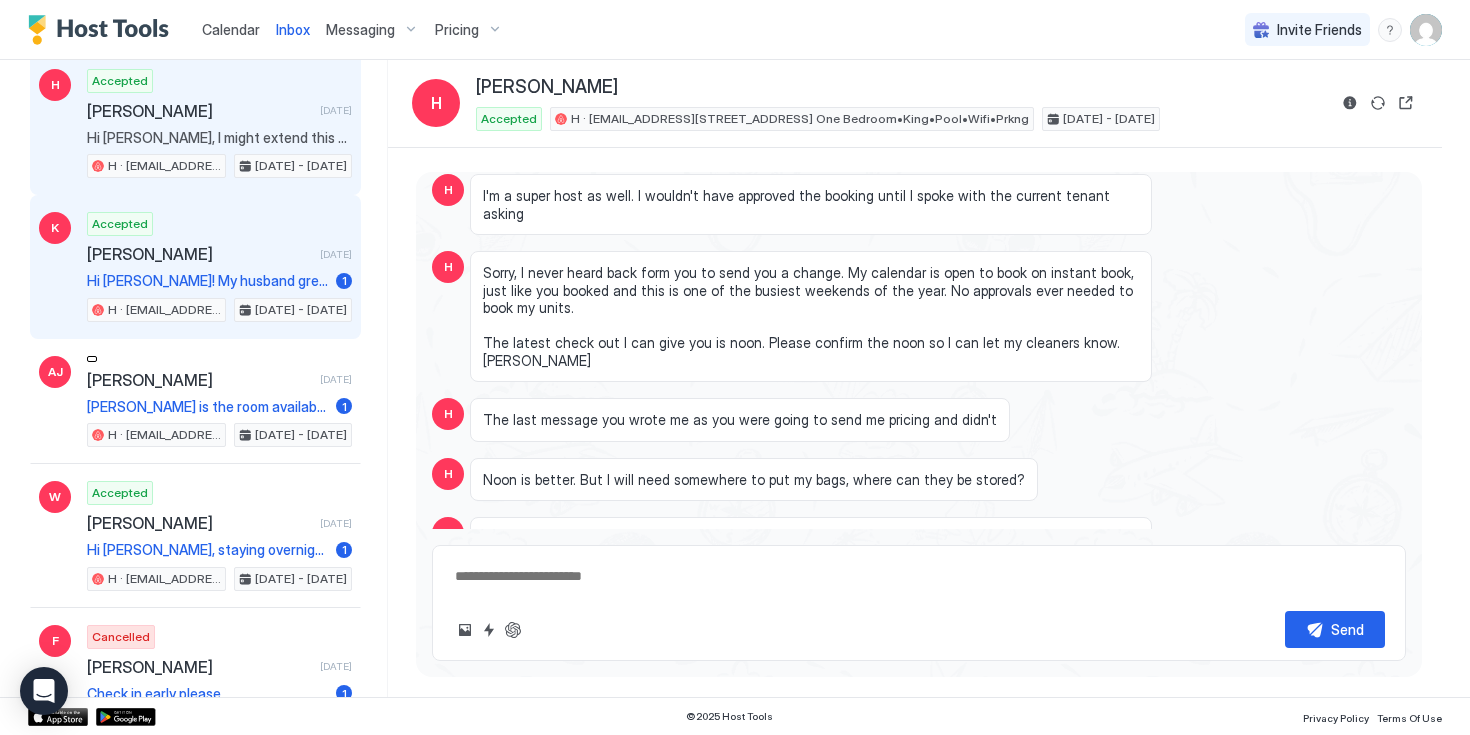 click on "Hi [PERSON_NAME]! My husband grew up on [GEOGRAPHIC_DATA] and we are heading down to visit family and friends for an extended weekend. Your vacation rental looks ideal! Thank you in advance for hosting and please let me know if you have any questions or concerns." at bounding box center [207, 281] 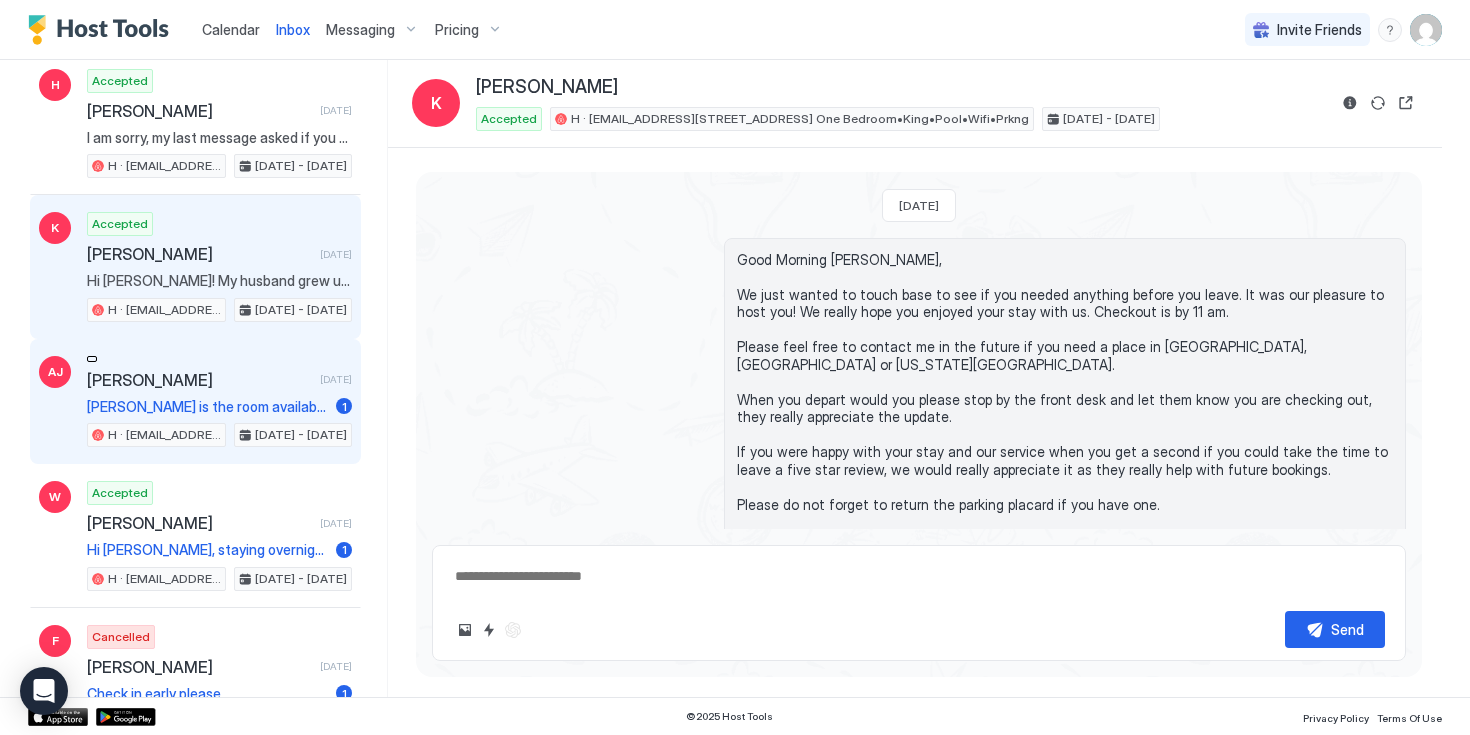 click on "[PERSON_NAME] [DATE] [PERSON_NAME] is the room available [DATE] morning to move in early by chance?  We are already in the hotel and just need another room to stay longer  1 H · [EMAIL_ADDRESS][STREET_ADDRESS] One Bedroom•King•Pool•Wifi•Prkng [DATE] - [DATE]" at bounding box center (219, 402) 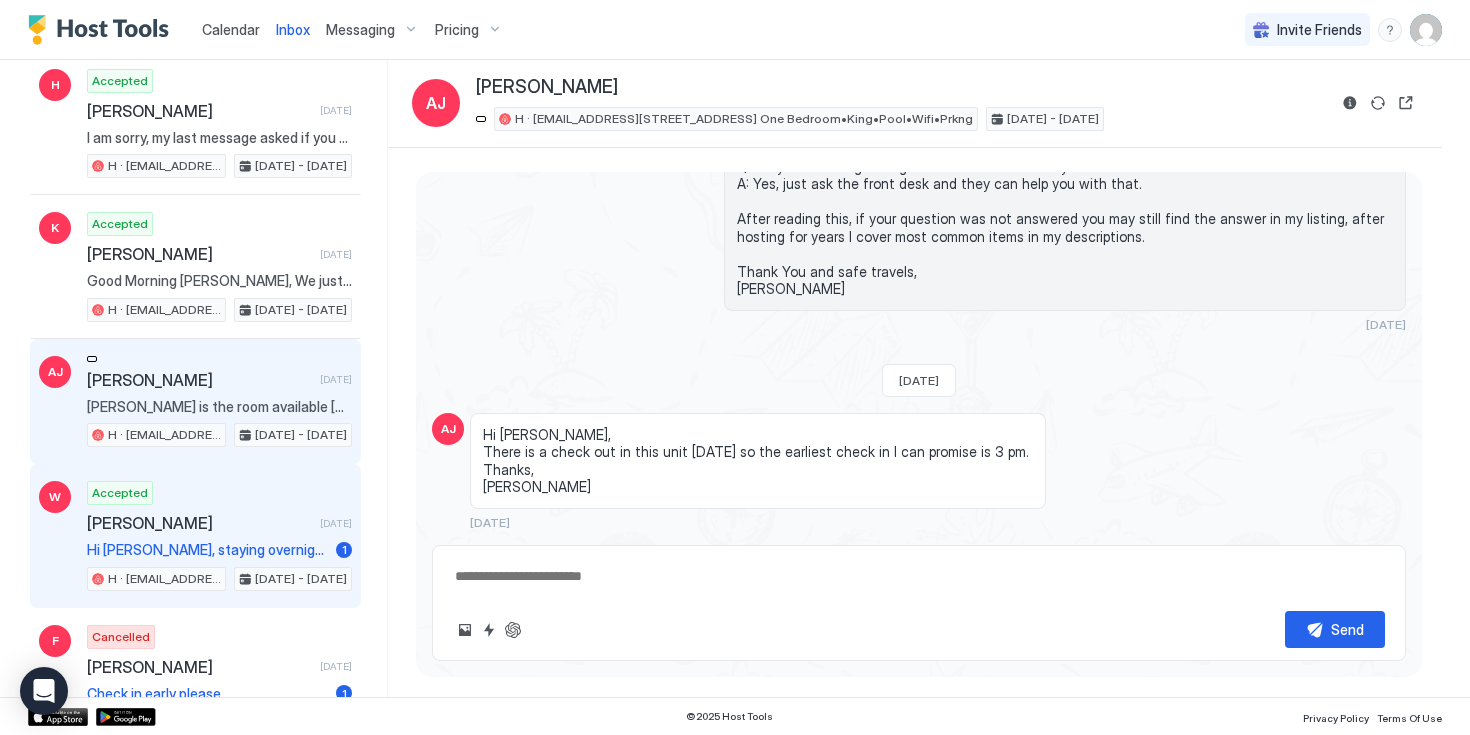 click on "[PERSON_NAME]" at bounding box center [199, 523] 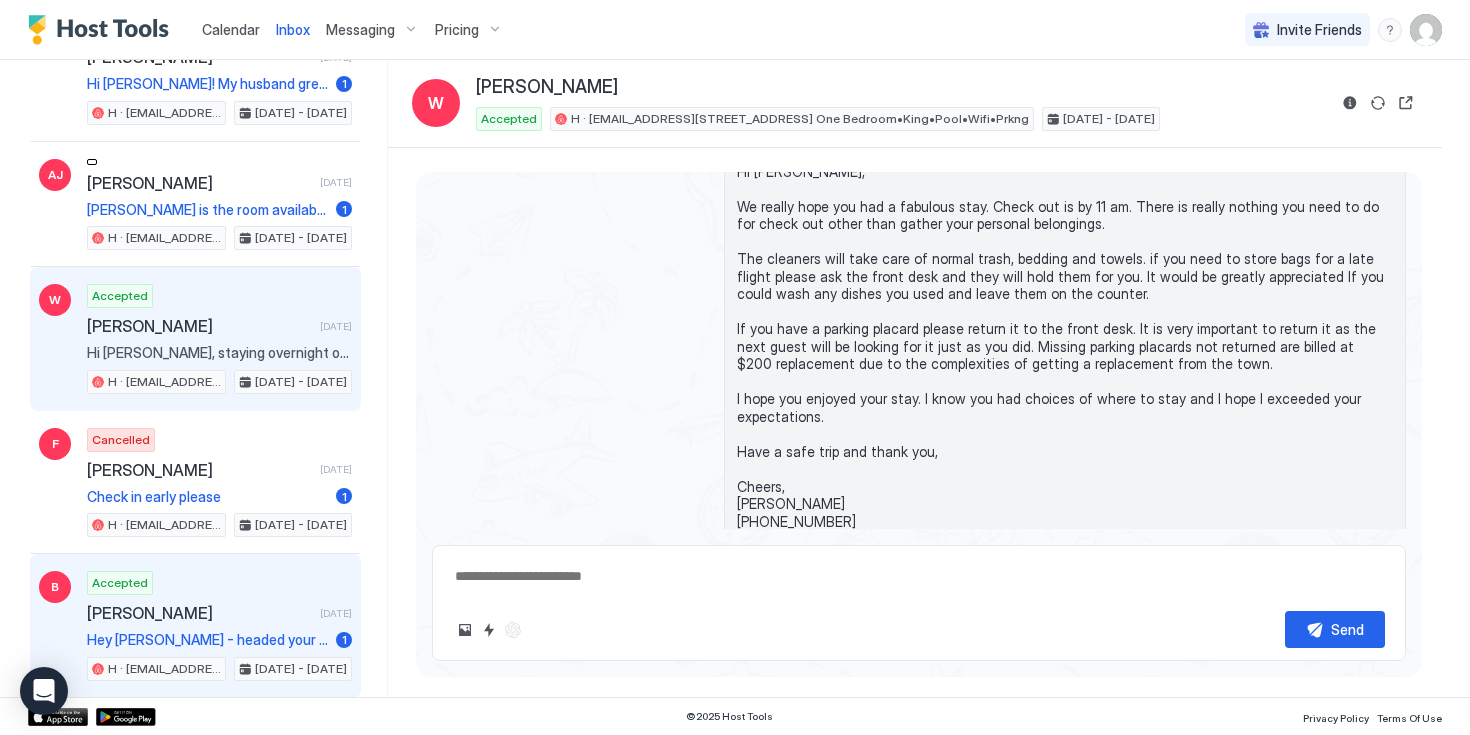 click on "Accepted [PERSON_NAME] [DATE] Hey [PERSON_NAME] - headed your way in a bit  1 H · [EMAIL_ADDRESS][STREET_ADDRESS] One Bedroom•King•Pool•Wifi•Prkng [DATE] - [DATE]" at bounding box center (219, 626) 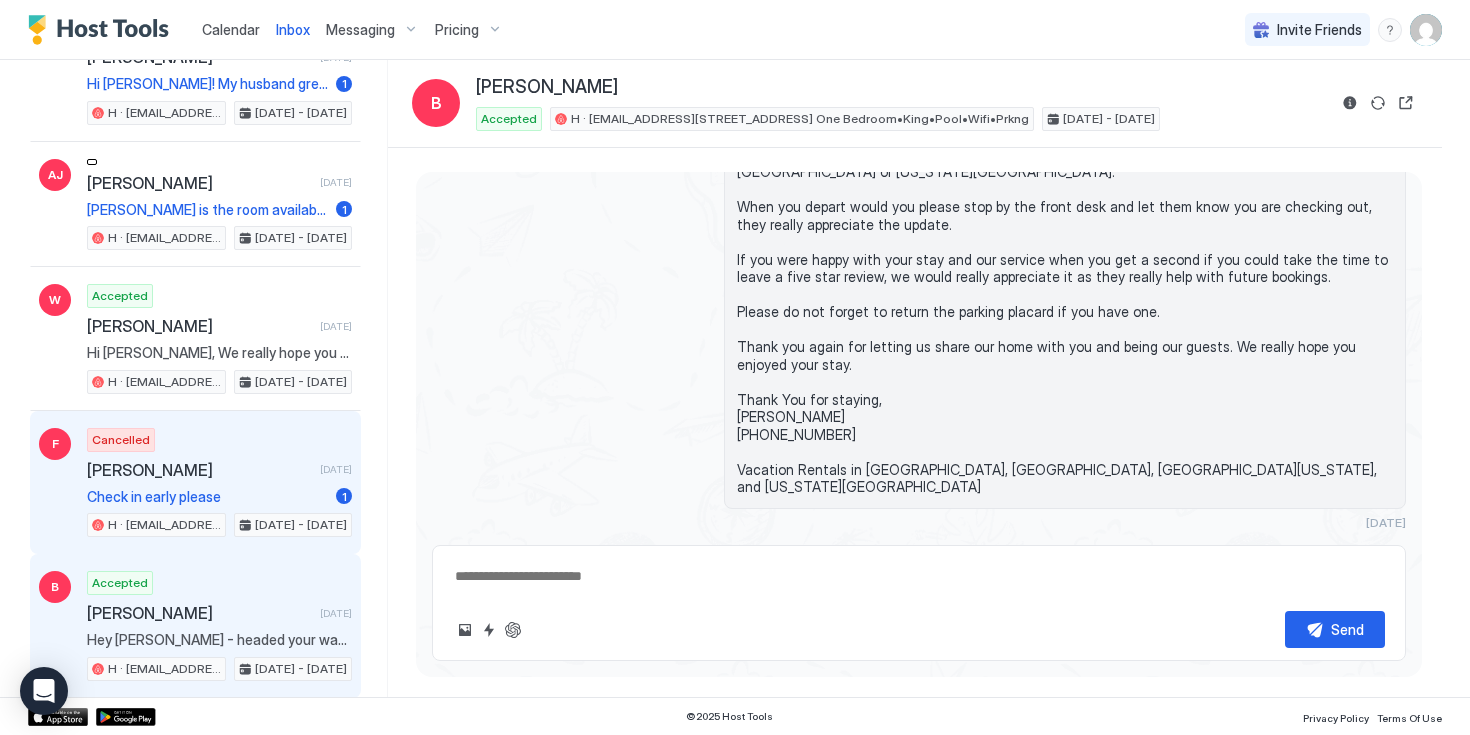 click on "Cancelled [PERSON_NAME] [DATE] Check in early please  1 H · [EMAIL_ADDRESS][STREET_ADDRESS] One Bedroom•King•Pool•Wifi•Prkng [DATE] - [DATE]" at bounding box center (219, 483) 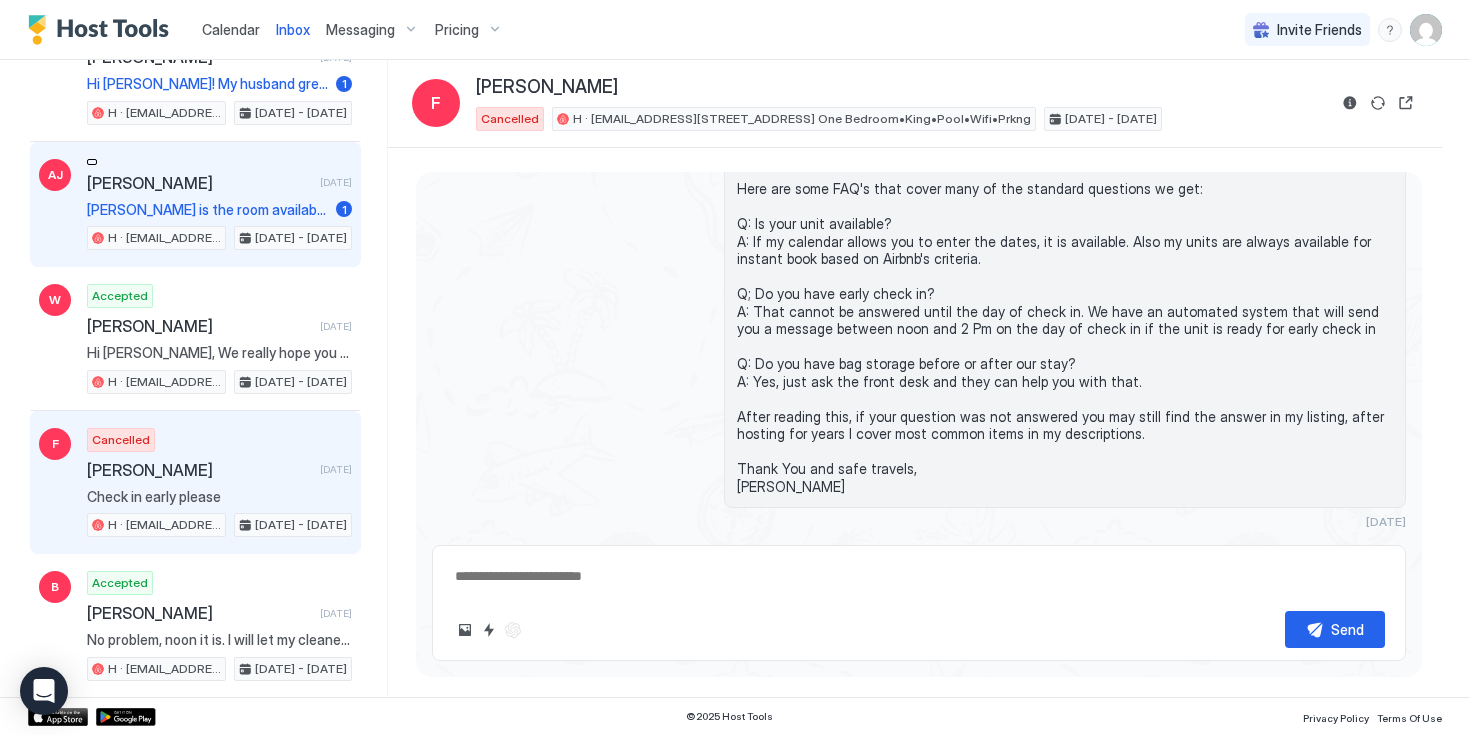 click on "[PERSON_NAME] is the room available [DATE] morning to move in early by chance?  We are already in the hotel and just need another room to stay longer" at bounding box center [207, 210] 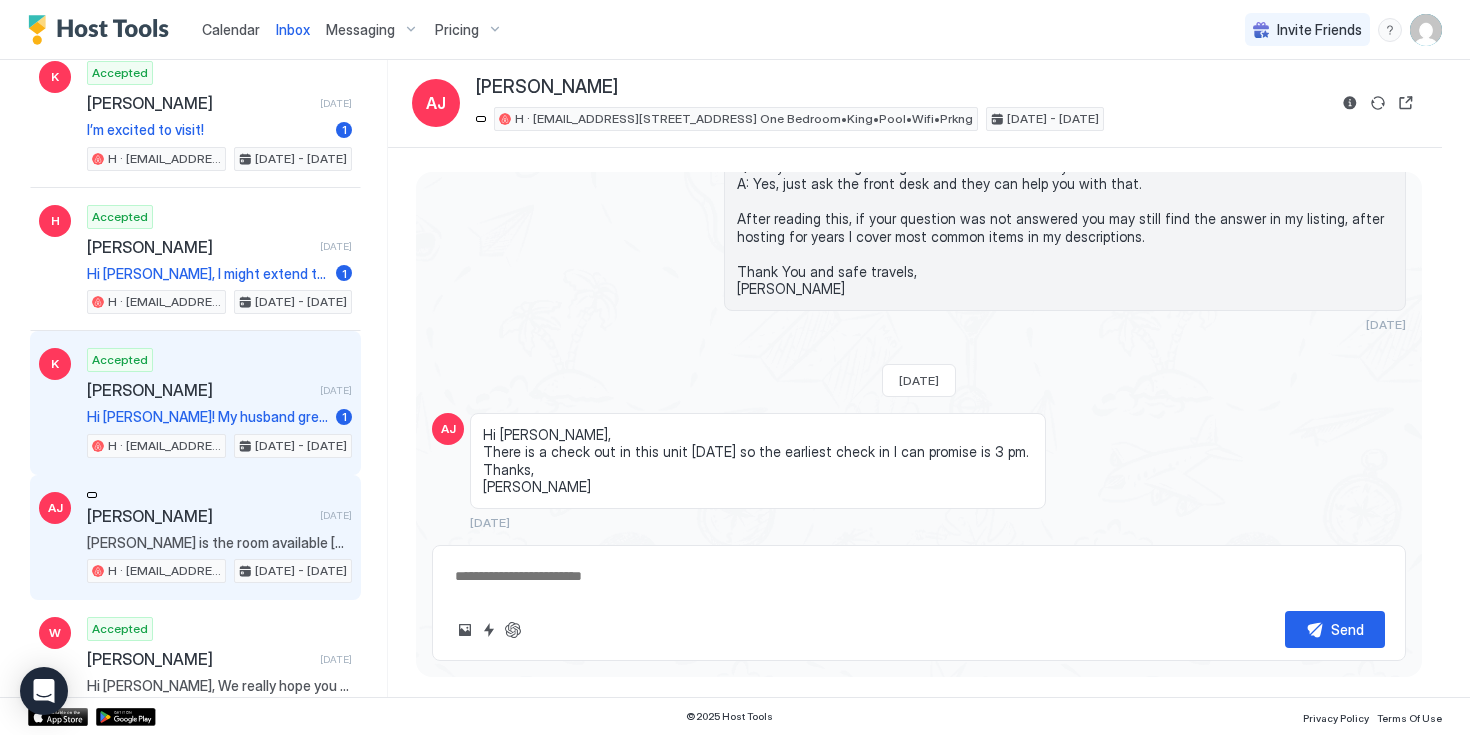 click on "[PERSON_NAME]" at bounding box center (199, 390) 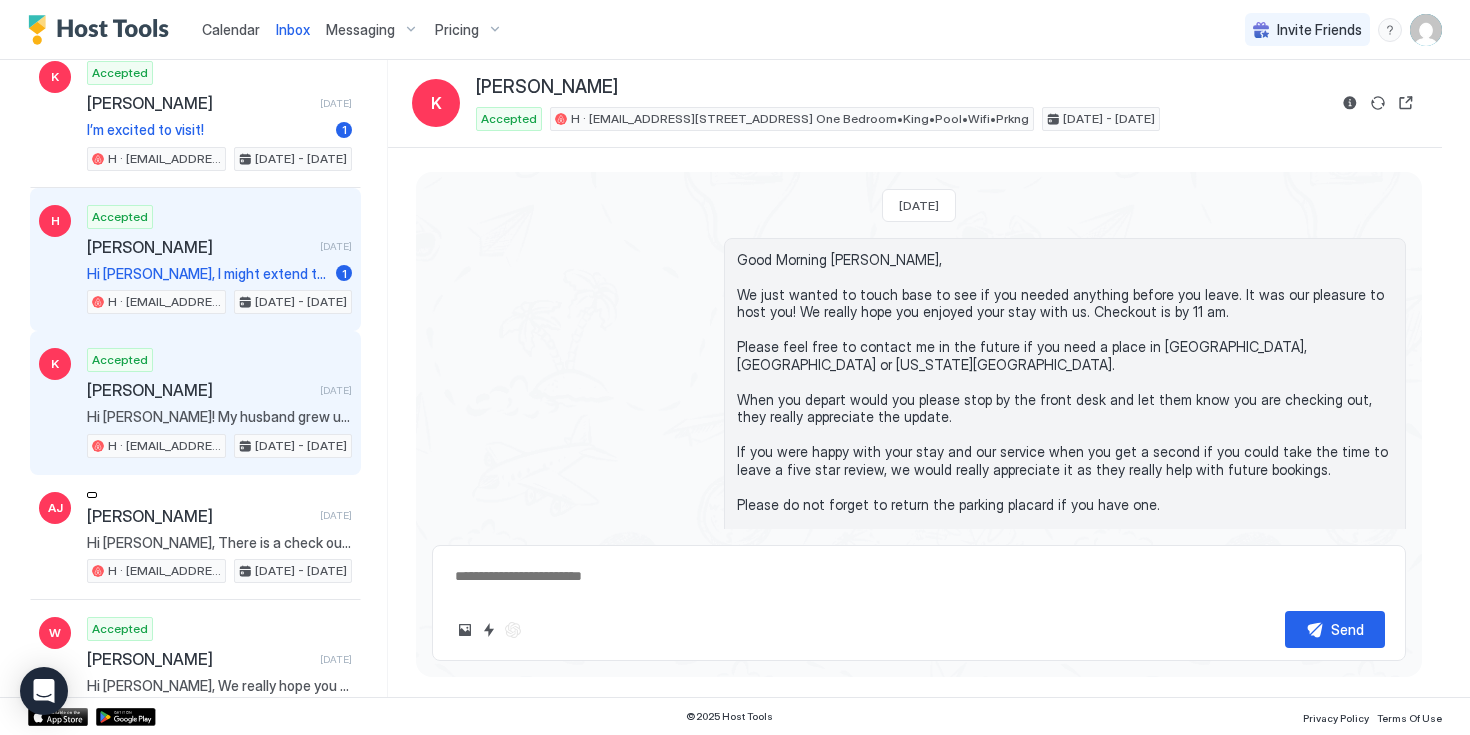 click on "[PERSON_NAME]" at bounding box center [199, 247] 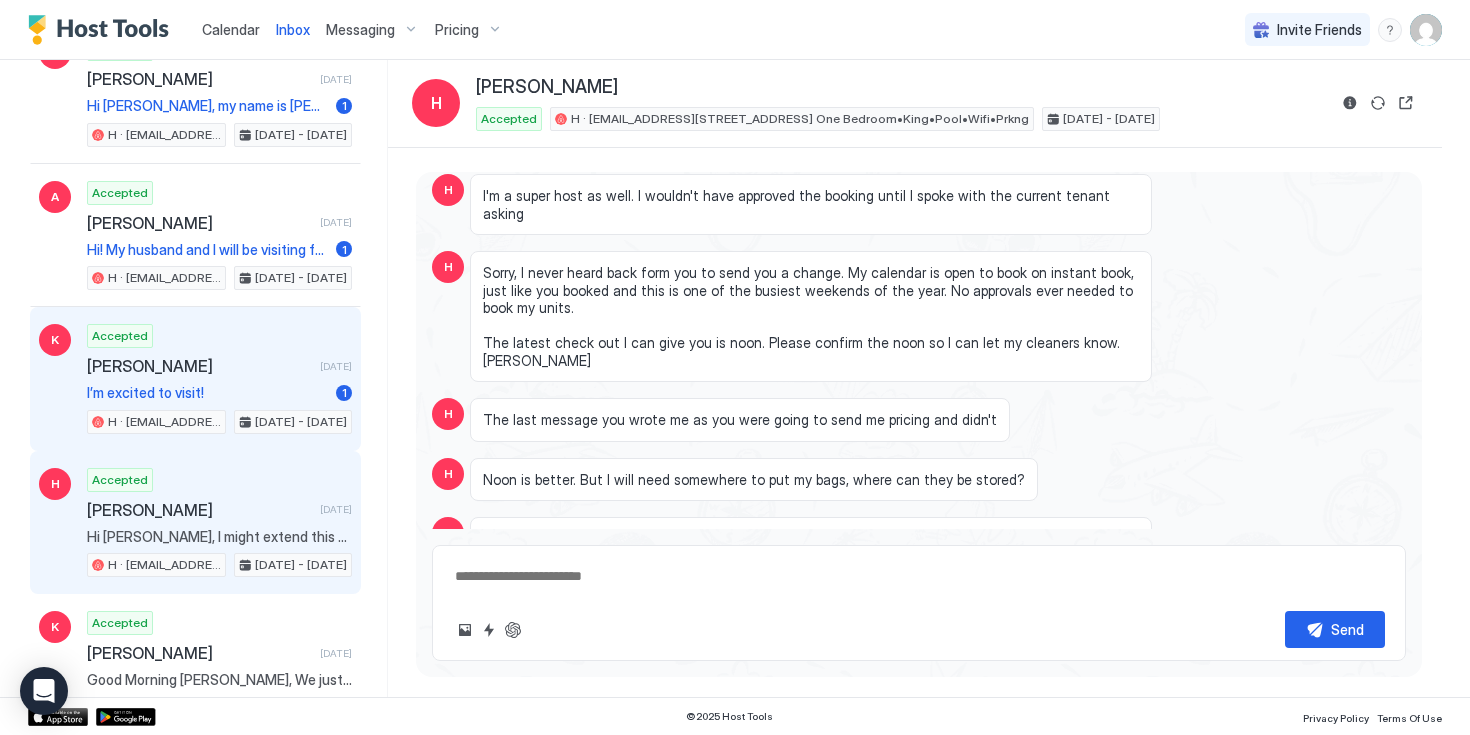 click on "Accepted [PERSON_NAME] [DATE] I’m excited to visit! 1 H · [EMAIL_ADDRESS][STREET_ADDRESS] One Bedroom•King•Pool•Wifi•Prkng [DATE] - [DATE]" at bounding box center (219, 379) 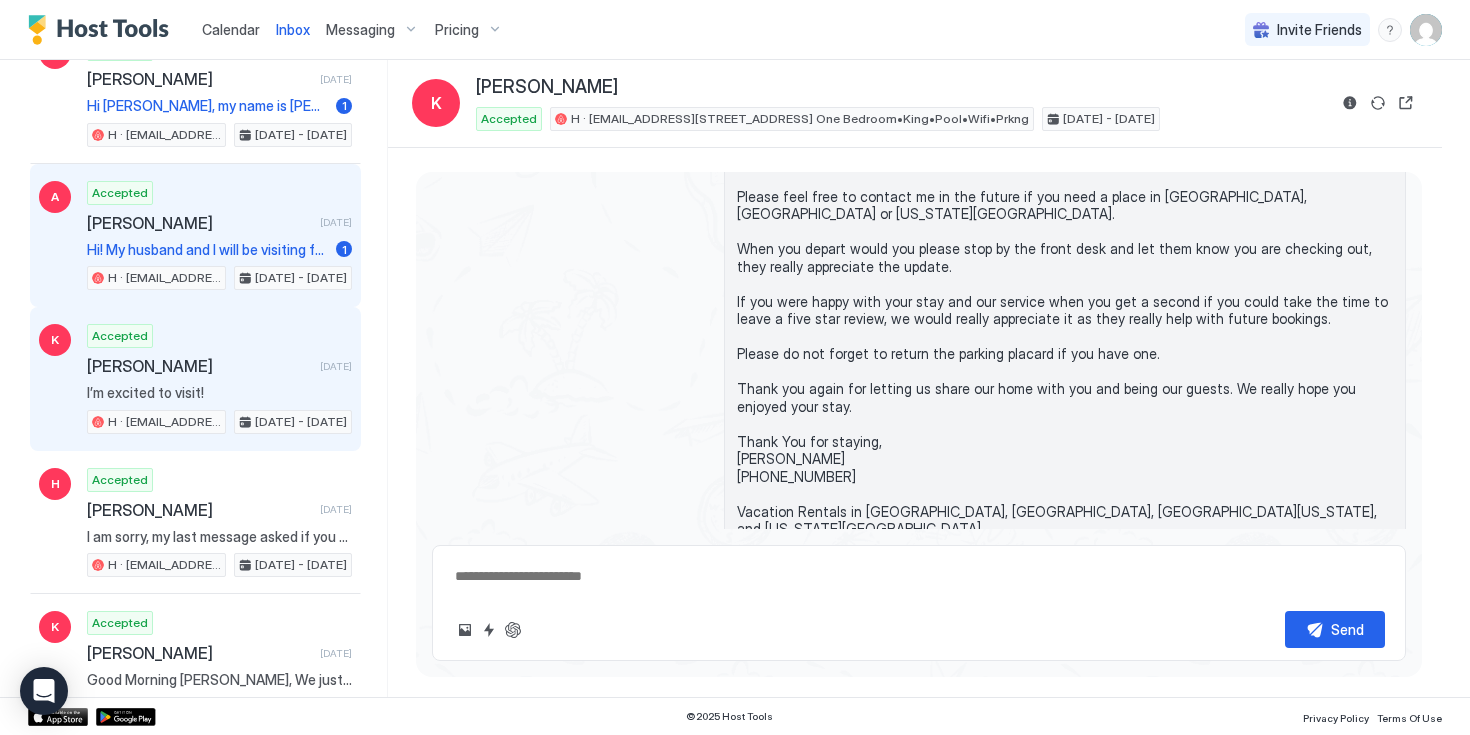 click on "[PERSON_NAME]" at bounding box center (199, 223) 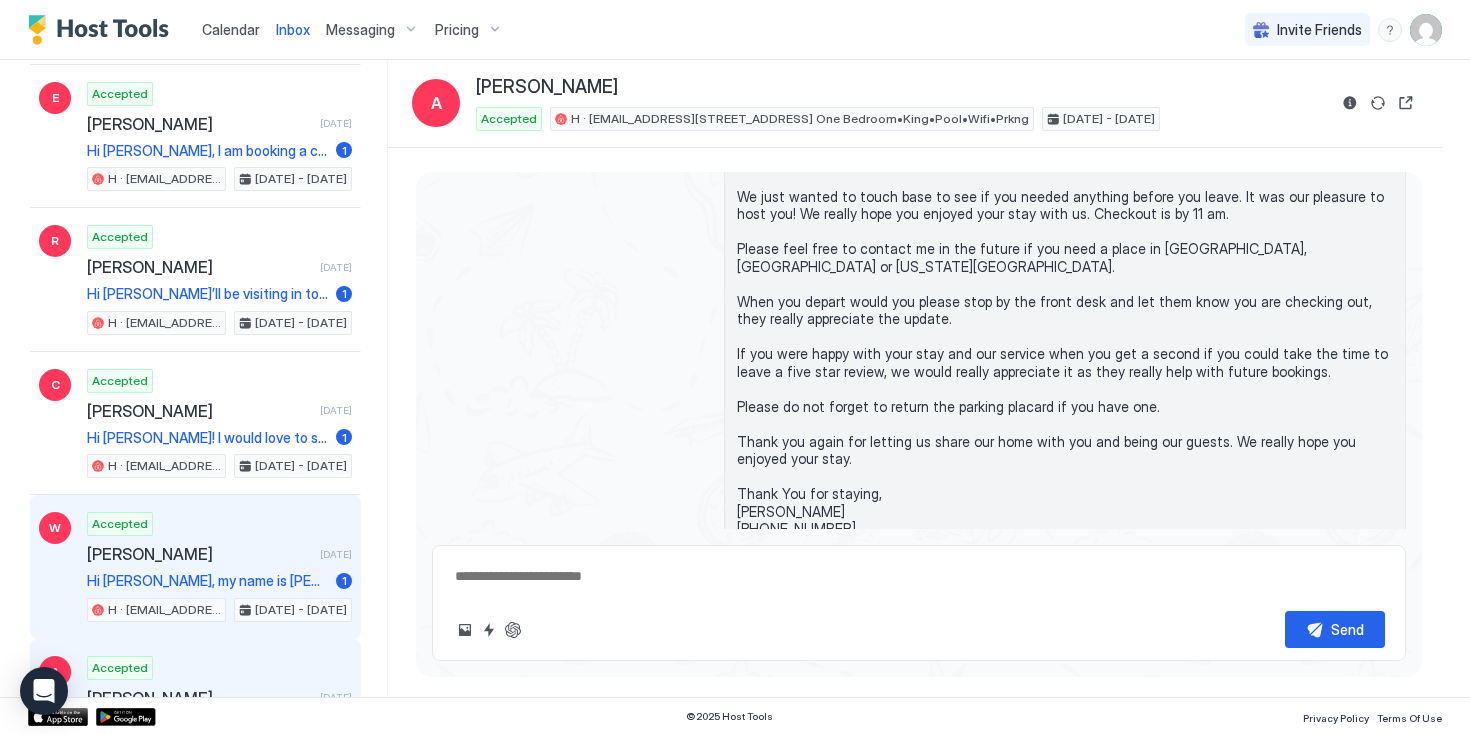 click on "Accepted [PERSON_NAME] [DATE] Hi [PERSON_NAME], my name is [PERSON_NAME] and I'm a local Palm [PERSON_NAME].  I'm doing some renovations on my home on the [GEOGRAPHIC_DATA] and need a place to stay in the interim.  Please feel free to message me with any questions or if there is anything I need to know.  Thank you!! 1 H · [EMAIL_ADDRESS][STREET_ADDRESS] One Bedroom•King•Pool•Wifi•Prkng [DATE] - [DATE]" at bounding box center (219, 567) 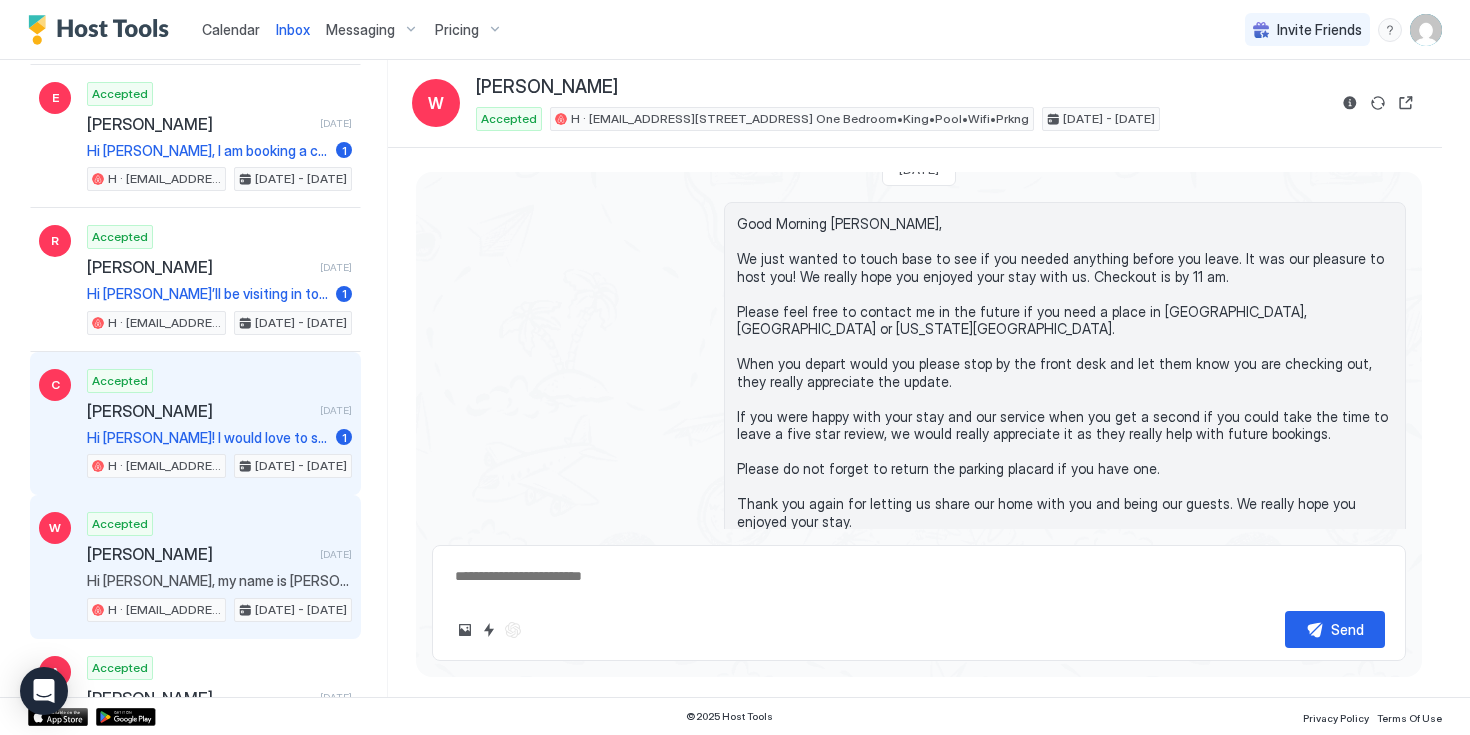 click on "[PERSON_NAME]" at bounding box center [199, 411] 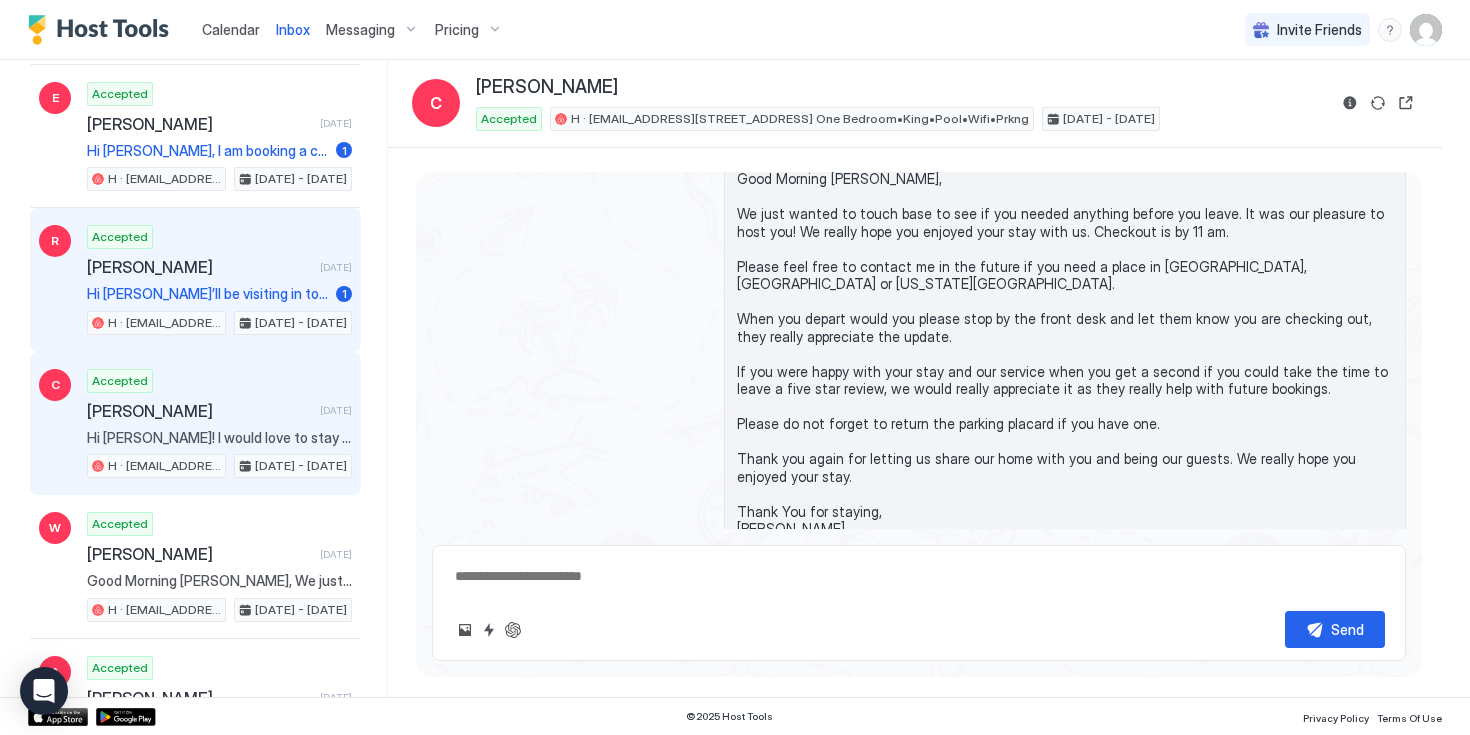 click on "[PERSON_NAME]" at bounding box center [199, 267] 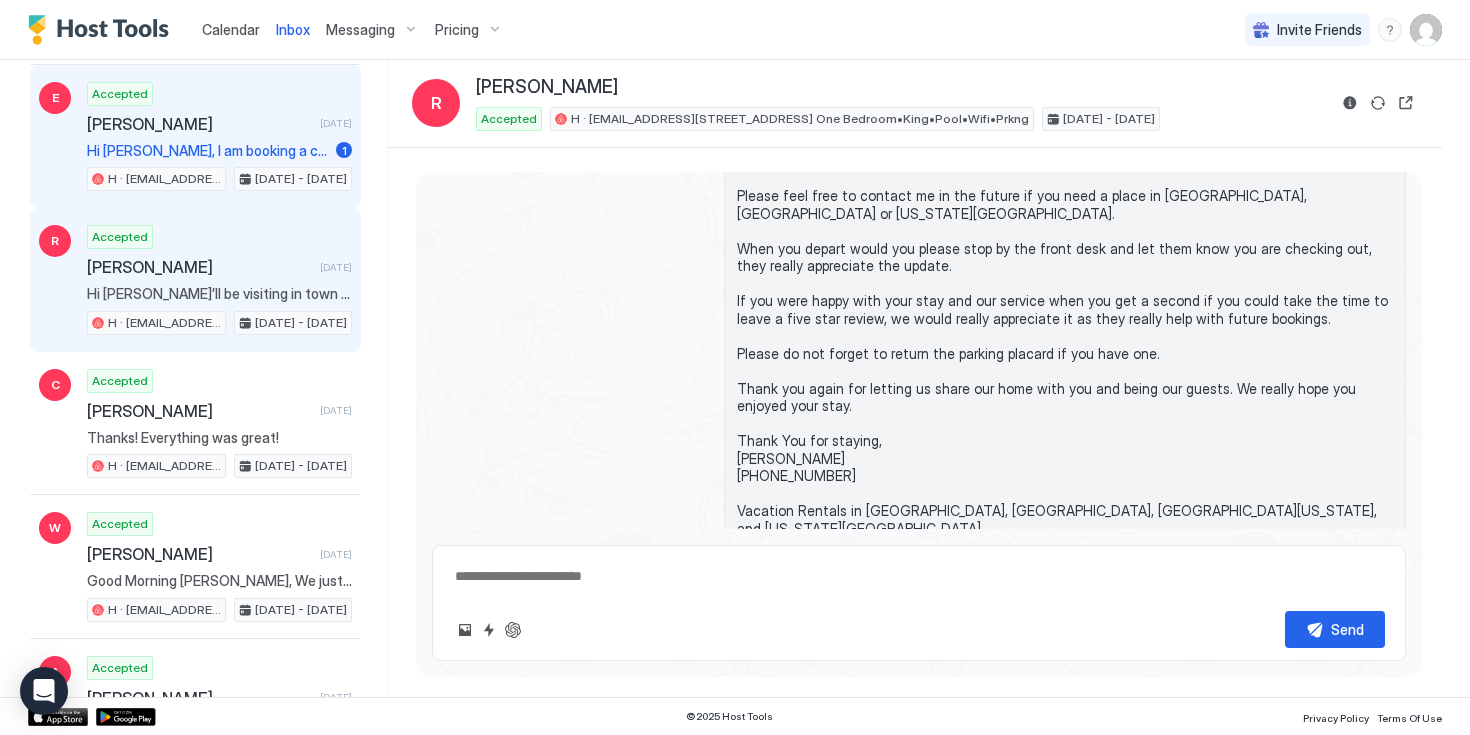 click on "Hi [PERSON_NAME], I am booking a condo for my children’s nanny, [PERSON_NAME].
I will be at check-in with her. Can you please let the front desk know?" at bounding box center (207, 151) 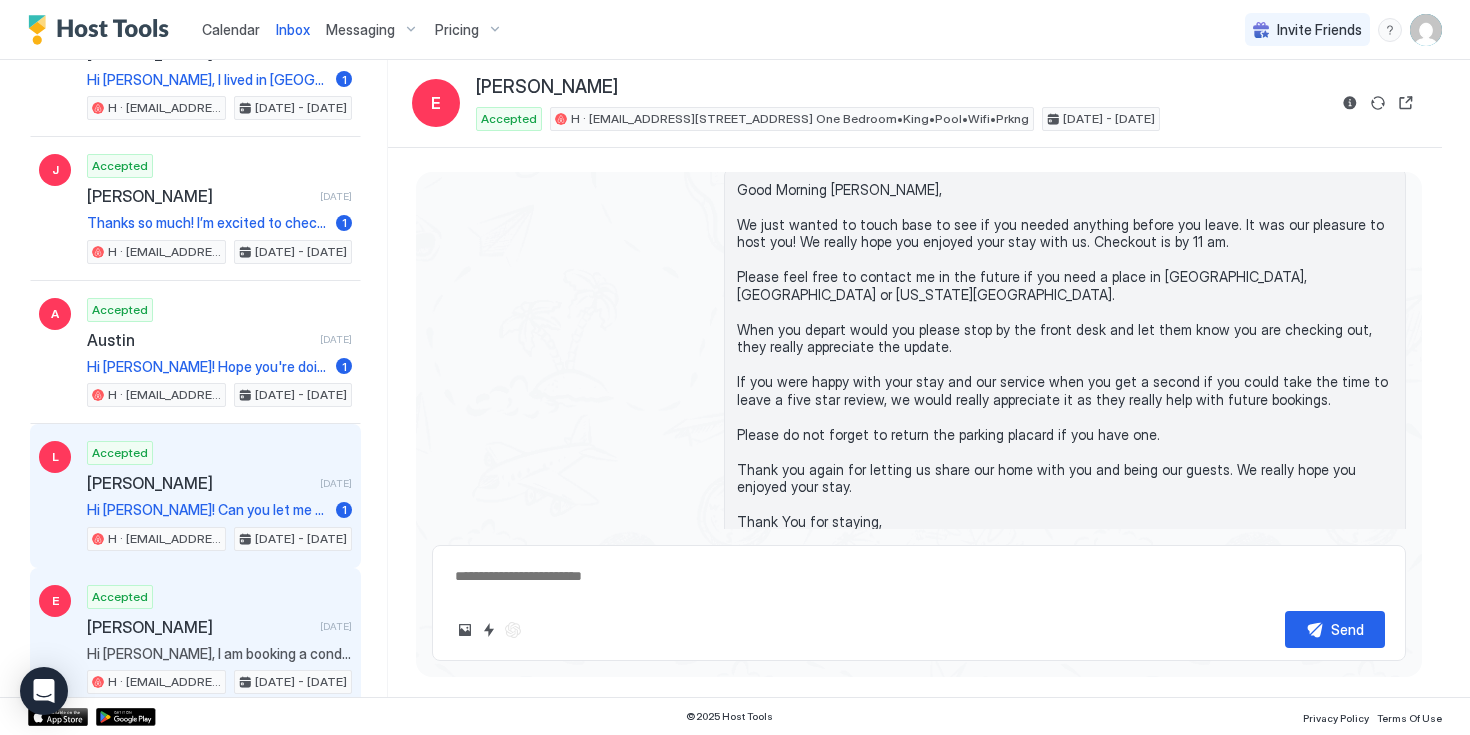 click on "Accepted [PERSON_NAME] [DATE] Hi [PERSON_NAME]! Can you let me know what the additional cleaning fee is for > 7 days?
Thank you!  1 H · [EMAIL_ADDRESS][STREET_ADDRESS] One Bedroom•King•Pool•Wifi•Prkng [DATE] - [DATE]" at bounding box center (219, 496) 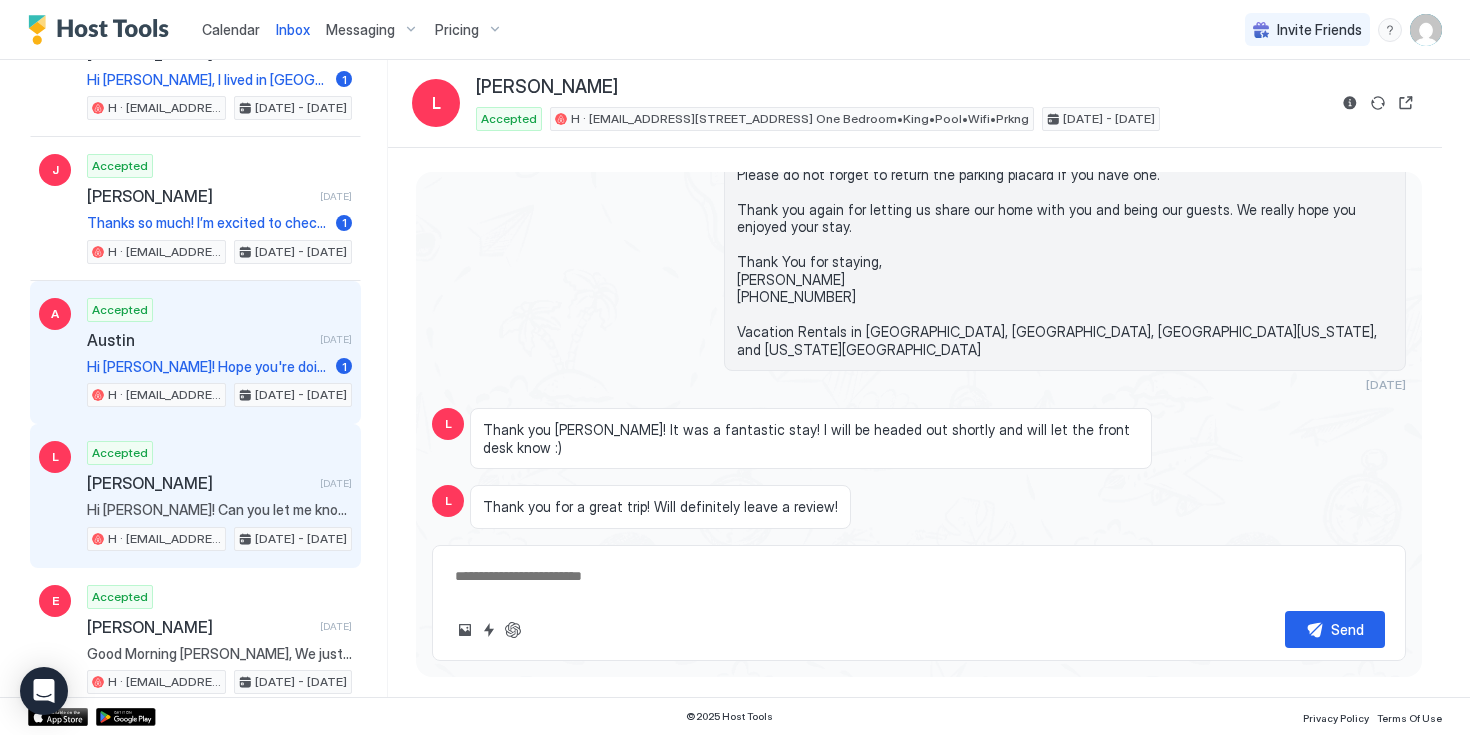 click on "Austin" at bounding box center [199, 340] 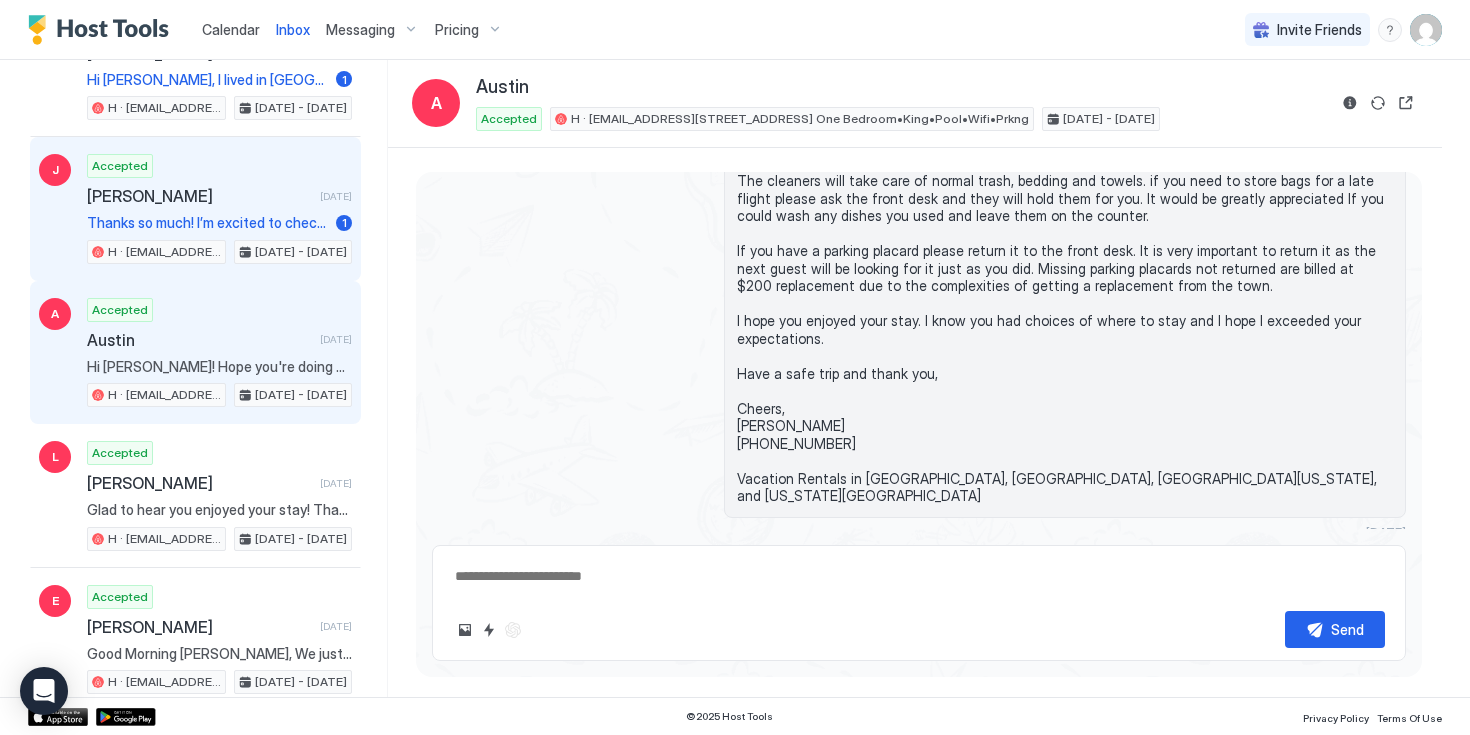 click on "Thanks so much!    I’m excited to check in [DATE].   :)" at bounding box center (207, 223) 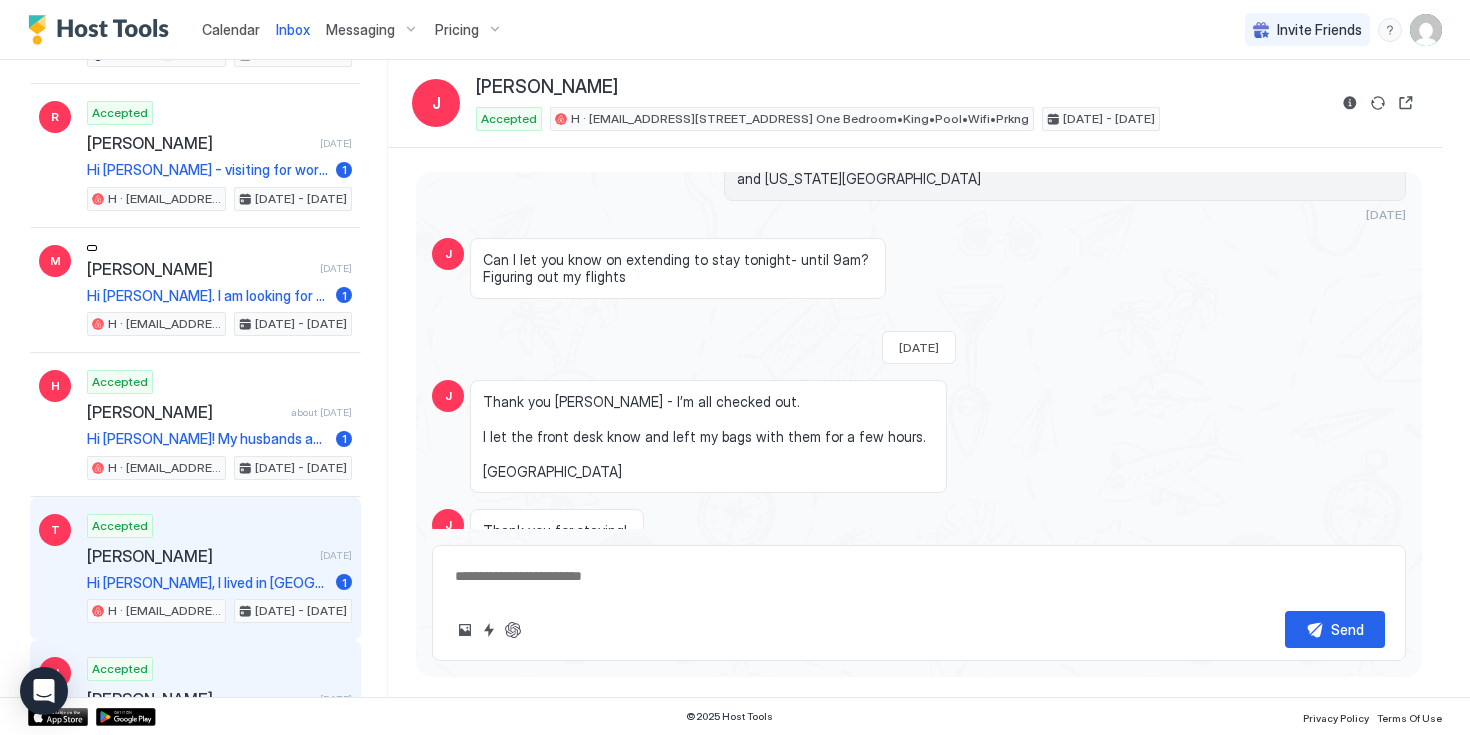 click on "[PERSON_NAME]" at bounding box center (199, 556) 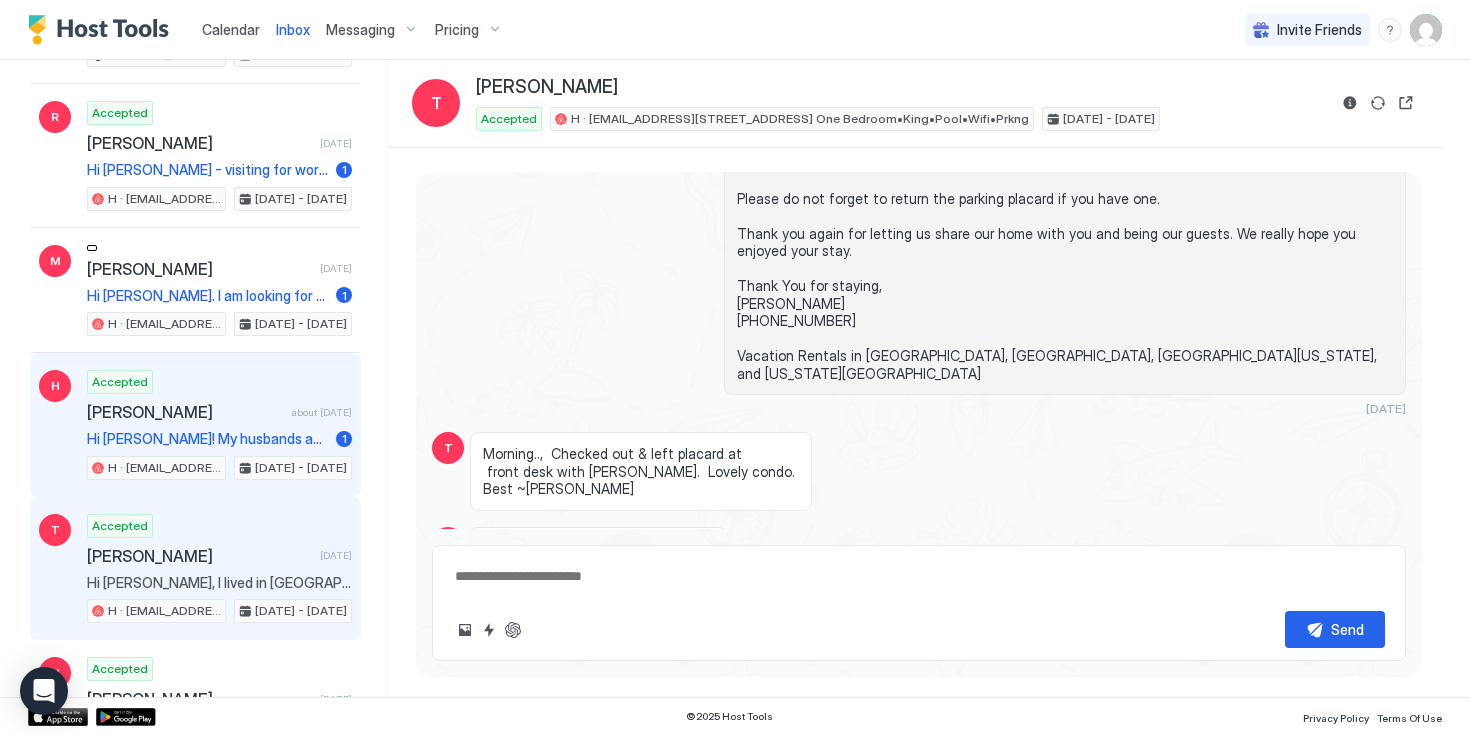 click on "Hi [PERSON_NAME]! My husbands and I are visiting for our anniversary and a "babymoon" before we have our first child. We are really looking forward to staying at your place!" at bounding box center [207, 439] 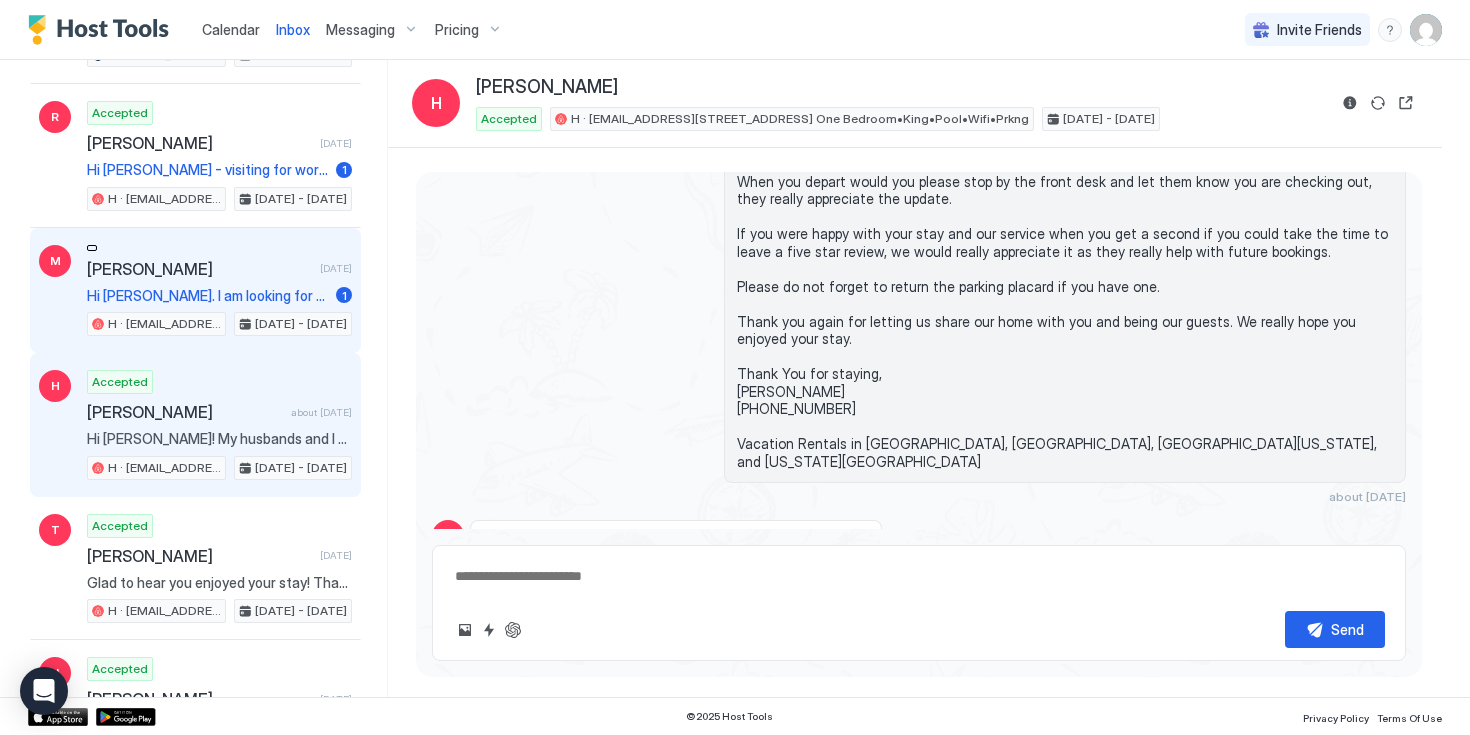 click on "[PERSON_NAME] [DATE] Hi [PERSON_NAME]. I am looking for a place near my work in [GEOGRAPHIC_DATA]/[GEOGRAPHIC_DATA] area to avoid the commute while I don’t have my kids for the next few weeks. I just opened a startup treatment center for addiction and mental health and we already have 20 clients- and i commute daily from [GEOGRAPHIC_DATA]. If I book a long stay, can you go down in price? I will only be there in the evenings after work and I work all day from 8:30-5pm. I love staying in that old building.  1 H · [EMAIL_ADDRESS][STREET_ADDRESS] One Bedroom•King•Pool•Wifi•Prkng [DATE] - [DATE]" at bounding box center (219, 291) 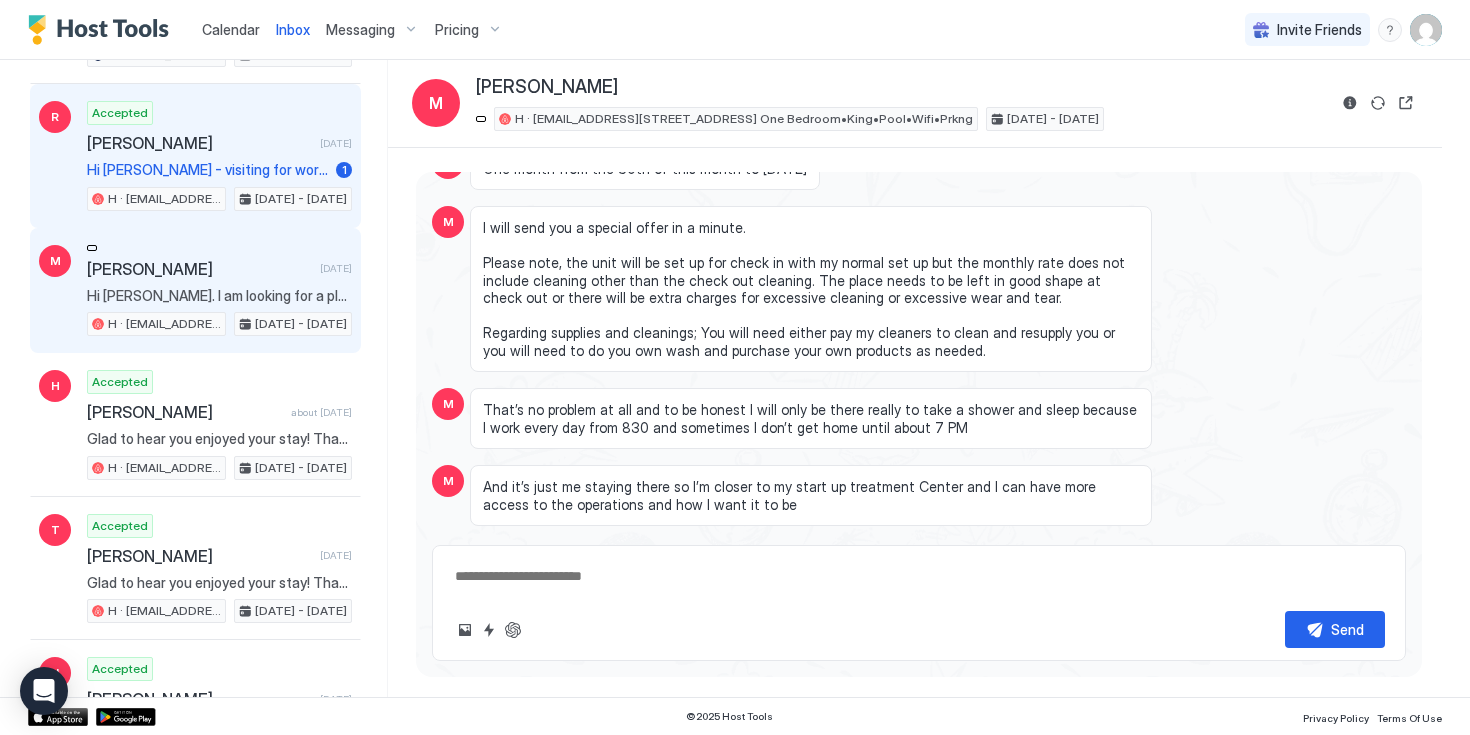 click on "Hi [PERSON_NAME] - visiting for work and would like to hit the beach in the evenings. Your place looks great" at bounding box center (207, 170) 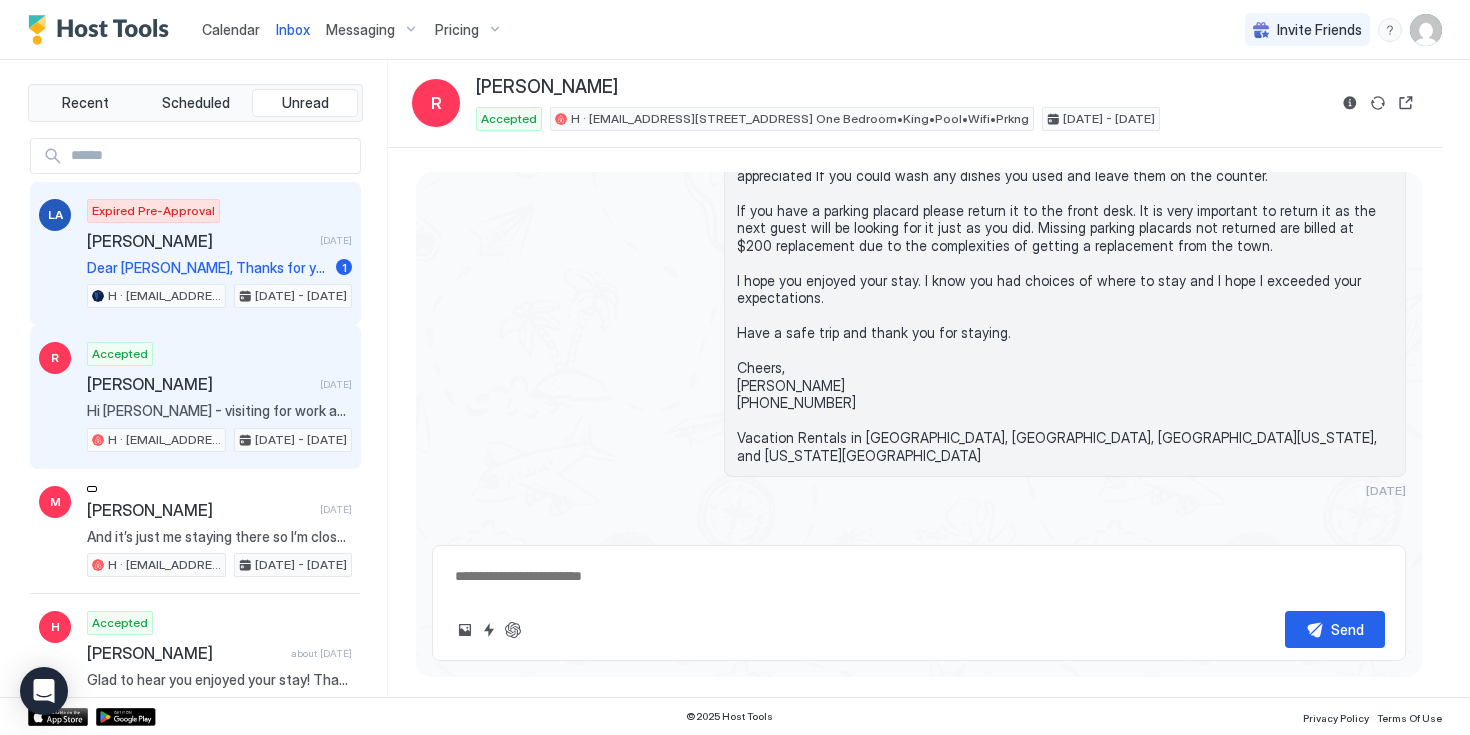 click on "Dear [PERSON_NAME],
Thanks for your inquiry about my vacation rental. The property is available from [DATE] - [DATE], and I’d like to invite you to stay!
You are pre-approved to book, so you will automatically be confirmed if you make a payment. The property will then be booked for your requested dates.
If you have any further questions, just let me know.
Thank you,
[PERSON_NAME]" at bounding box center [207, 268] 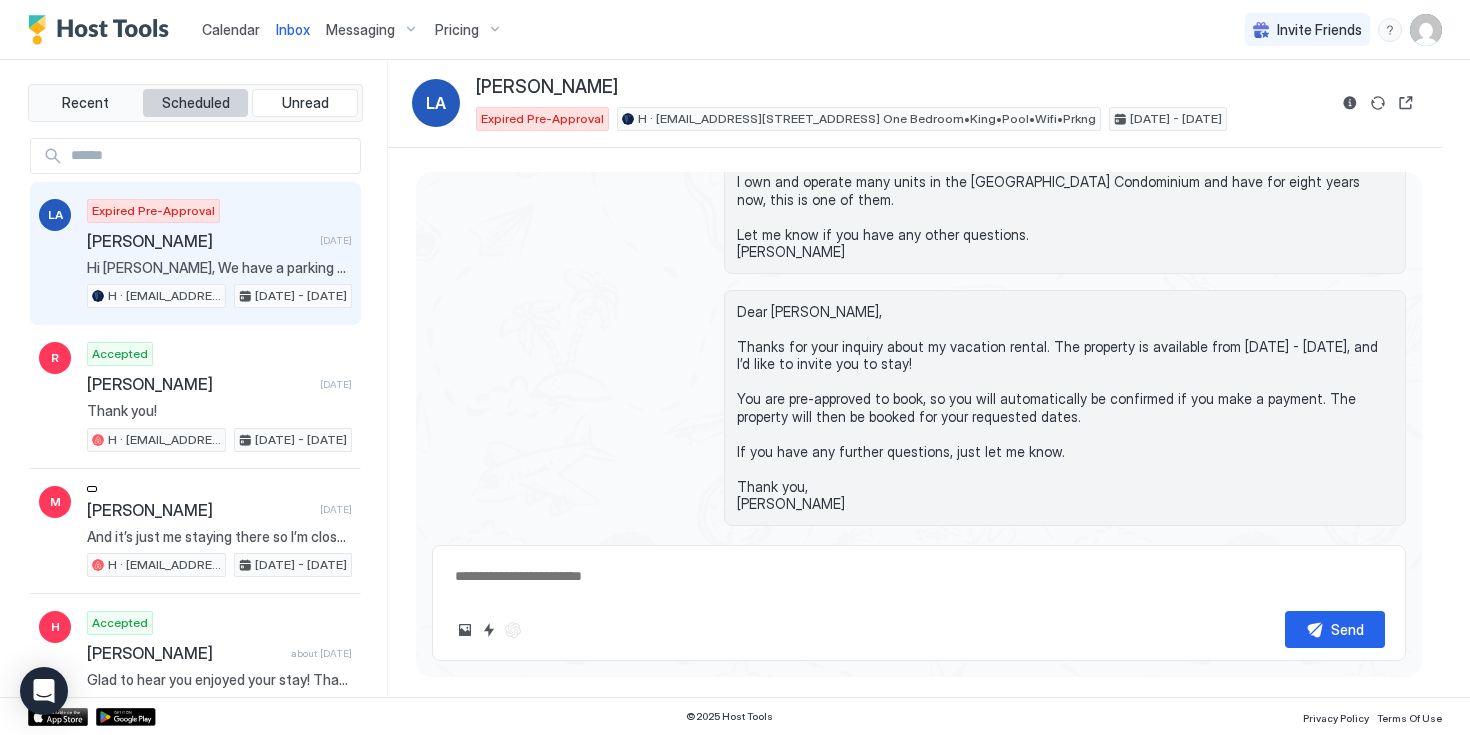 click on "Scheduled" at bounding box center (196, 103) 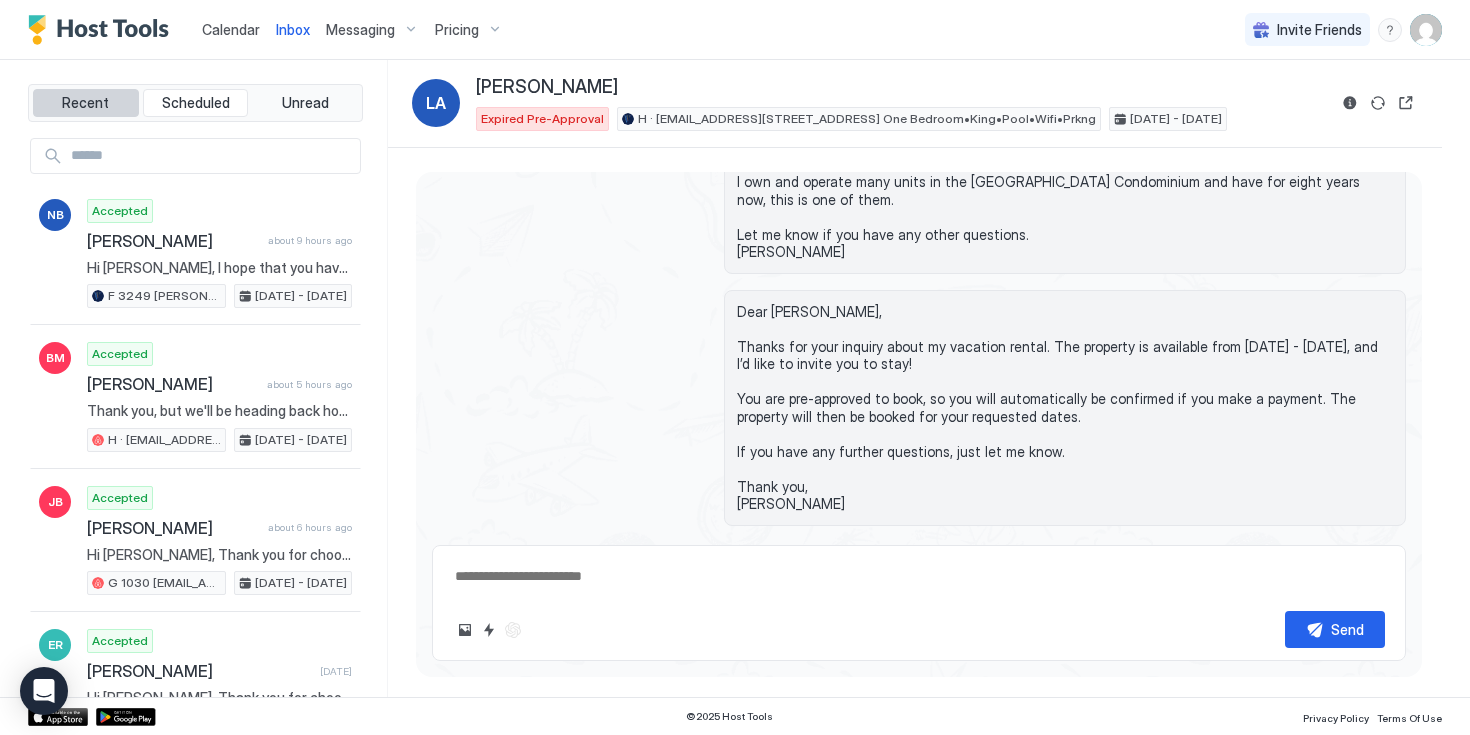 click on "Recent" at bounding box center [86, 103] 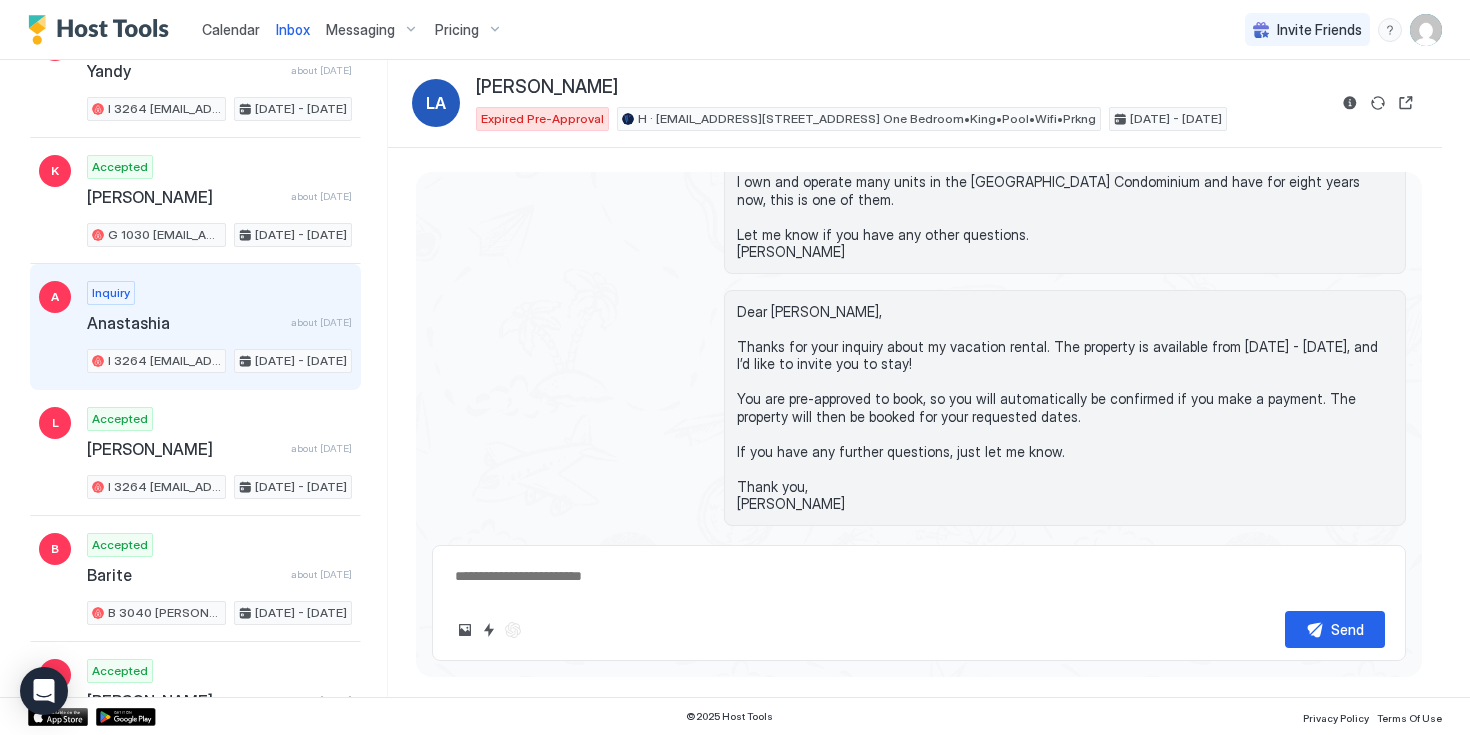 click on "Inquiry [PERSON_NAME] about [DATE] I 3264 [EMAIL_ADDRESS][DOMAIN_NAME] · Heart of [GEOGRAPHIC_DATA]•King•Pool•Fast Wi-Fi•A/C•Prkng [DATE] - [DATE]" at bounding box center [219, 327] 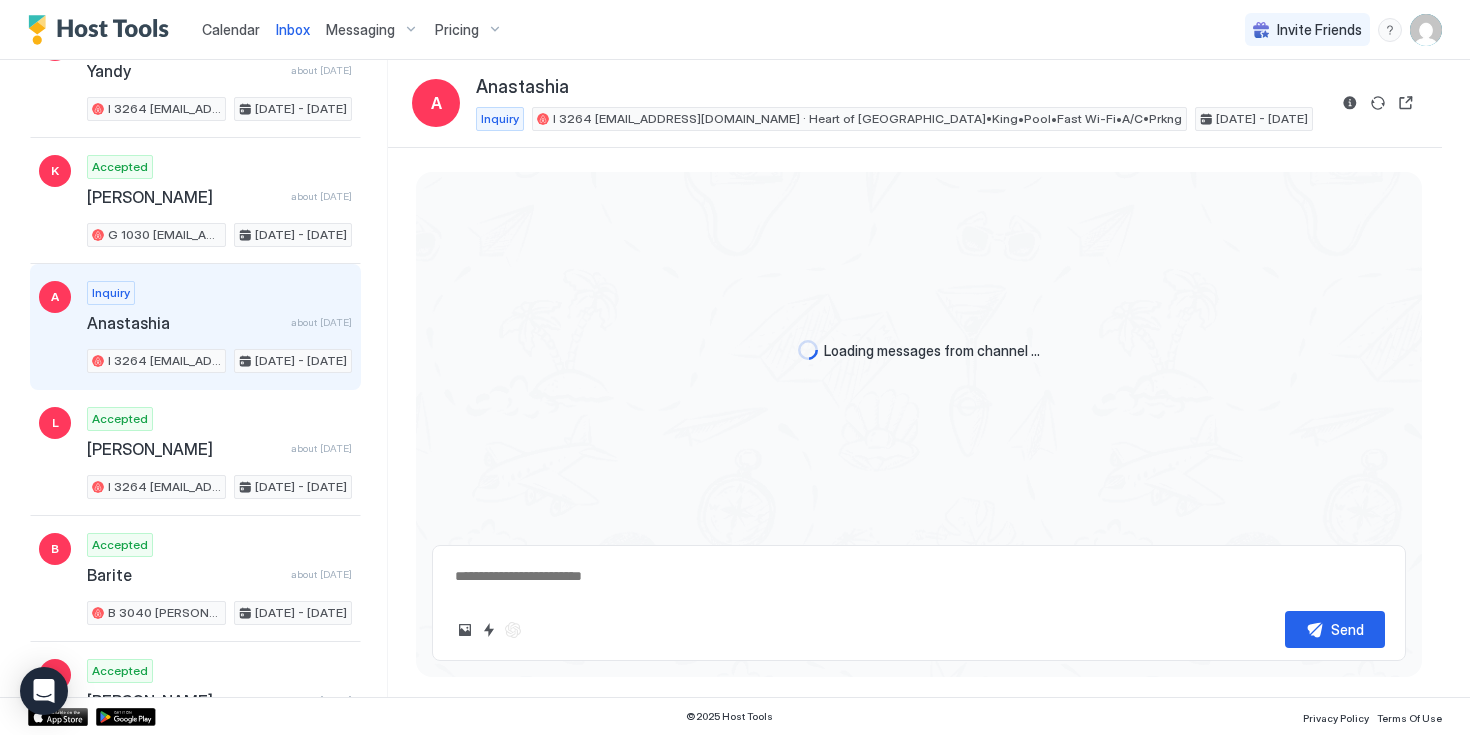 type on "*" 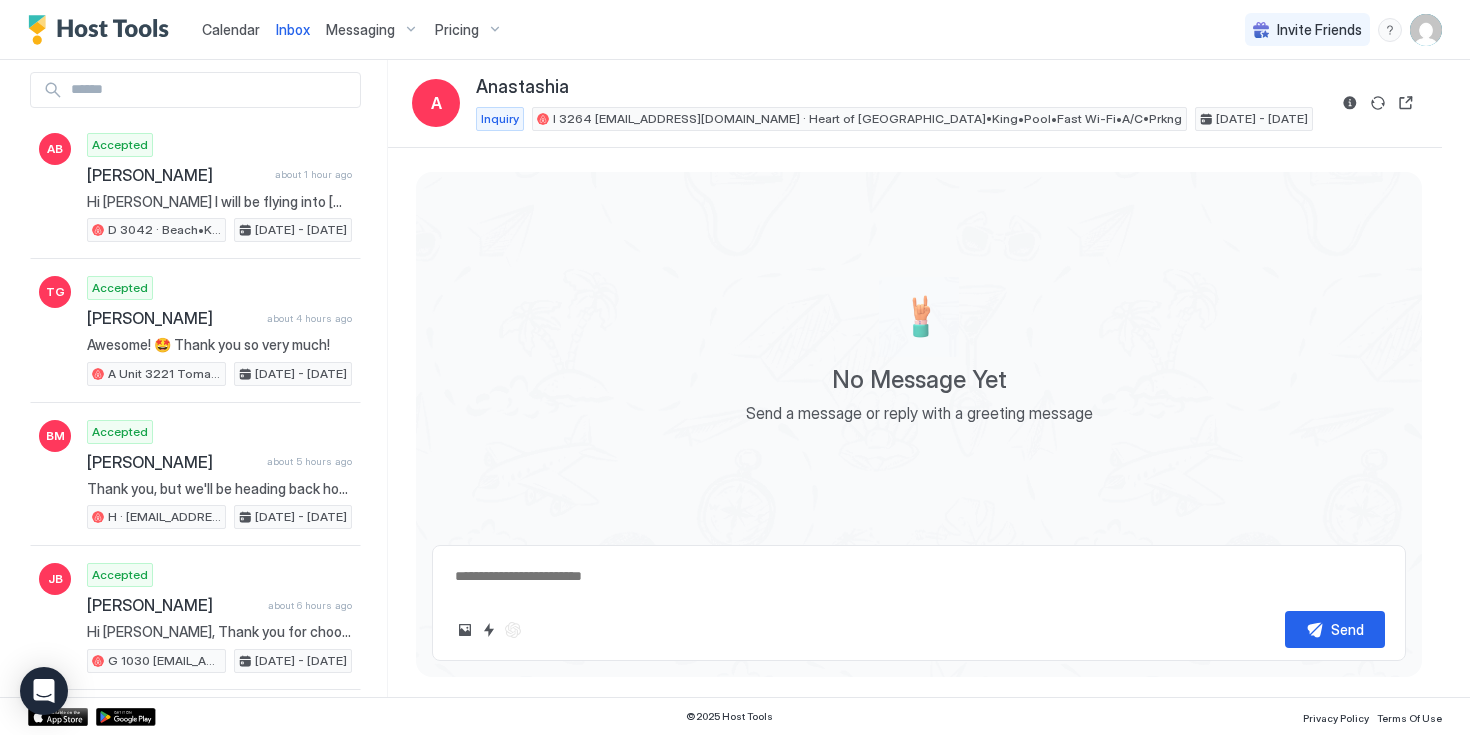 scroll, scrollTop: 0, scrollLeft: 0, axis: both 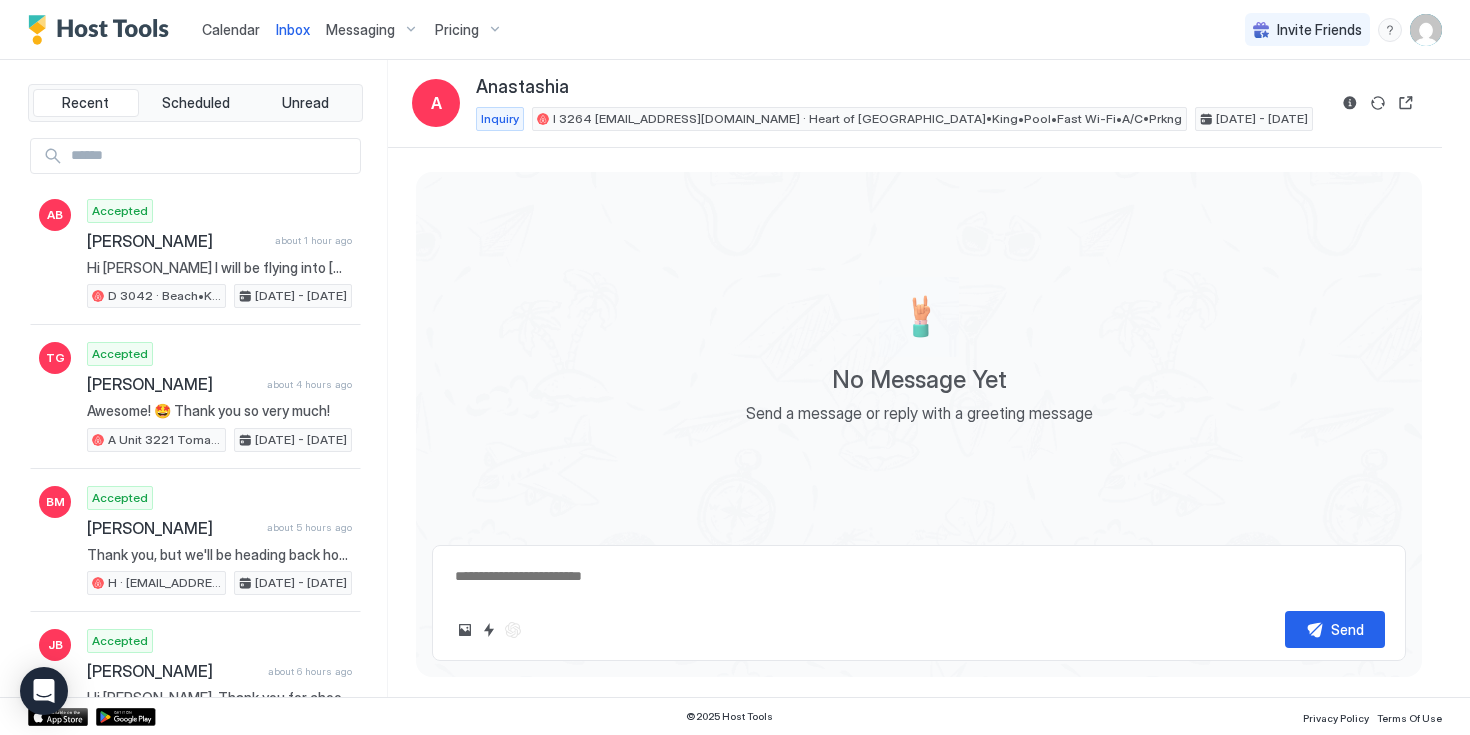click on "Messaging" at bounding box center (360, 30) 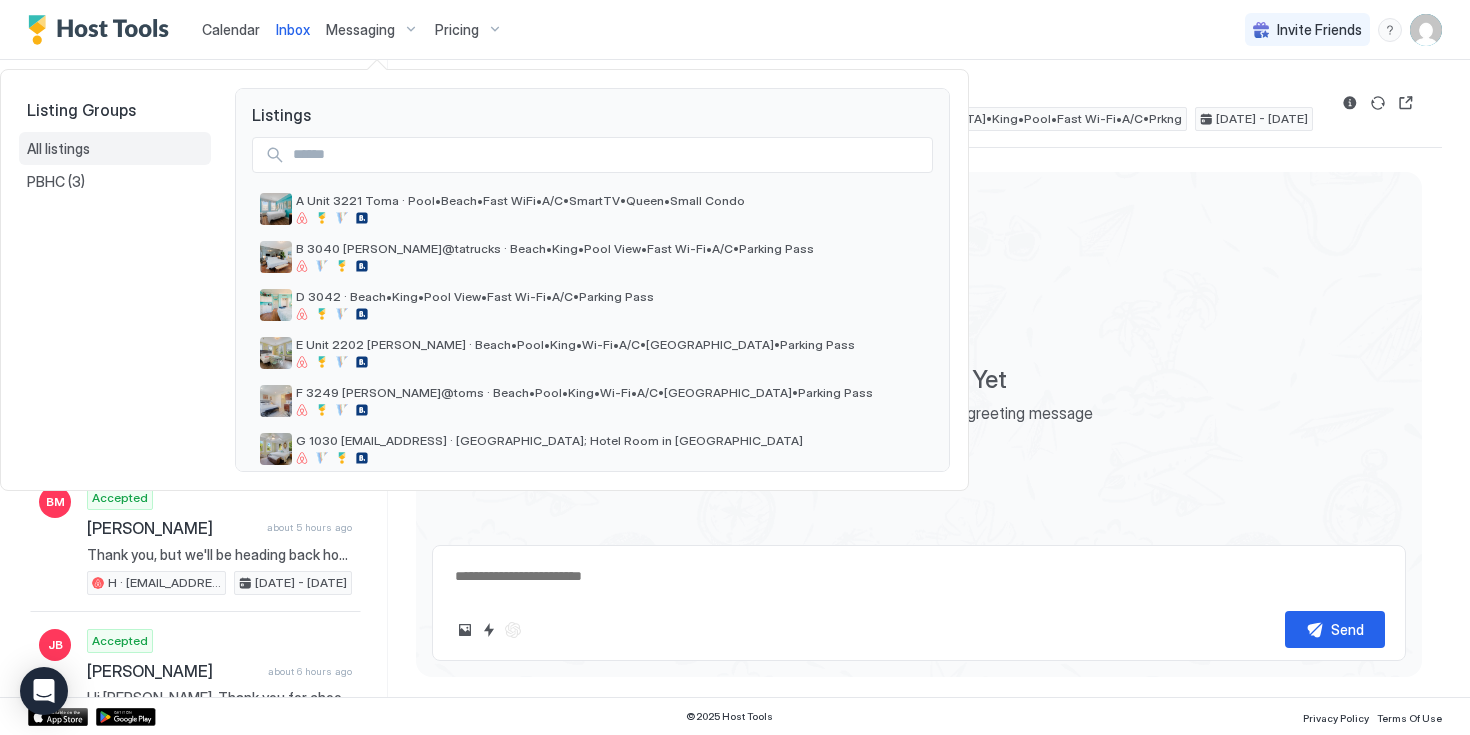 click on "All listings" at bounding box center (115, 149) 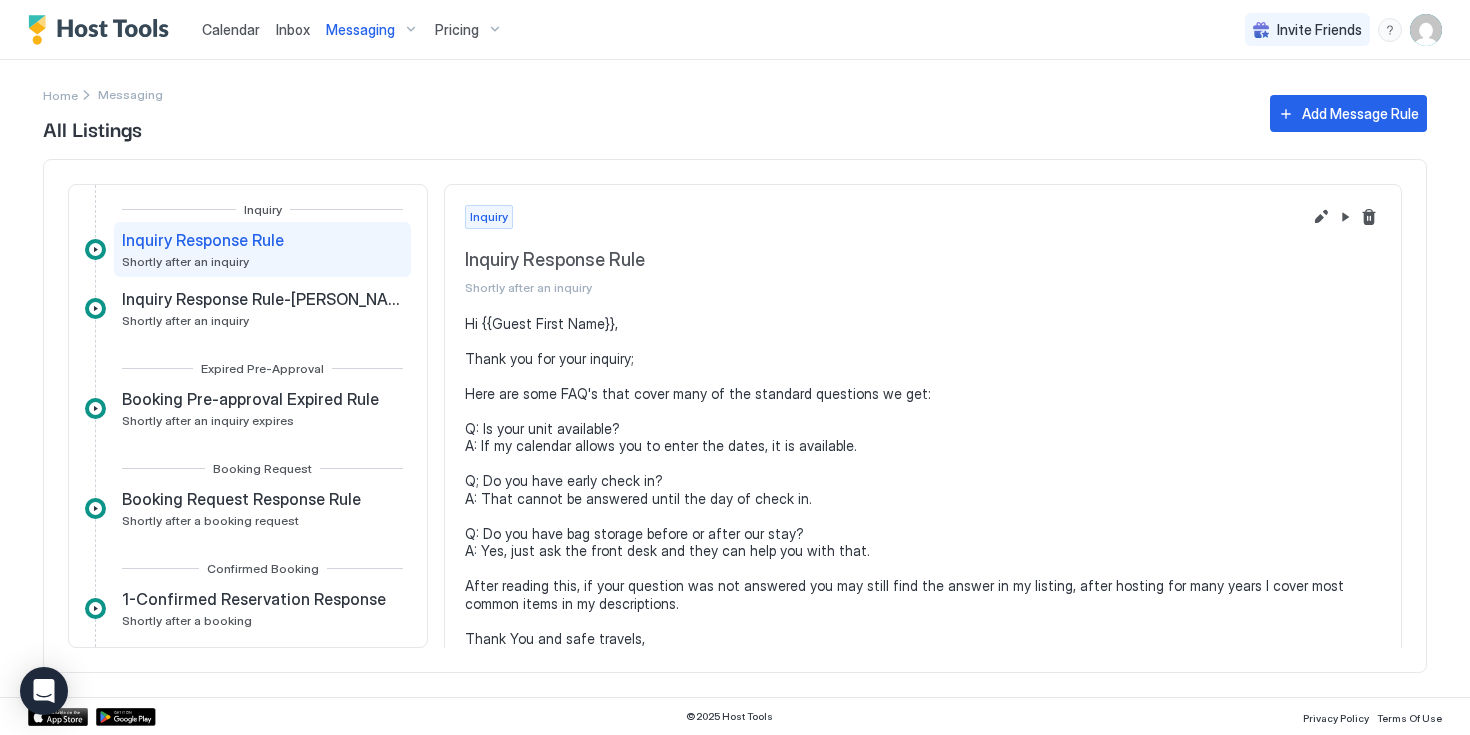 click on "Pricing" at bounding box center (457, 30) 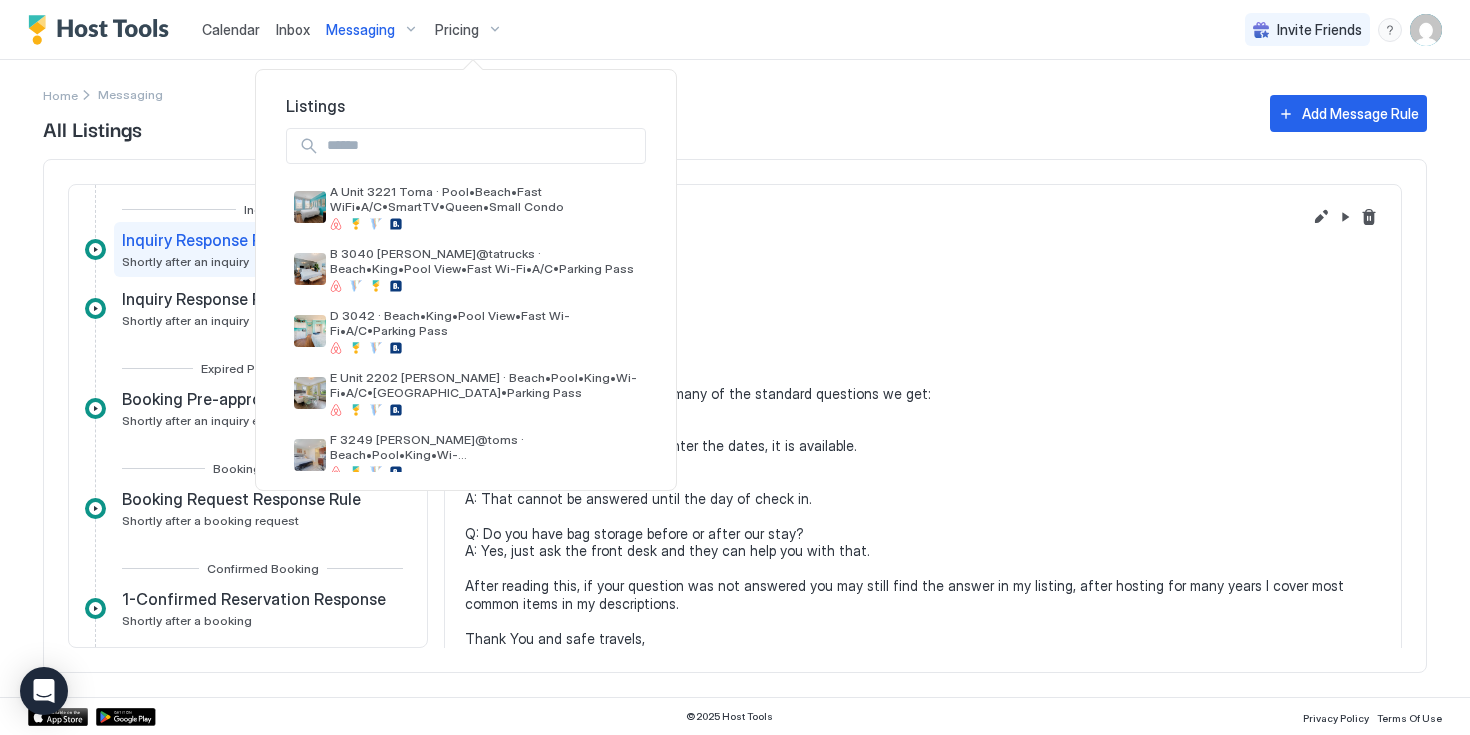 click at bounding box center [735, 367] 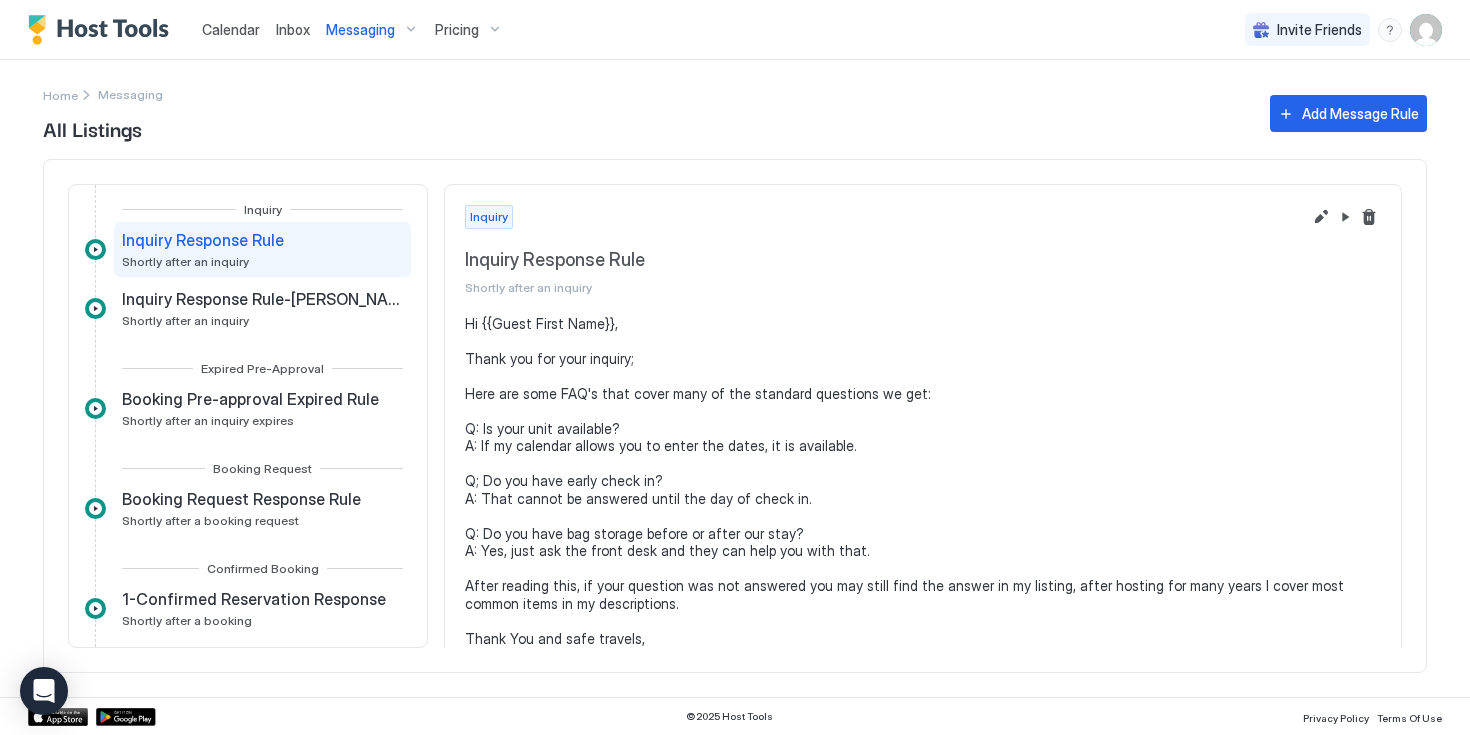 click at bounding box center [1426, 30] 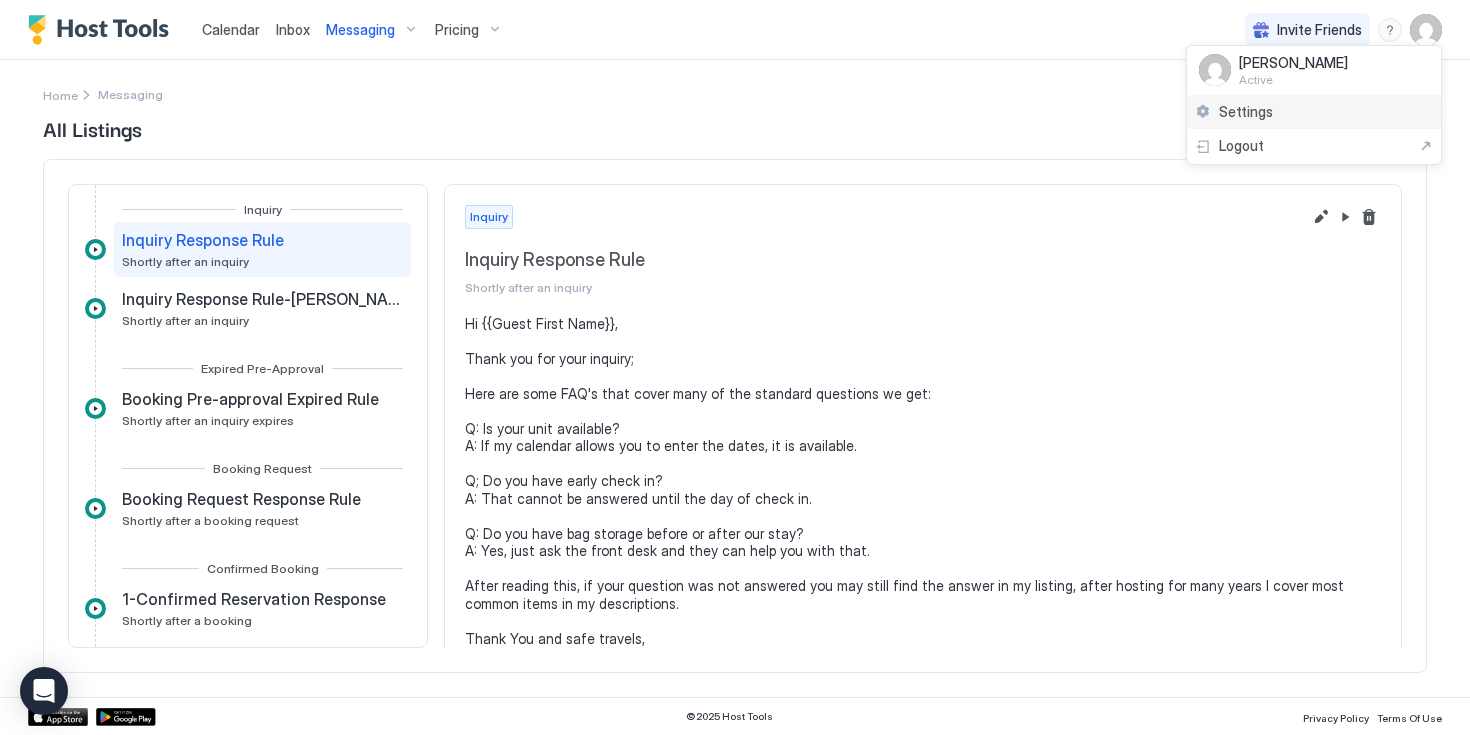 click on "Settings" at bounding box center (1314, 112) 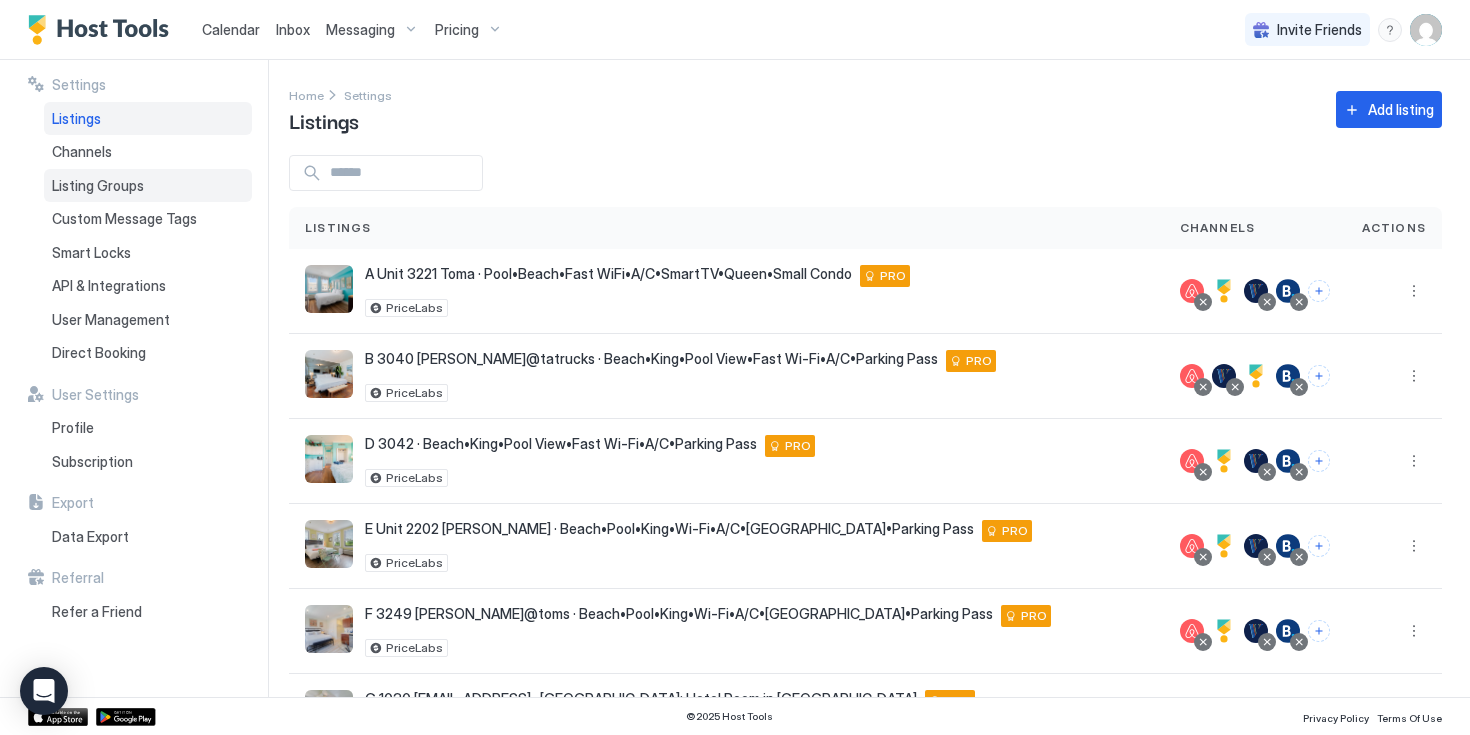 click on "Listing Groups" at bounding box center (98, 186) 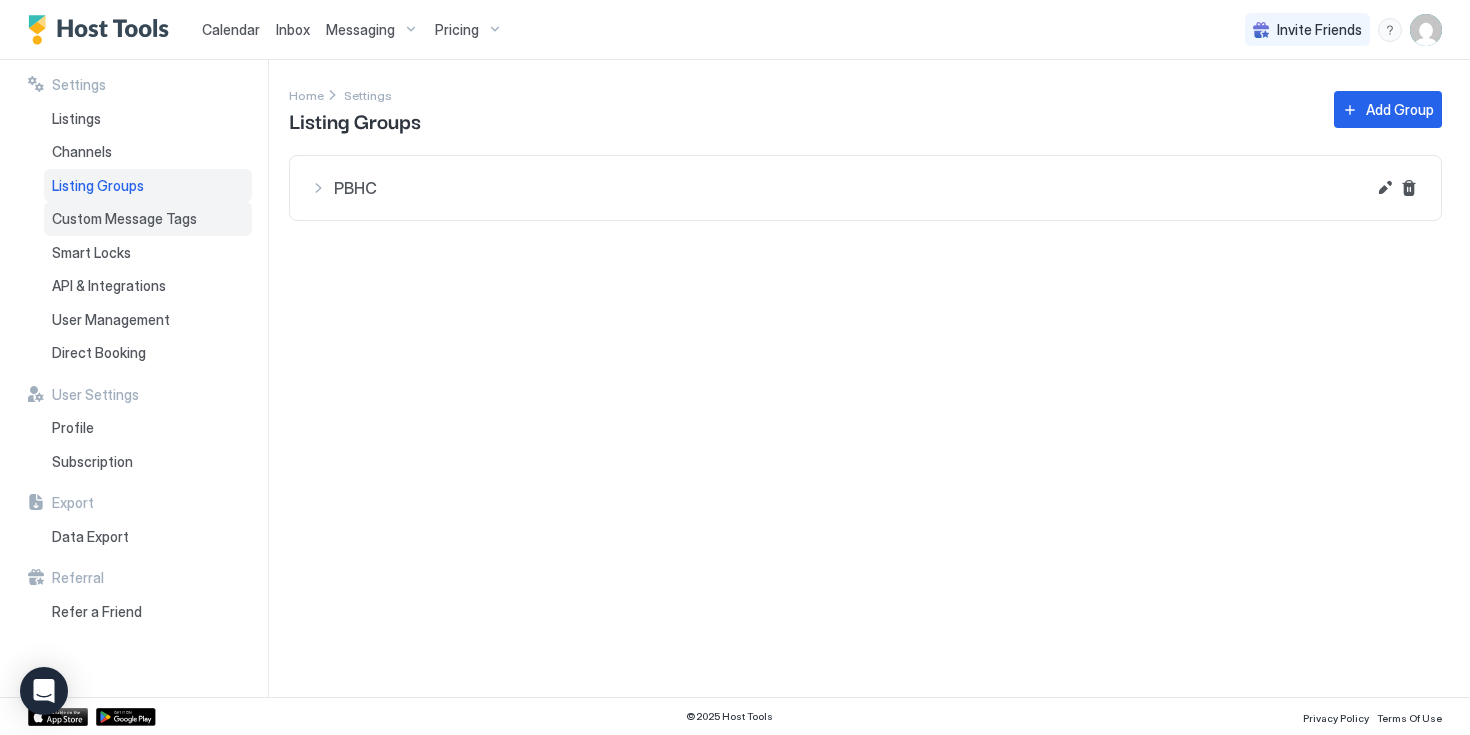 click on "Custom Message Tags" at bounding box center (124, 219) 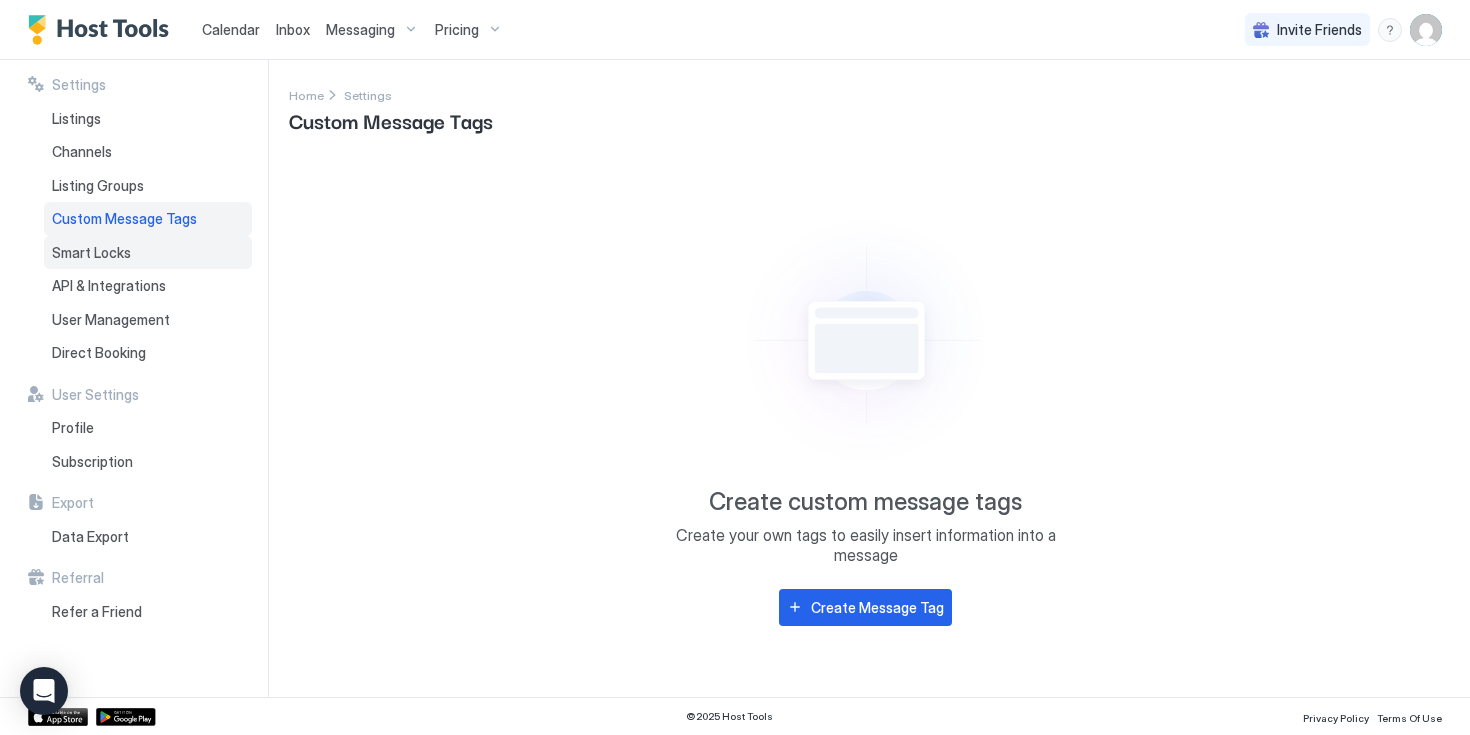 click on "Smart Locks" at bounding box center [91, 253] 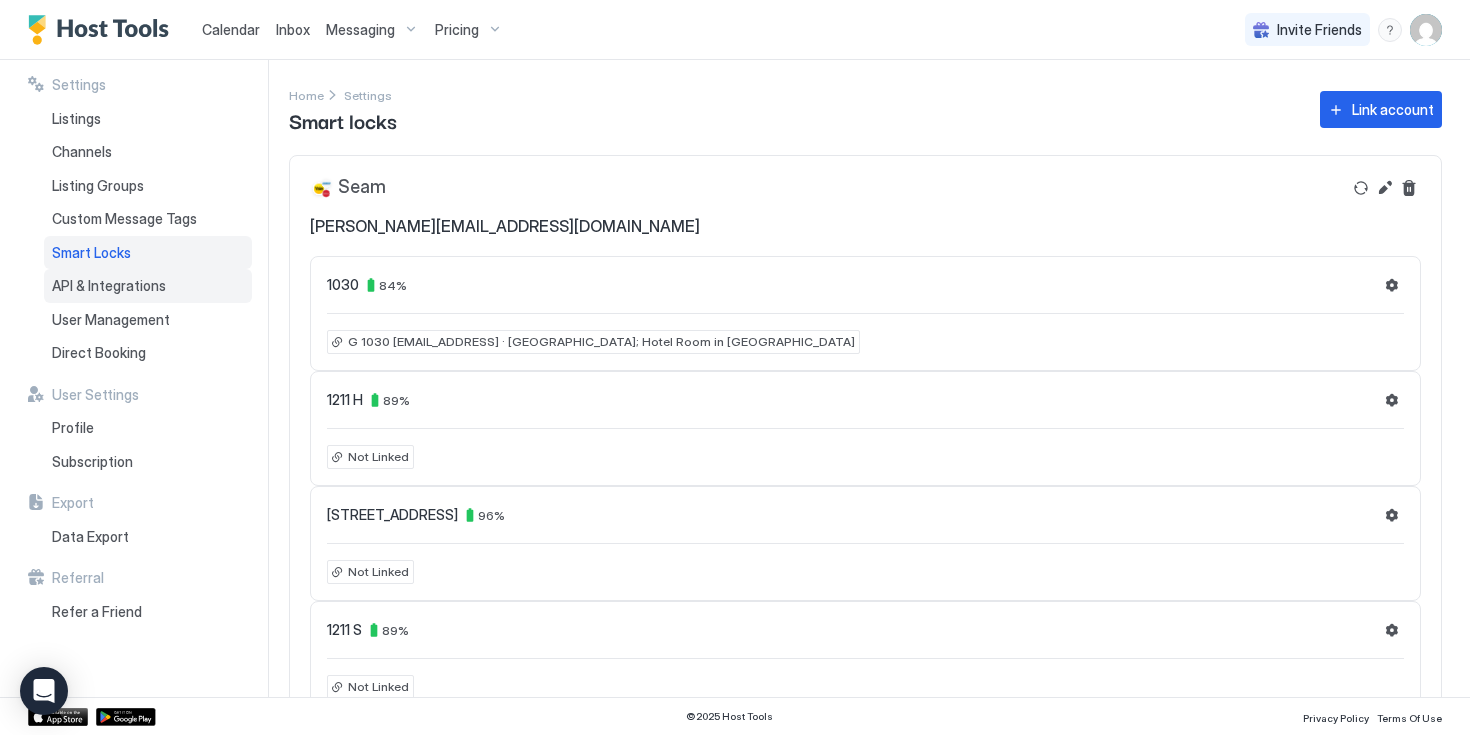 click on "API & Integrations" at bounding box center [109, 286] 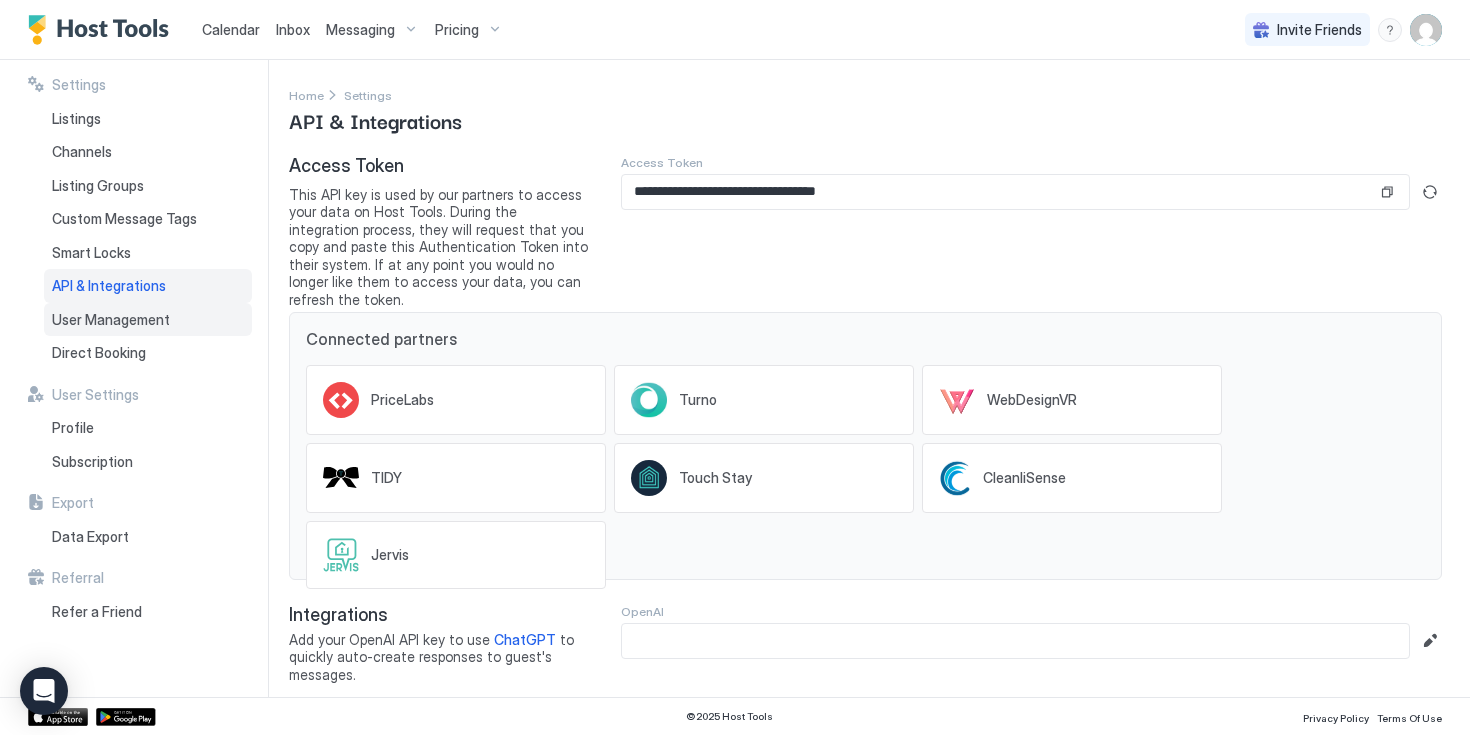click on "User Management" at bounding box center (111, 320) 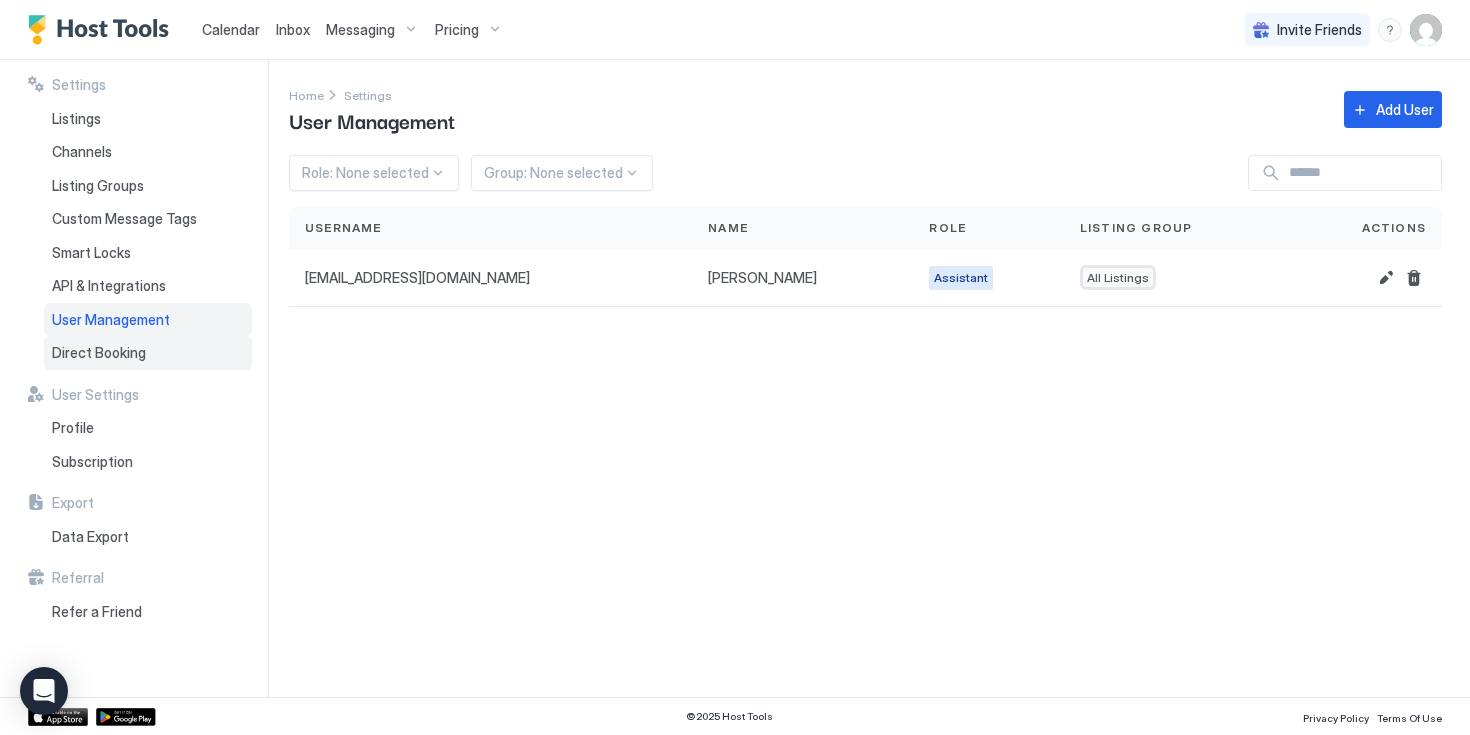 click on "Direct Booking" at bounding box center [99, 353] 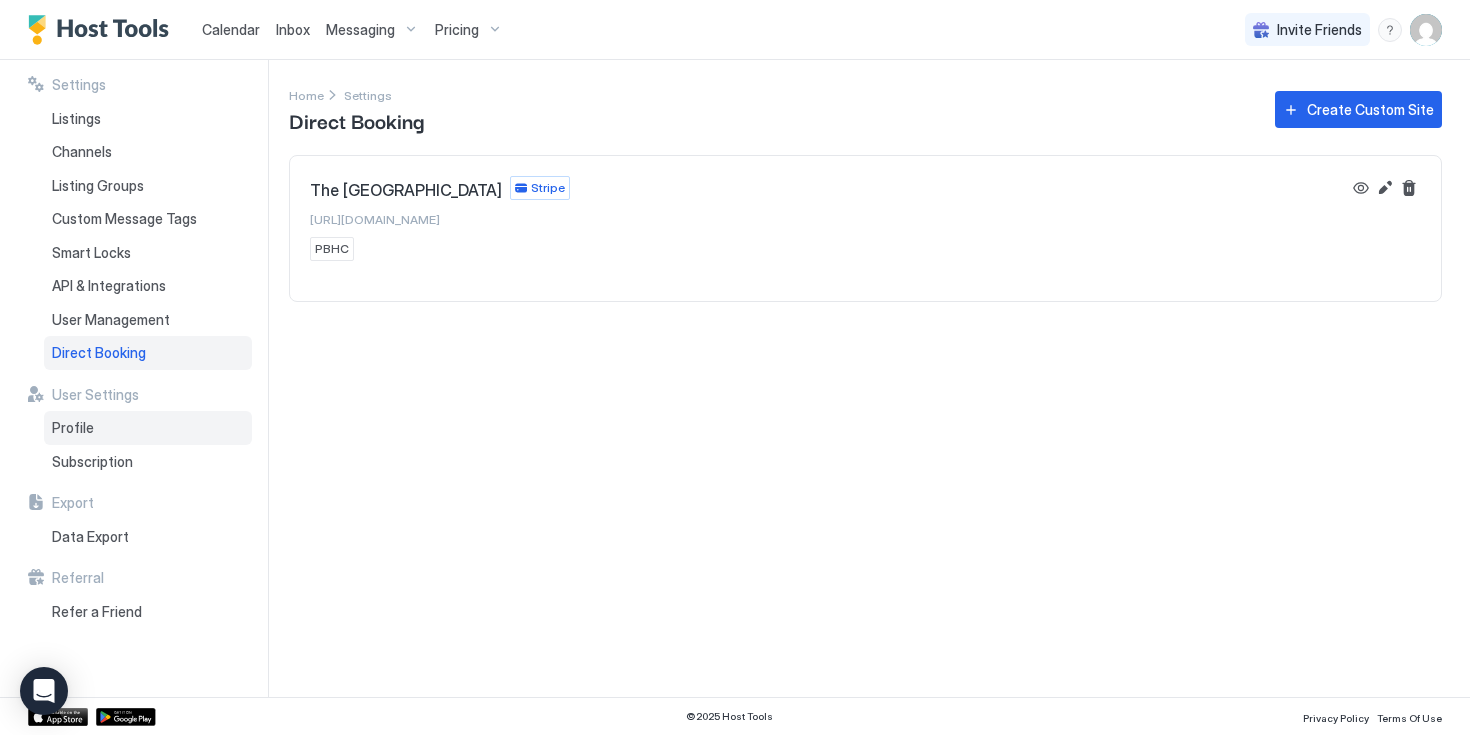 click on "Profile" at bounding box center [73, 428] 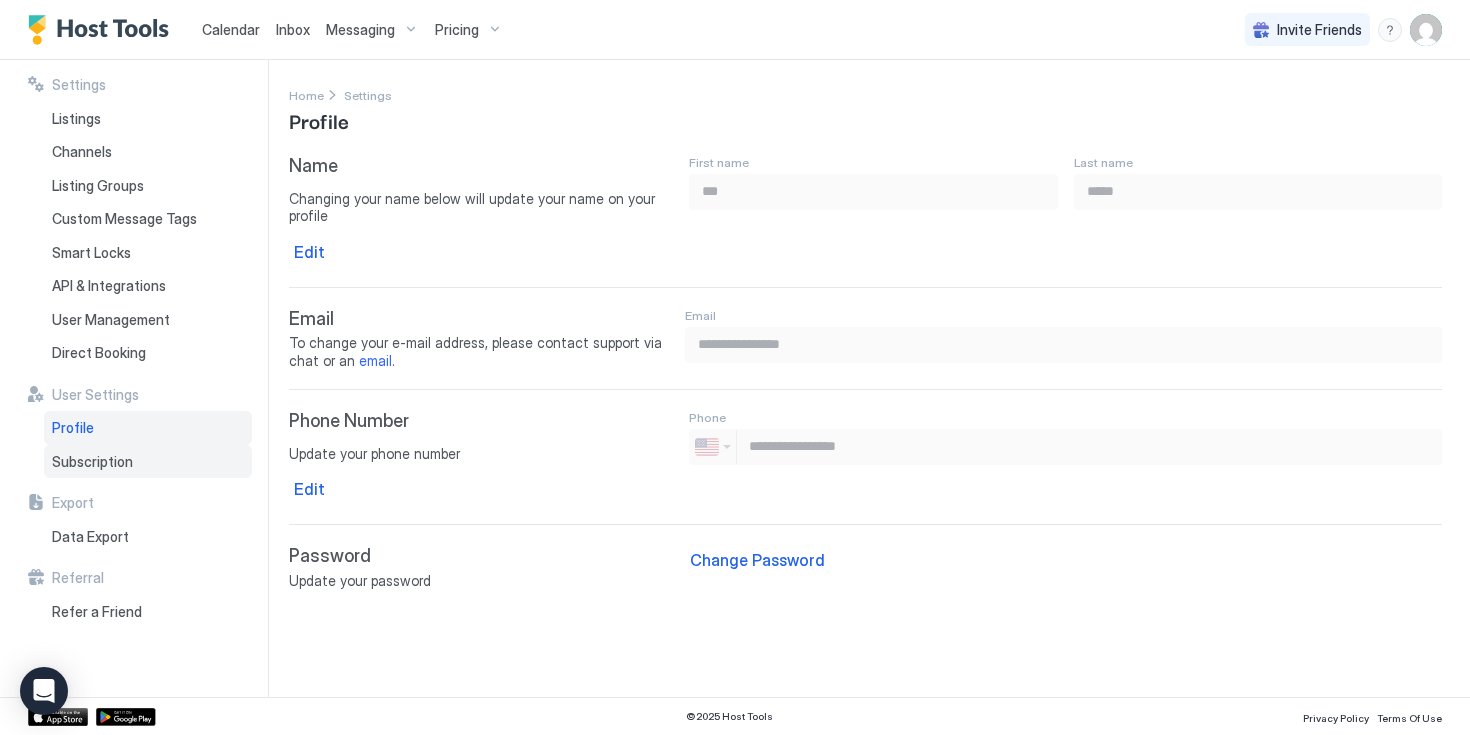 click on "Subscription" at bounding box center (92, 462) 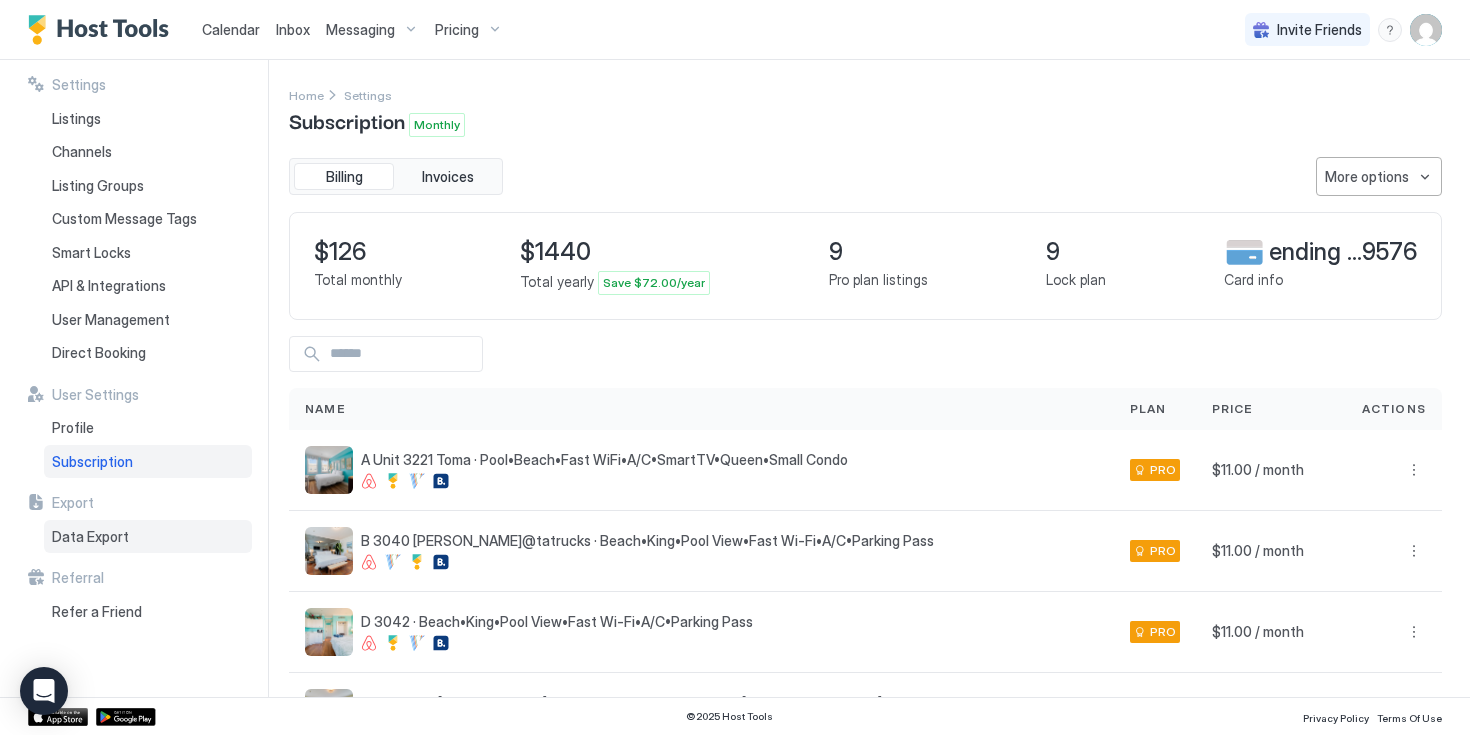 click on "Data Export" at bounding box center (90, 537) 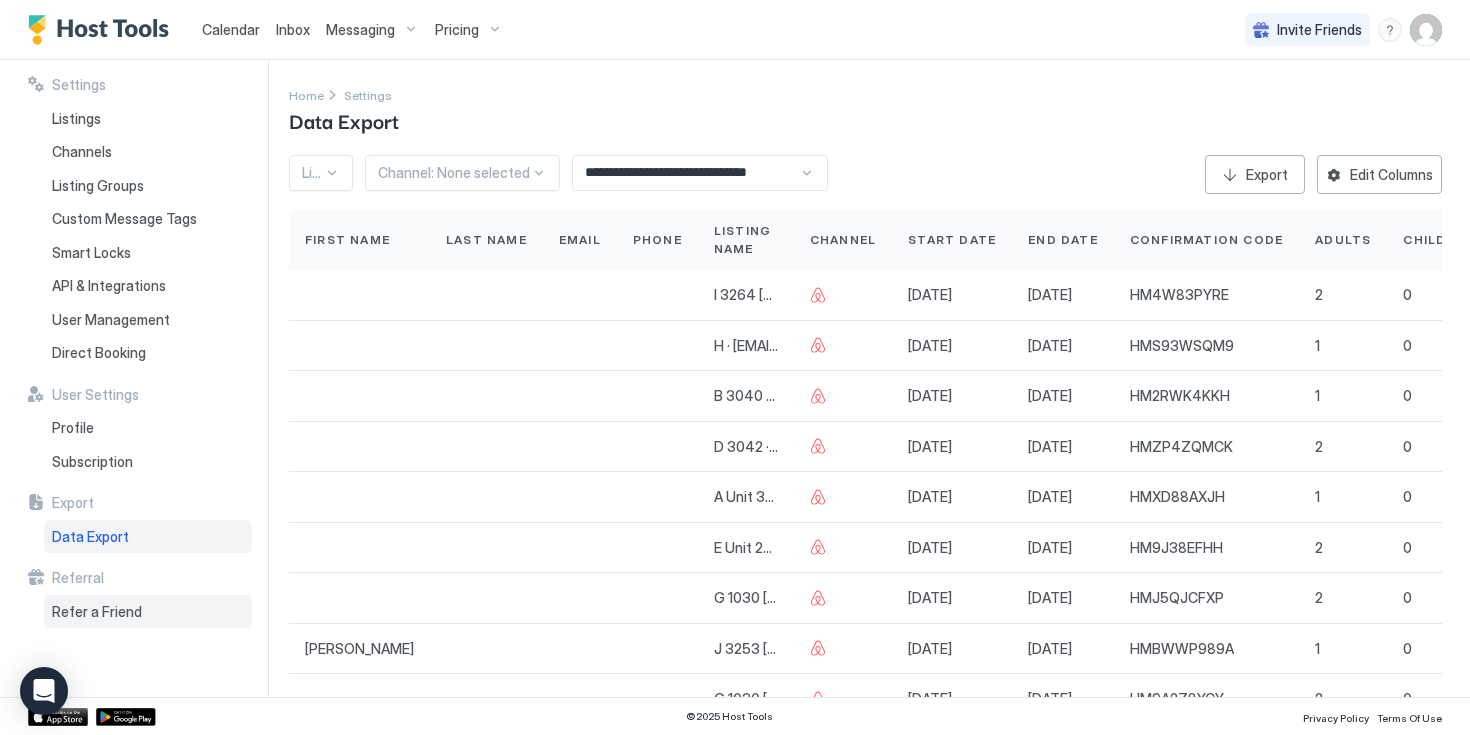 click on "Refer a Friend" at bounding box center [97, 612] 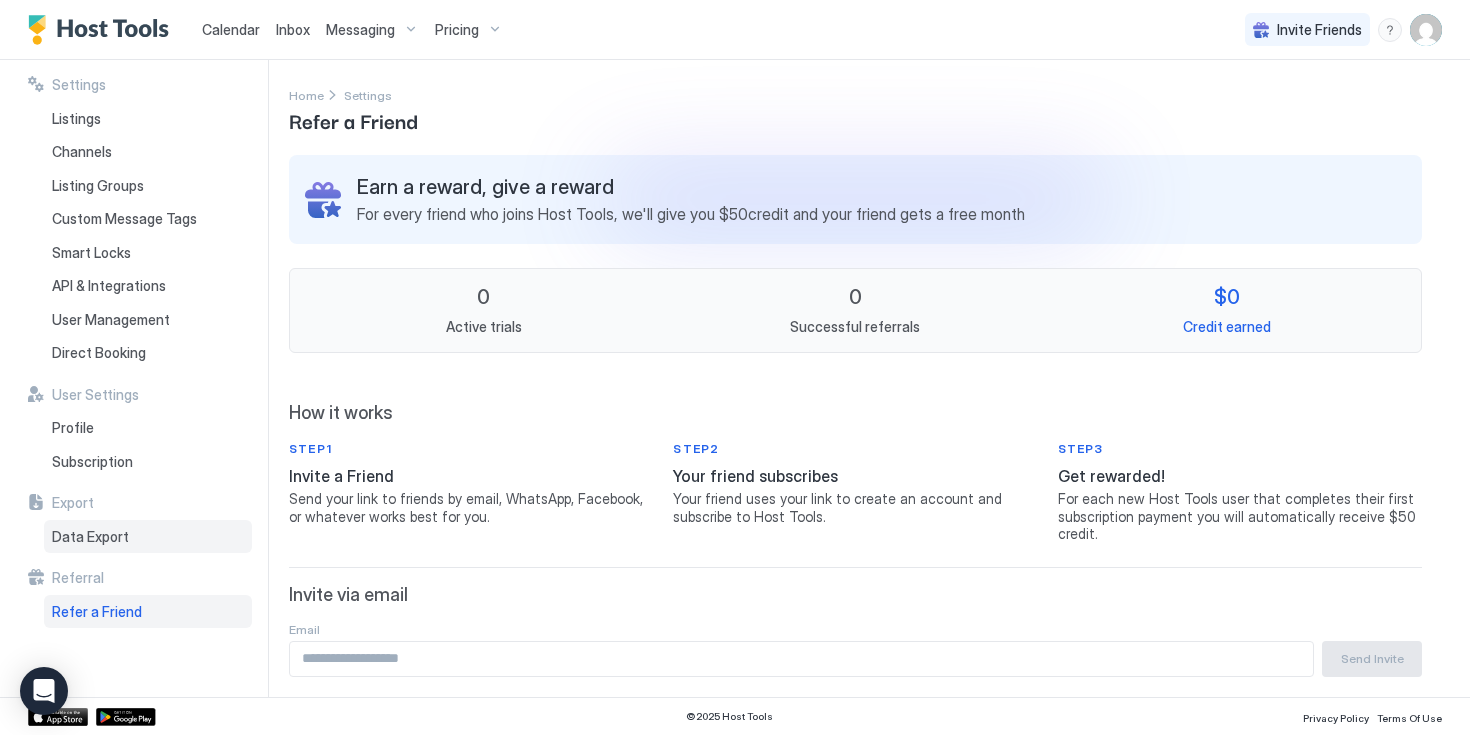 click on "Data Export" at bounding box center (90, 537) 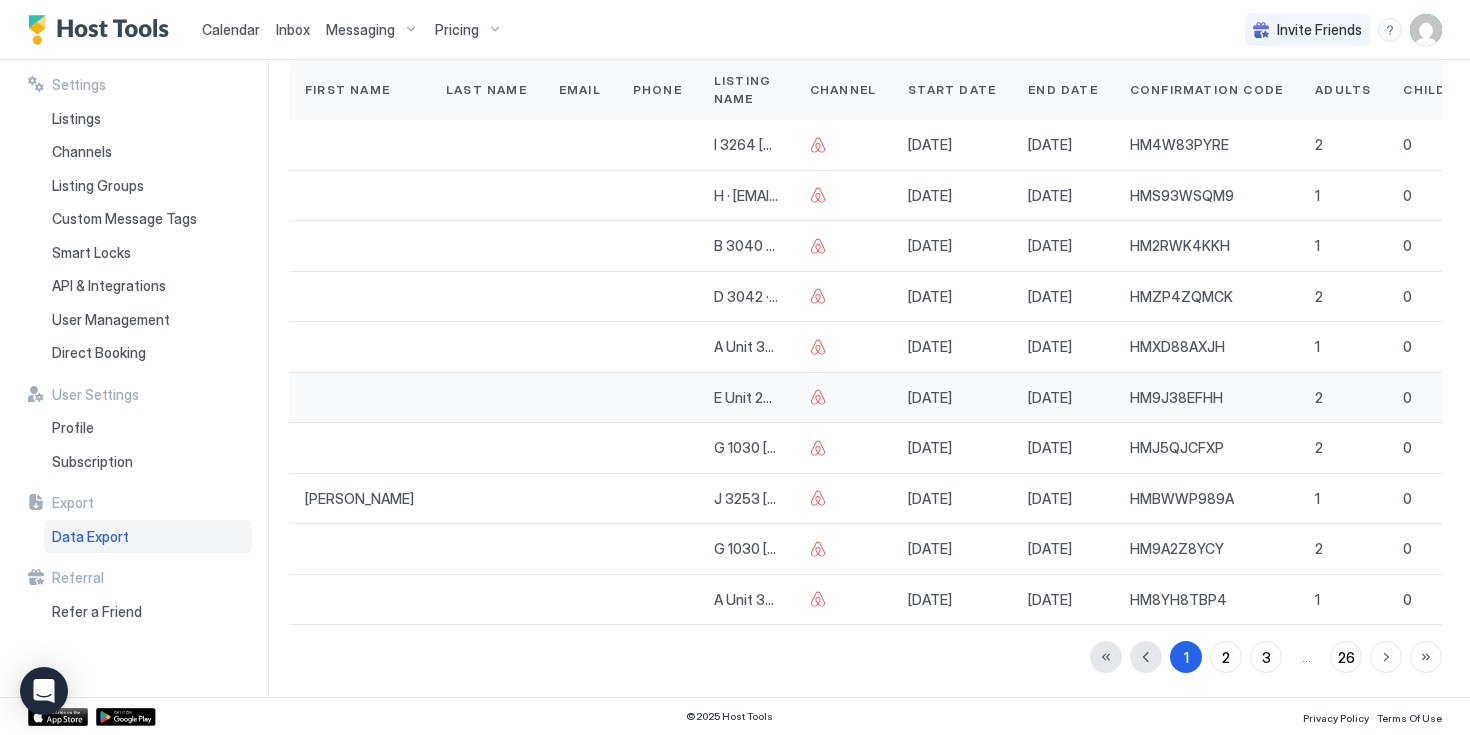 scroll, scrollTop: 0, scrollLeft: 0, axis: both 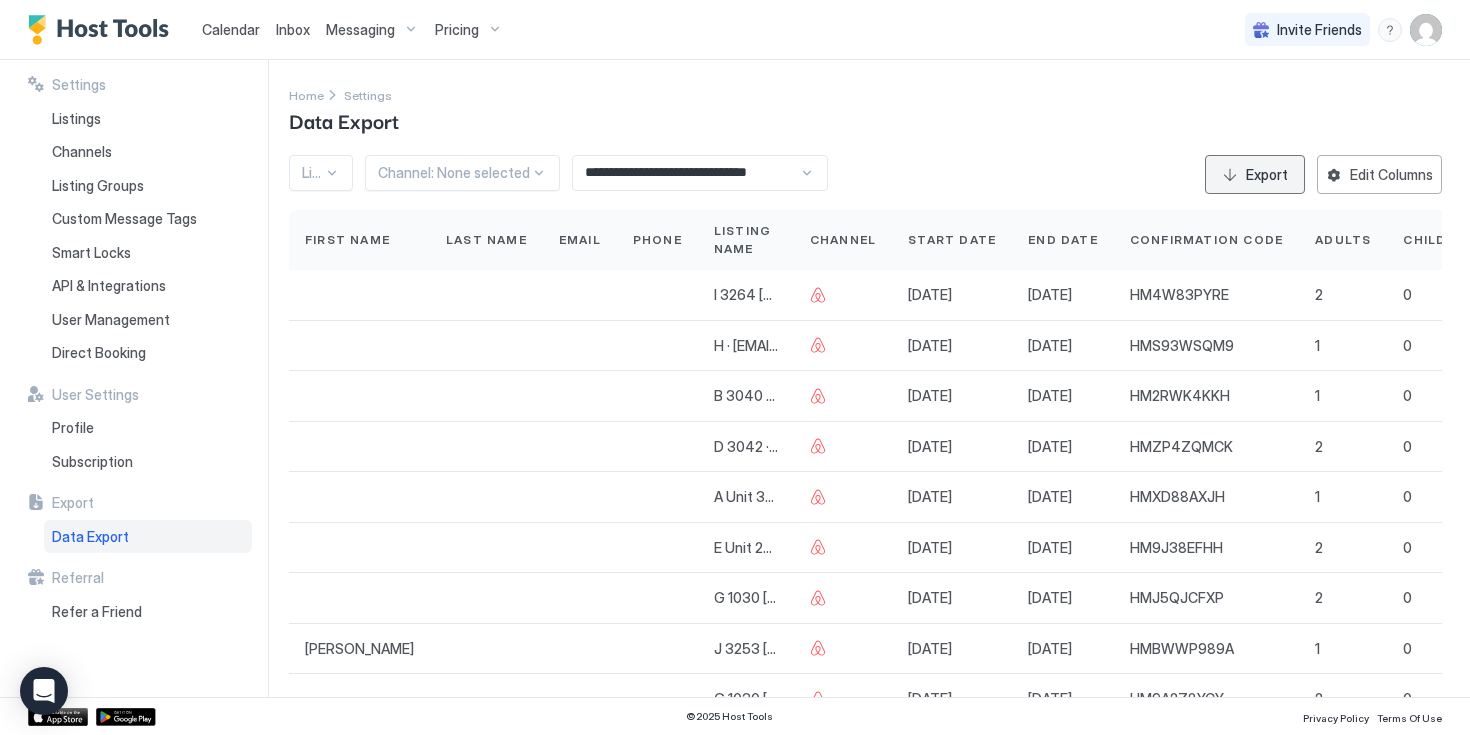click on "Export" at bounding box center (1267, 174) 